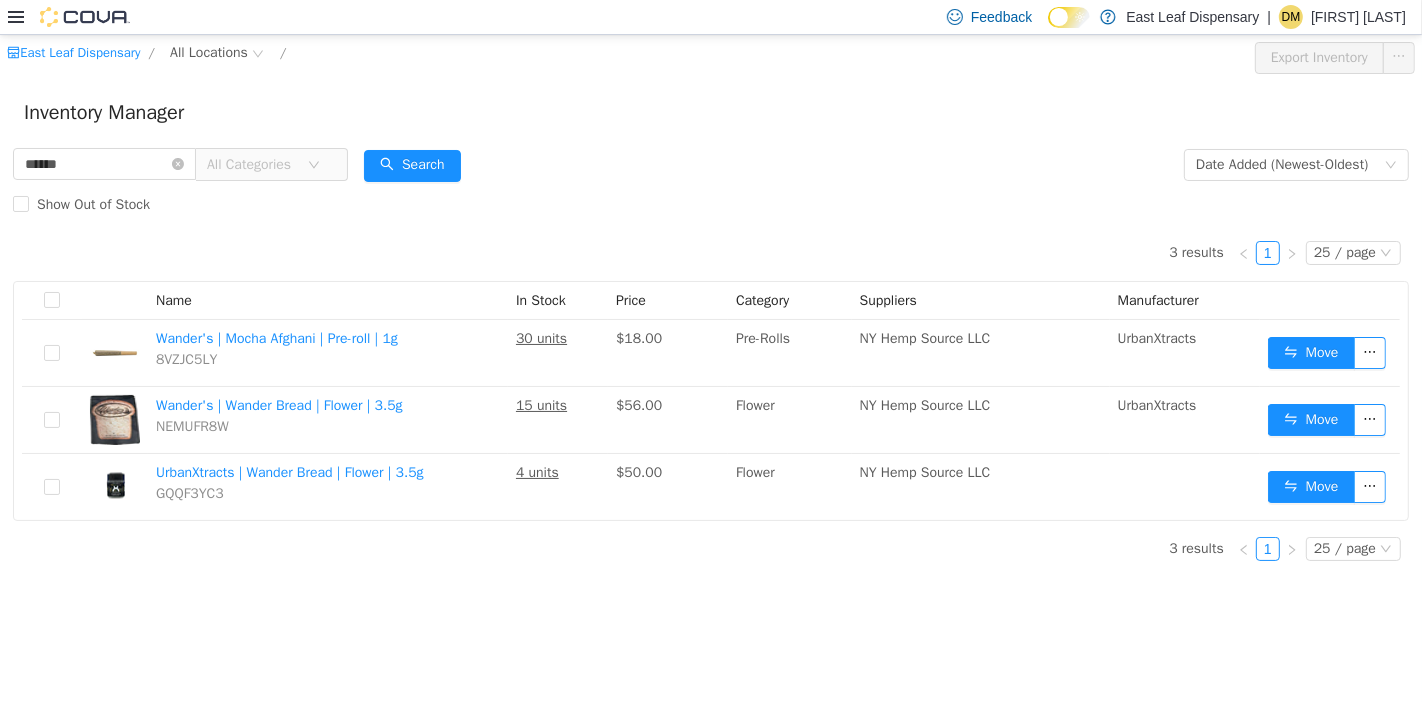 scroll, scrollTop: 0, scrollLeft: 0, axis: both 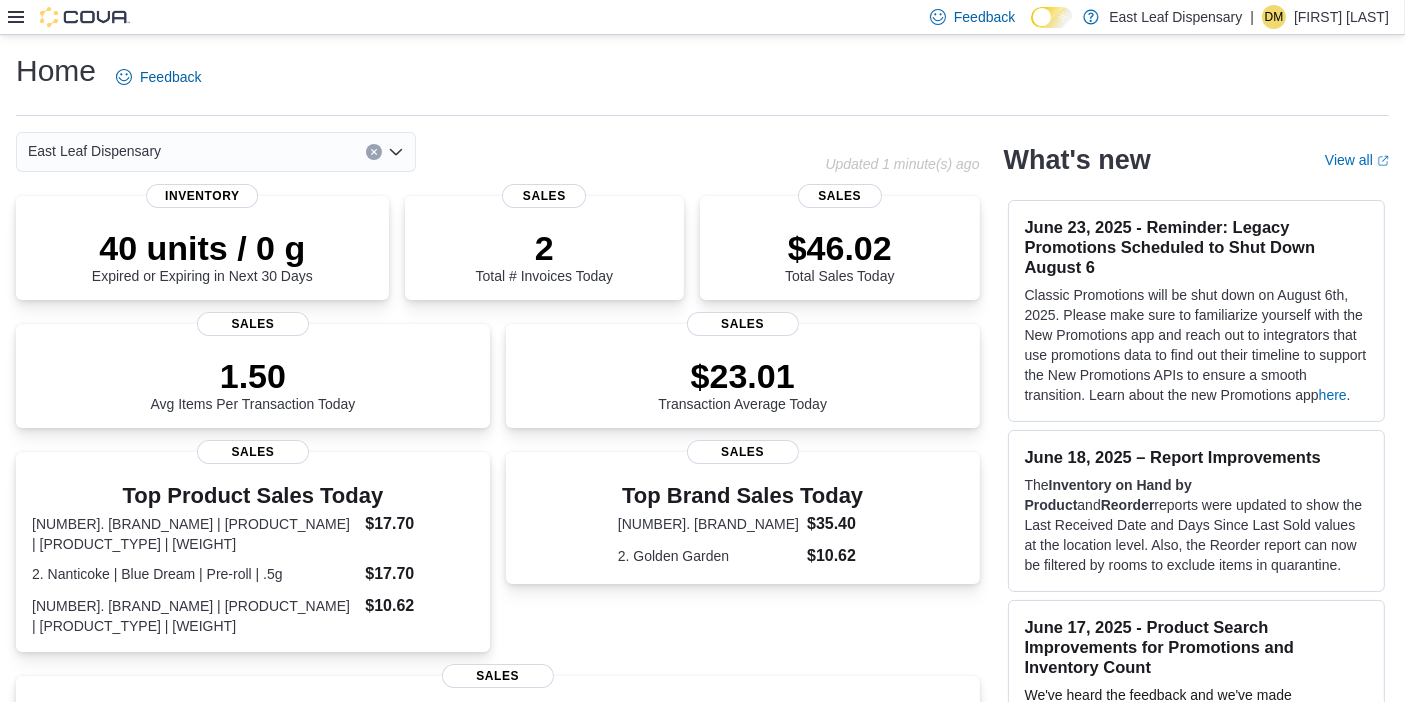click 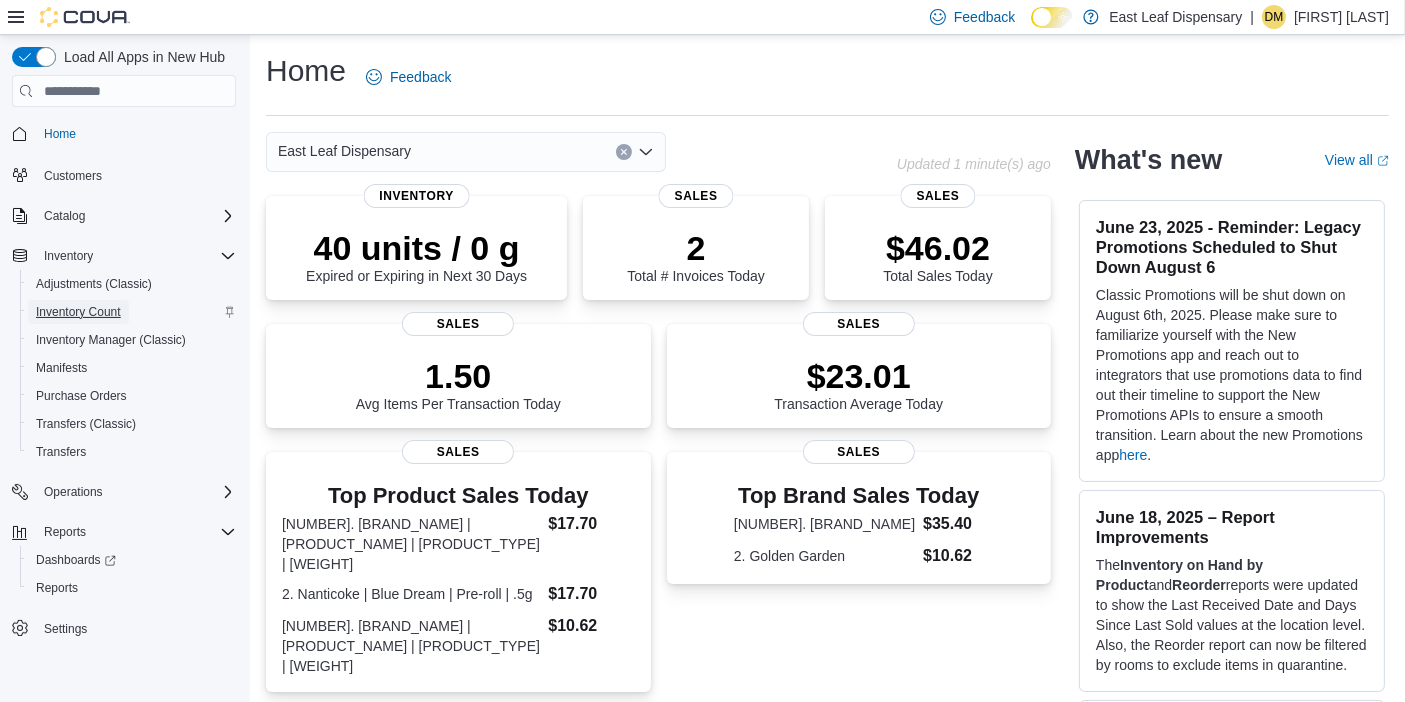 click on "Inventory Count" at bounding box center (78, 312) 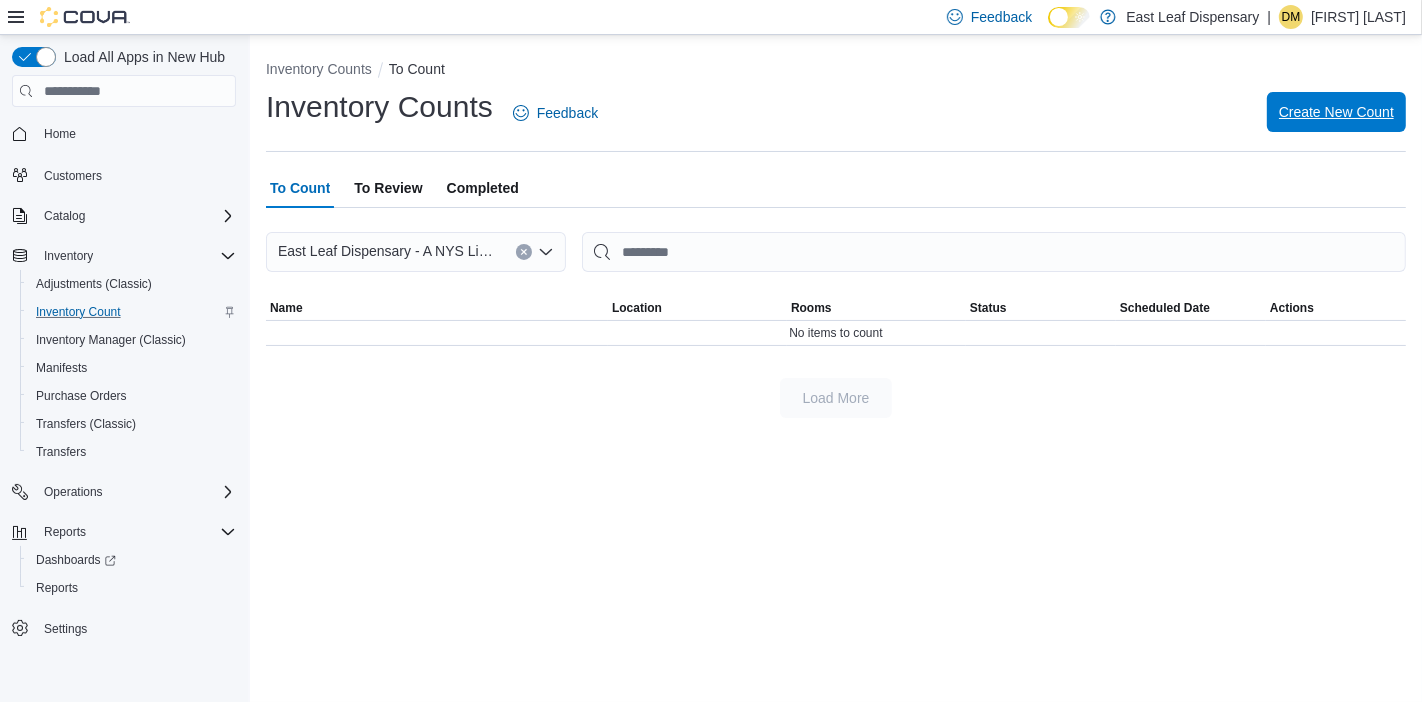 click on "Create New Count" at bounding box center [1336, 112] 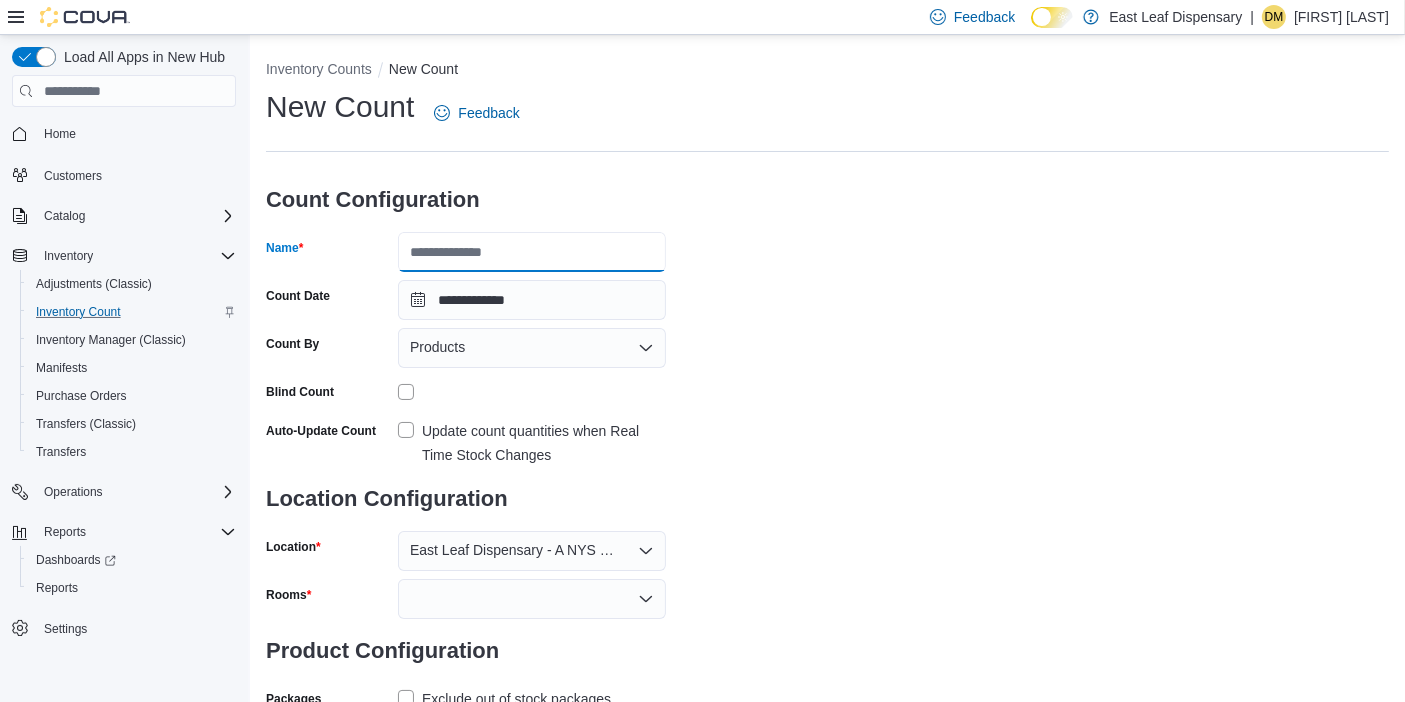 click on "Name" at bounding box center [532, 252] 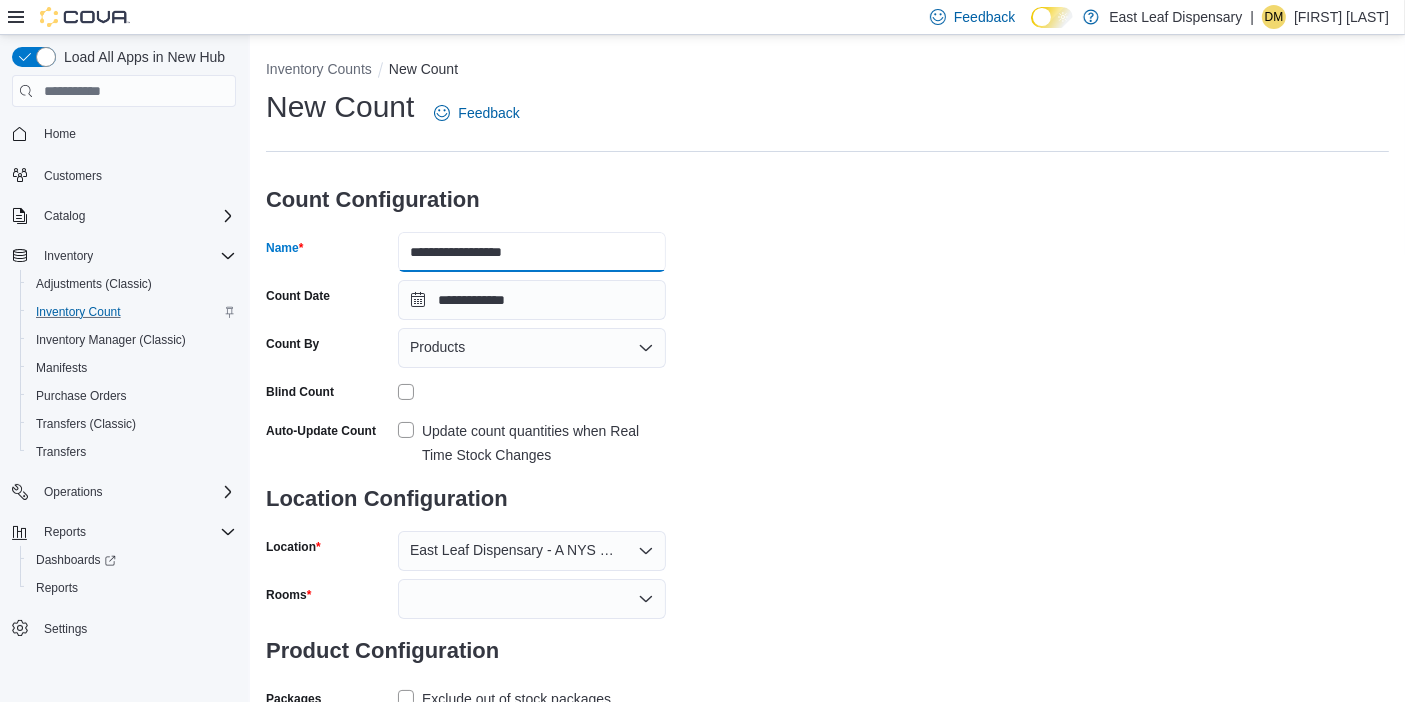 type on "**********" 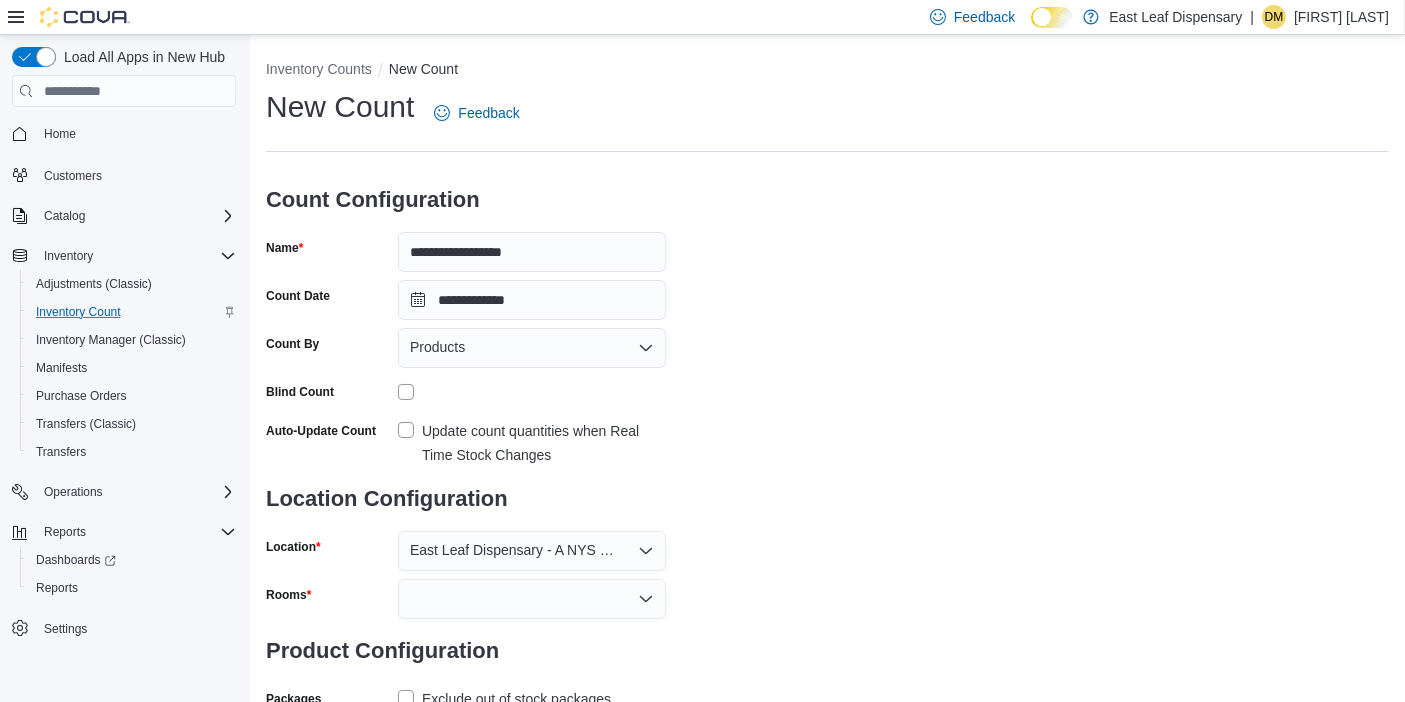 click on "**********" at bounding box center [827, 400] 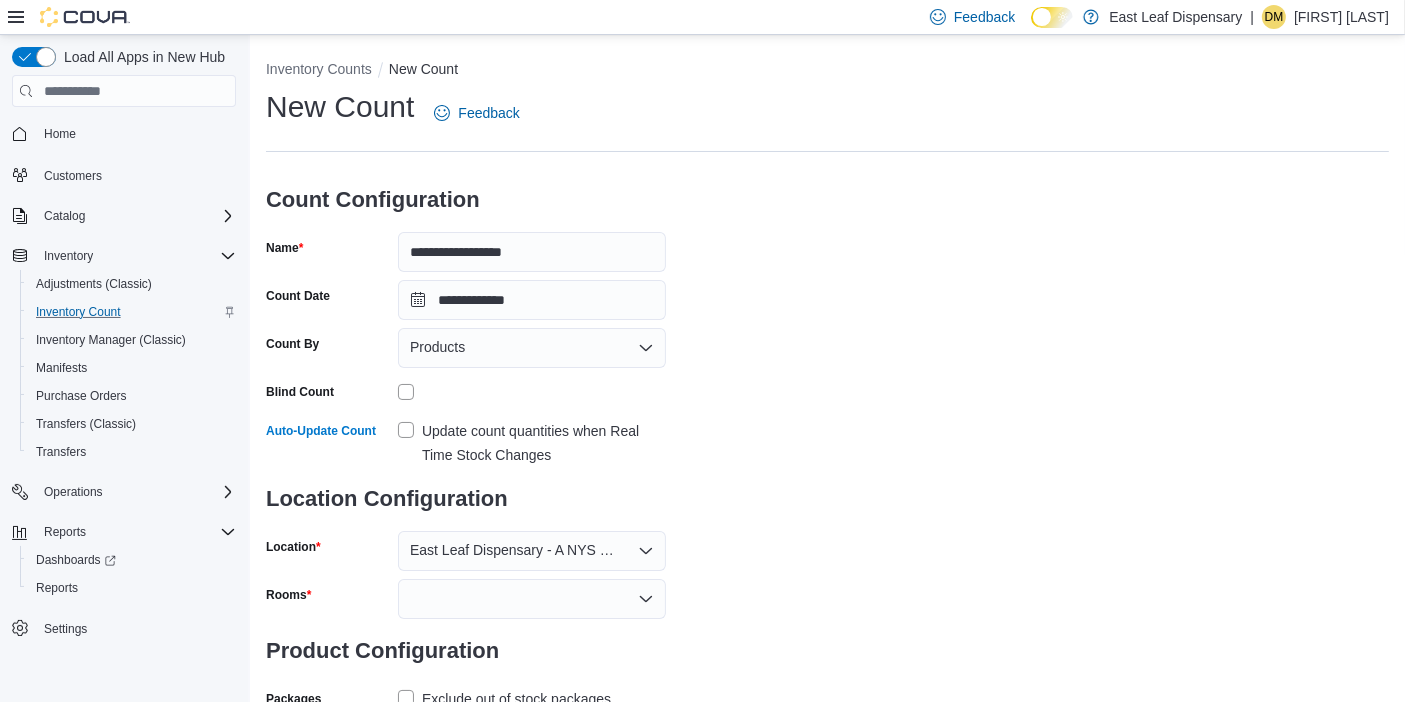 click on "**********" at bounding box center (827, 400) 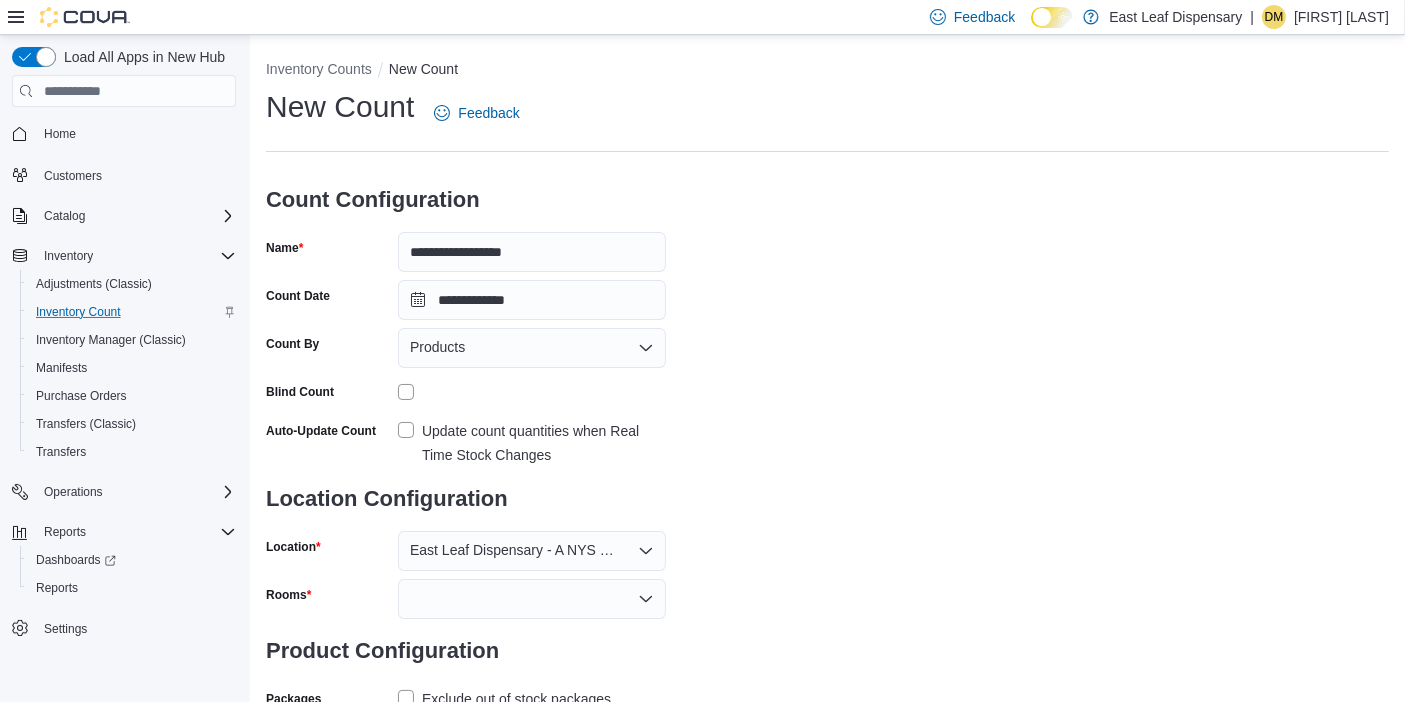 scroll, scrollTop: 67, scrollLeft: 0, axis: vertical 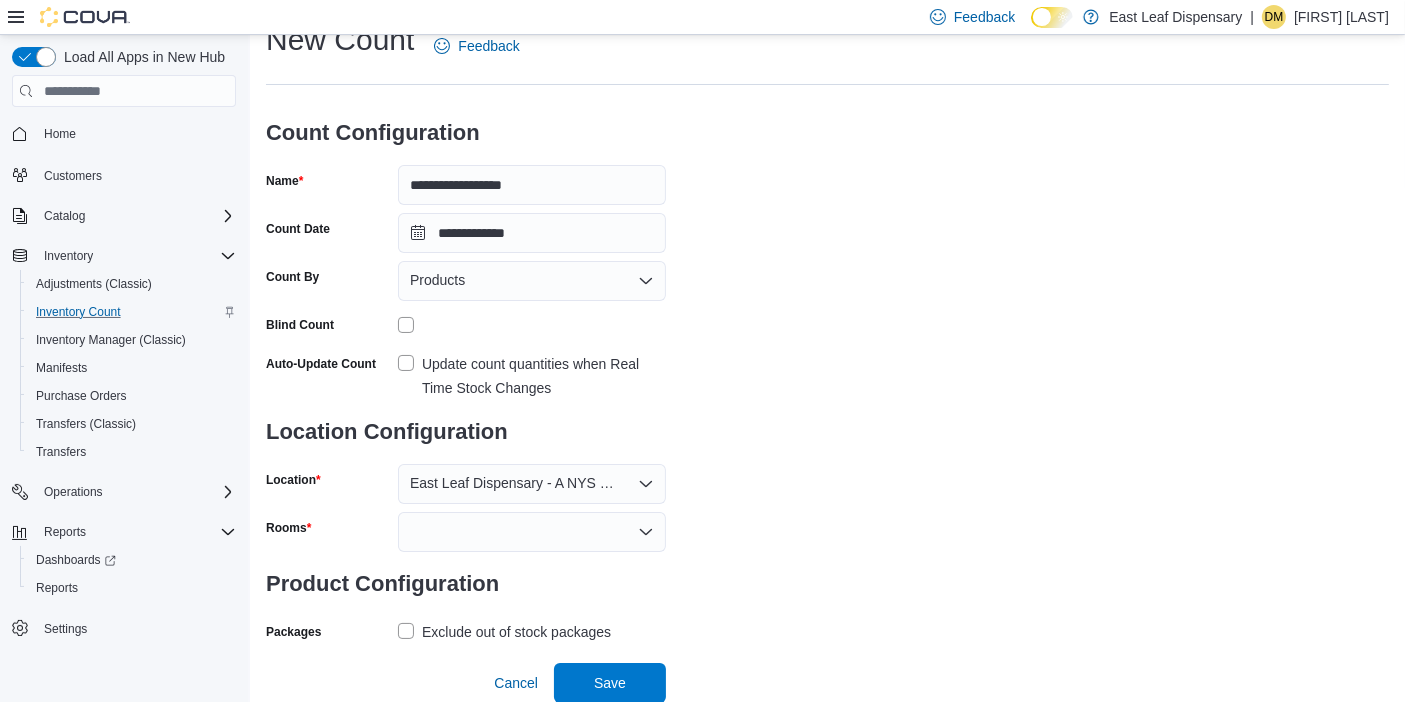 click at bounding box center (532, 532) 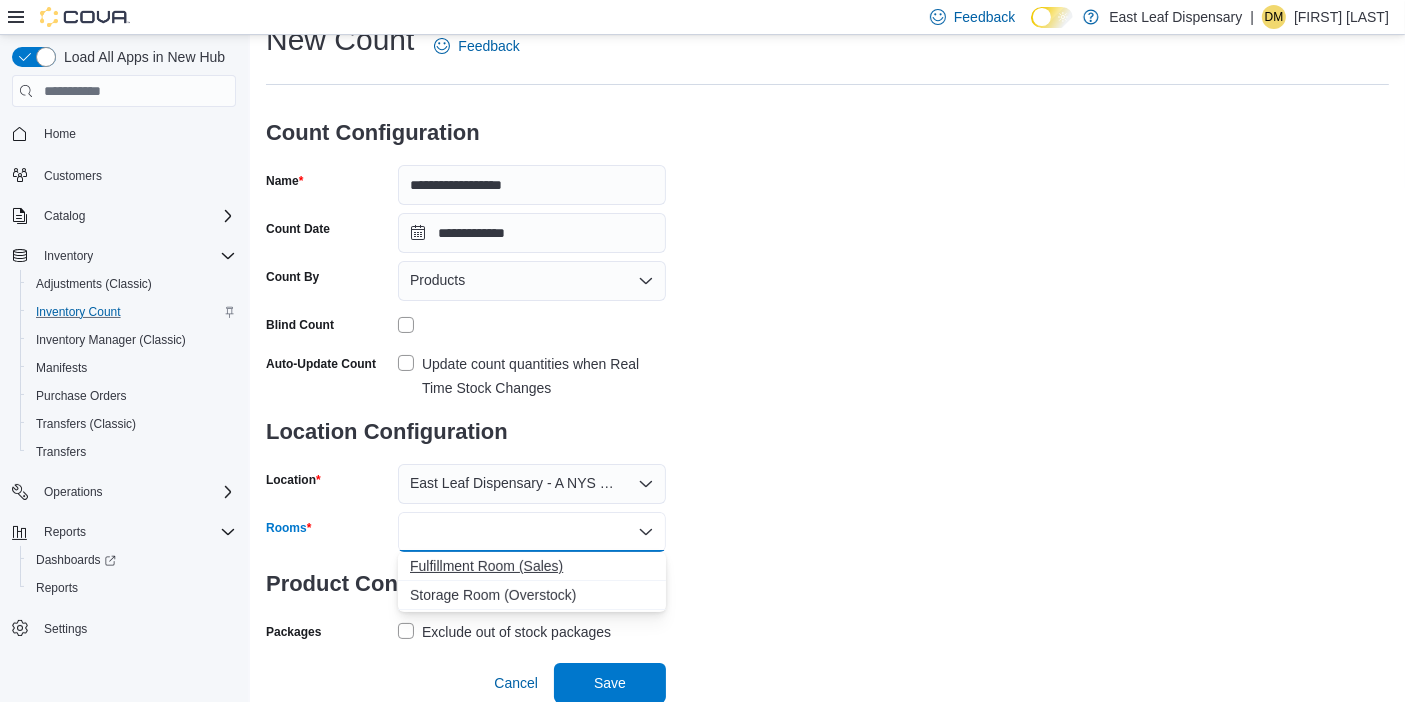 click on "Fulfillment Room (Sales)" at bounding box center [532, 566] 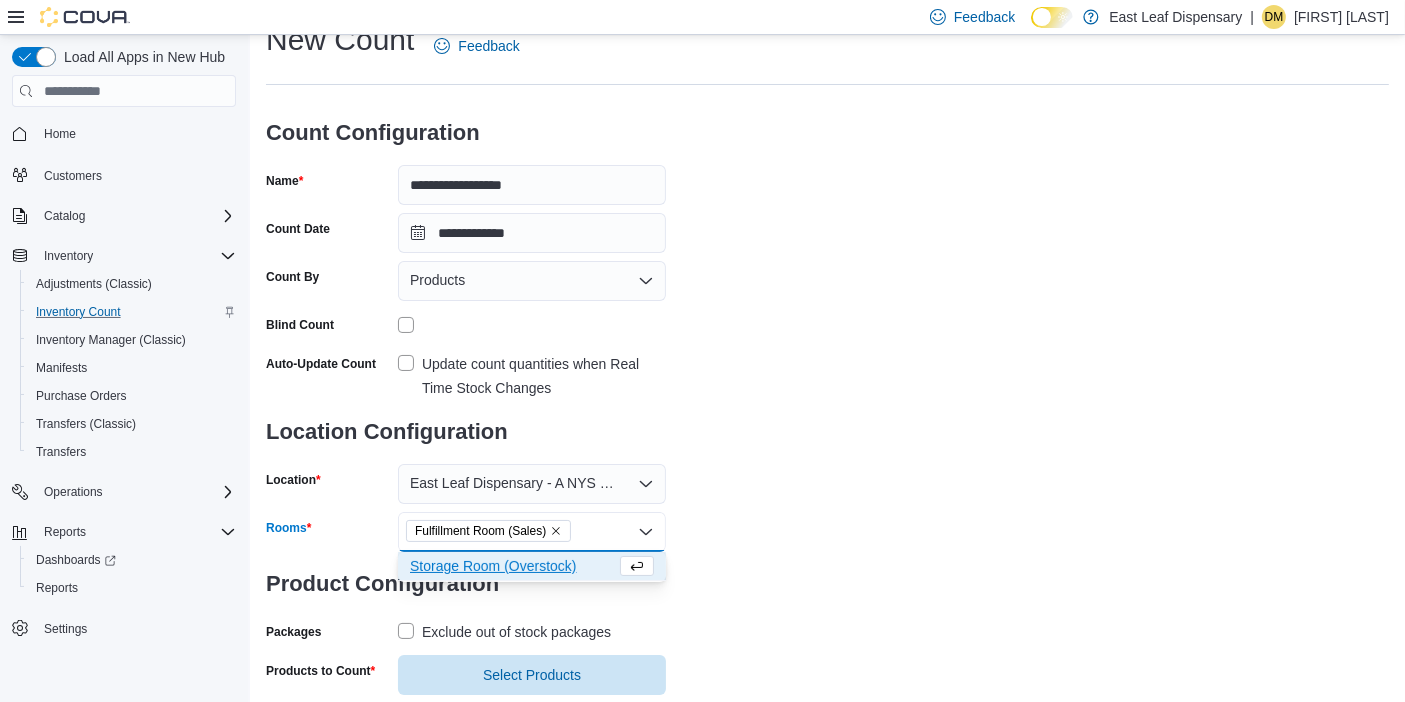 click on "Exclude out of stock packages" at bounding box center [504, 632] 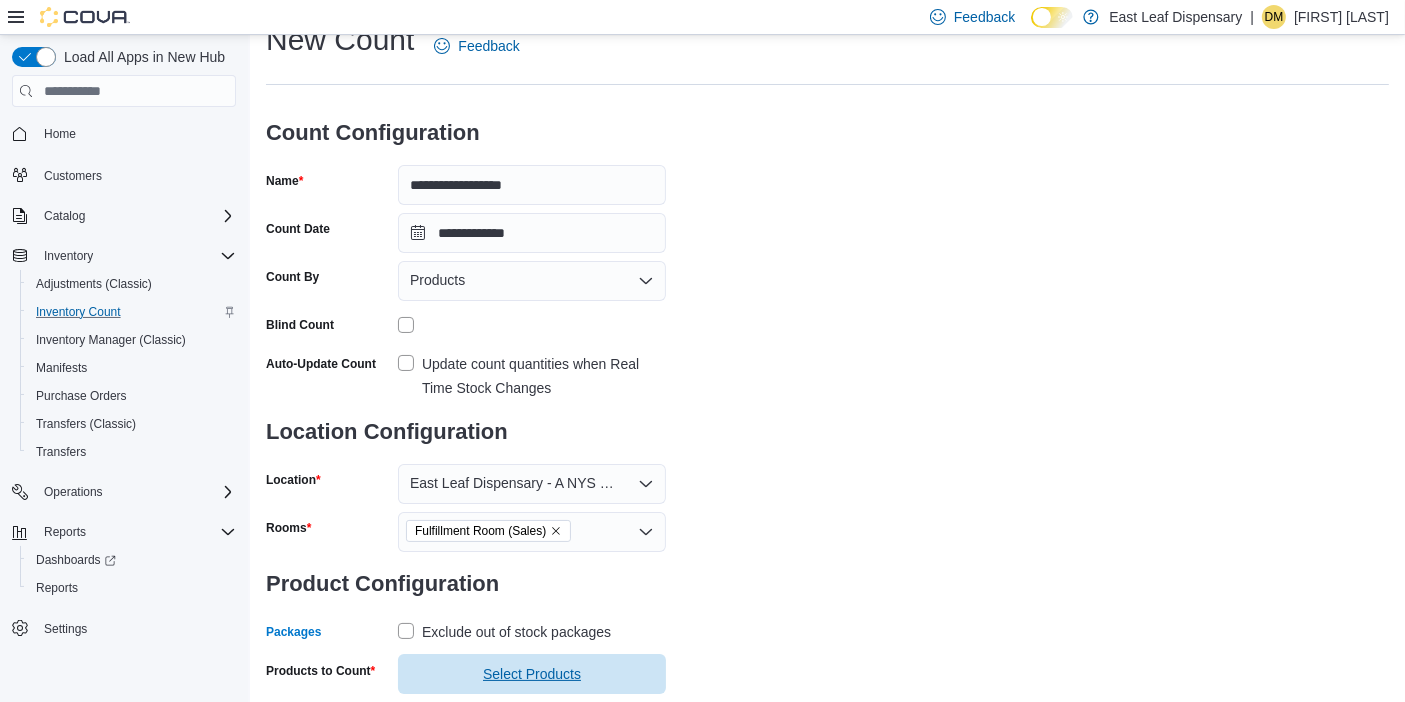 click on "Select Products" at bounding box center (532, 674) 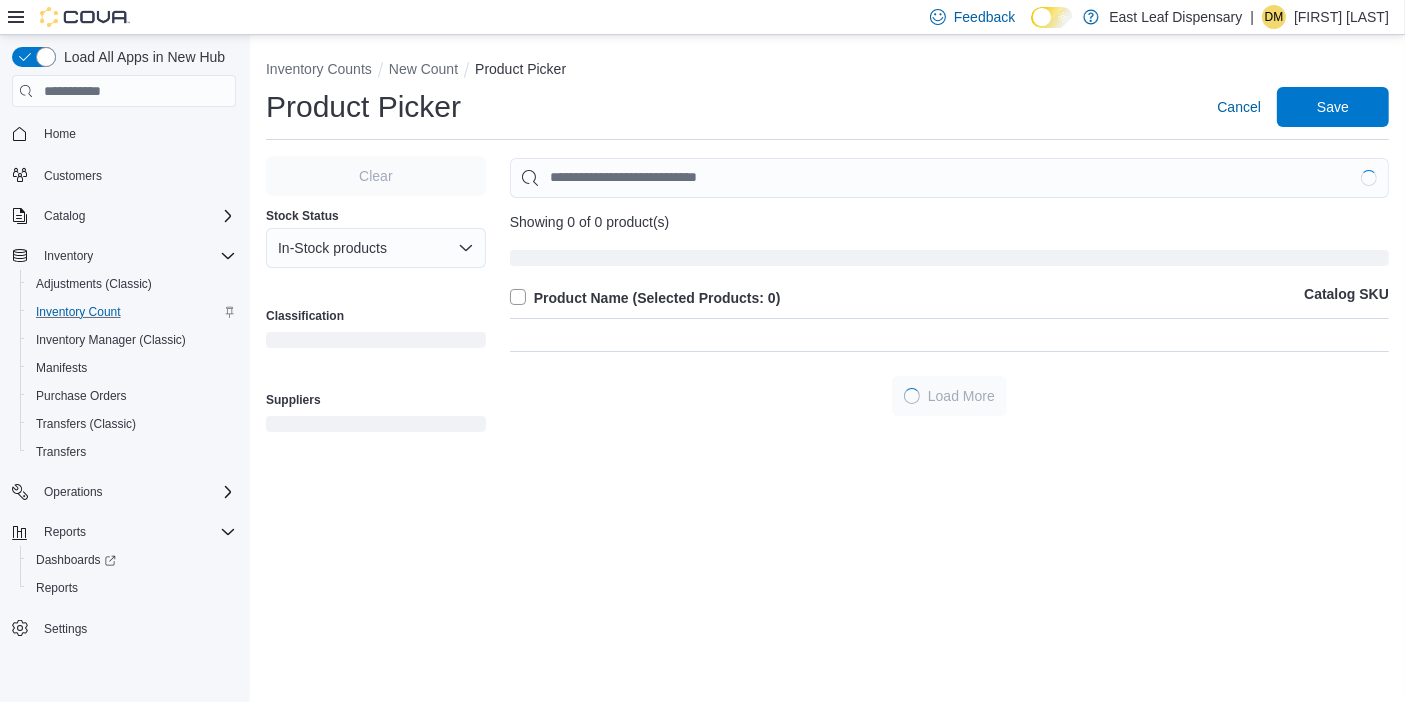 scroll, scrollTop: 0, scrollLeft: 0, axis: both 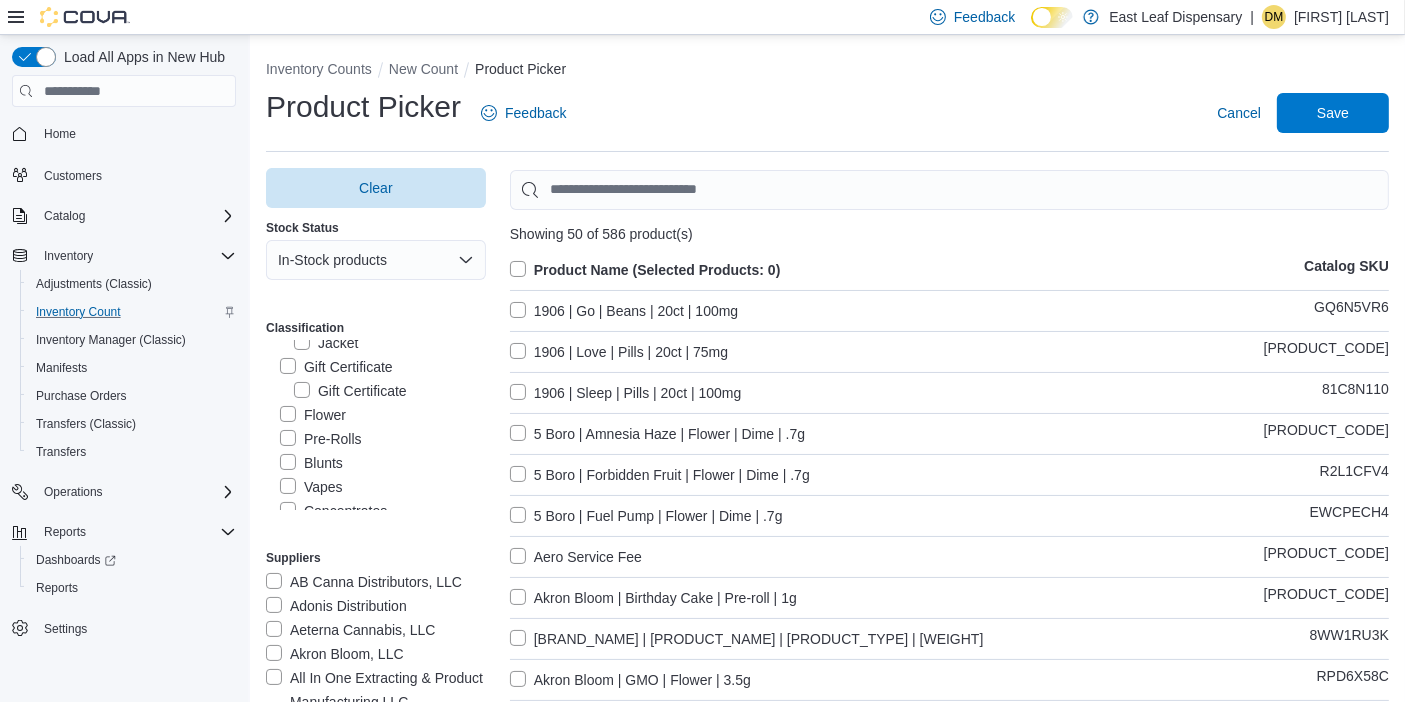 click on "Flower" at bounding box center [313, 415] 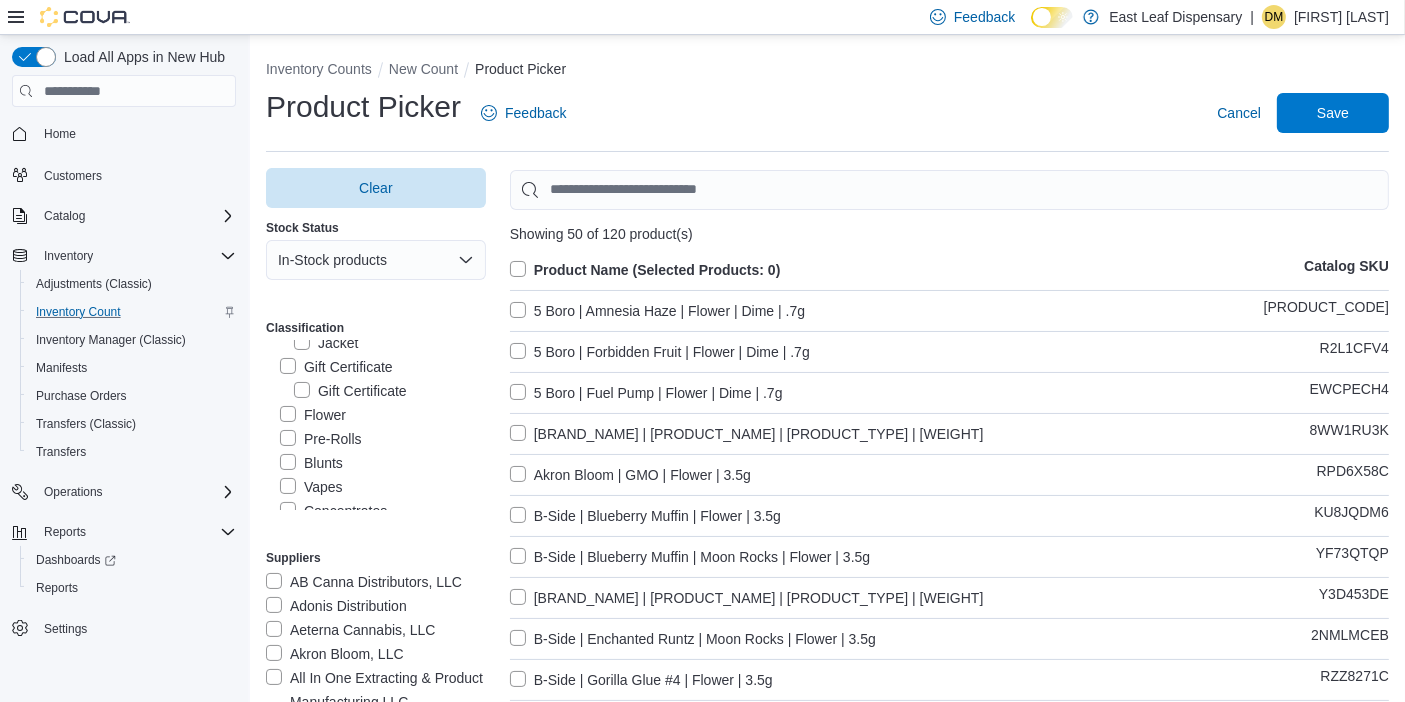 click on "Product Name (Selected Products: 0)" at bounding box center (645, 270) 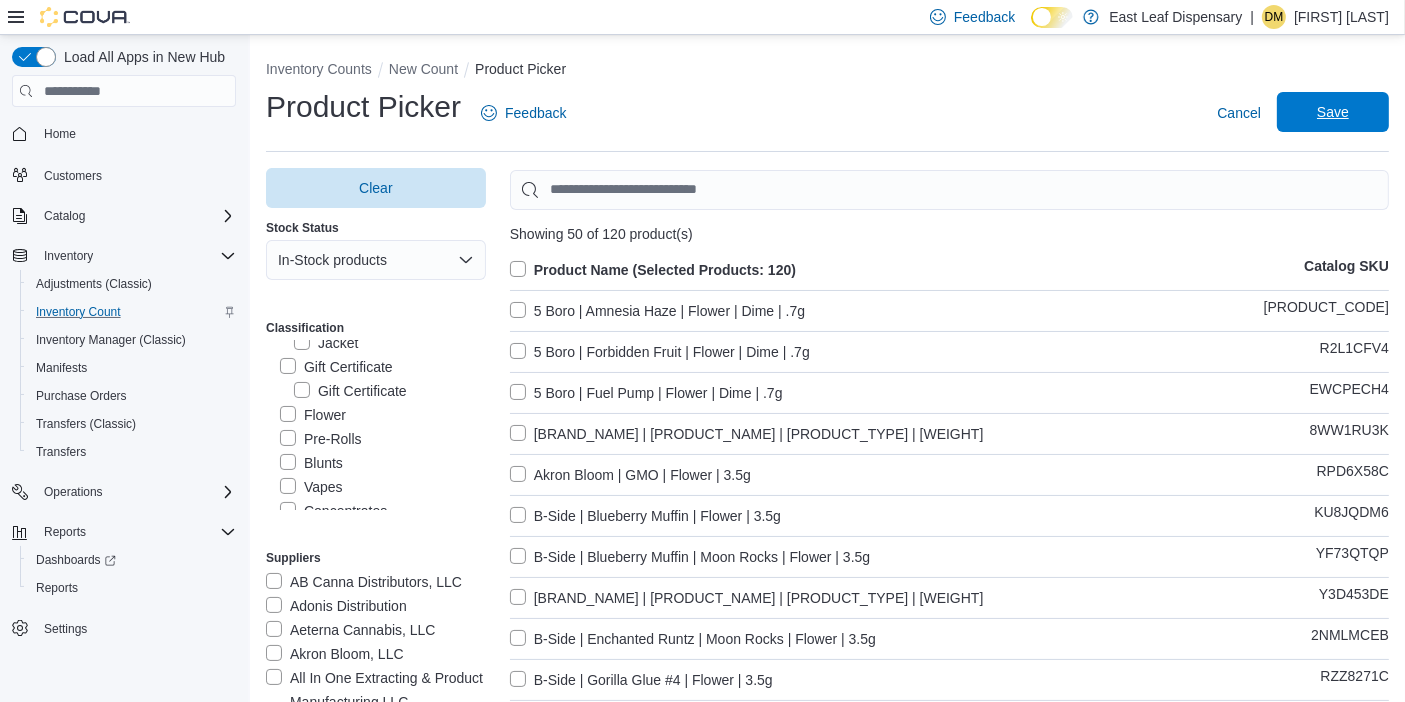 click on "Save" at bounding box center (1333, 112) 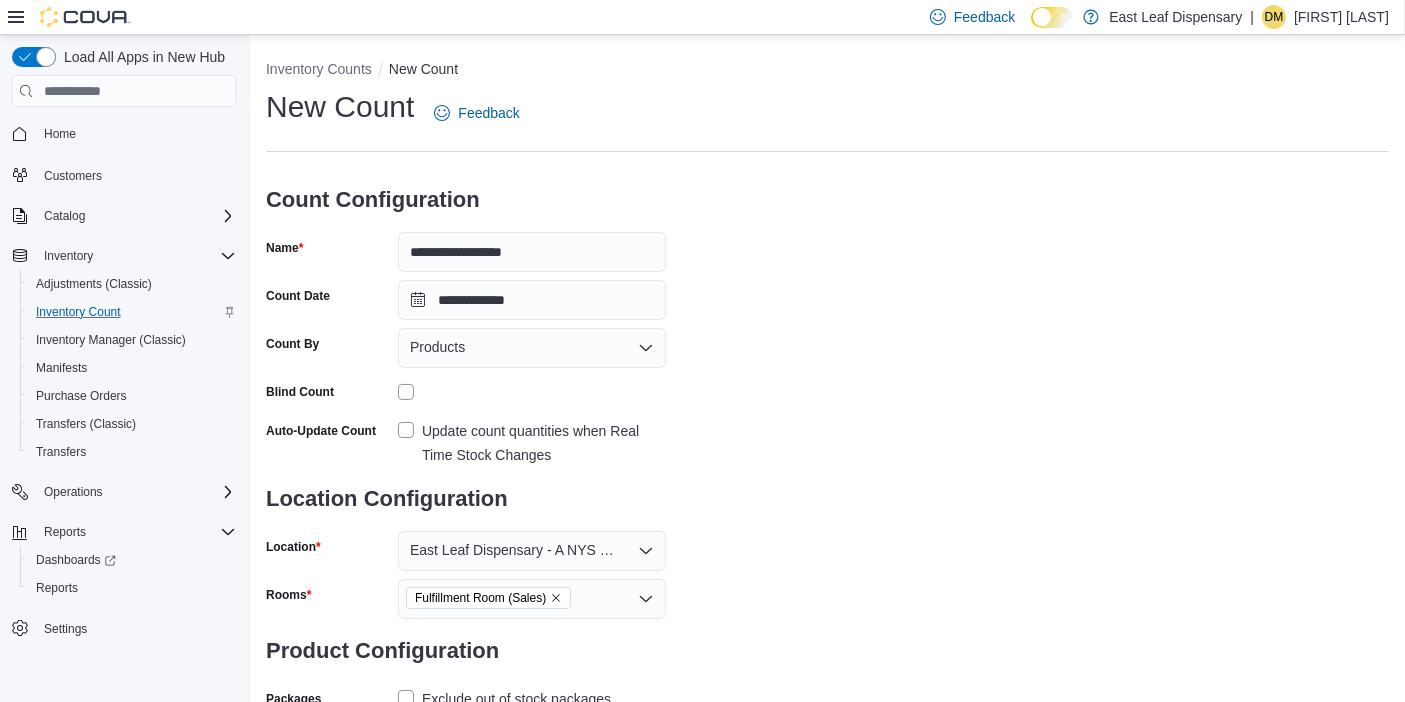 scroll, scrollTop: 154, scrollLeft: 0, axis: vertical 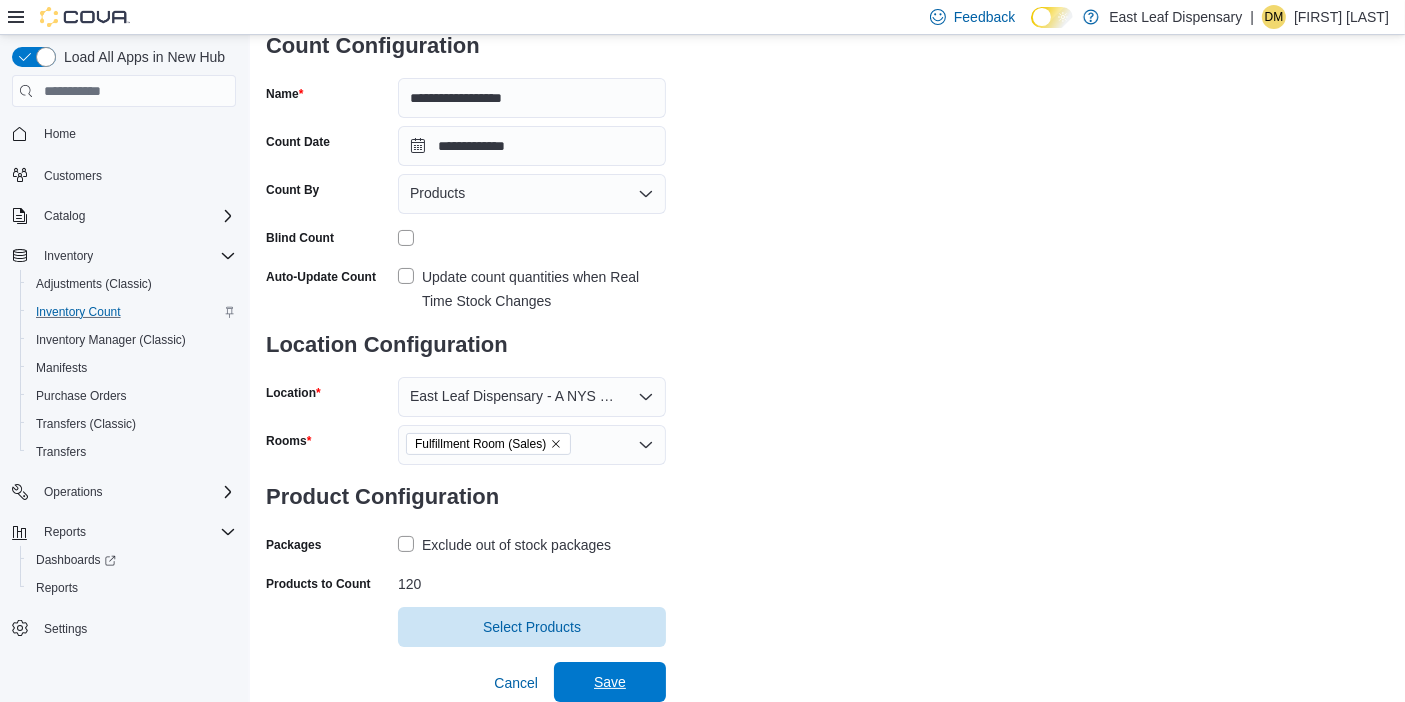 click on "Save" at bounding box center (610, 682) 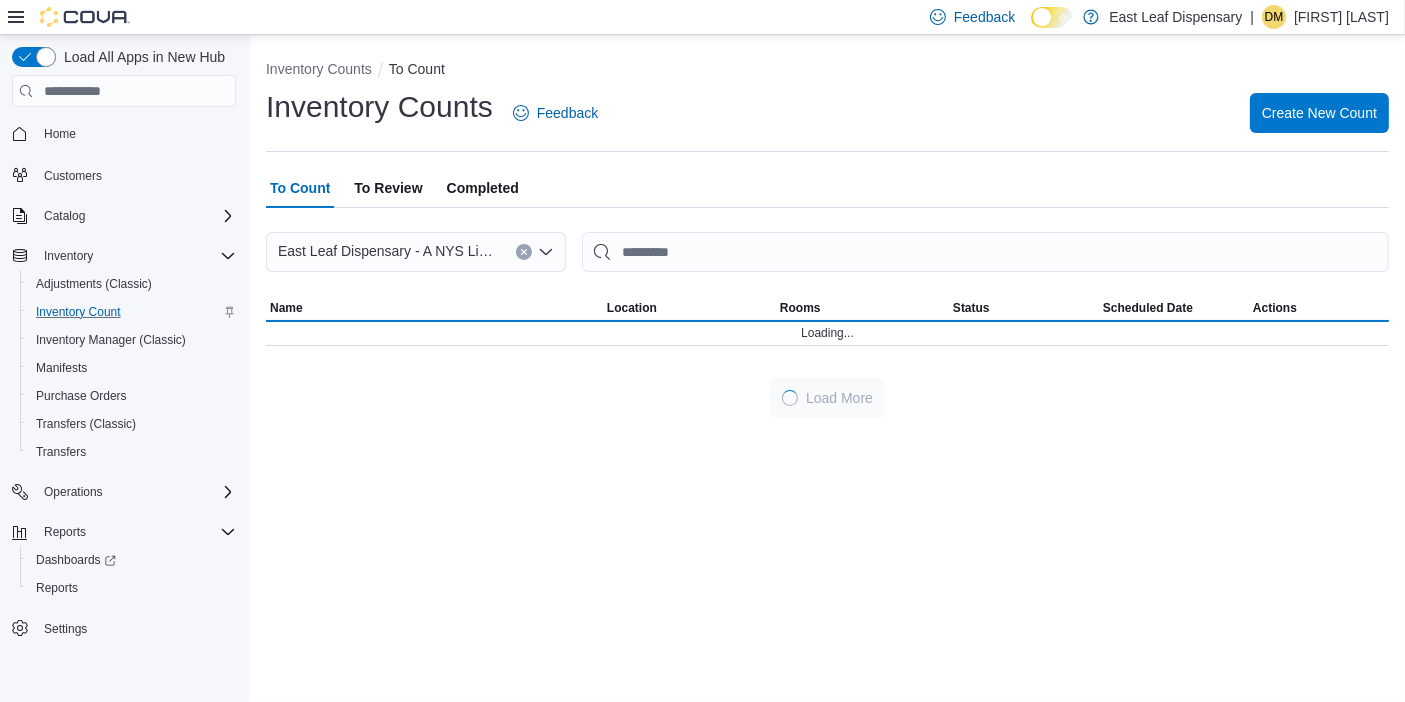 scroll, scrollTop: 0, scrollLeft: 0, axis: both 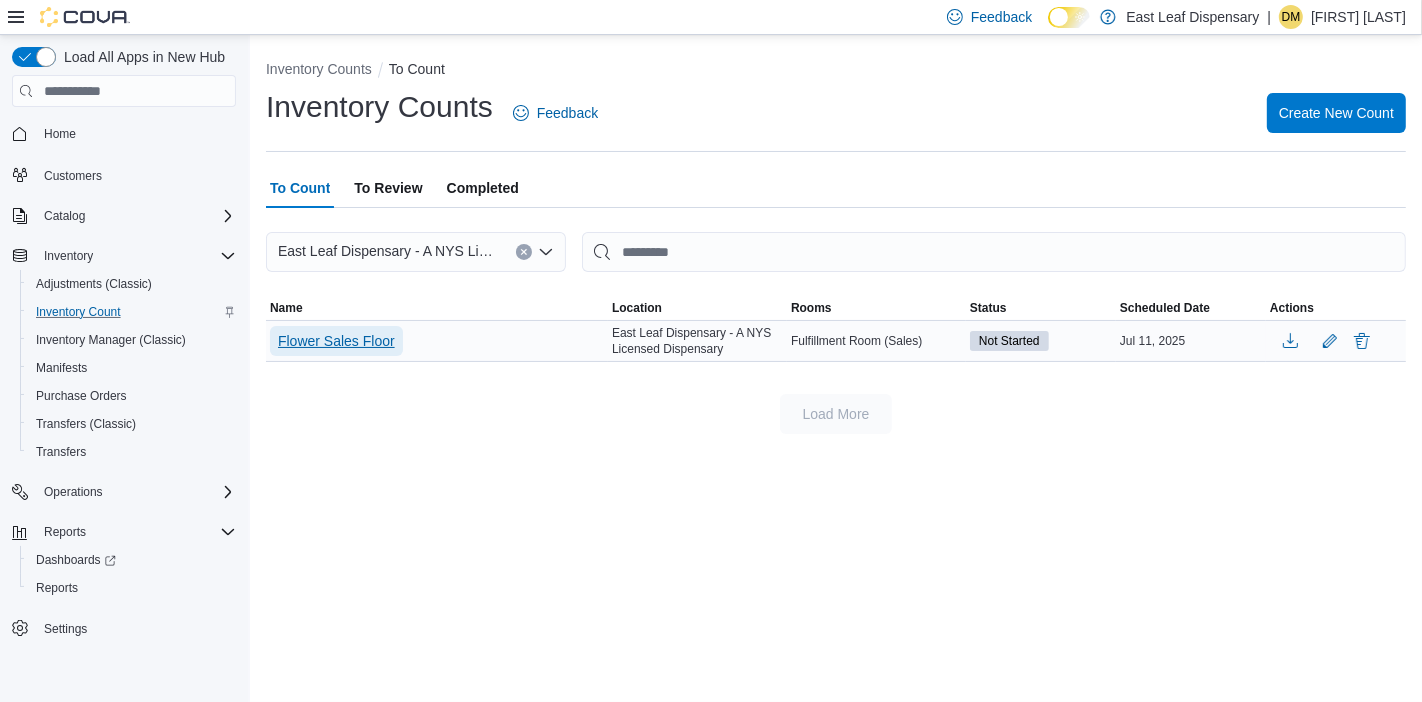 click on "Flower Sales Floor" at bounding box center [336, 341] 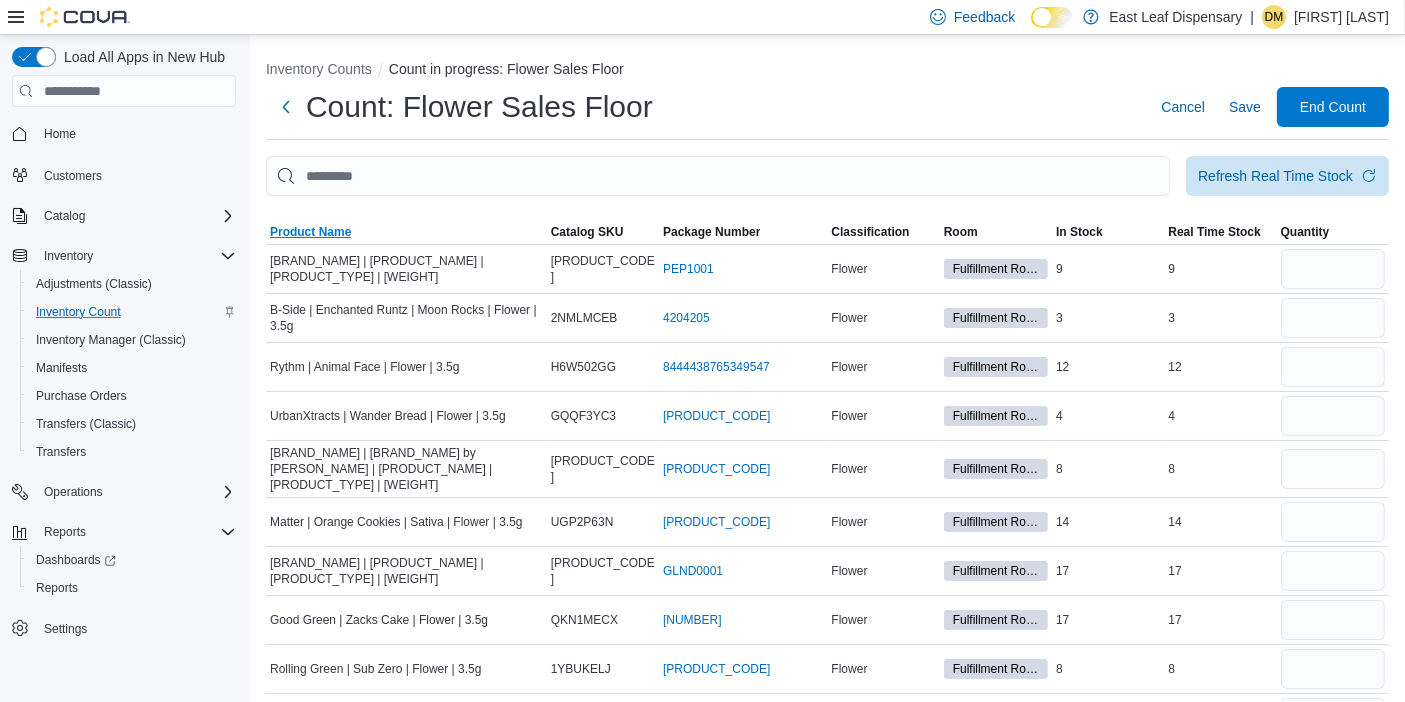 click on "Product Name" at bounding box center [310, 232] 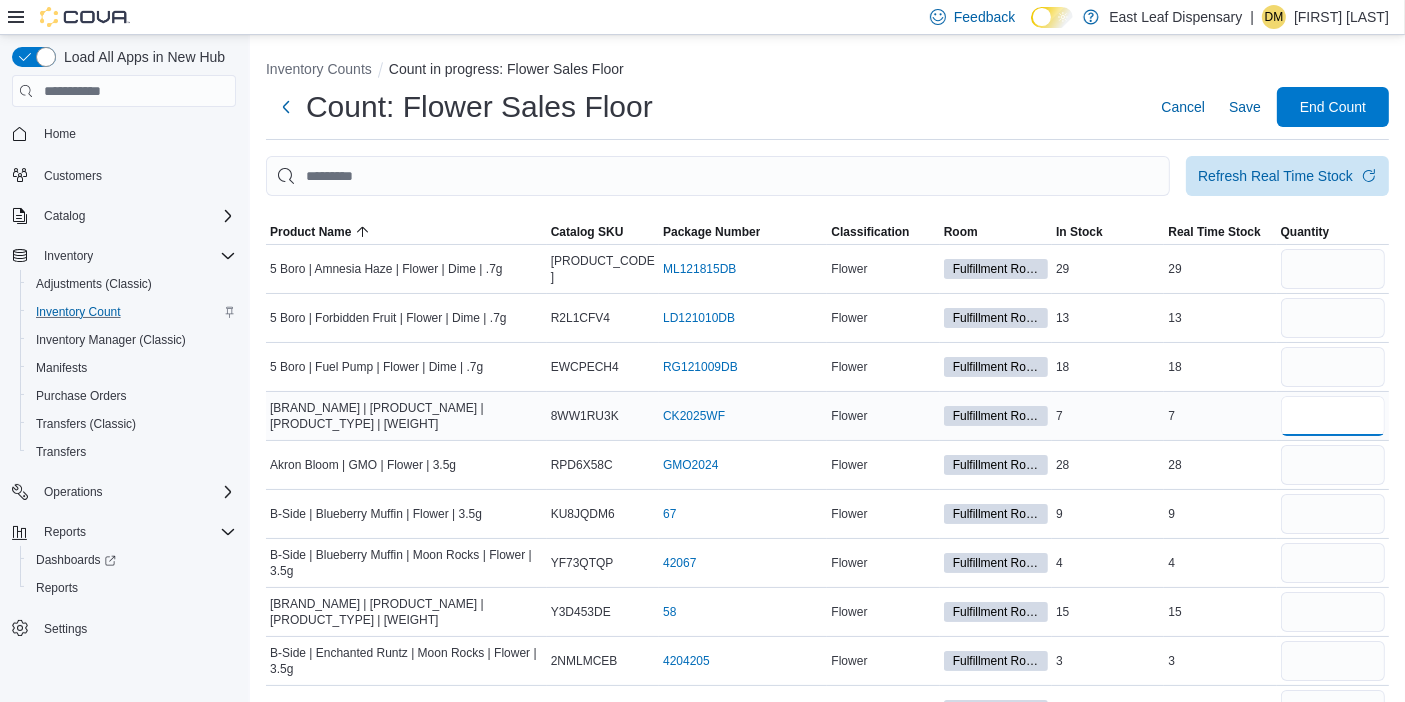 click at bounding box center (1333, 416) 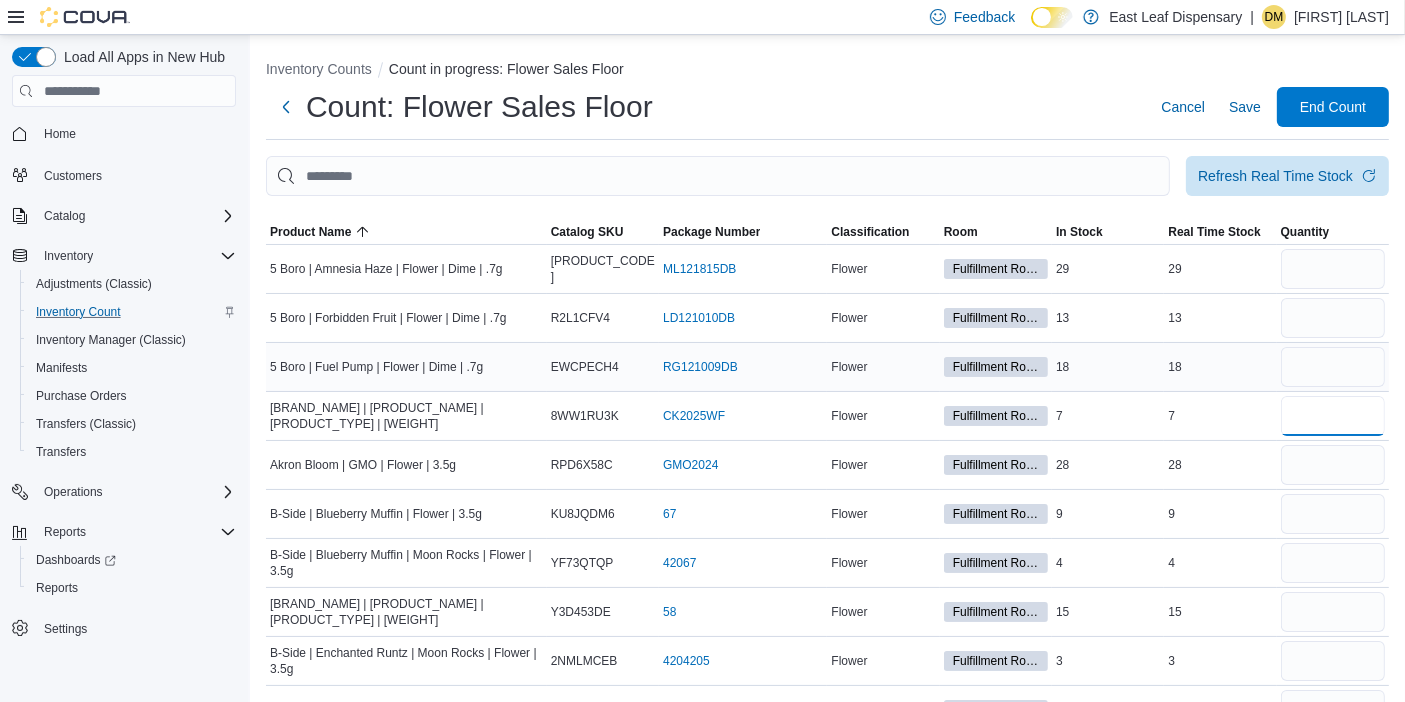 type on "*" 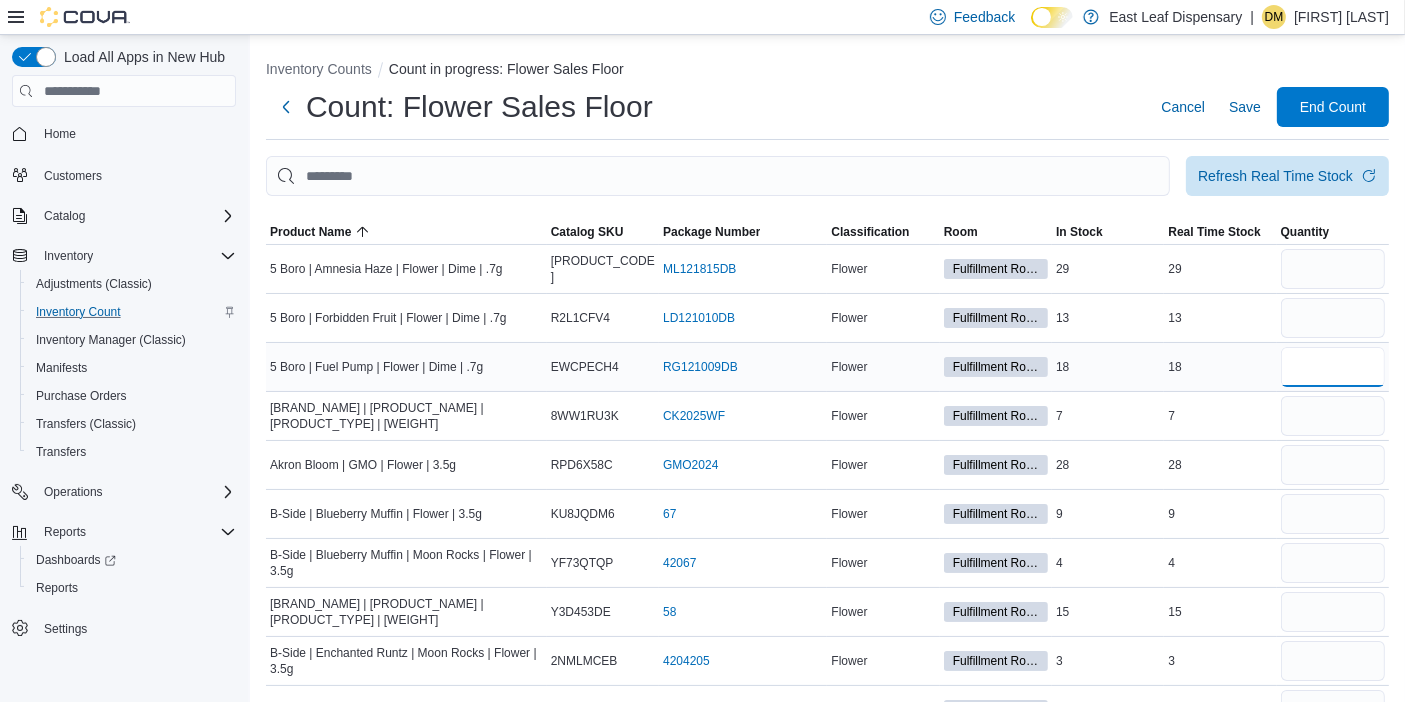 click at bounding box center (1333, 367) 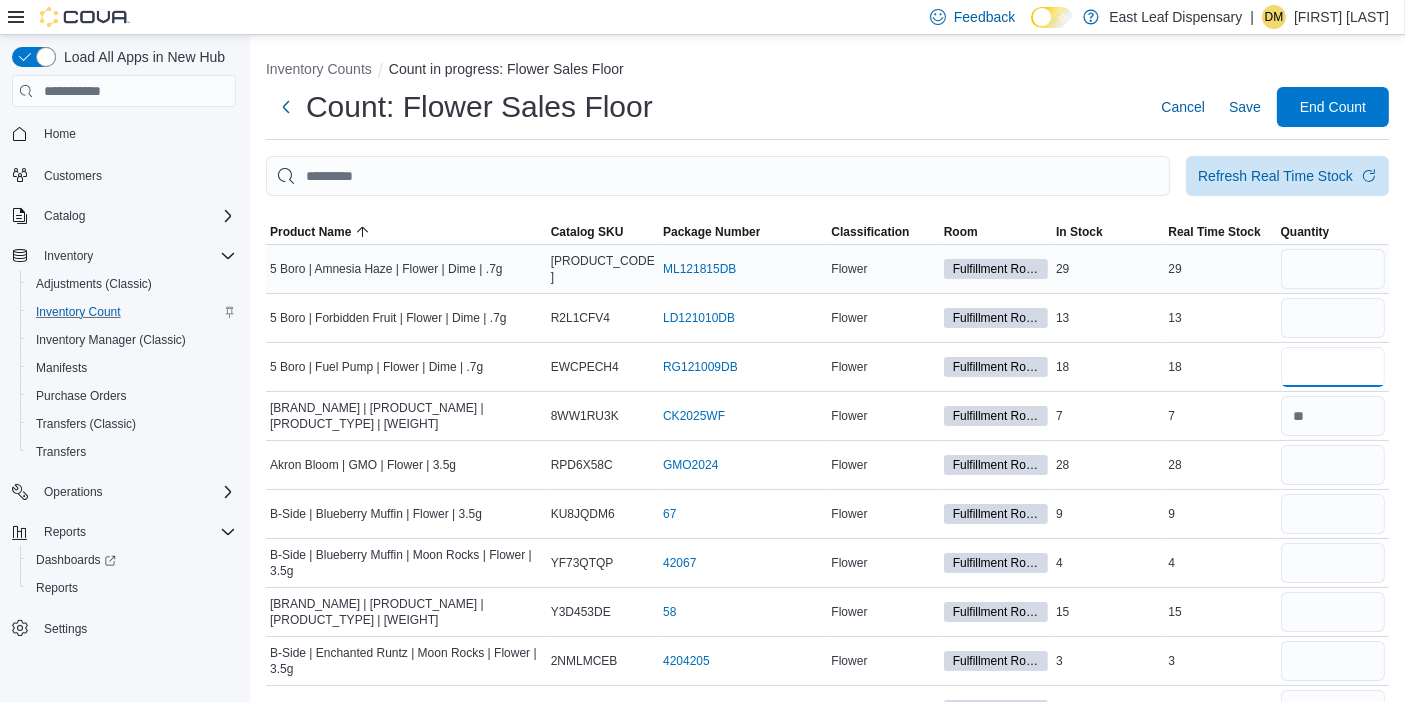 type on "**" 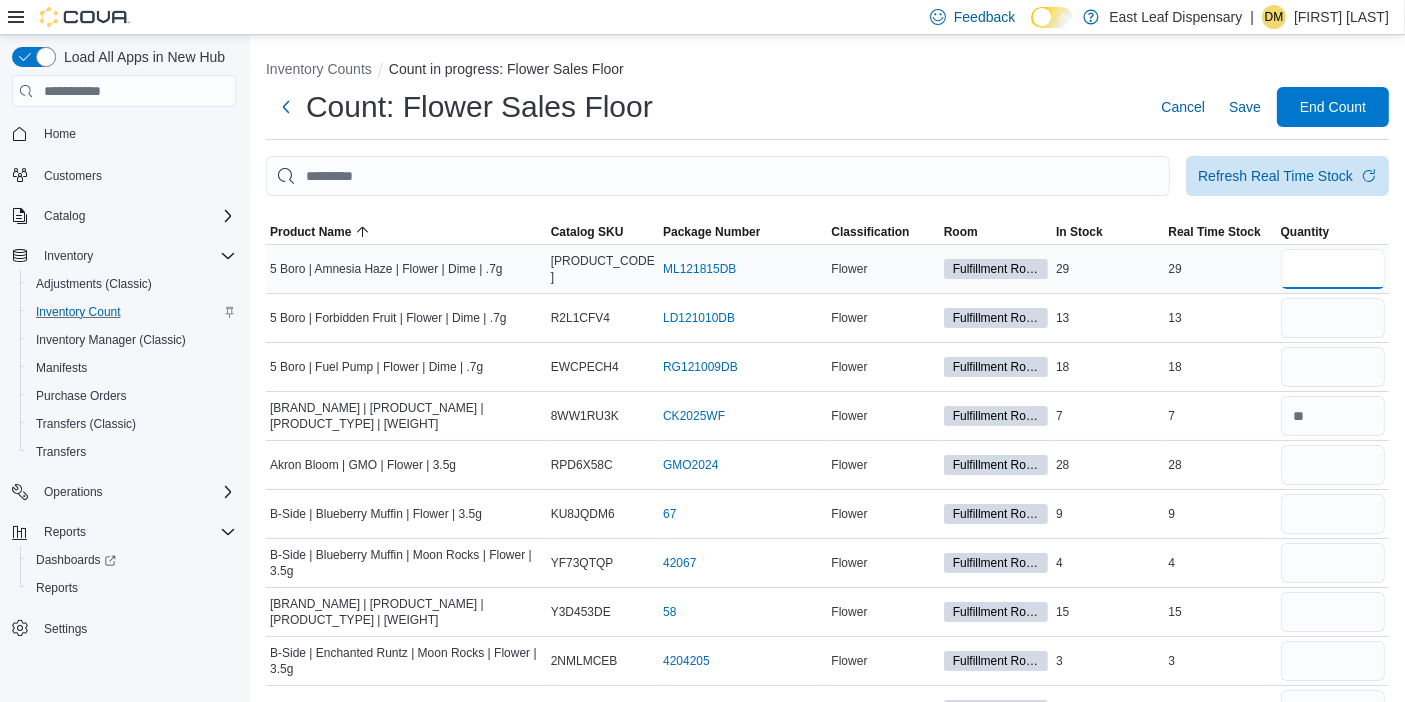 click at bounding box center [1333, 269] 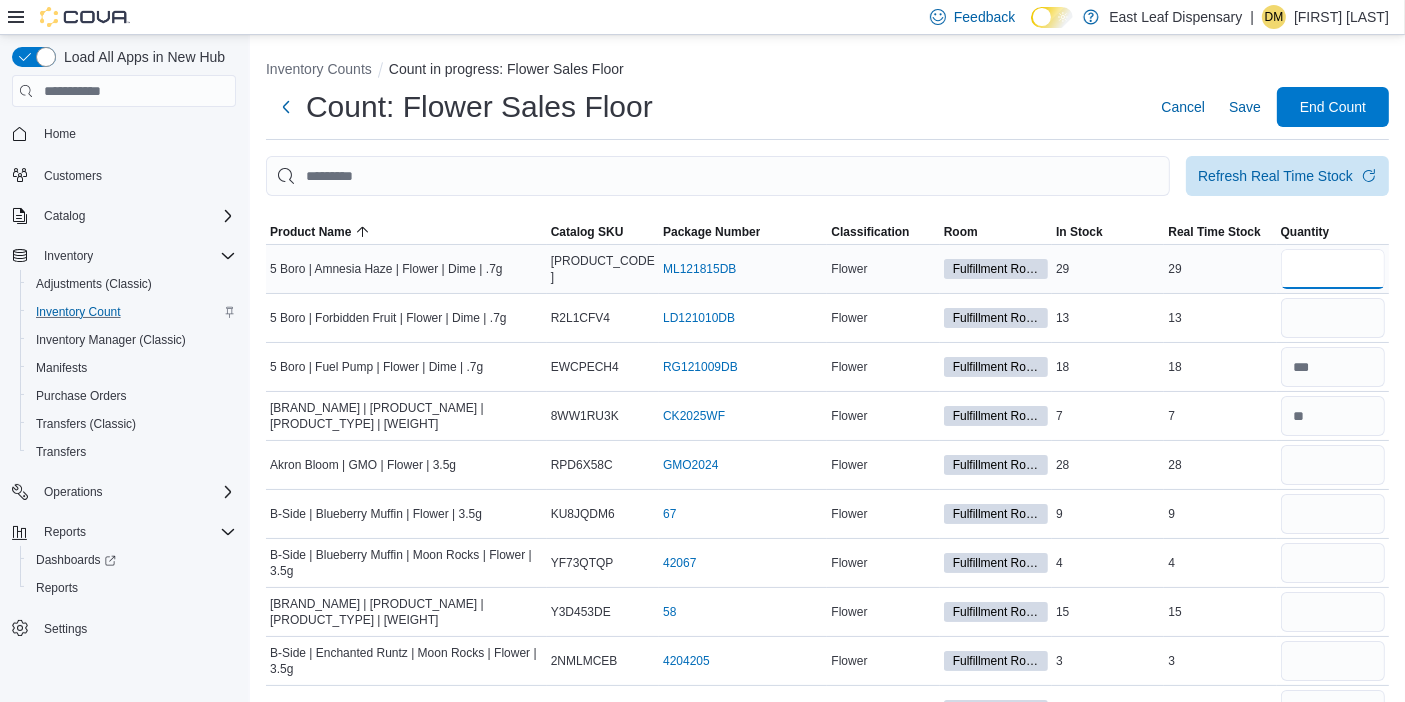 type on "**" 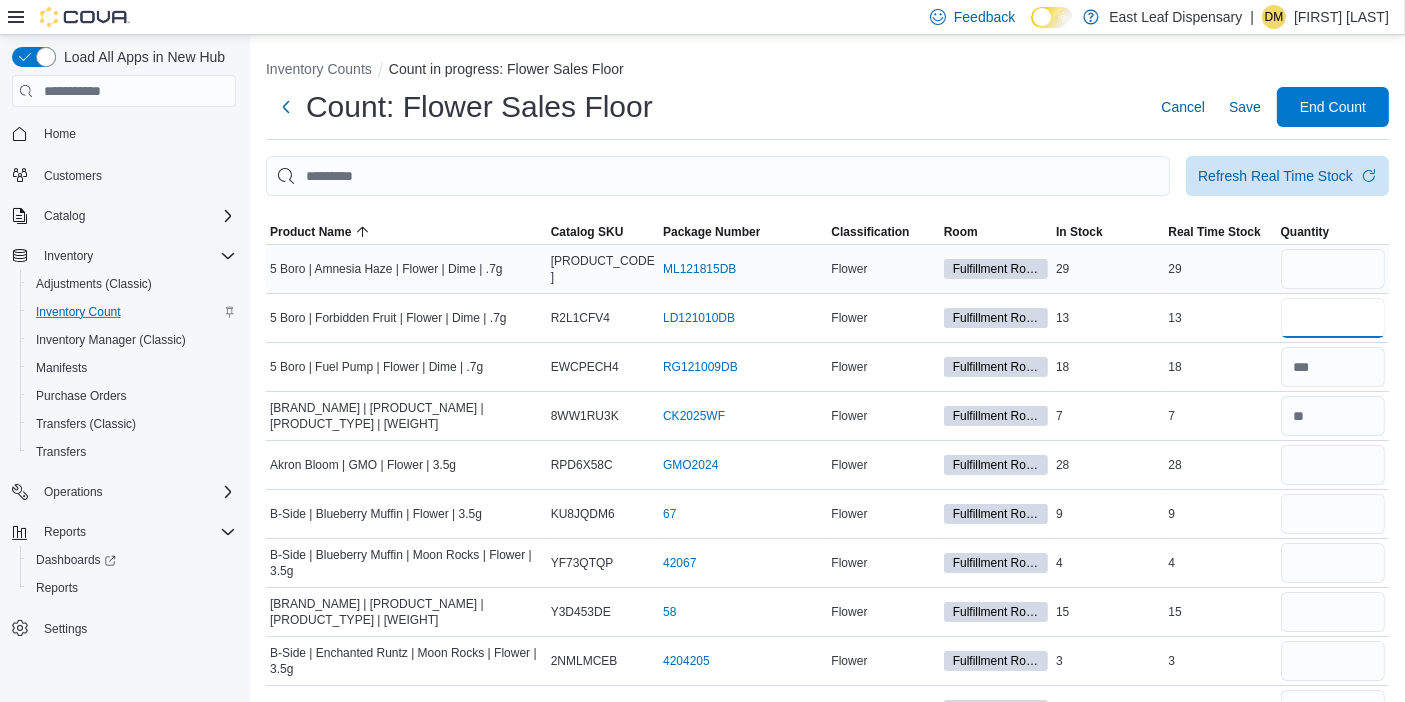 type 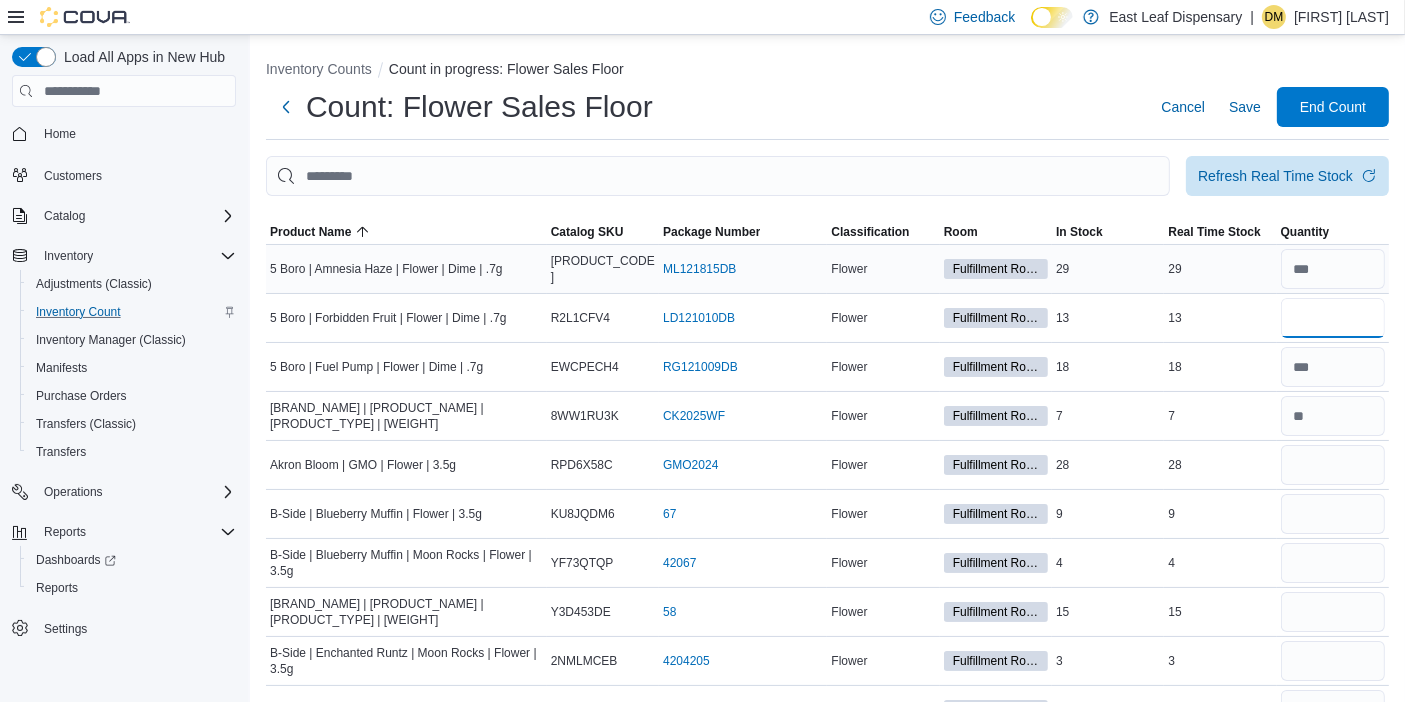 type on "**" 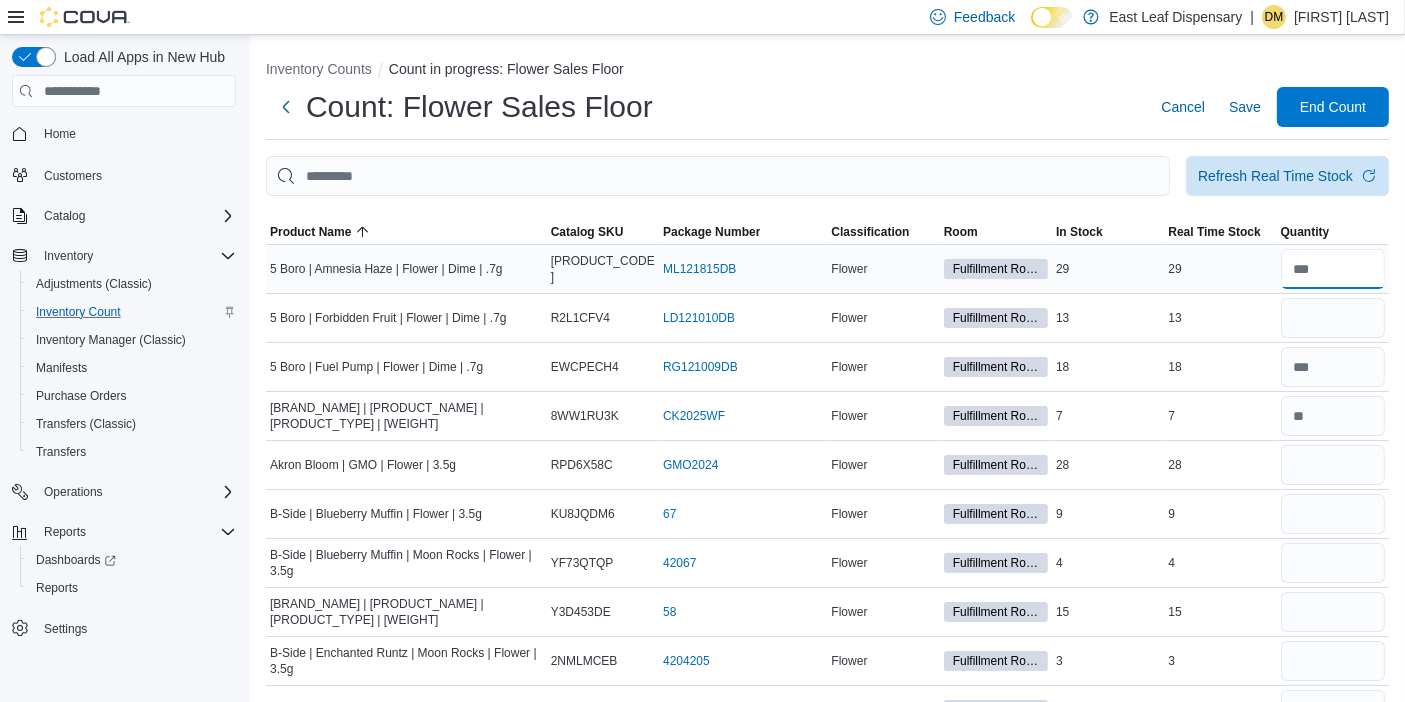 click at bounding box center (1333, 269) 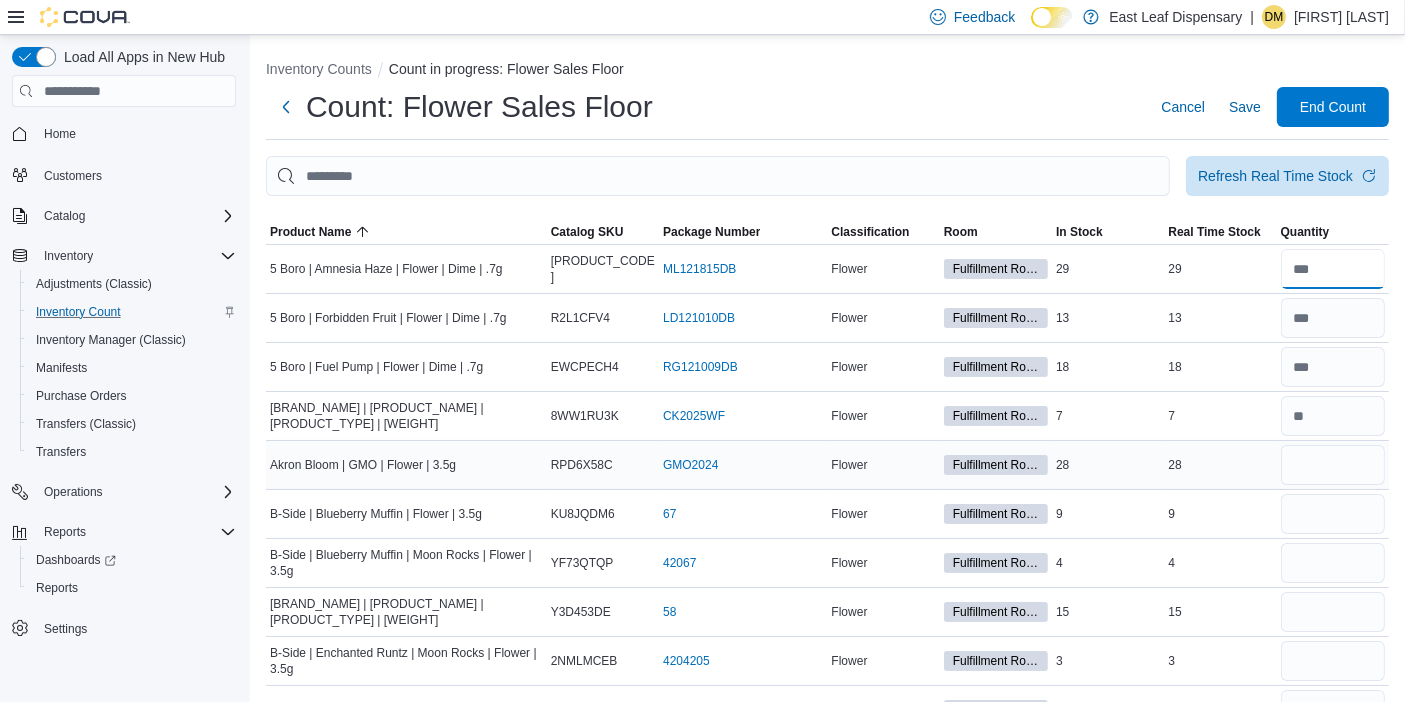 type on "**" 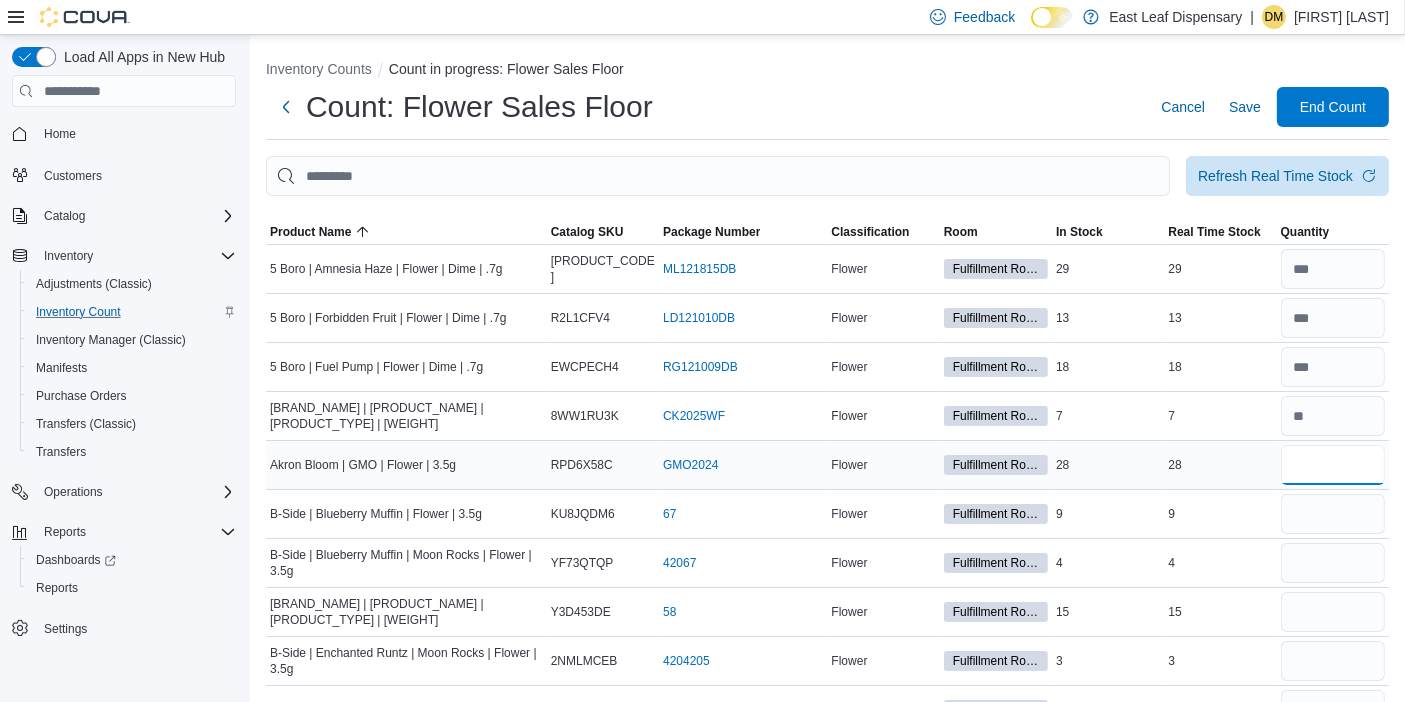 click at bounding box center (1333, 465) 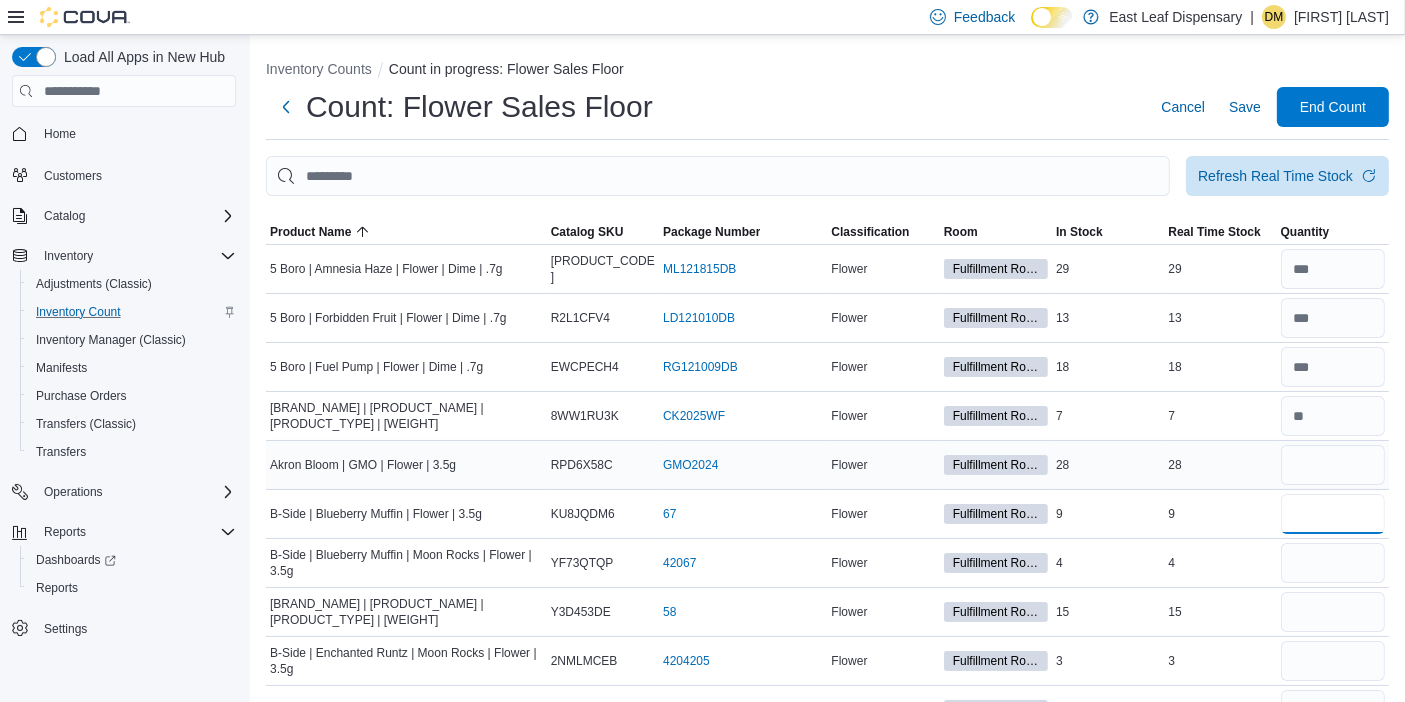 type 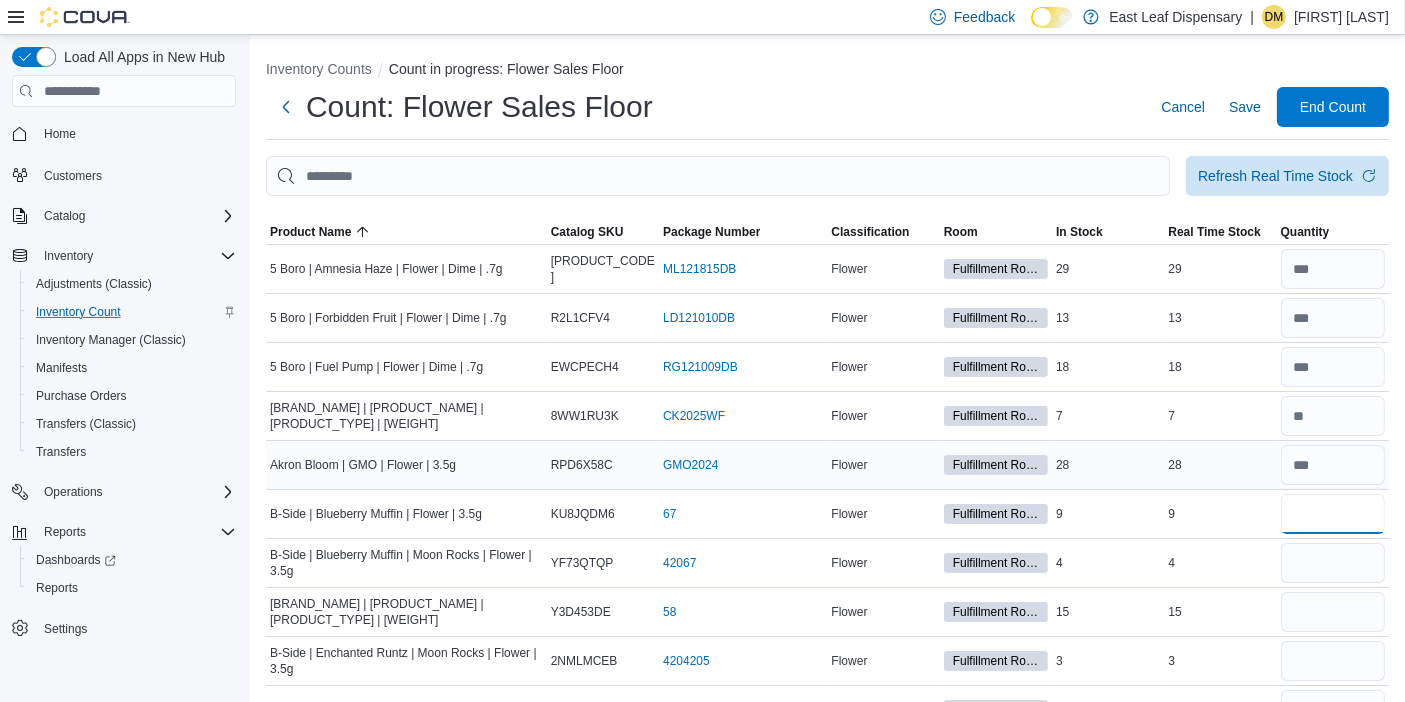 type on "*" 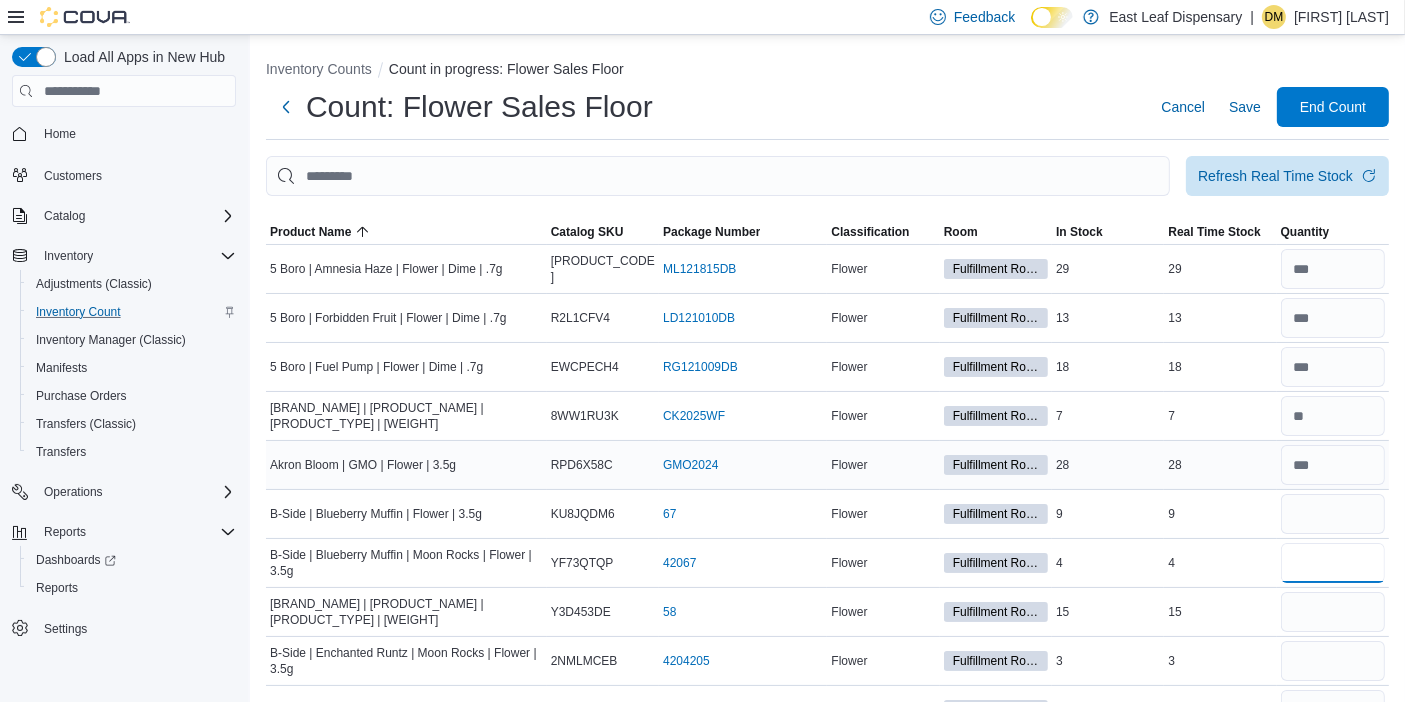 type 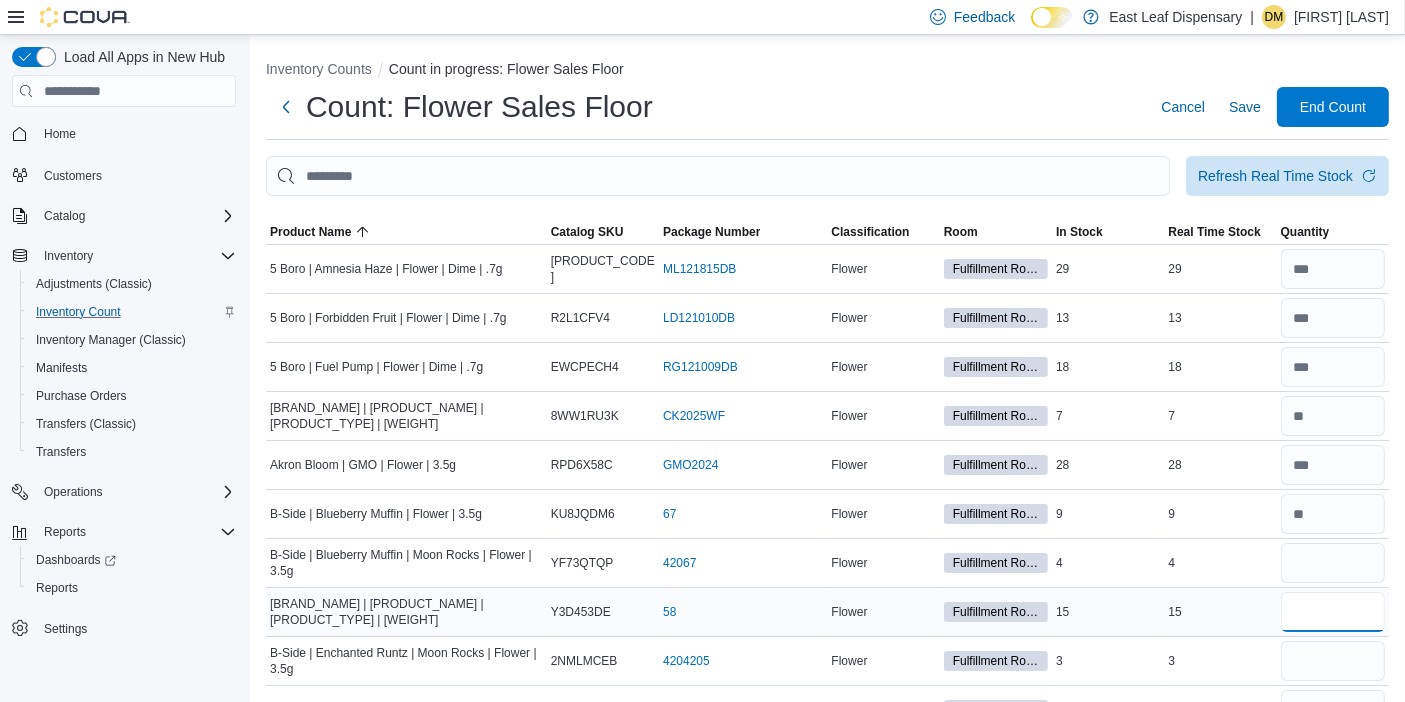 click at bounding box center [1333, 612] 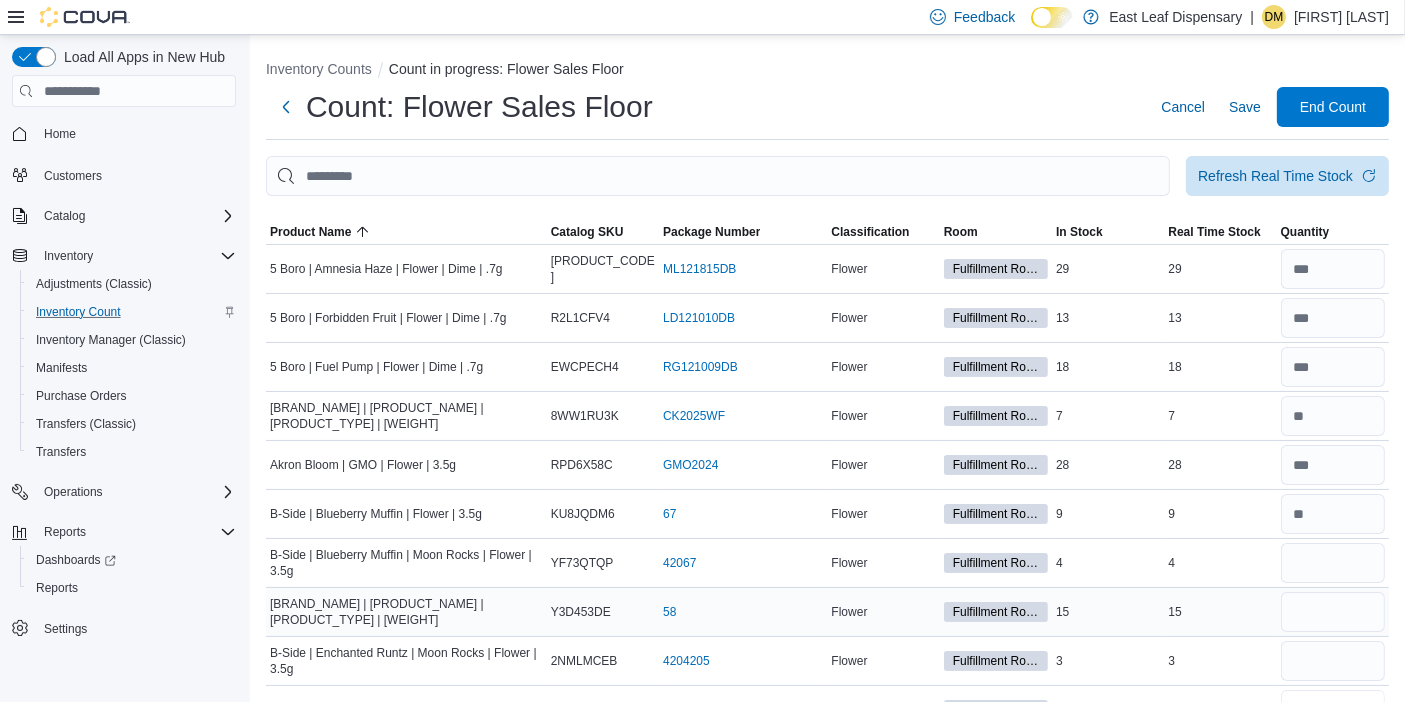 type 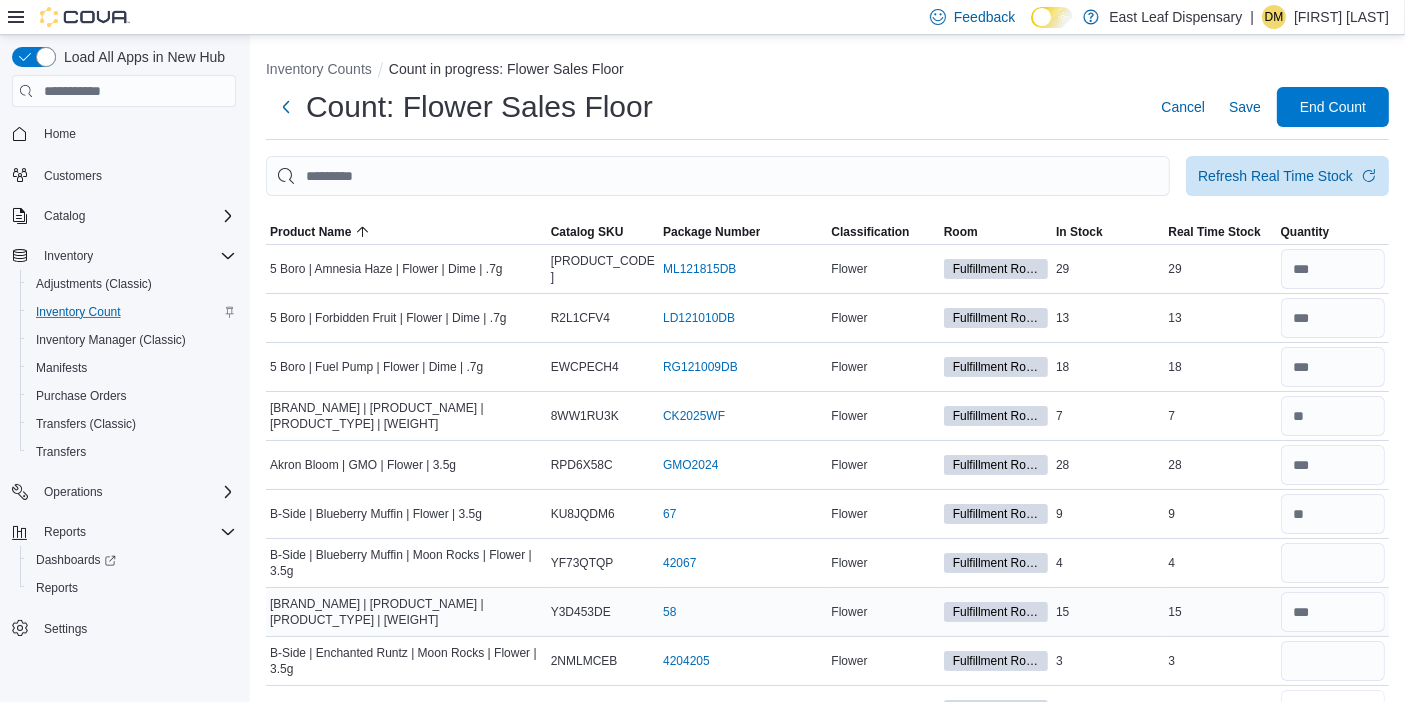 scroll, scrollTop: 24, scrollLeft: 0, axis: vertical 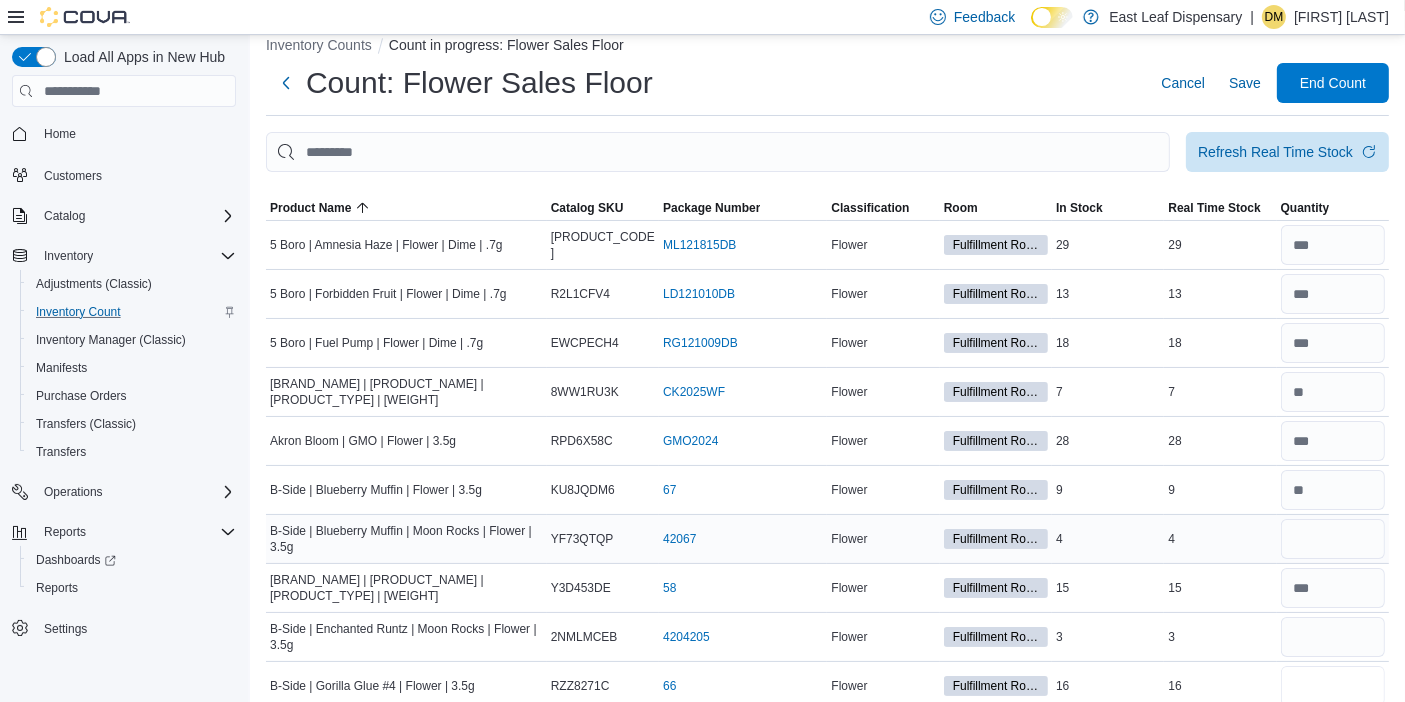 type on "***" 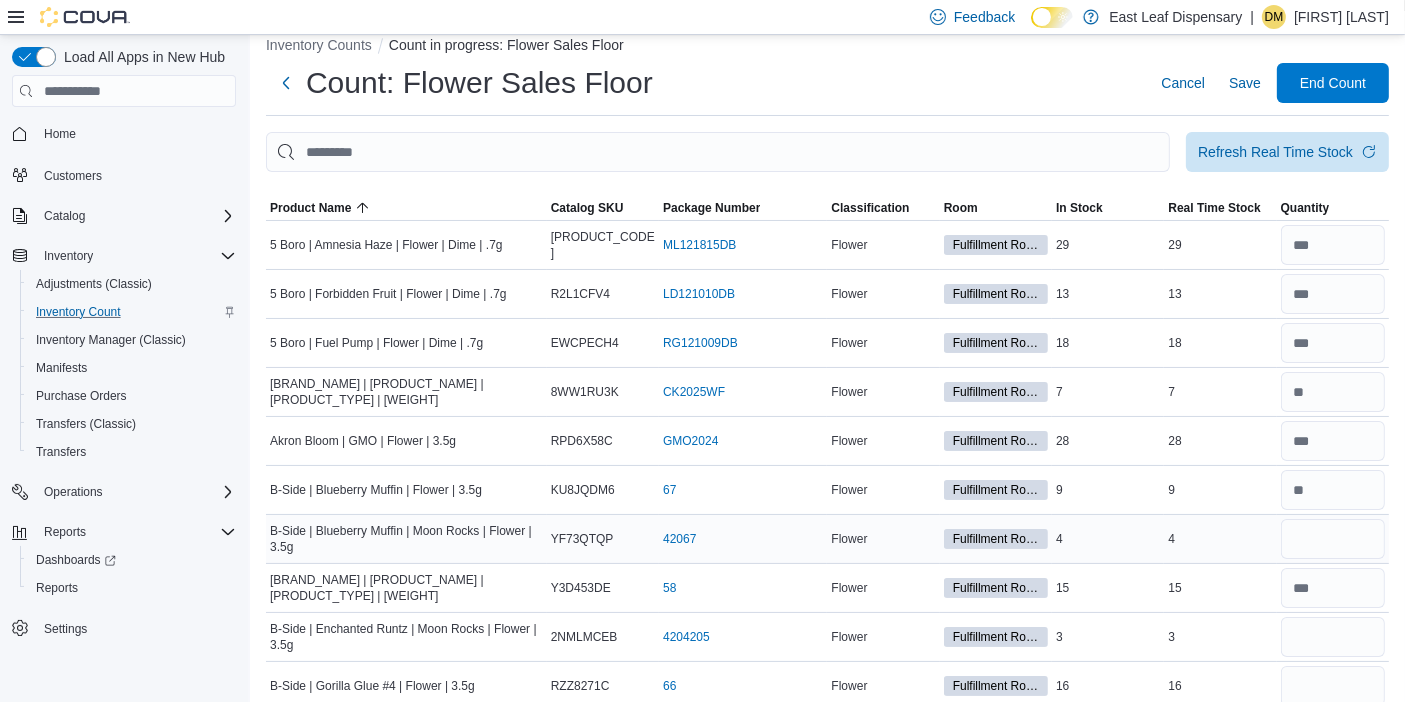 type 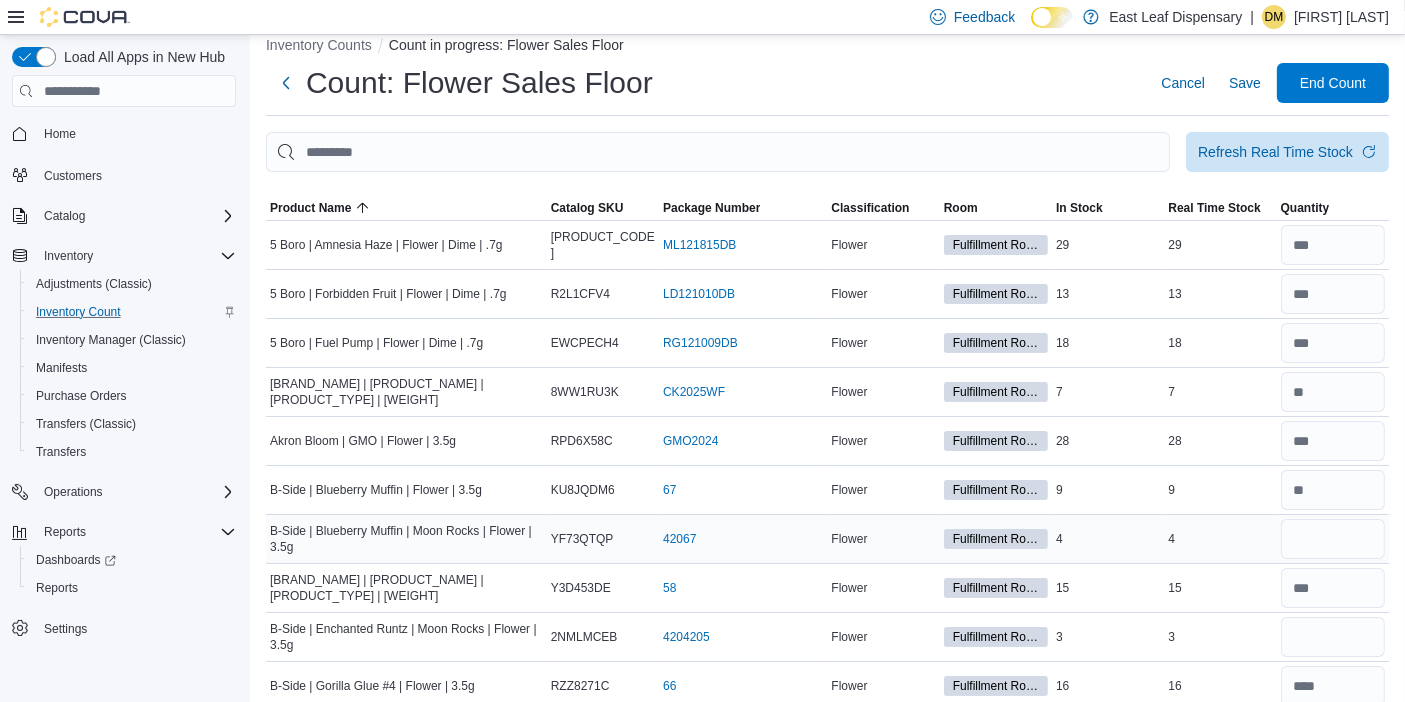 scroll, scrollTop: 404, scrollLeft: 0, axis: vertical 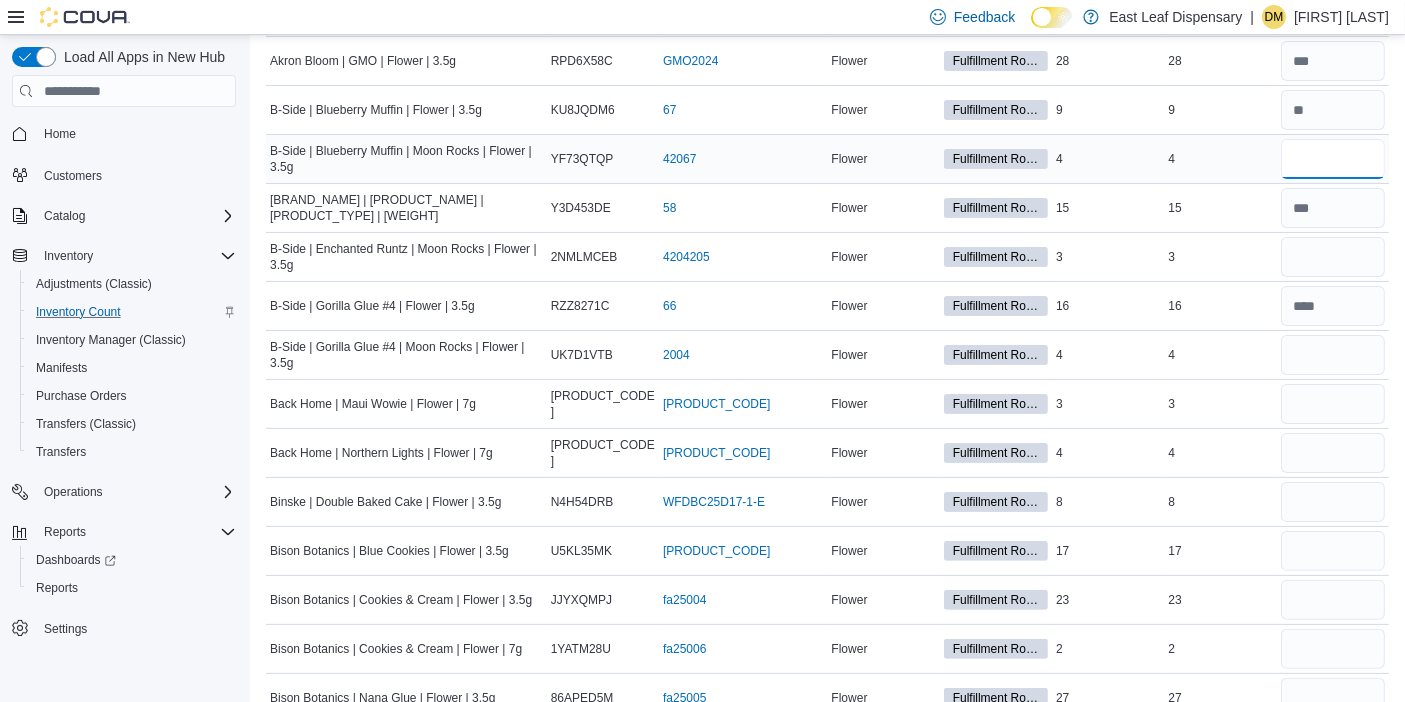 click at bounding box center (1333, 159) 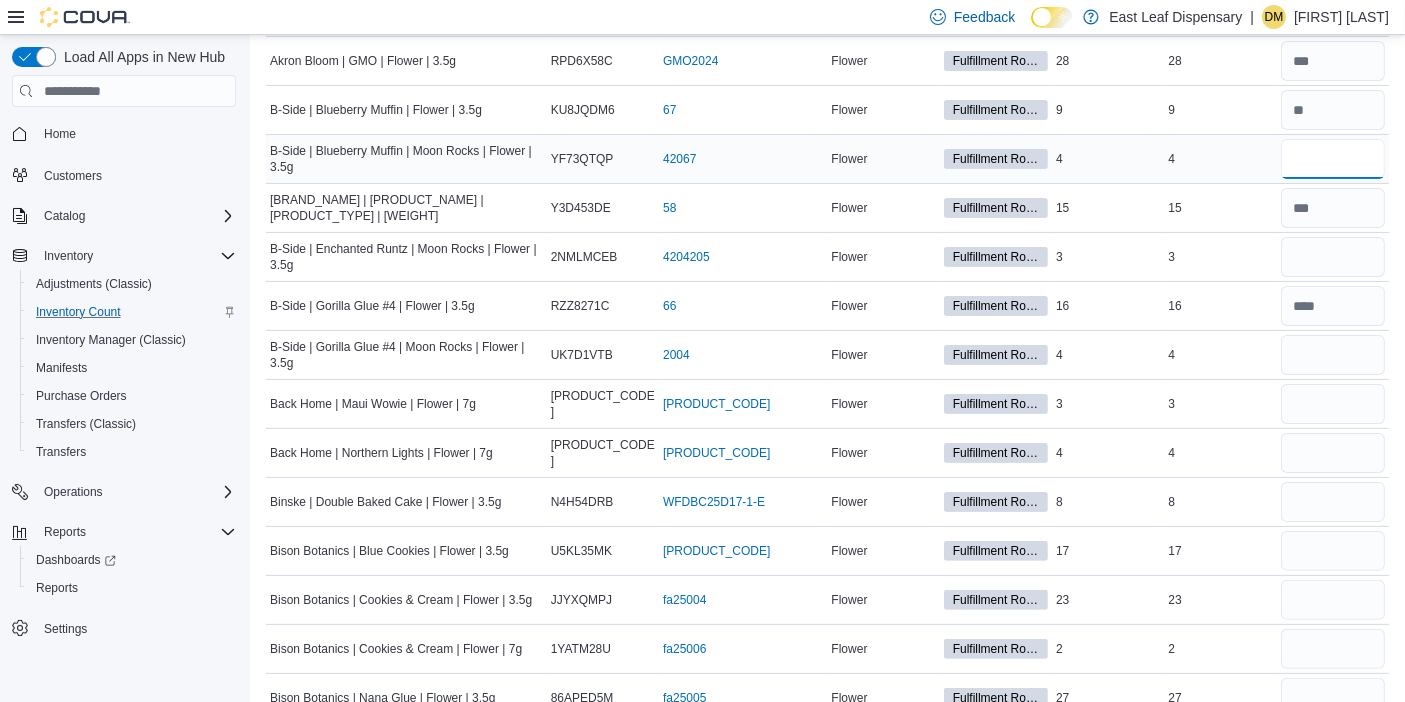 type on "*" 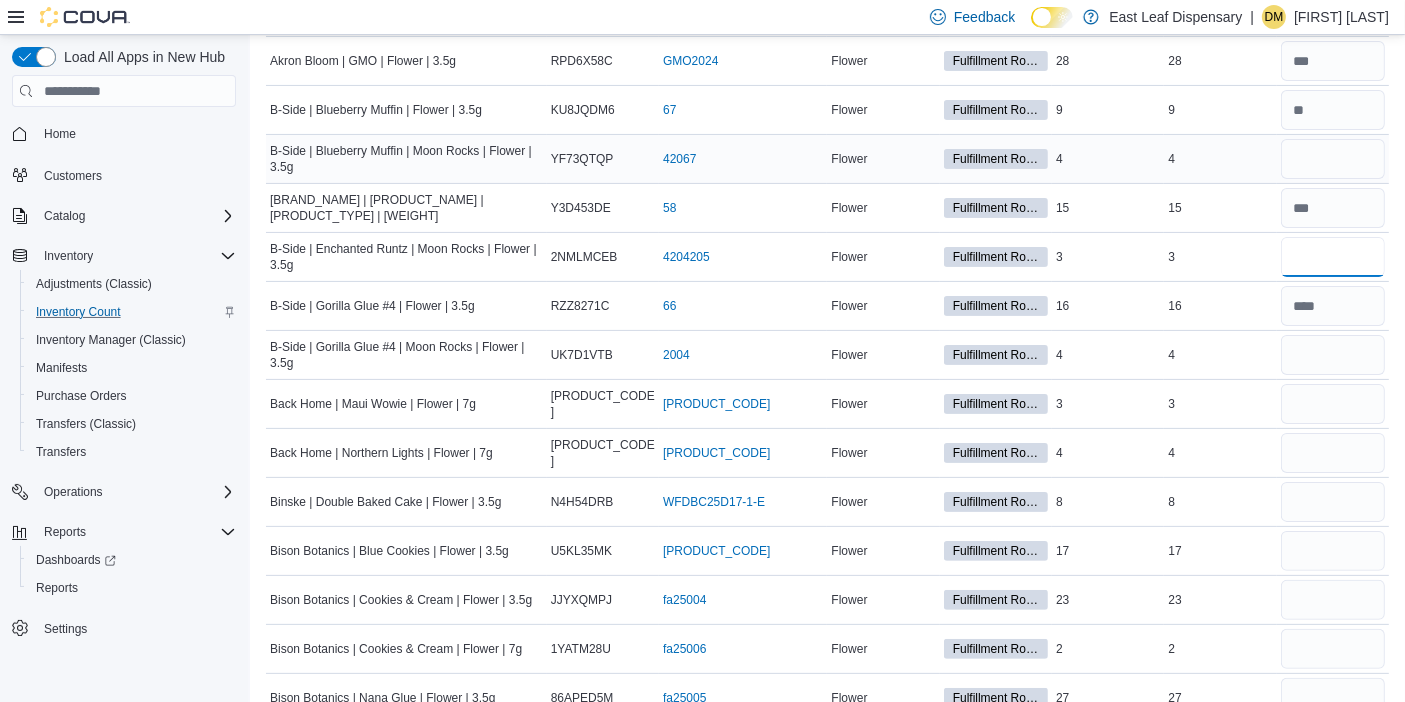 type 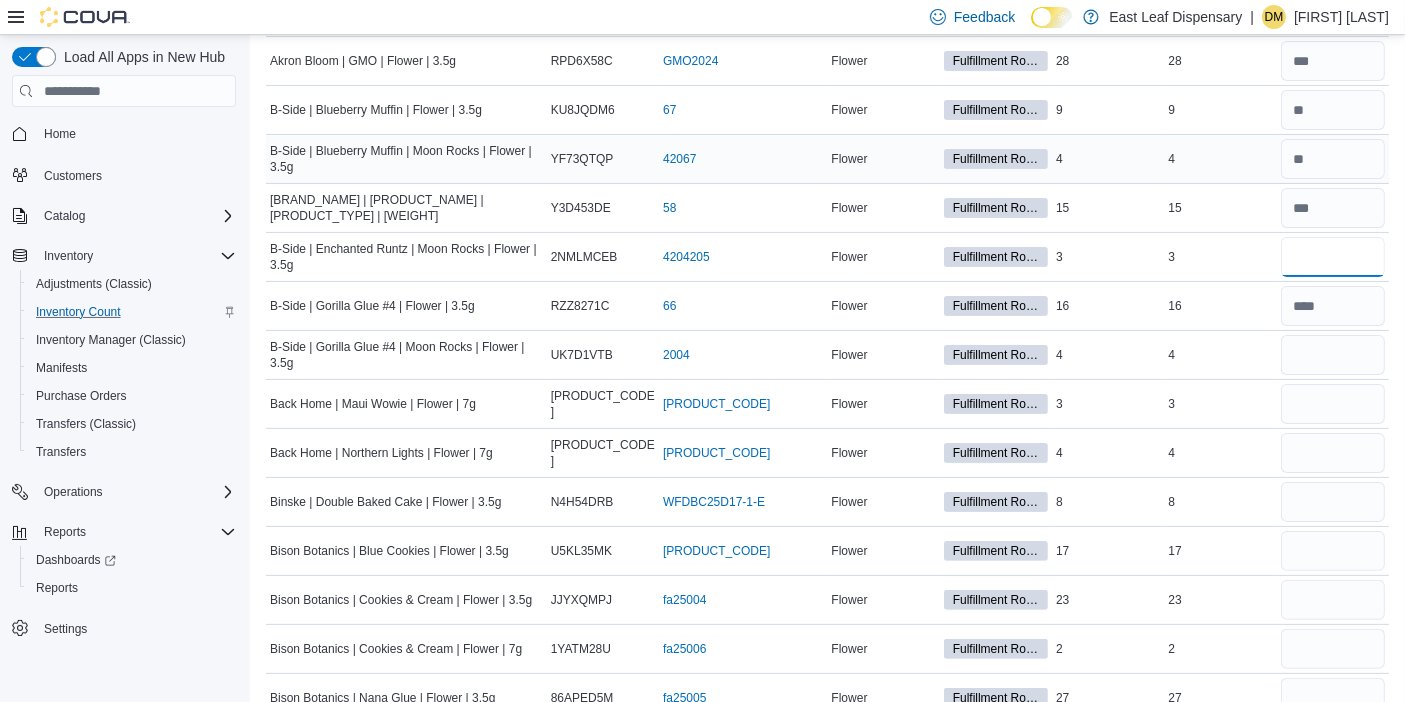 type on "*" 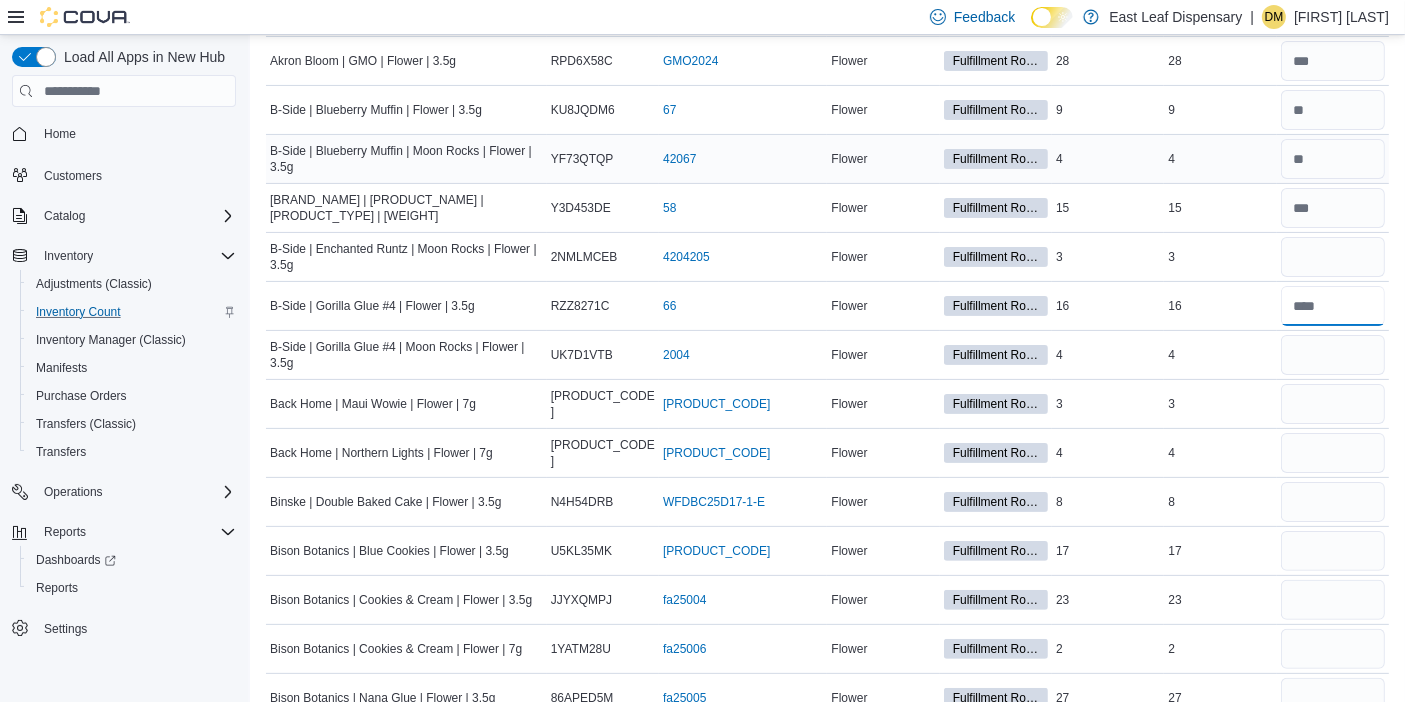 type 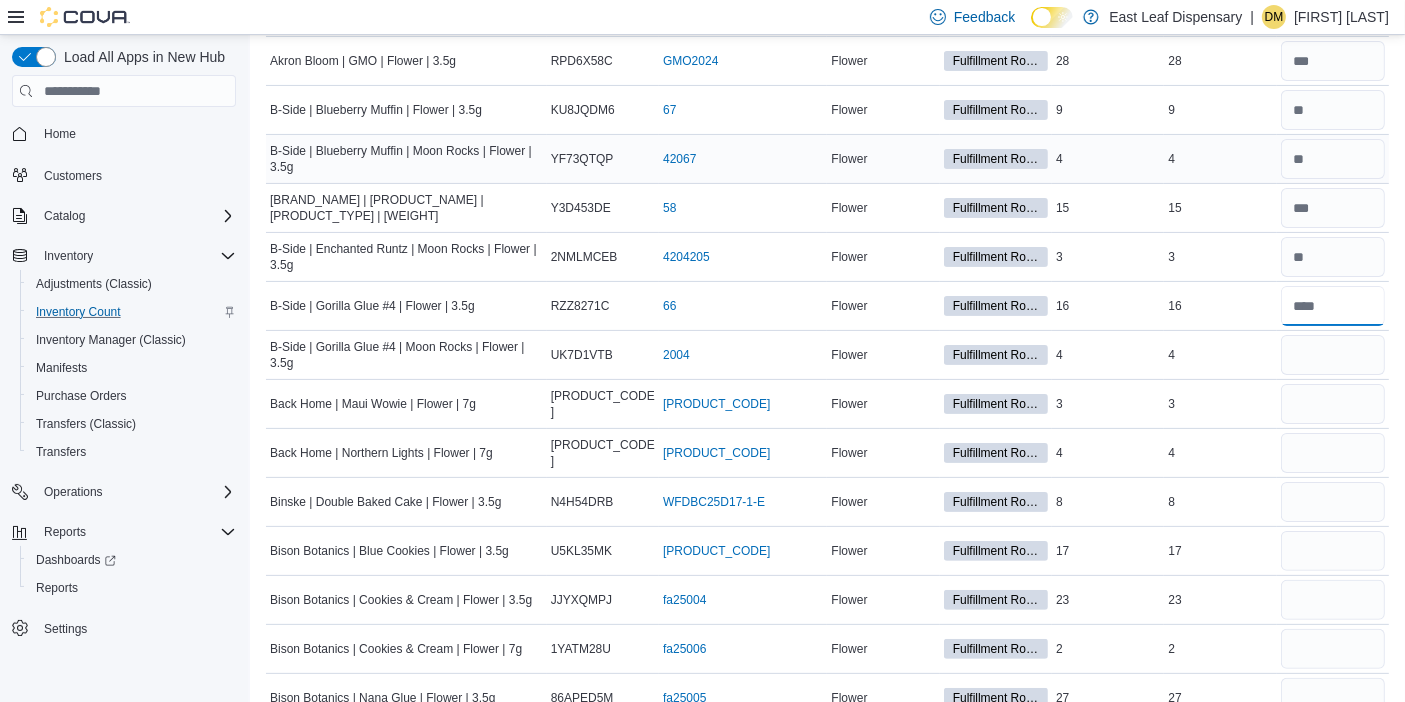 type on "**" 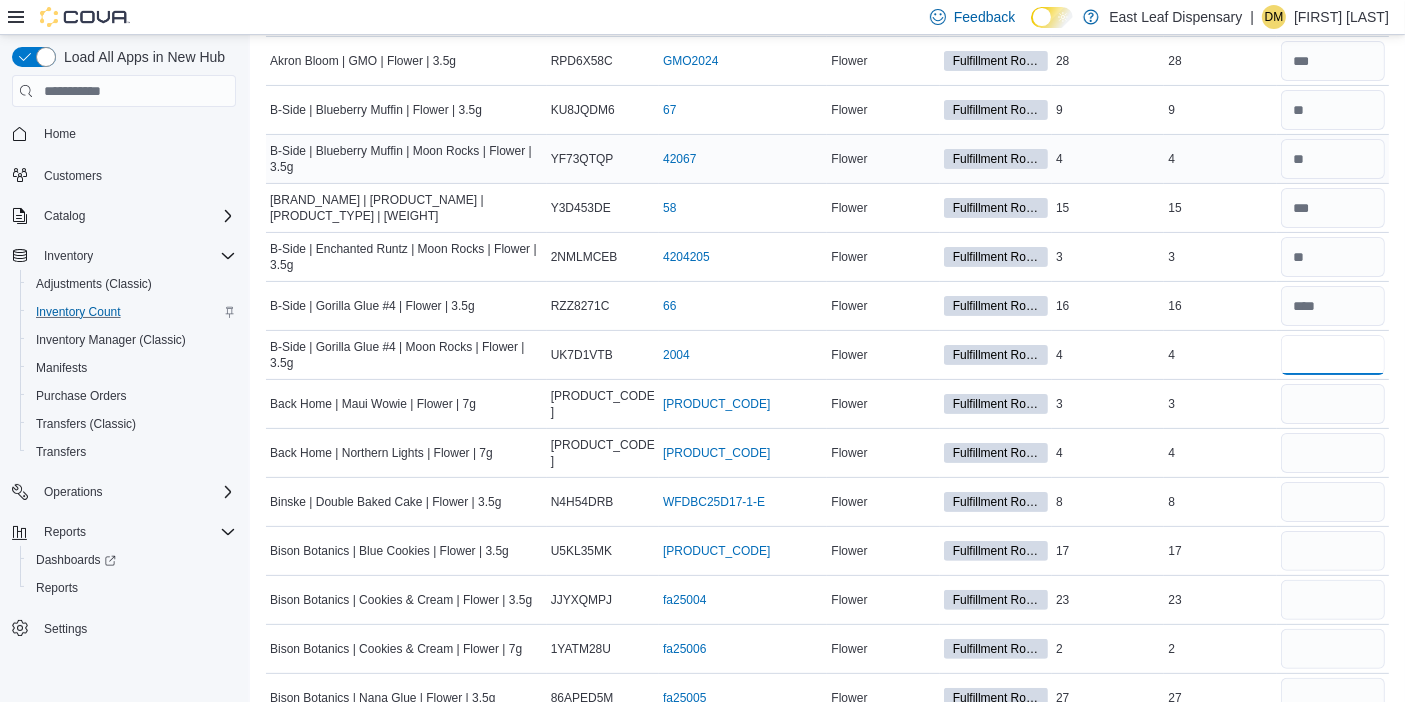type 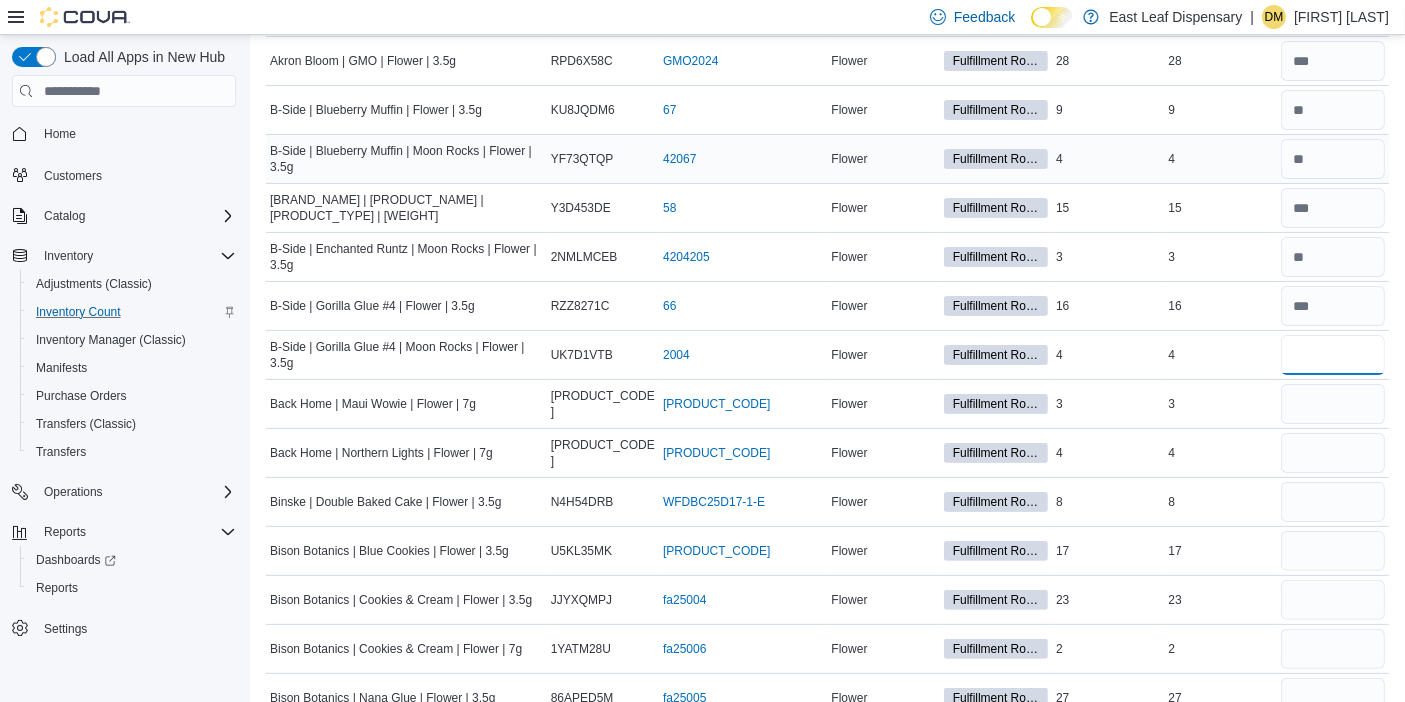 type on "*" 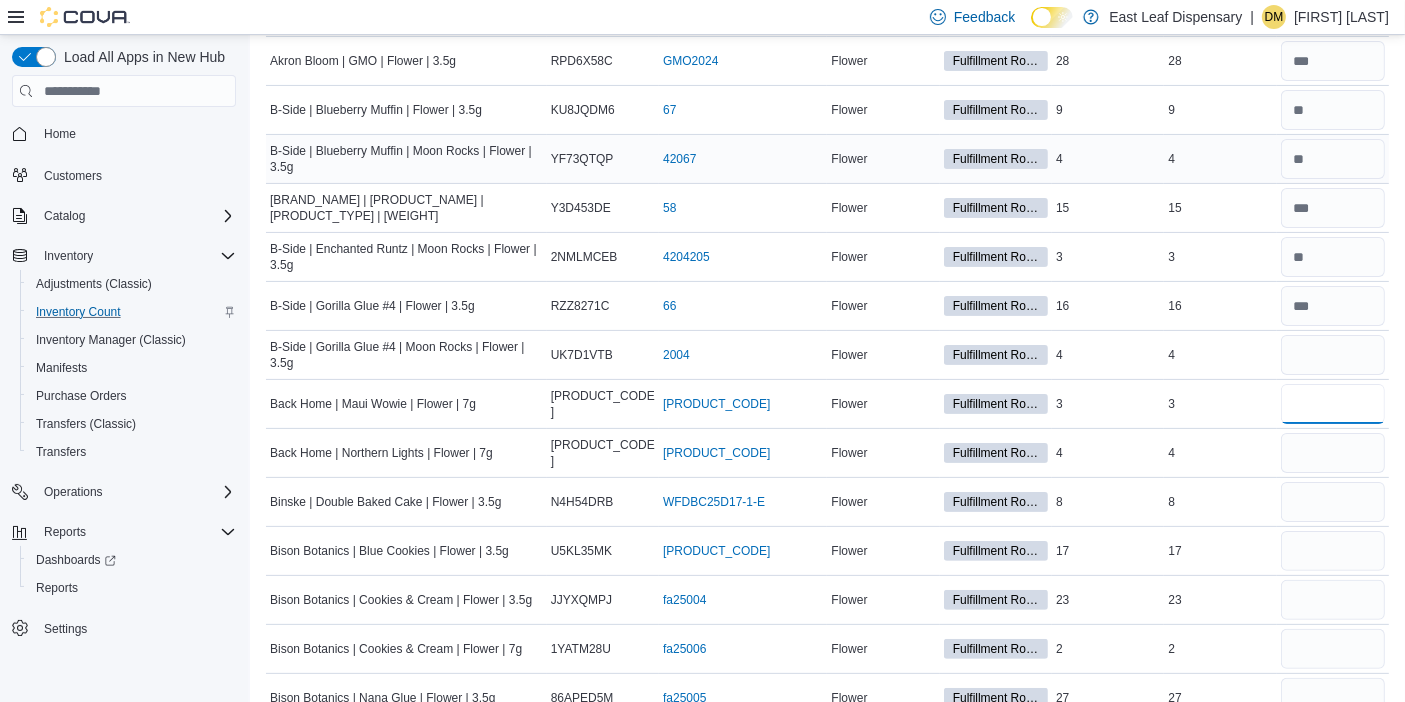 type 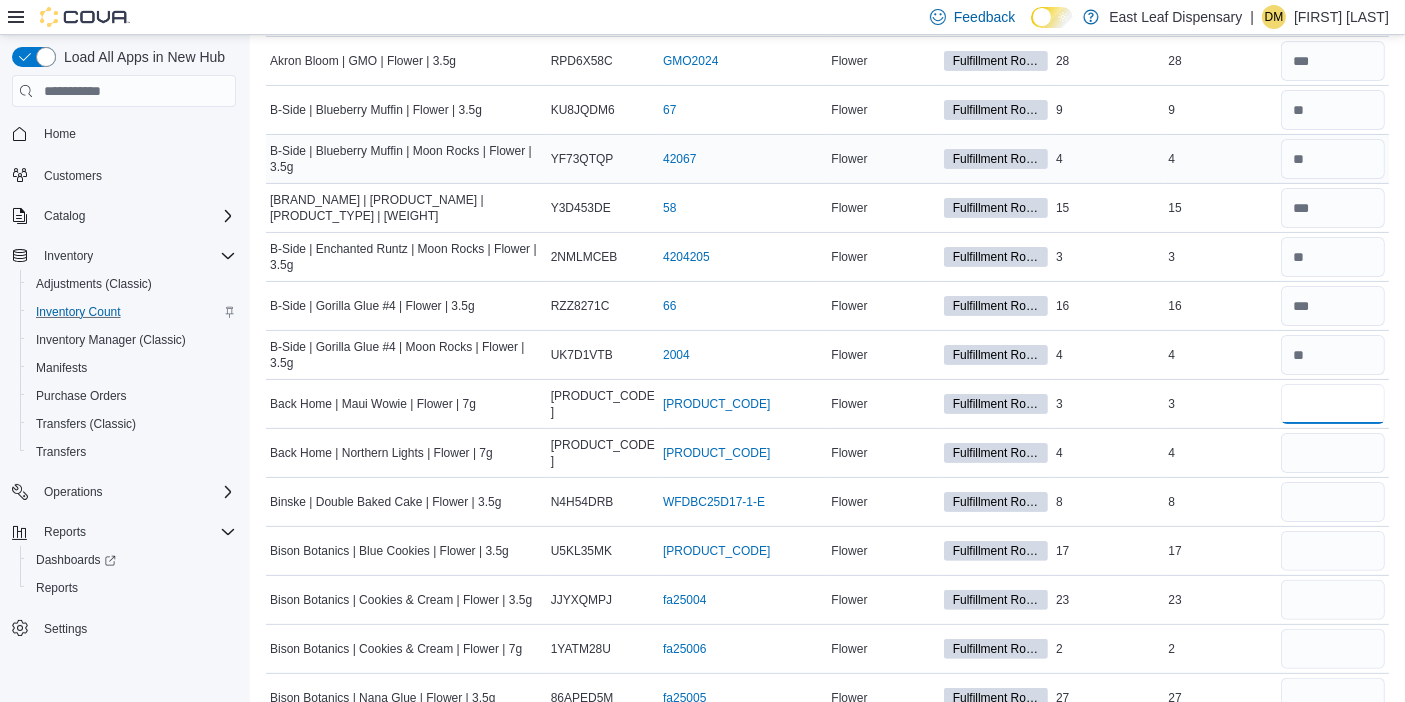 type on "*" 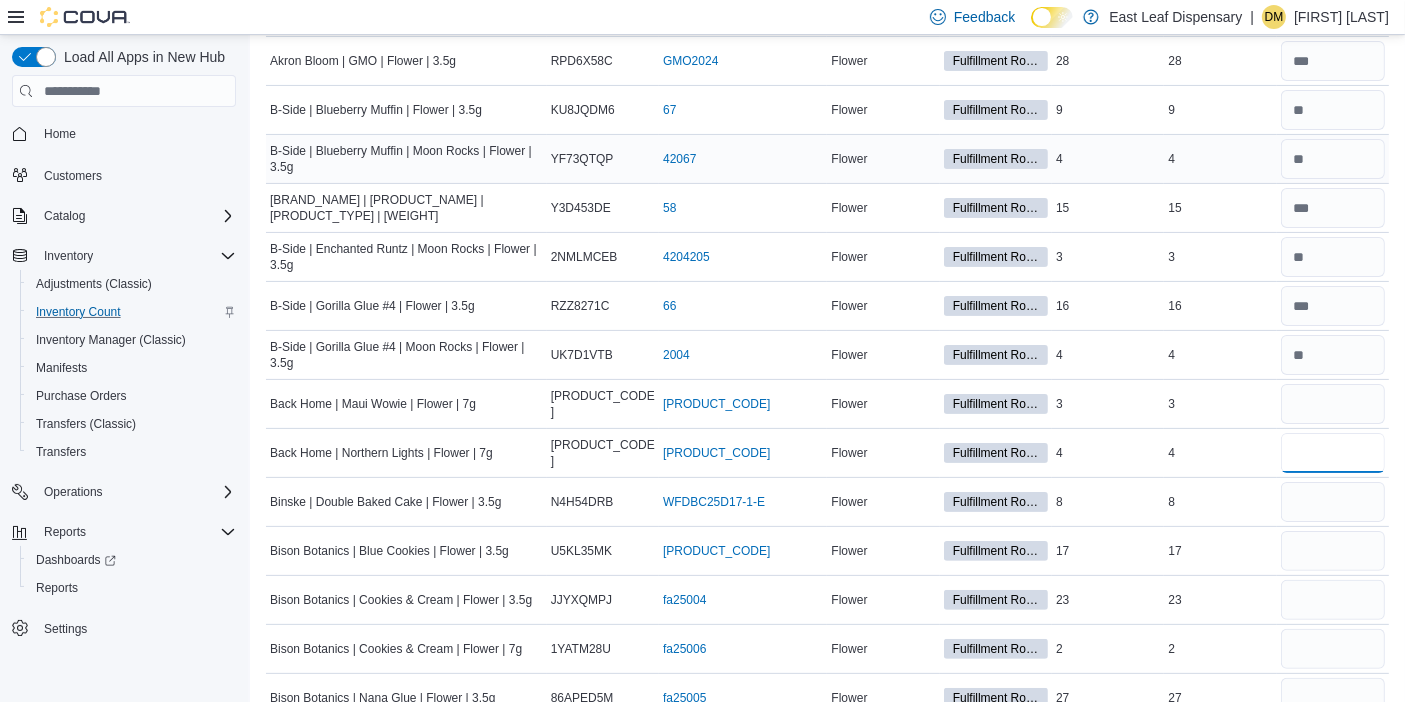 type 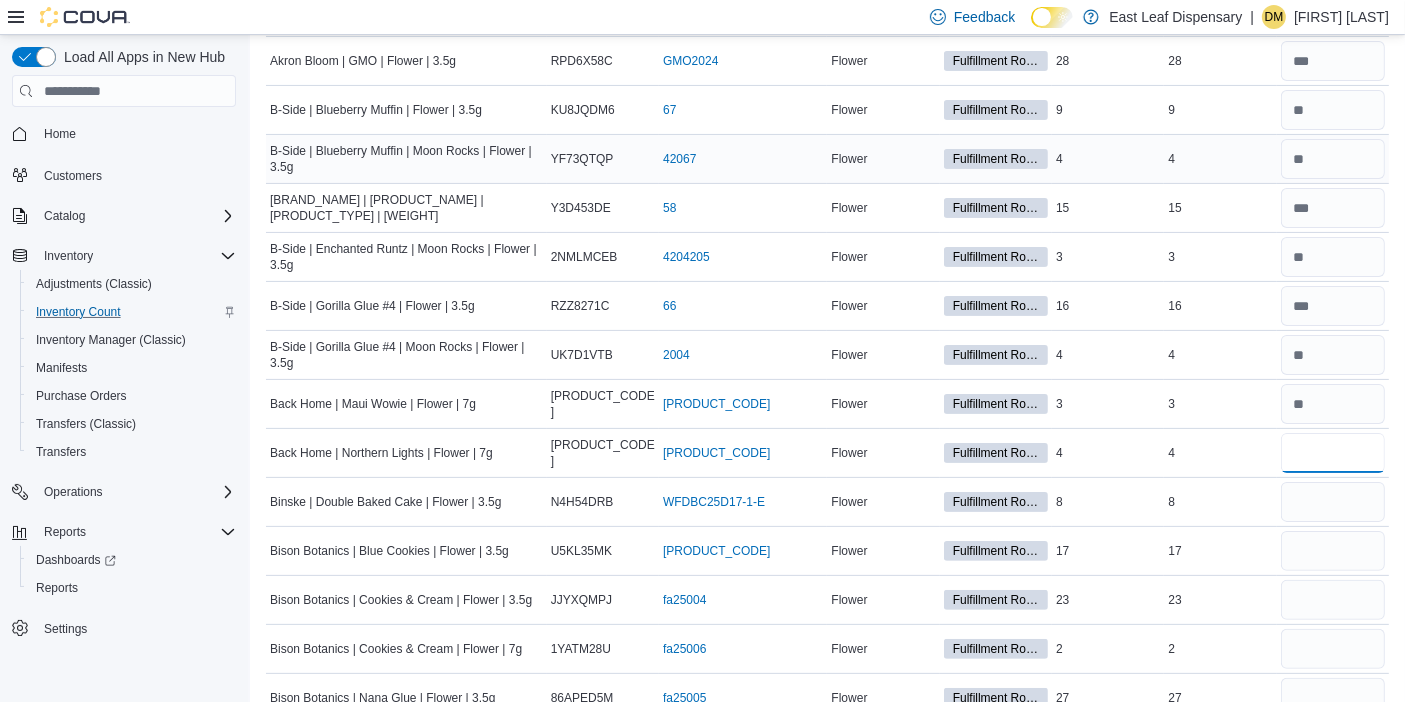 type on "*" 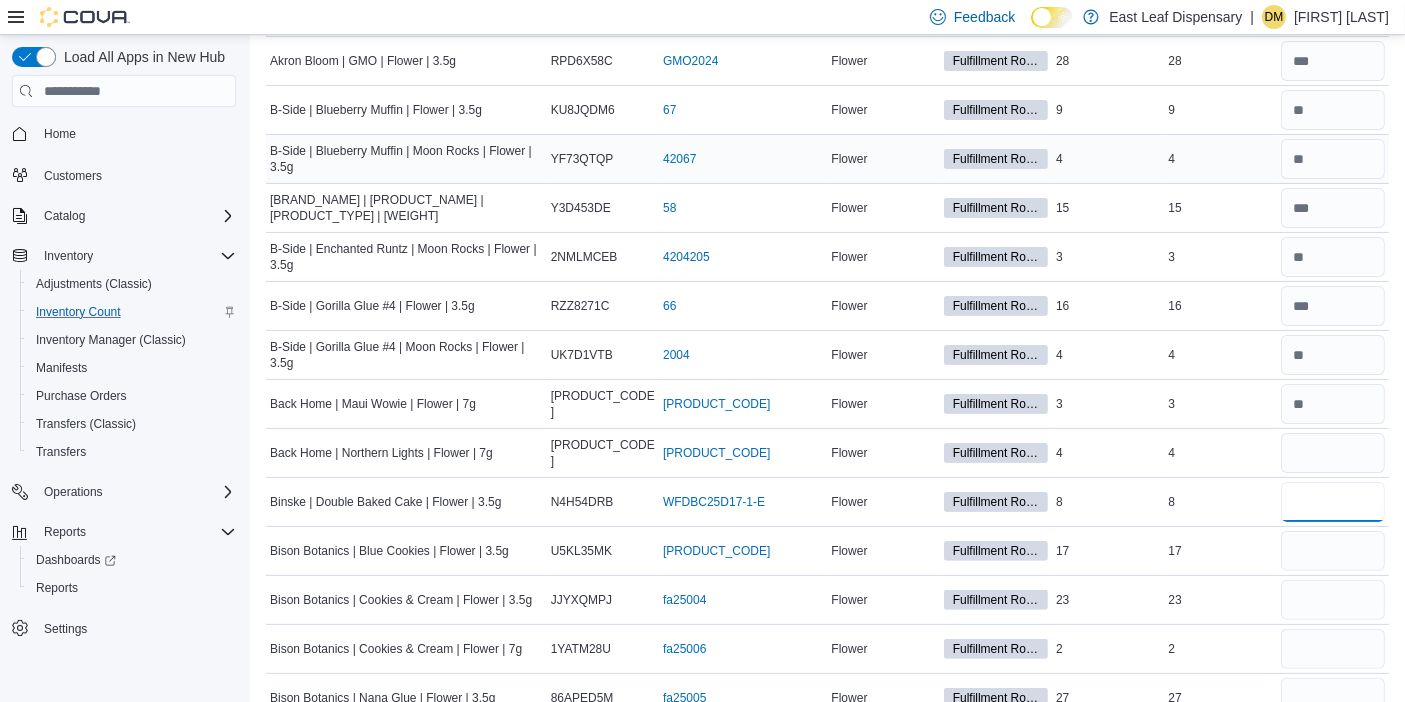 type 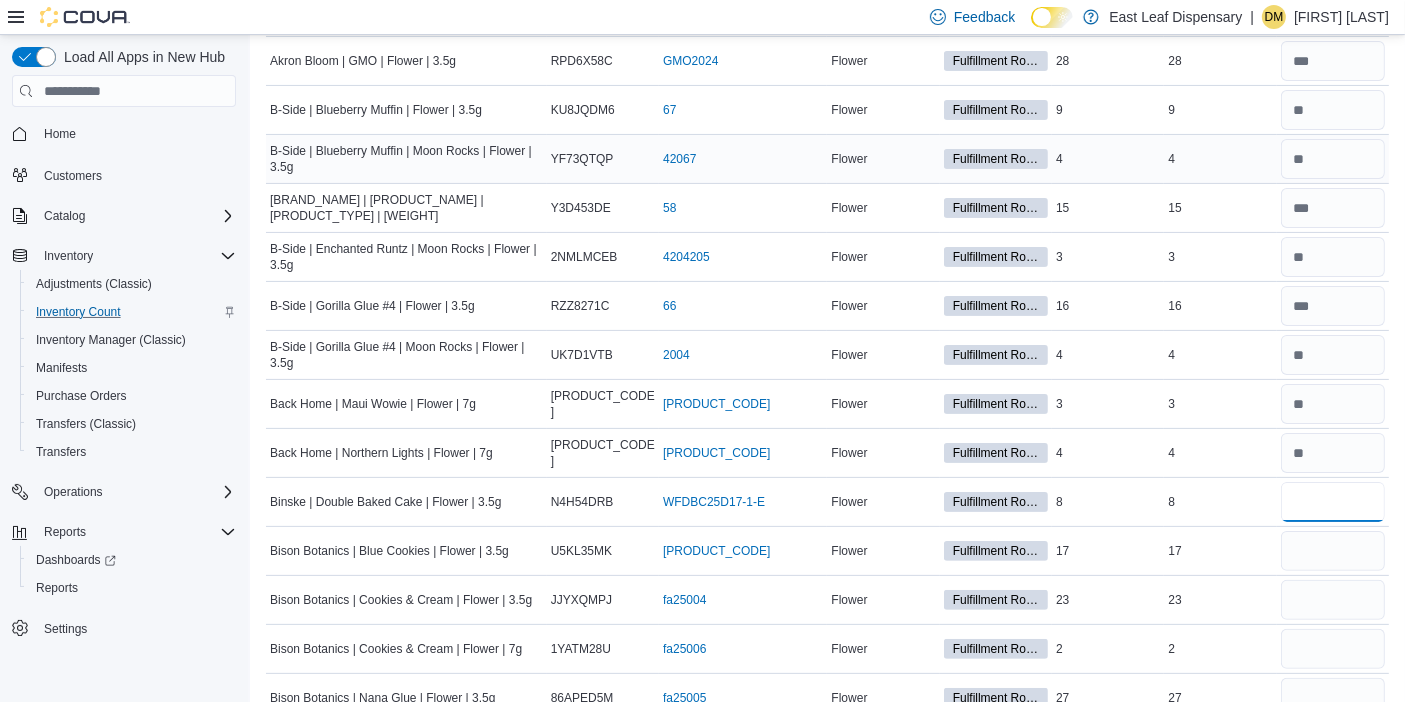 type on "*" 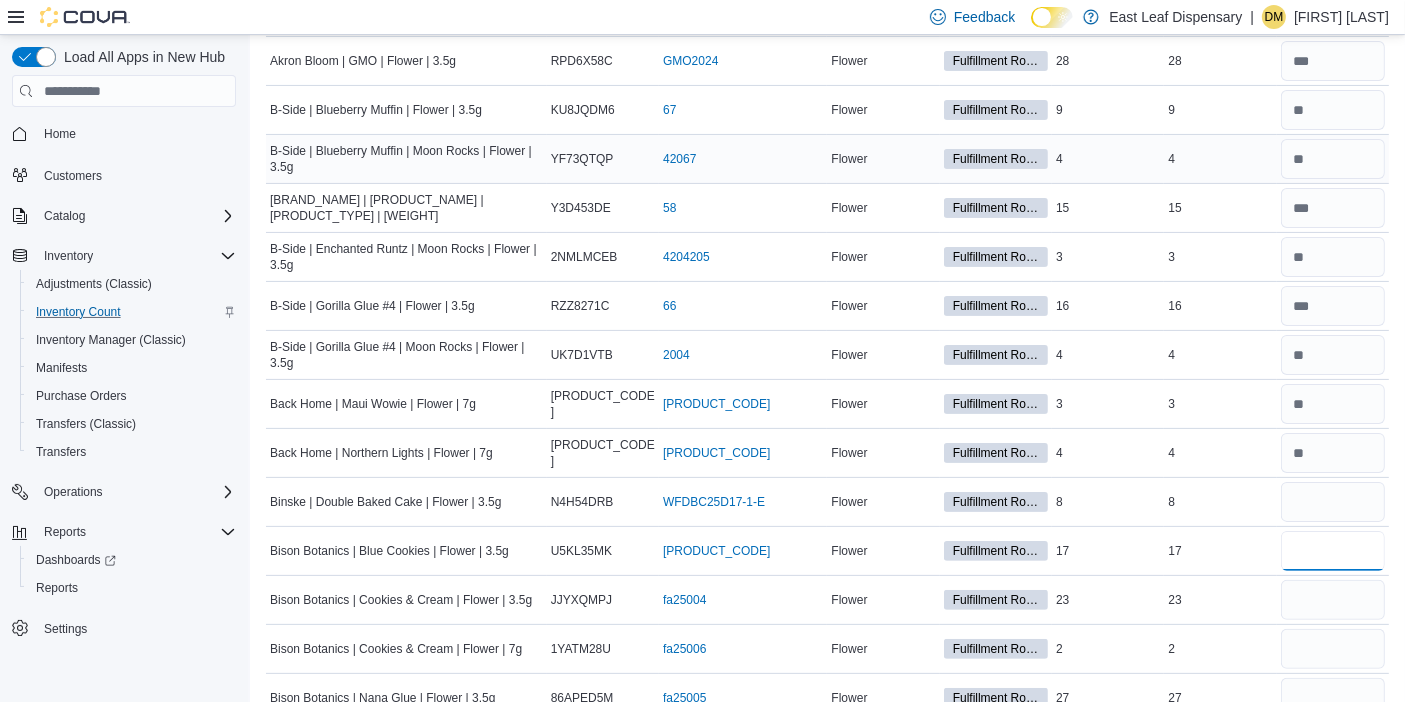 type 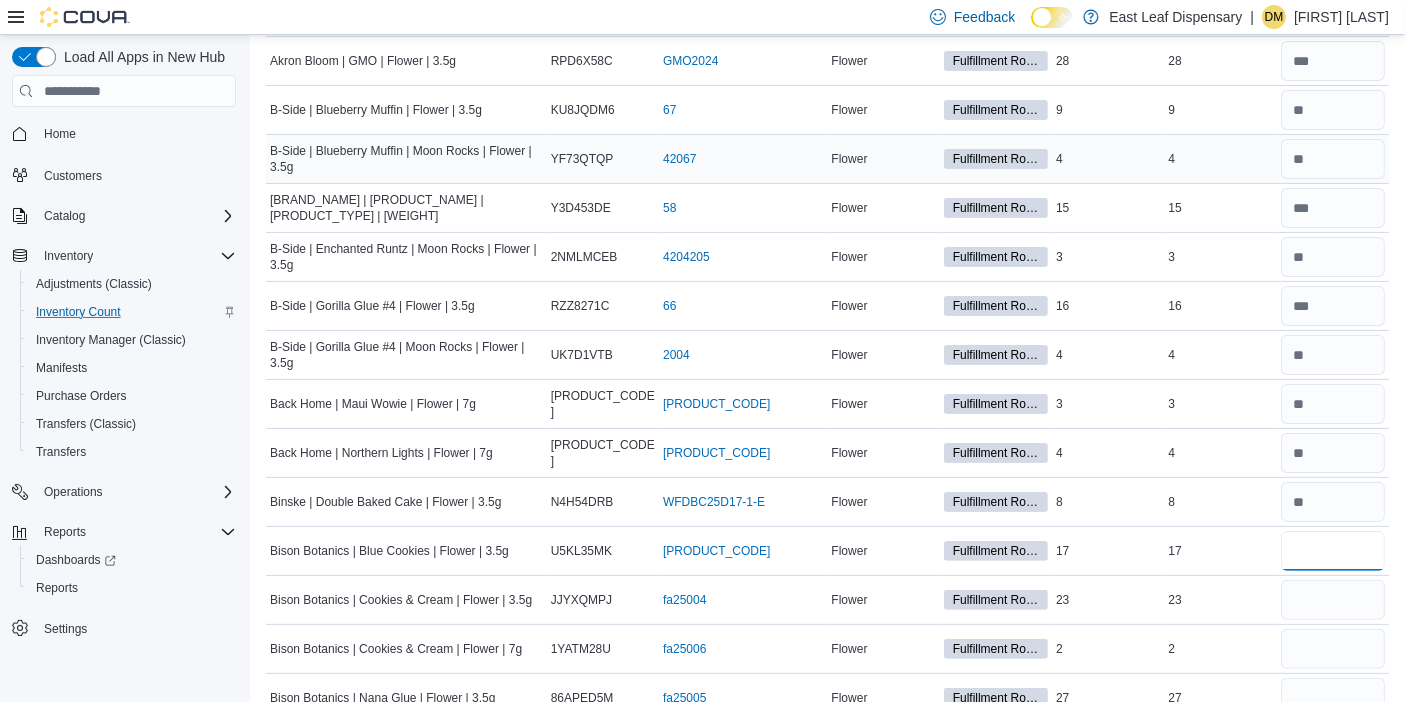 type on "**" 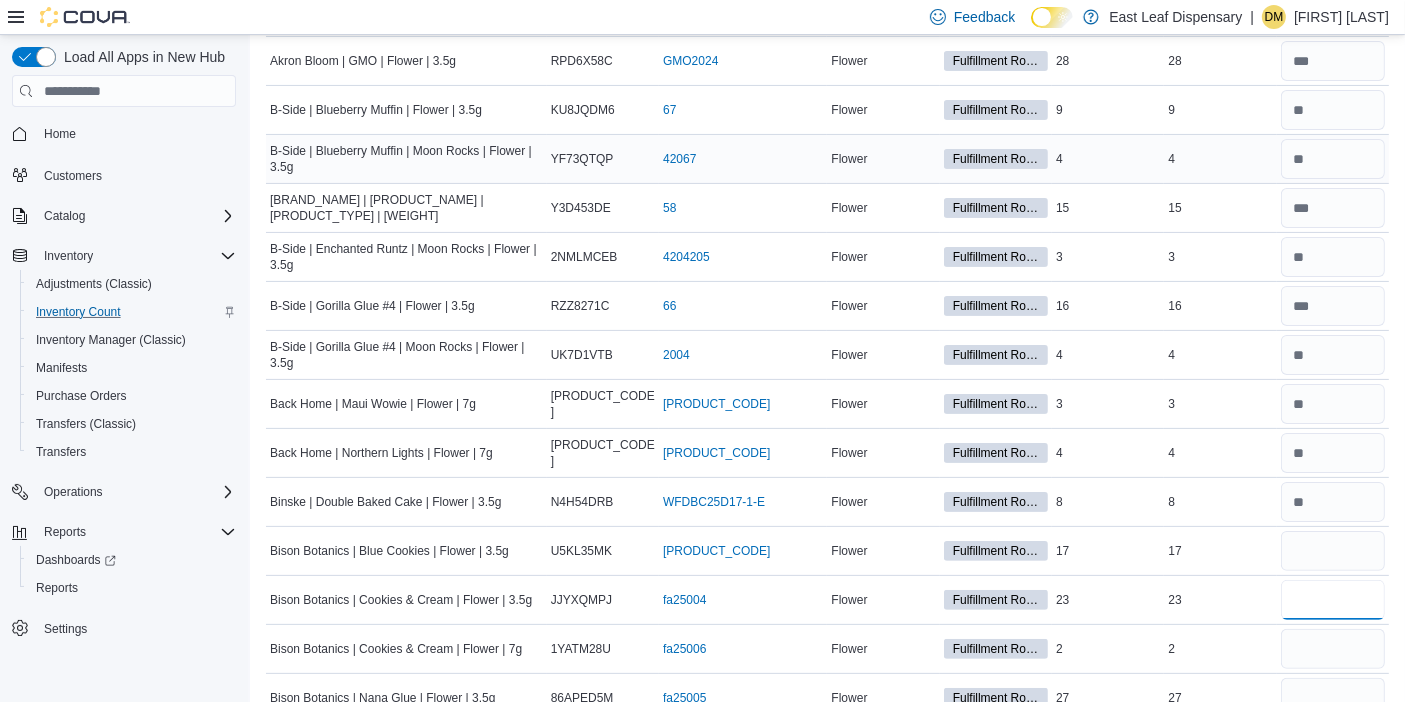 type 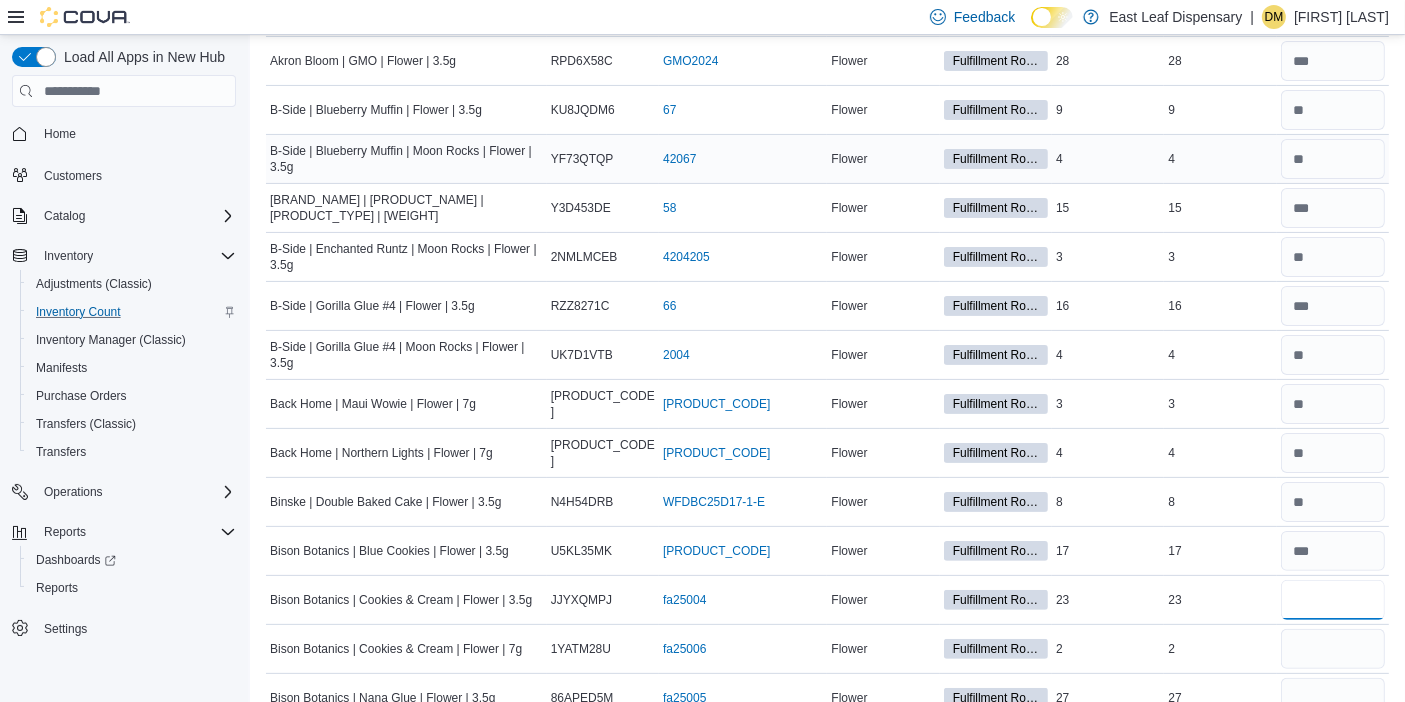 type on "**" 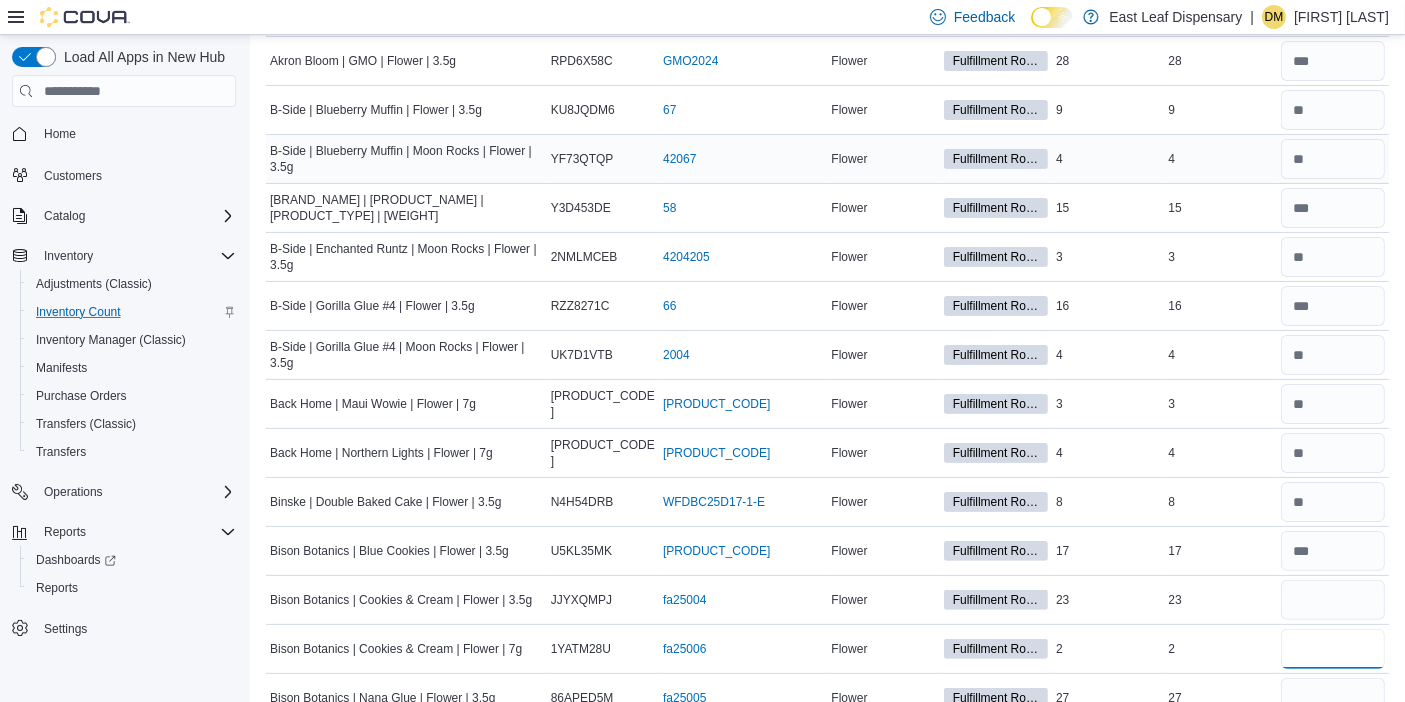 type 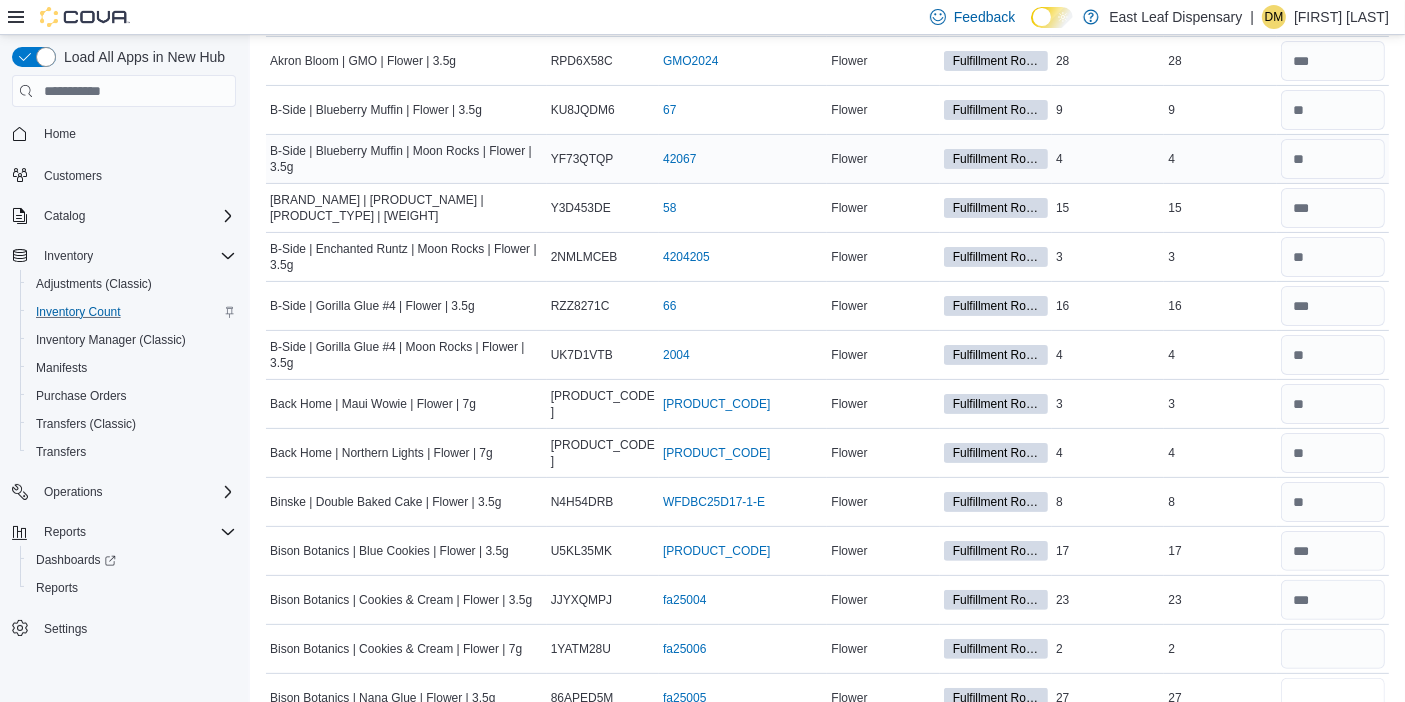 scroll, scrollTop: 414, scrollLeft: 0, axis: vertical 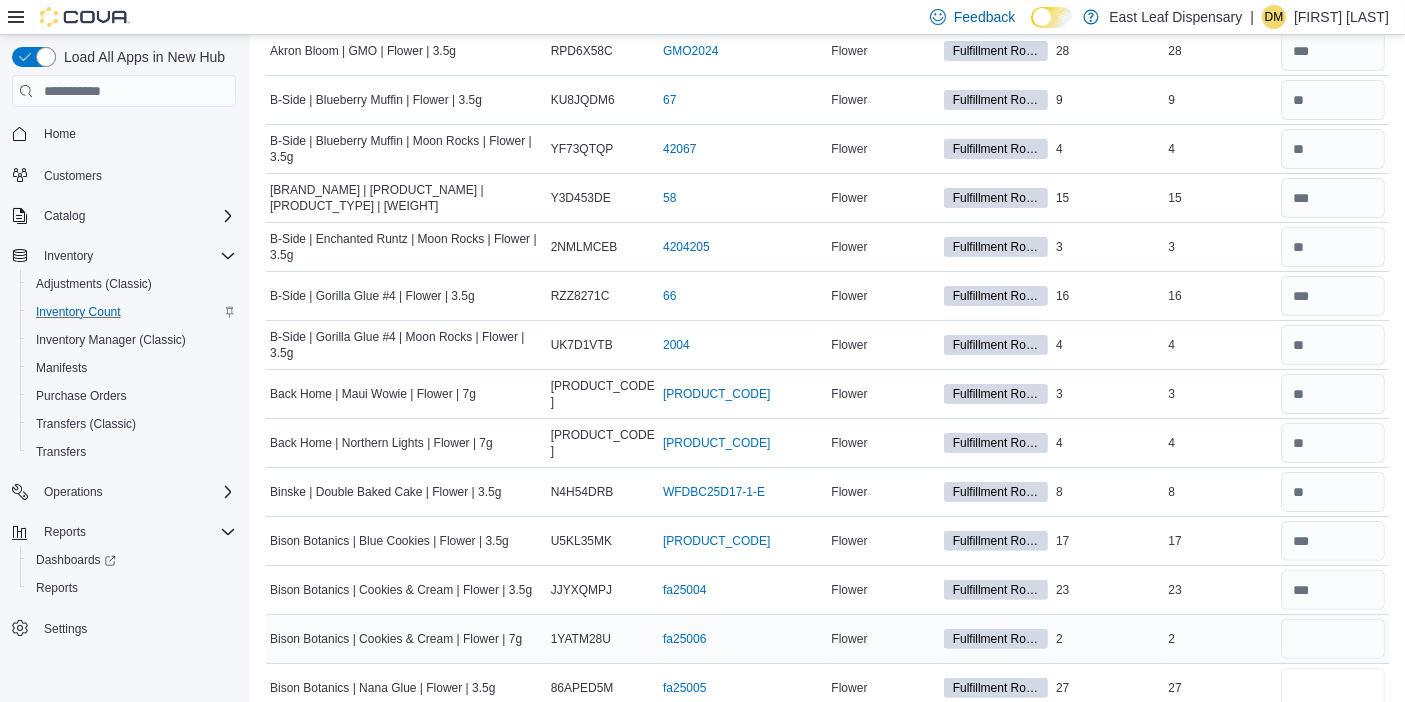 type on "**" 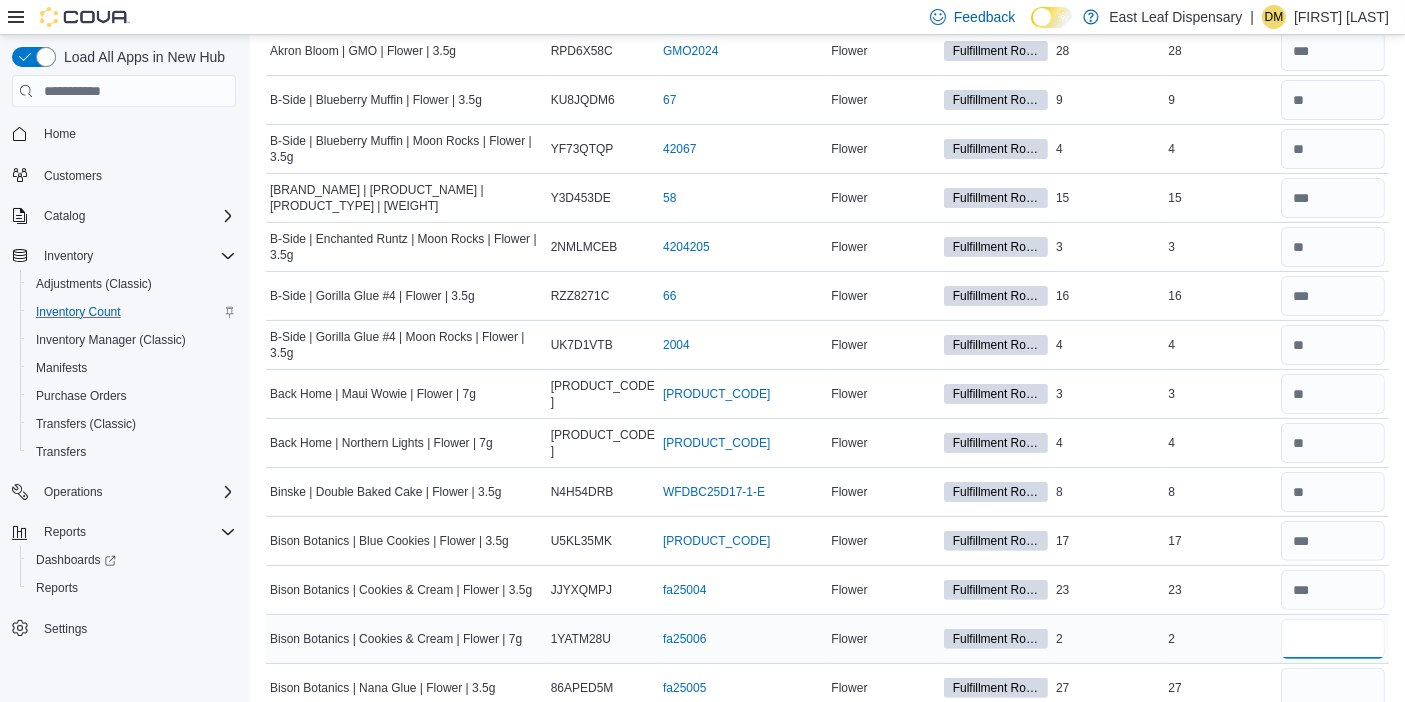 click at bounding box center (1333, 639) 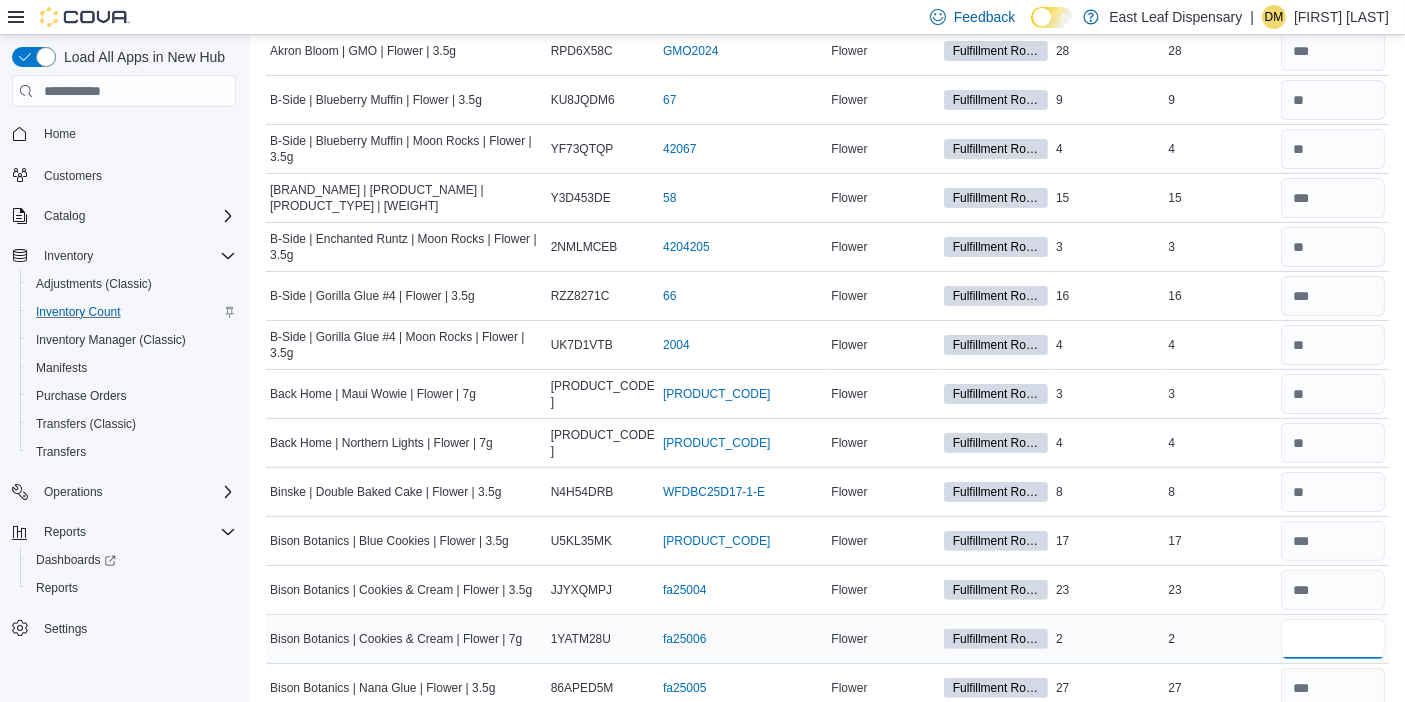 type on "*" 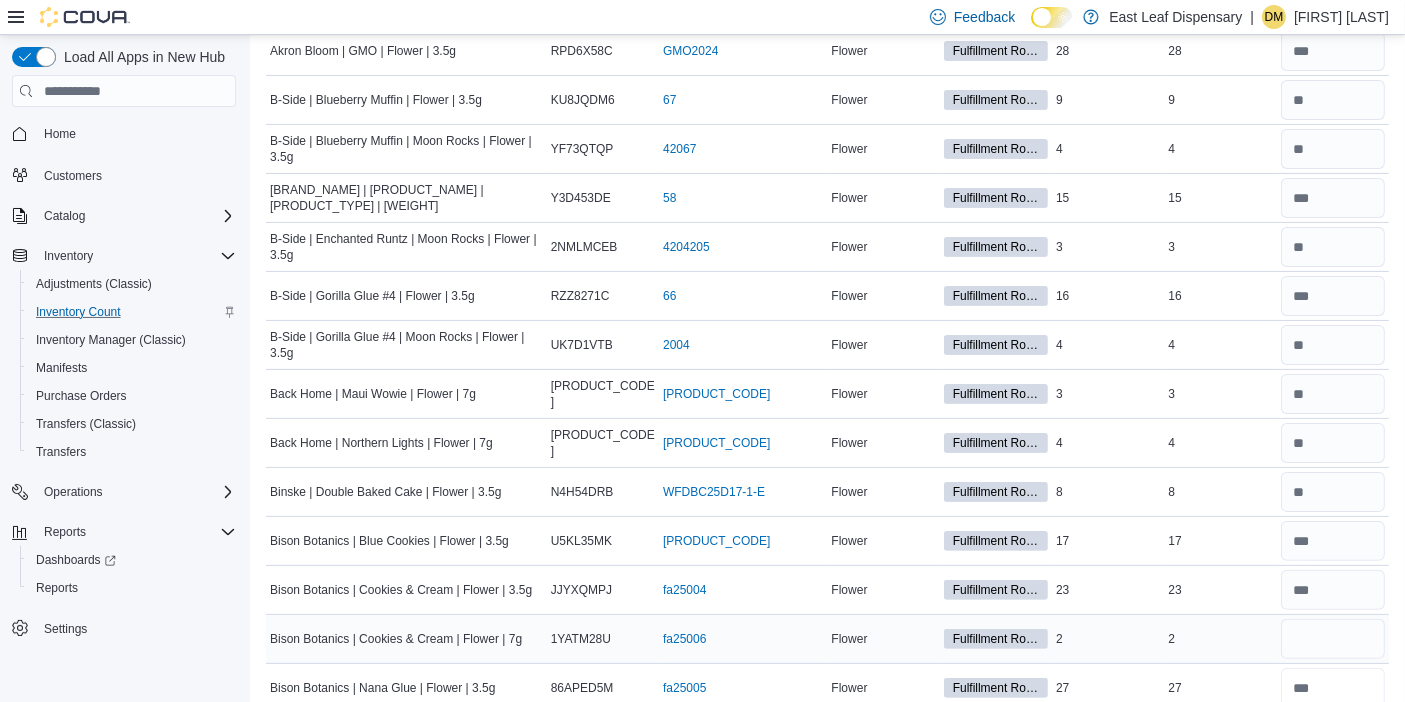 type 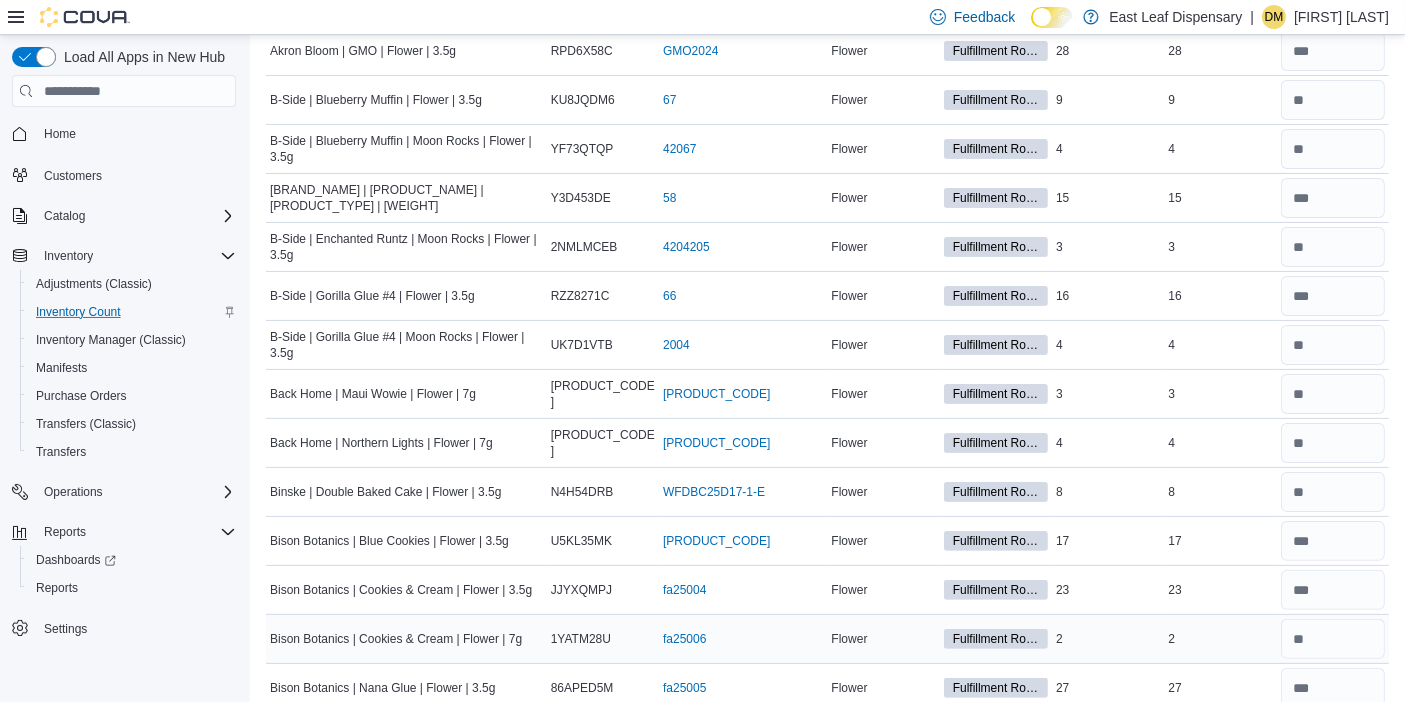 scroll, scrollTop: 794, scrollLeft: 0, axis: vertical 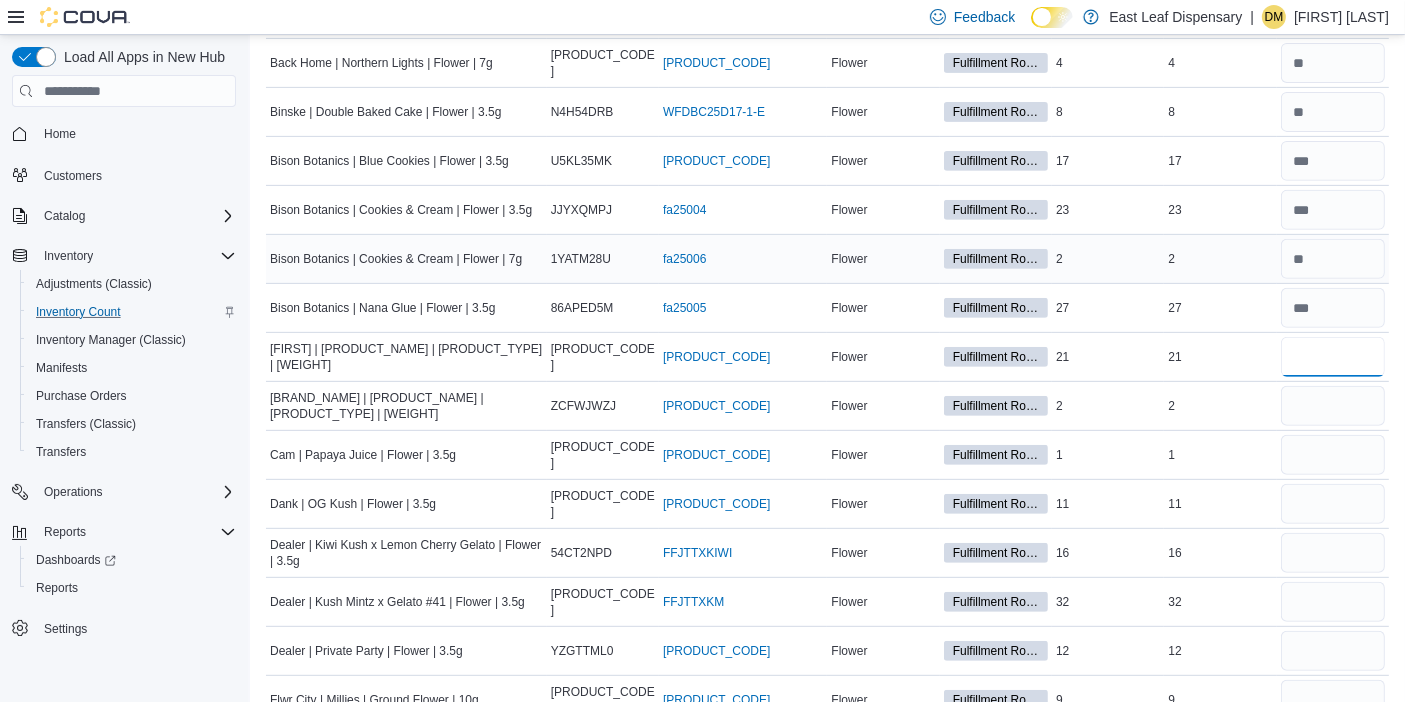 type on "**" 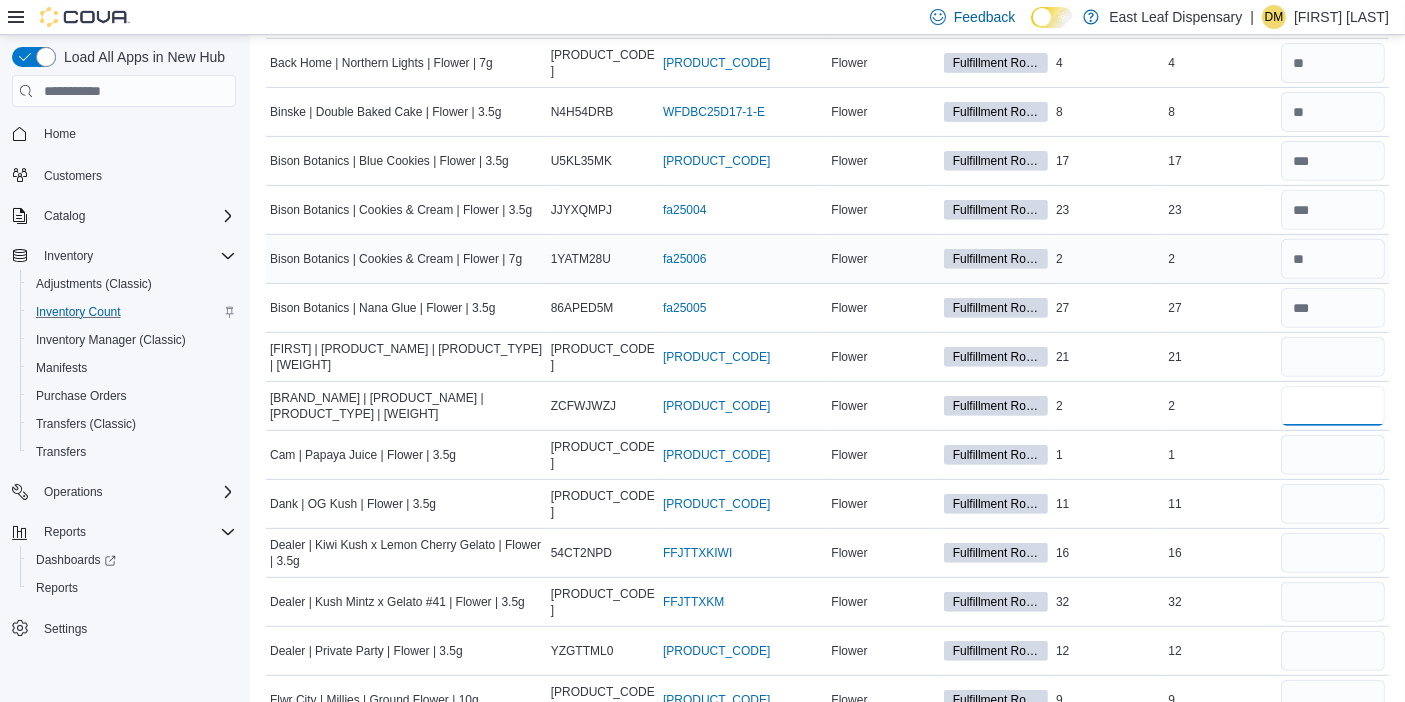 type 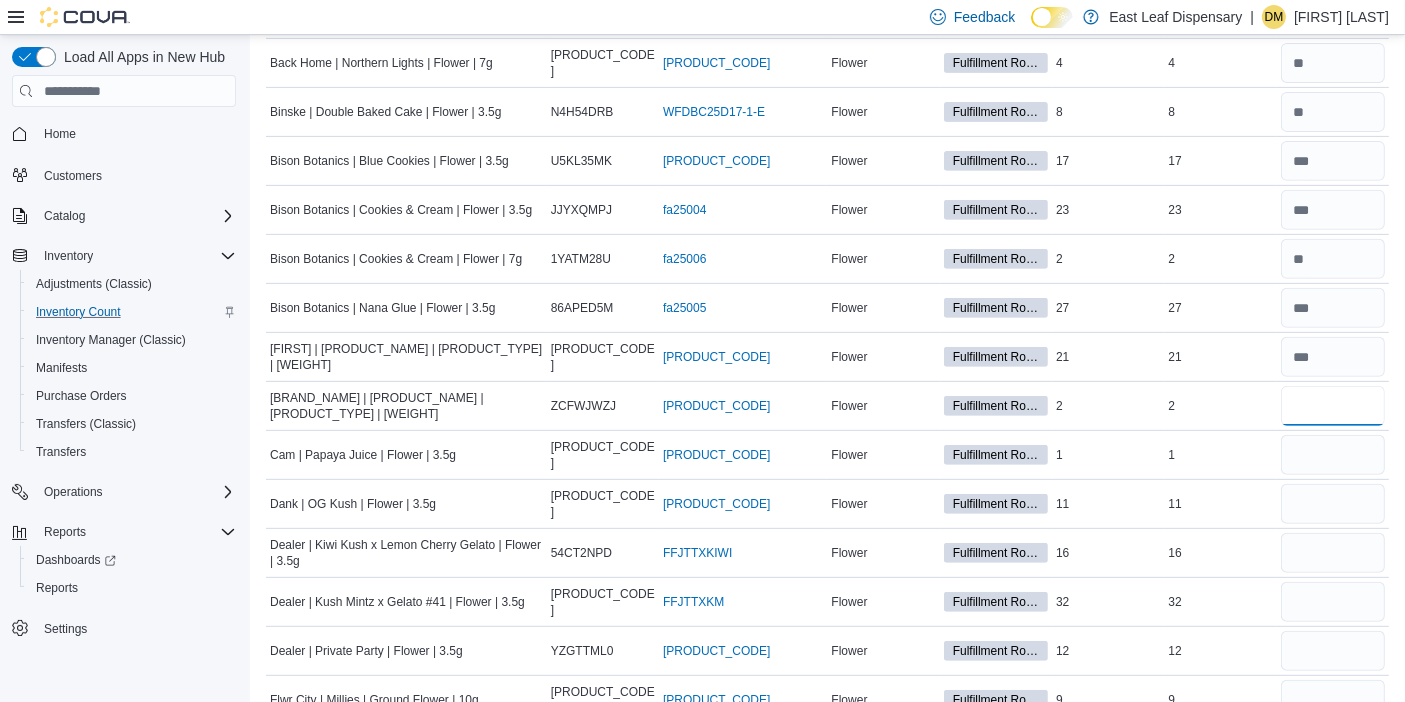scroll, scrollTop: 0, scrollLeft: 0, axis: both 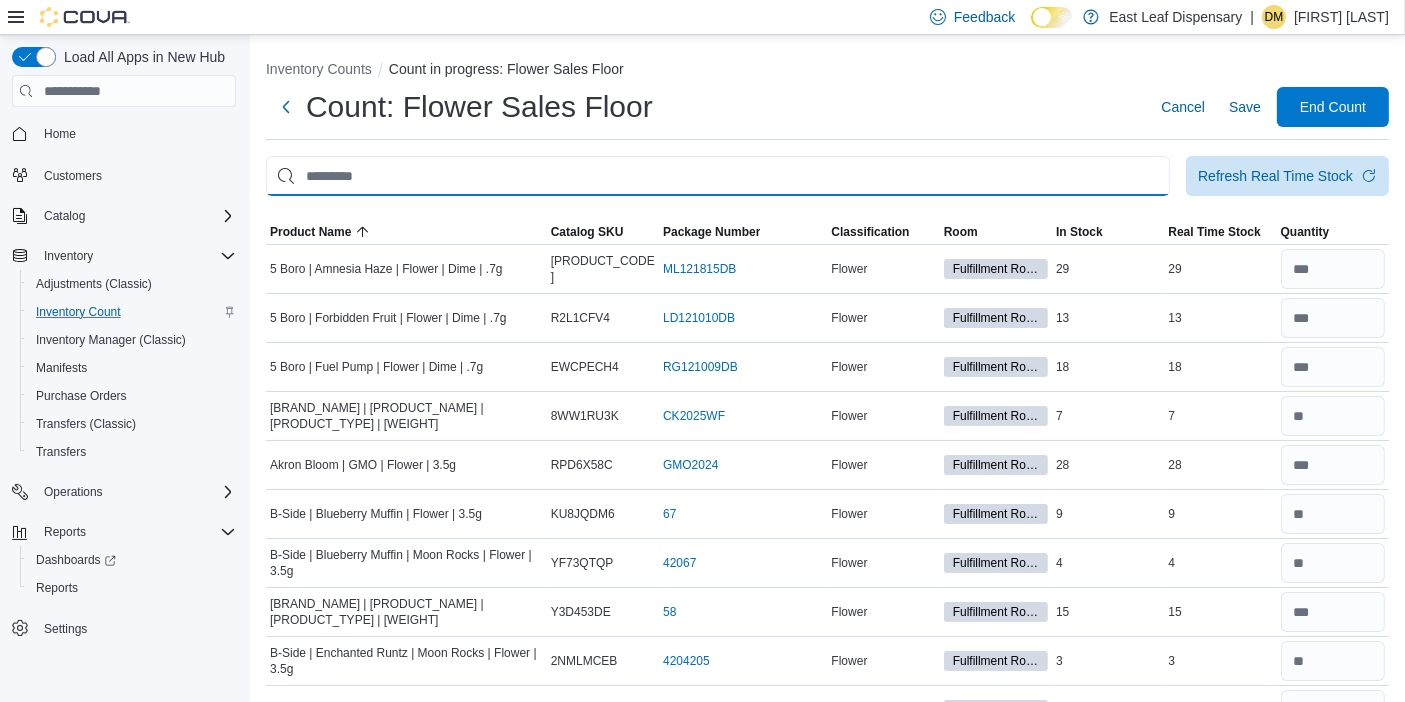 click at bounding box center (718, 176) 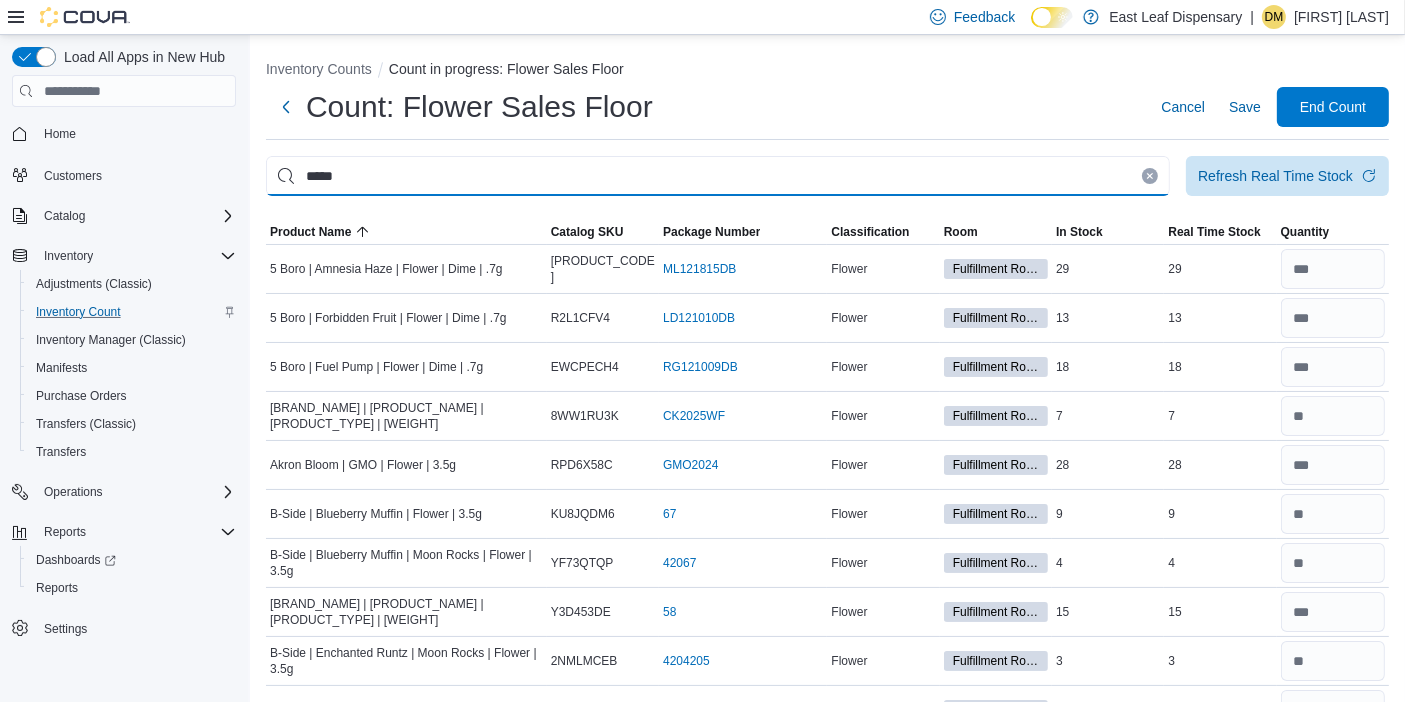 type on "*****" 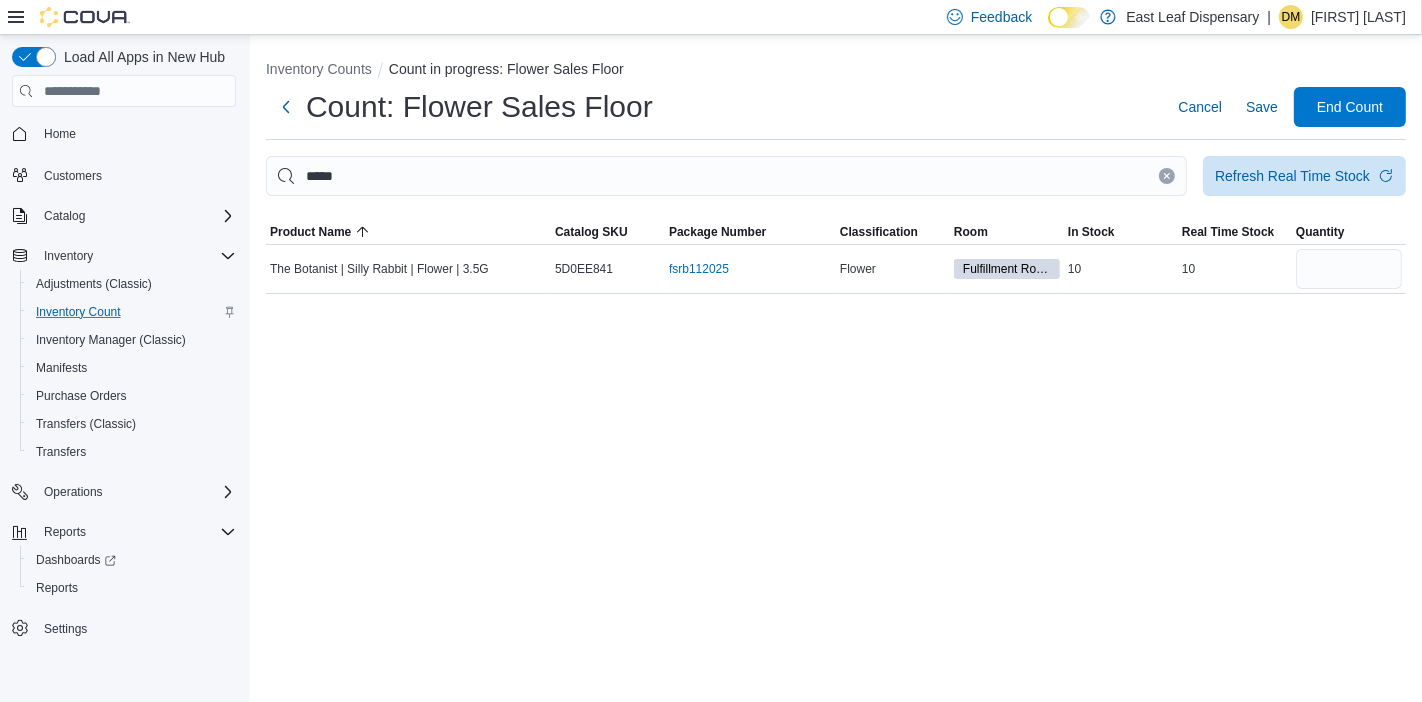 click at bounding box center [1349, 269] 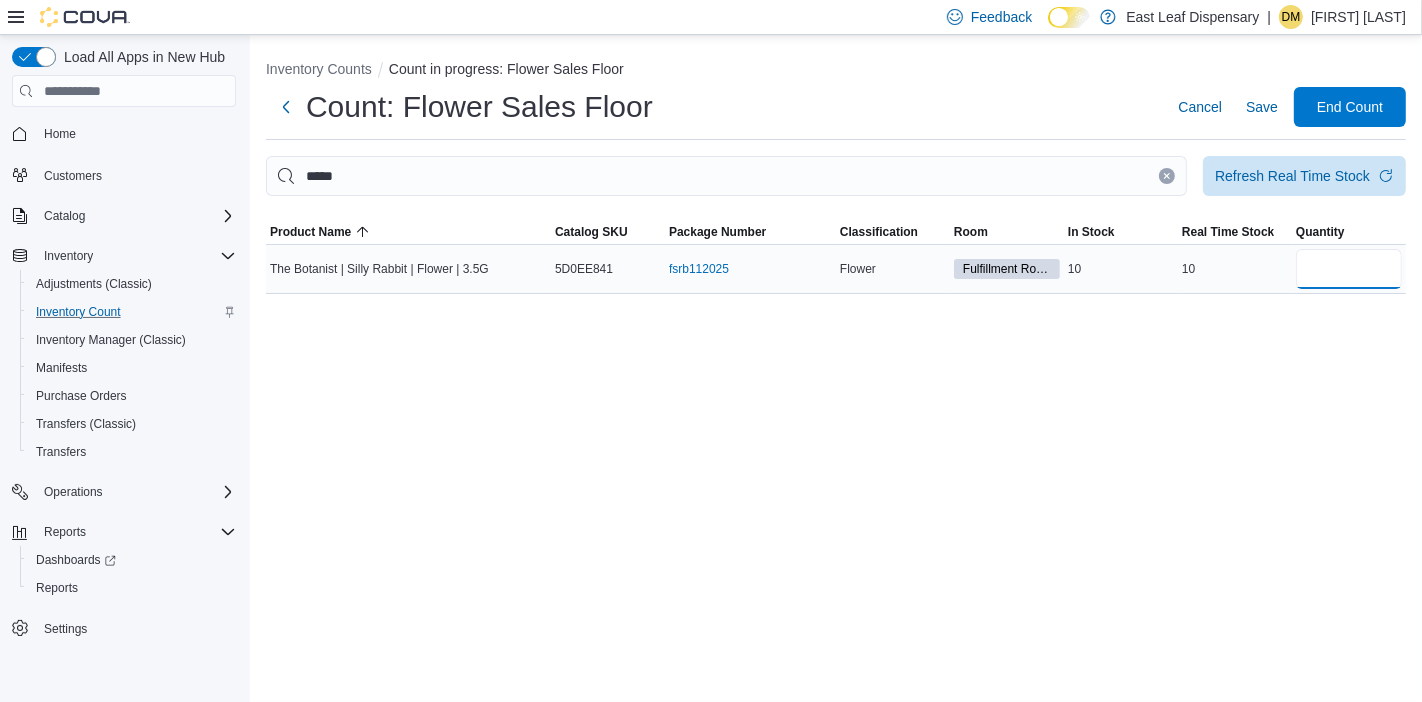 click at bounding box center (1349, 269) 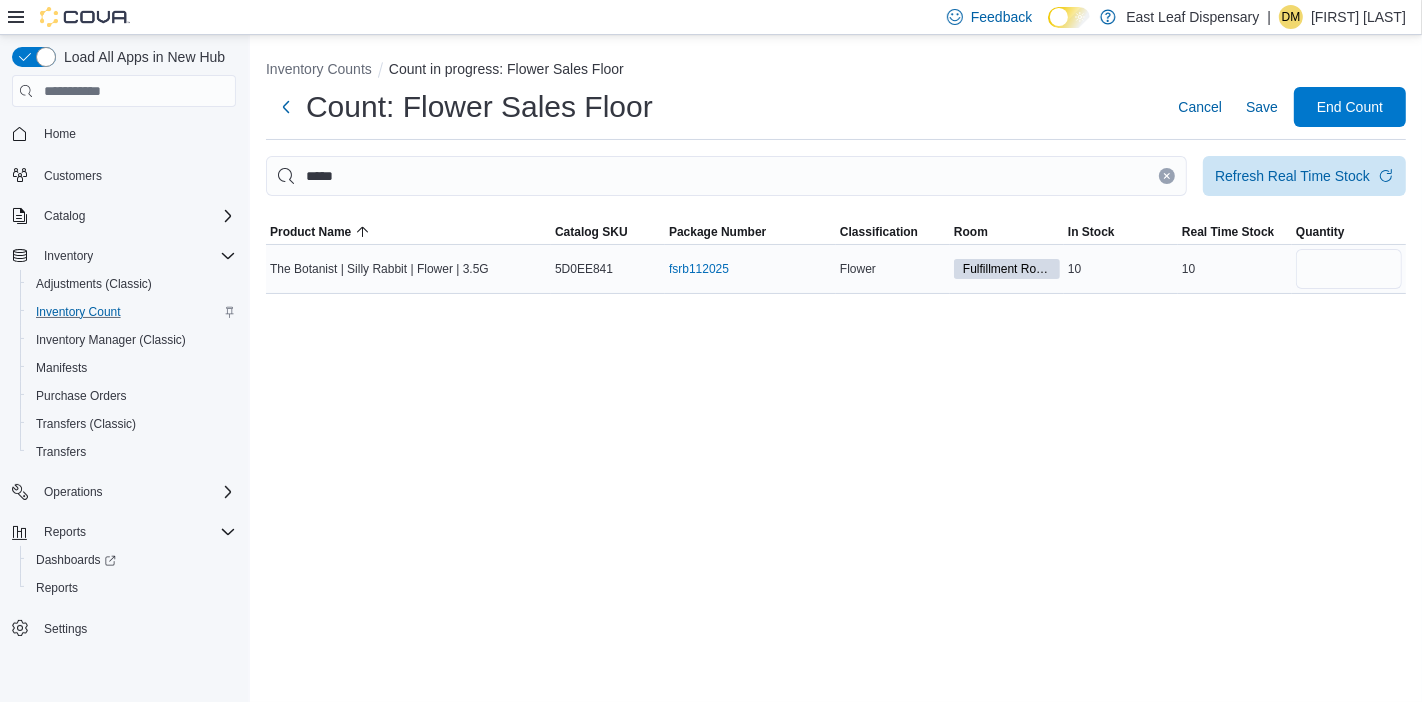 type 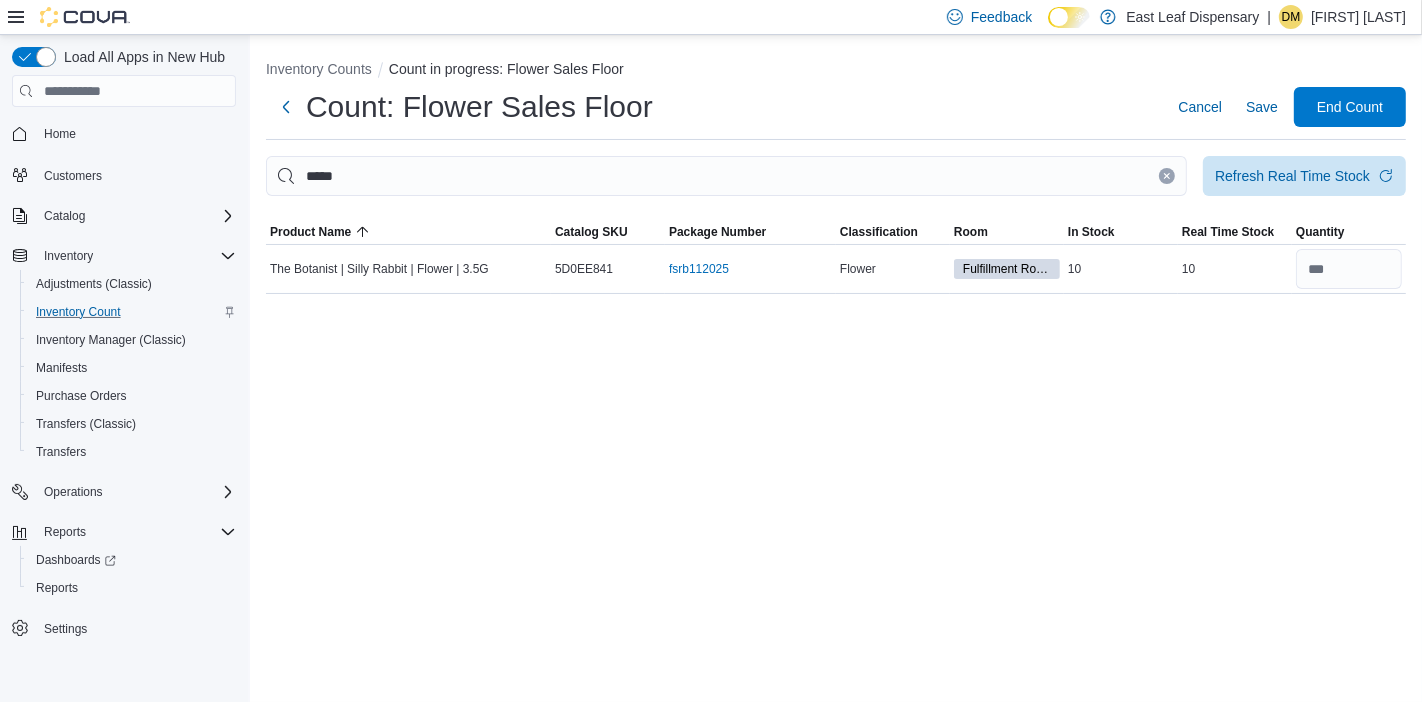click 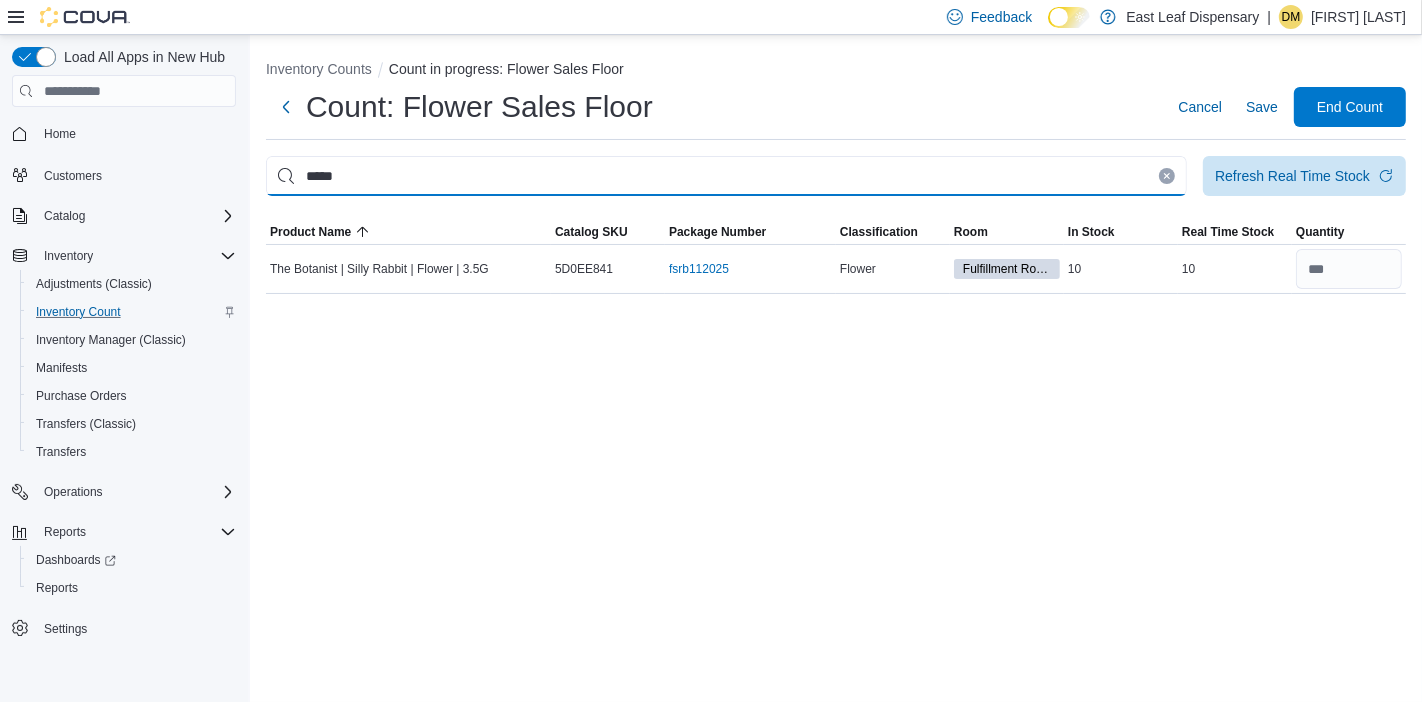 type 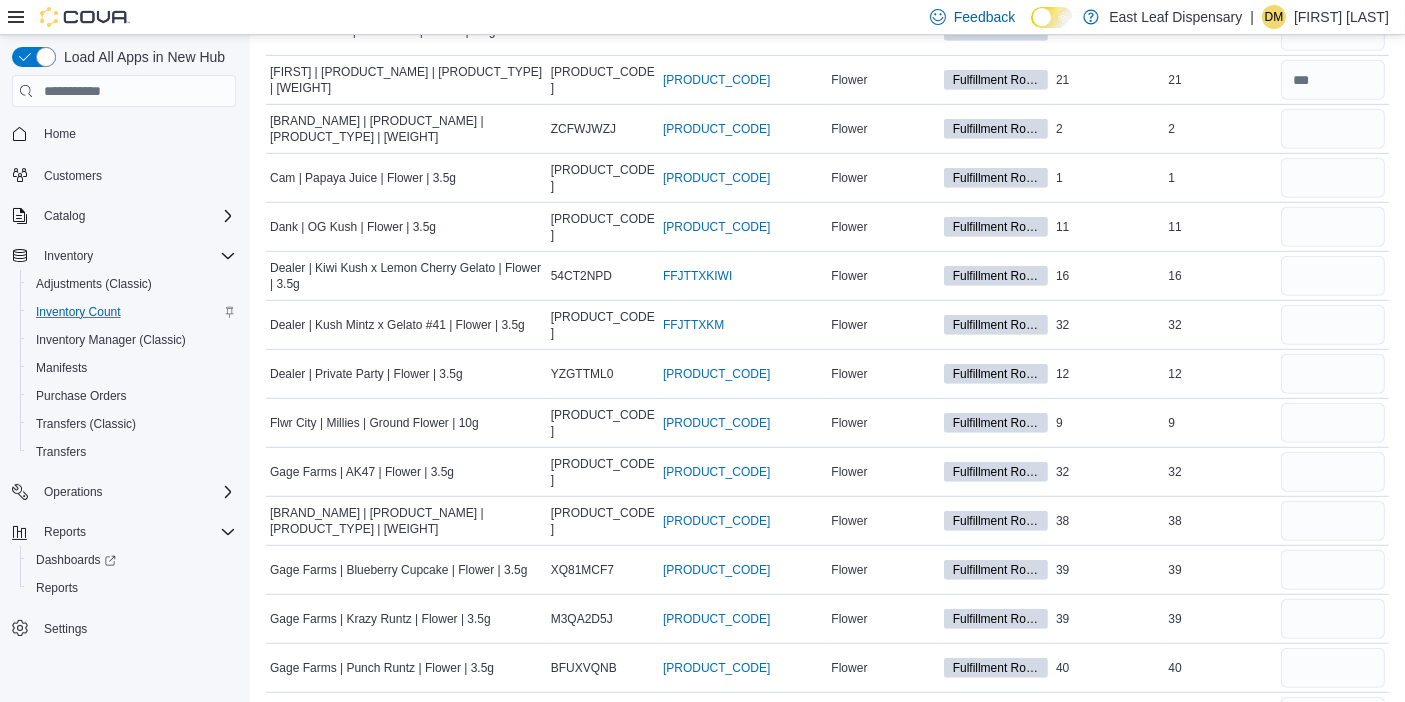 scroll, scrollTop: 1078, scrollLeft: 0, axis: vertical 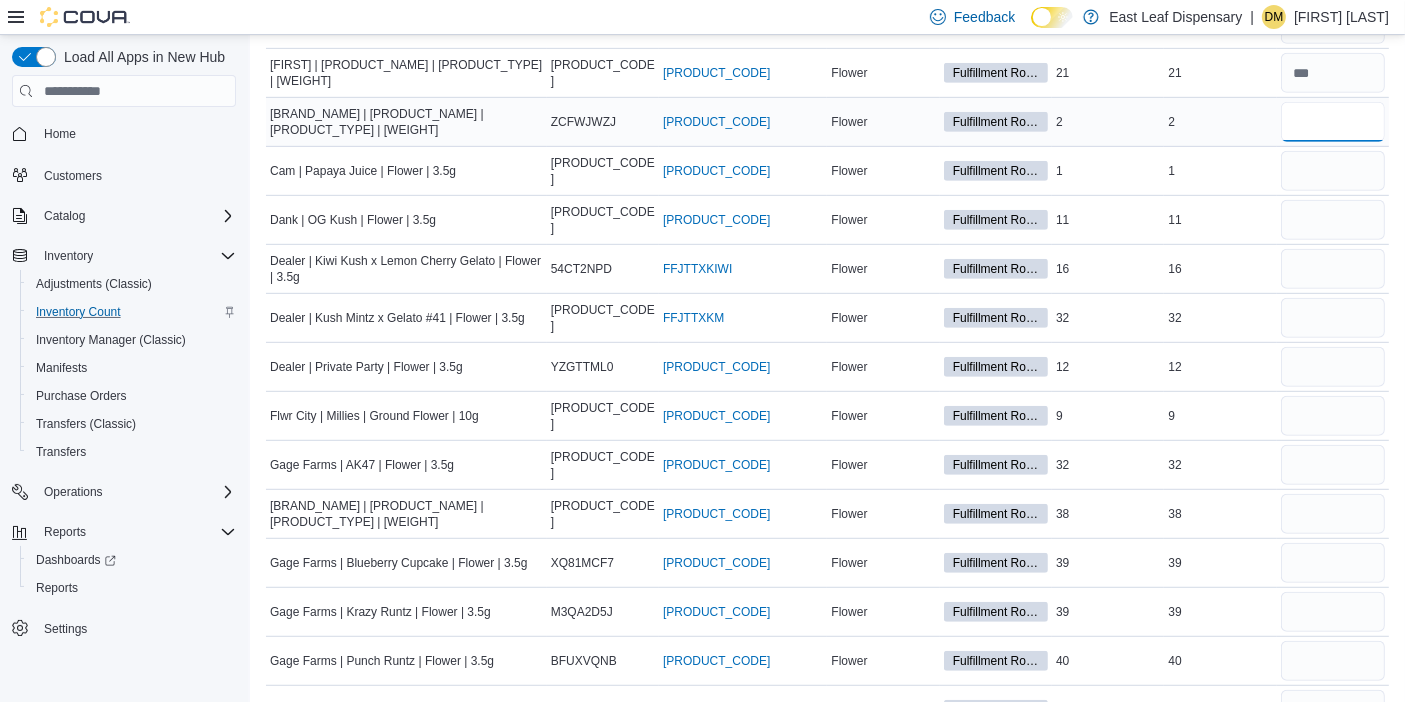 click at bounding box center [1333, 122] 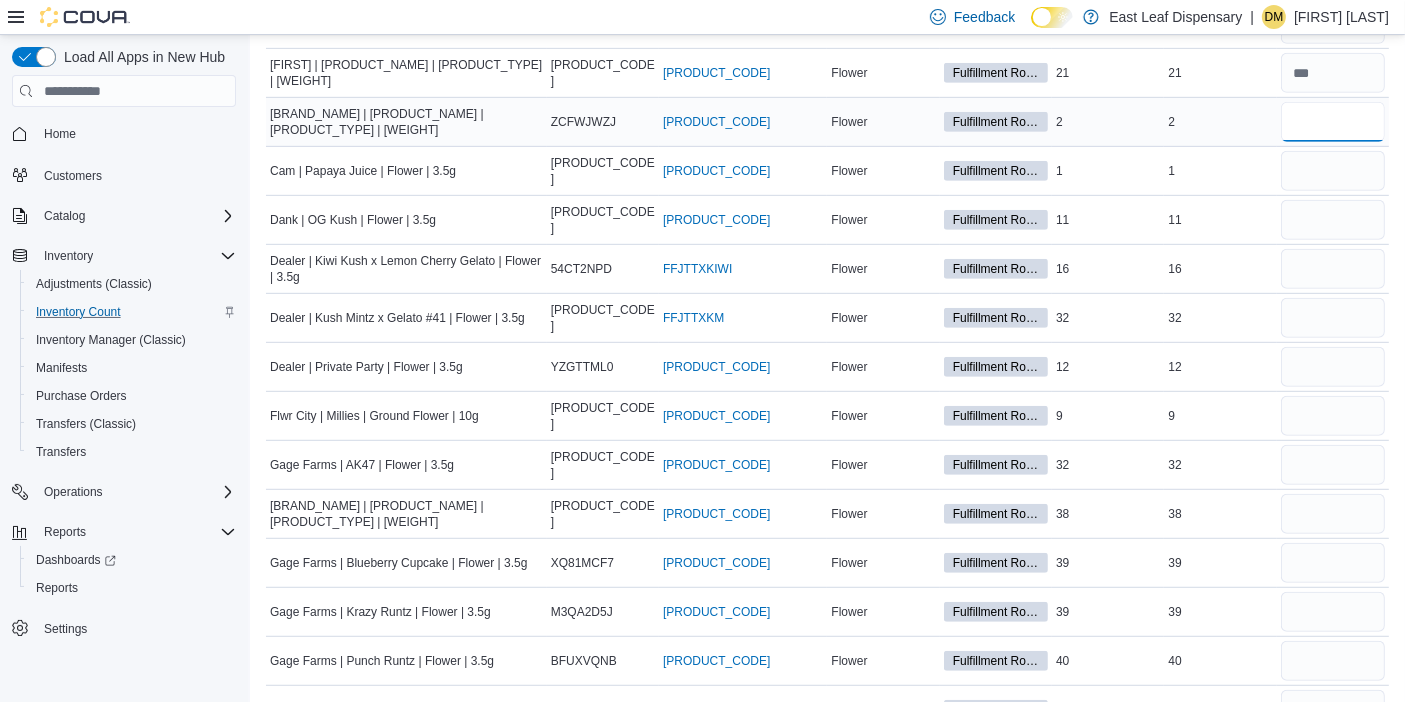 type on "*" 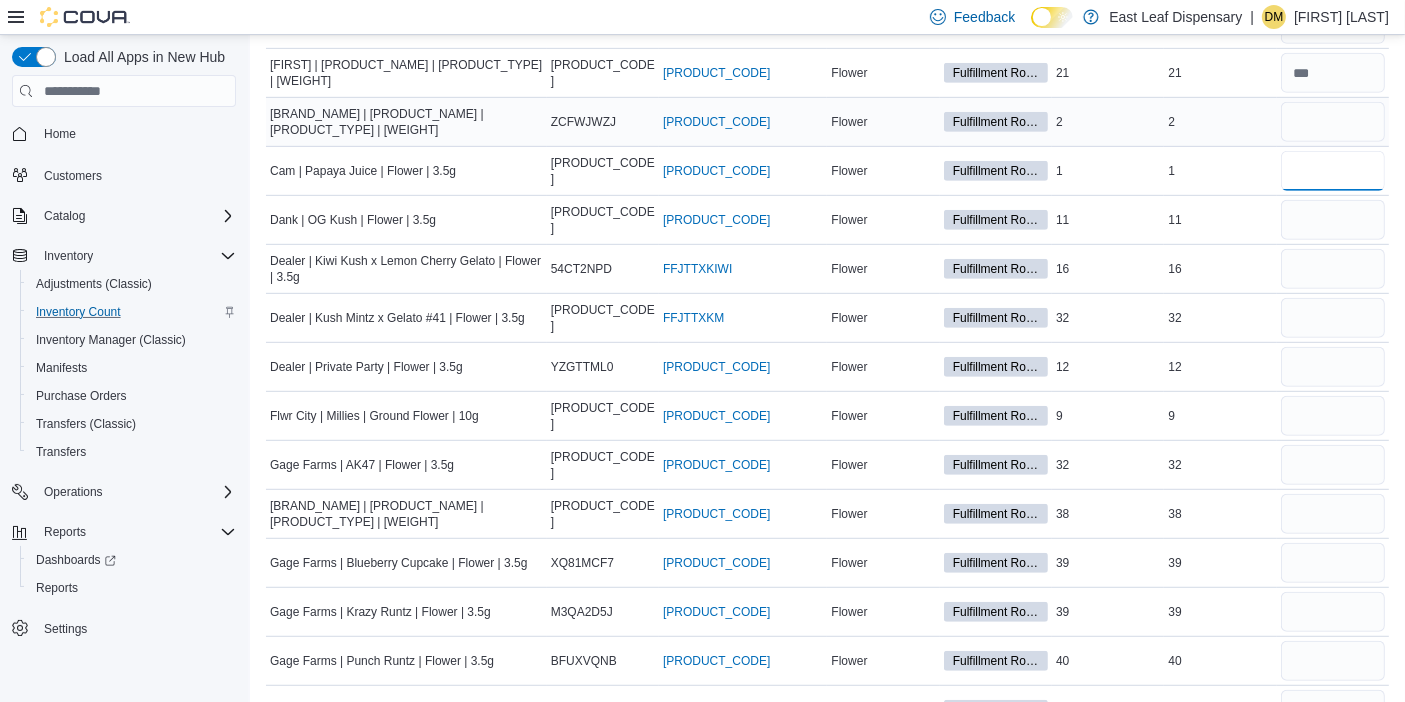 type 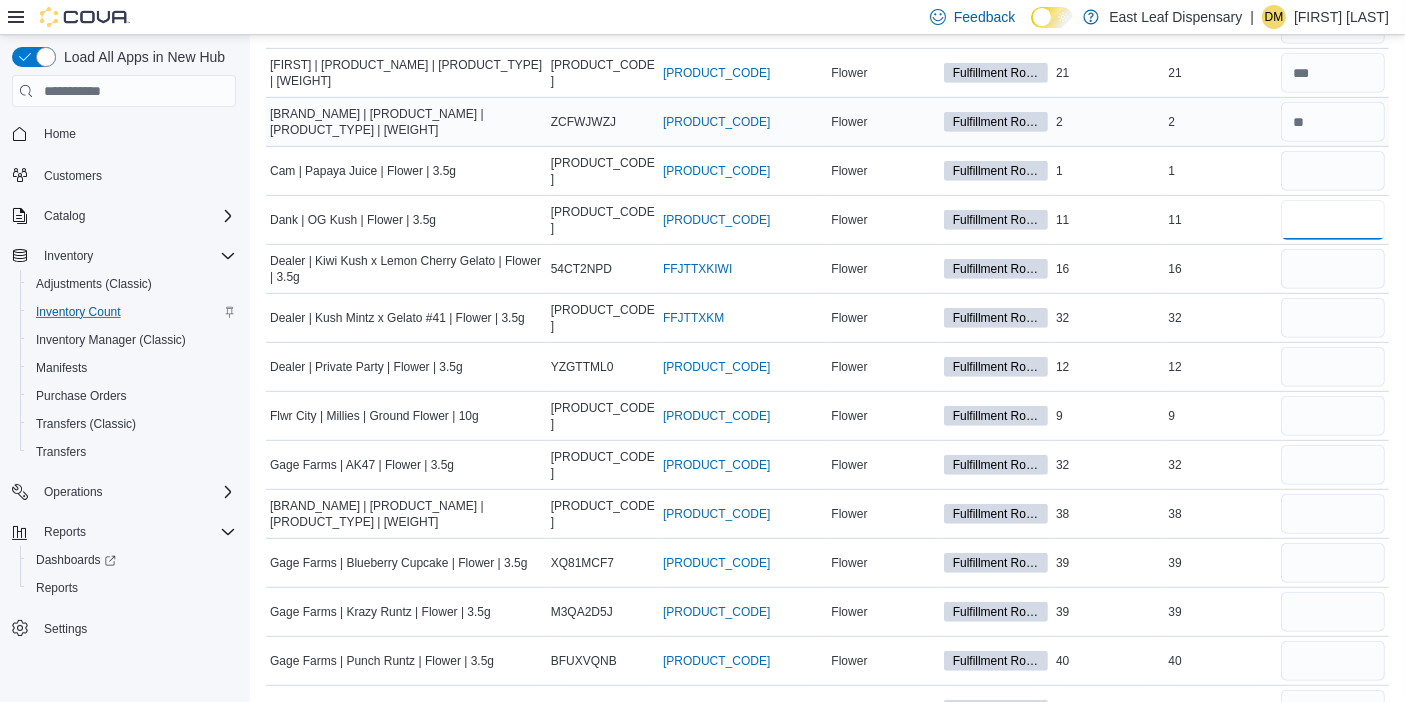 type on "**" 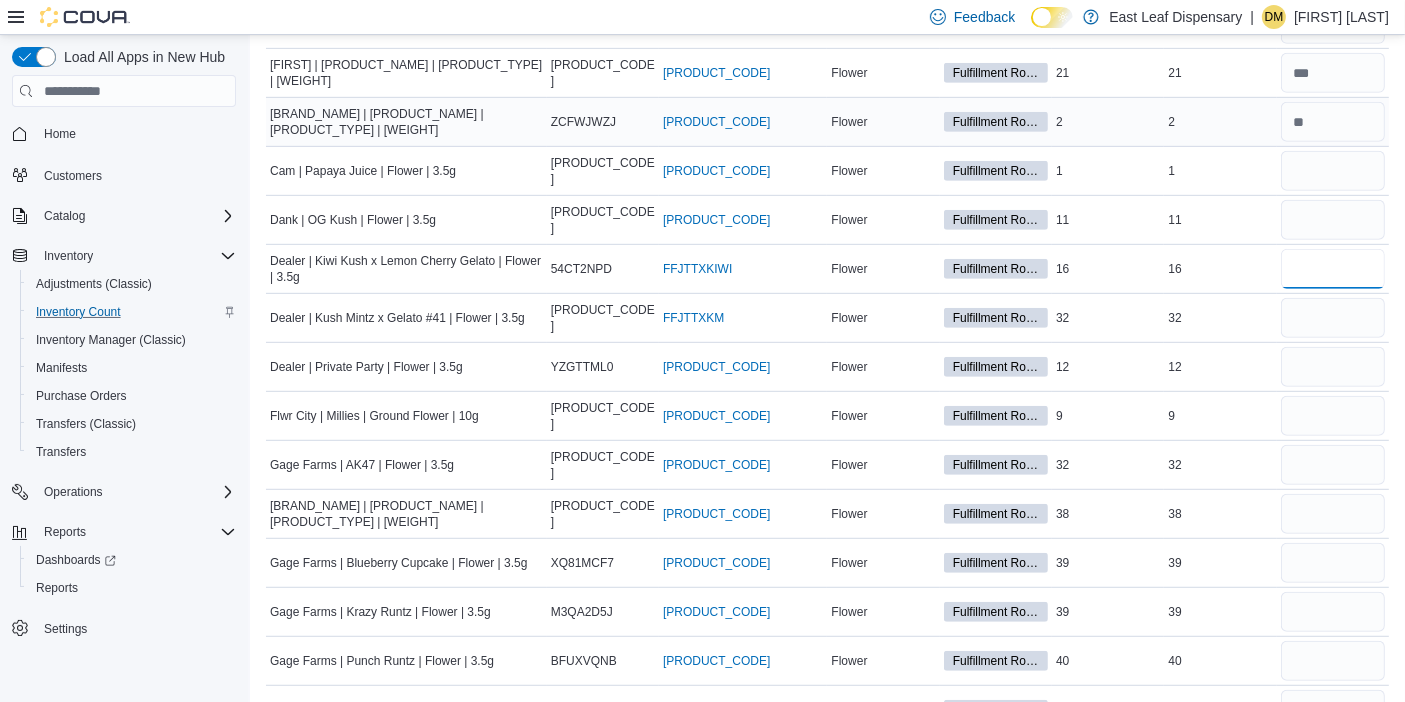 type on "*" 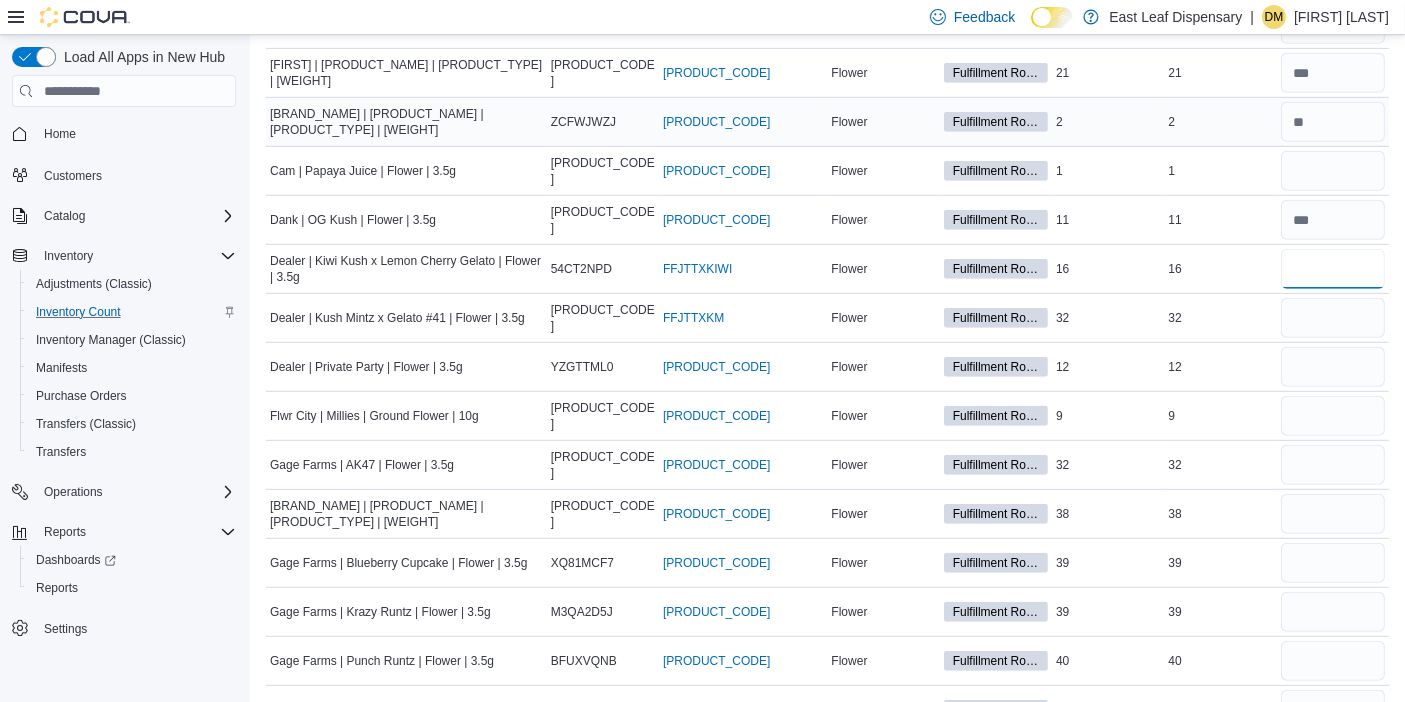 type on "**" 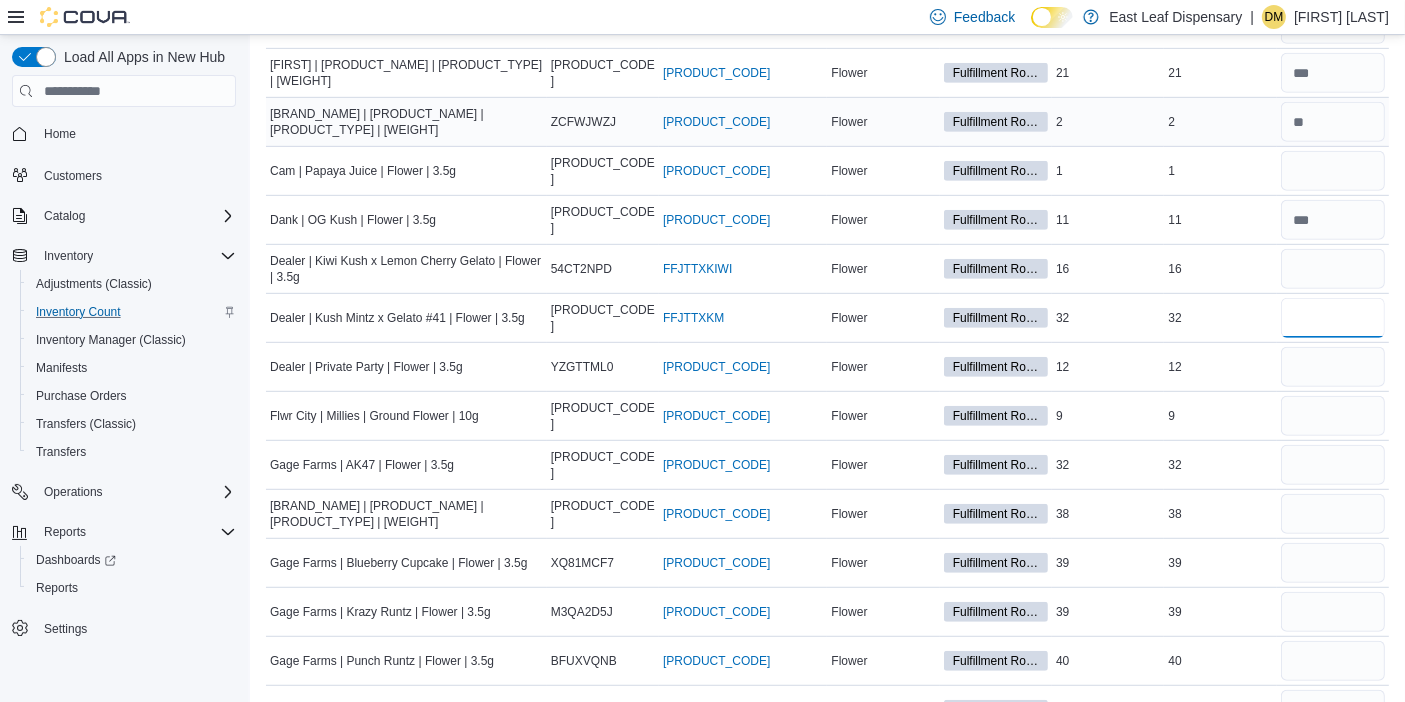 type 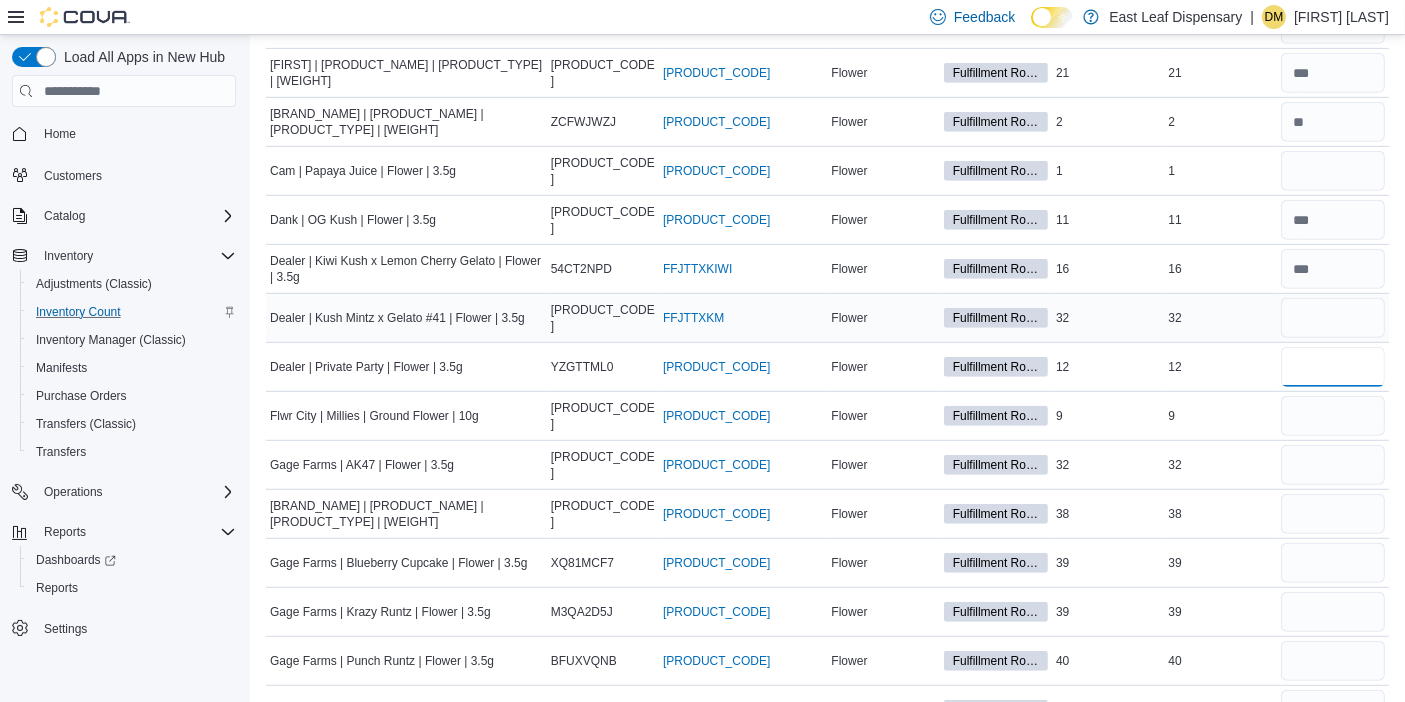 type on "**" 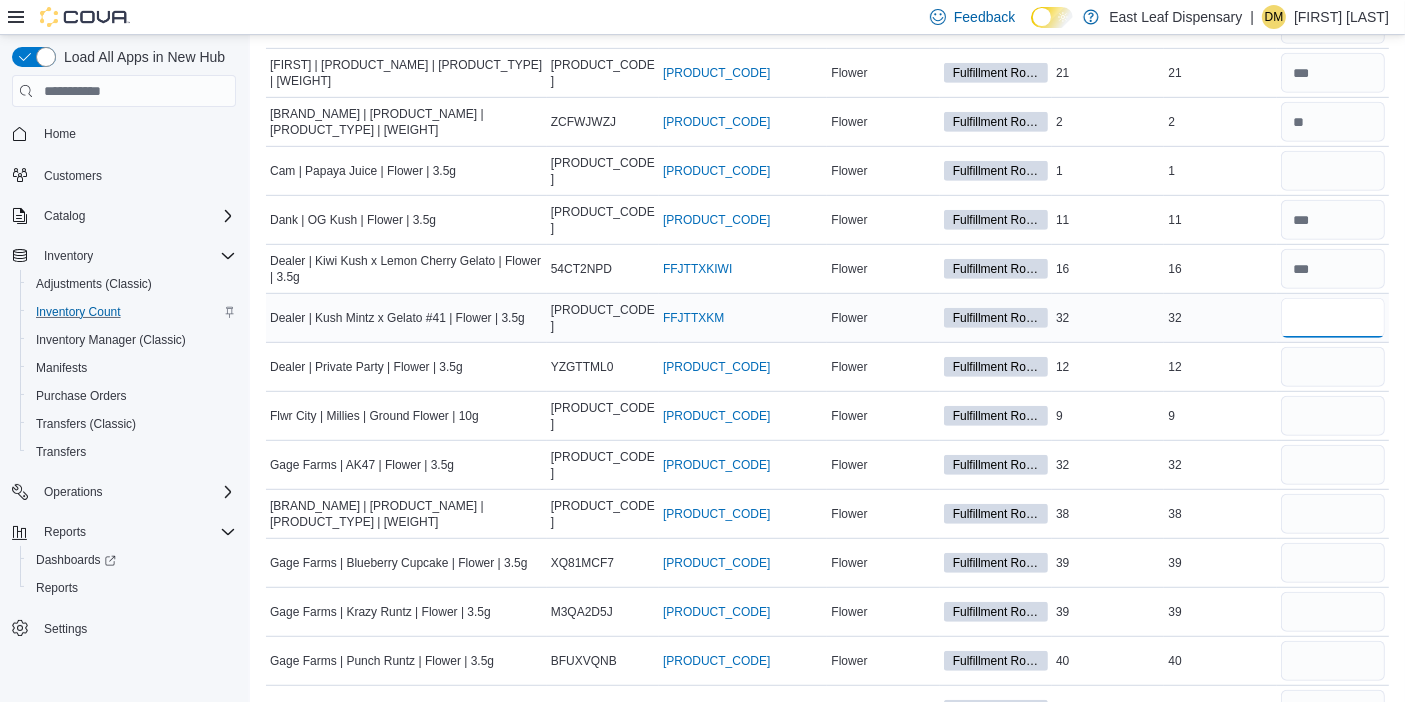 click at bounding box center (1333, 318) 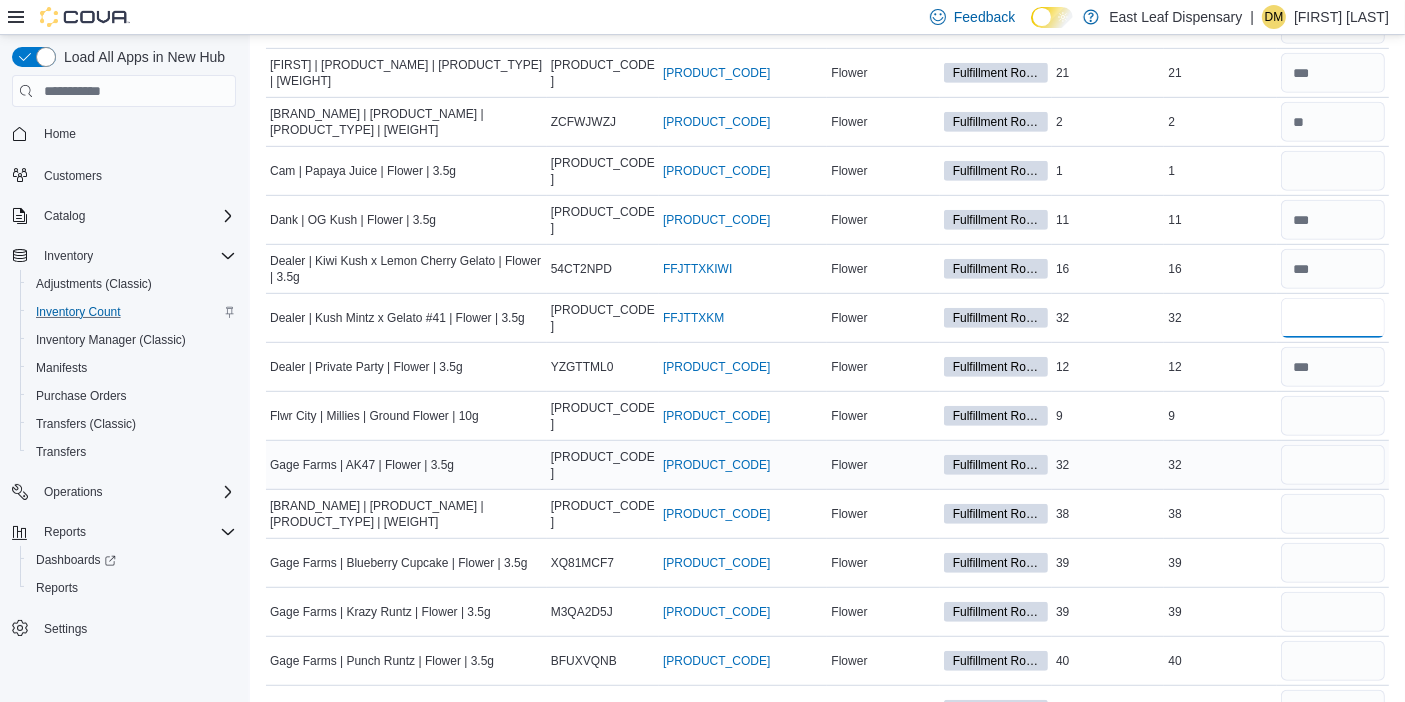 type on "**" 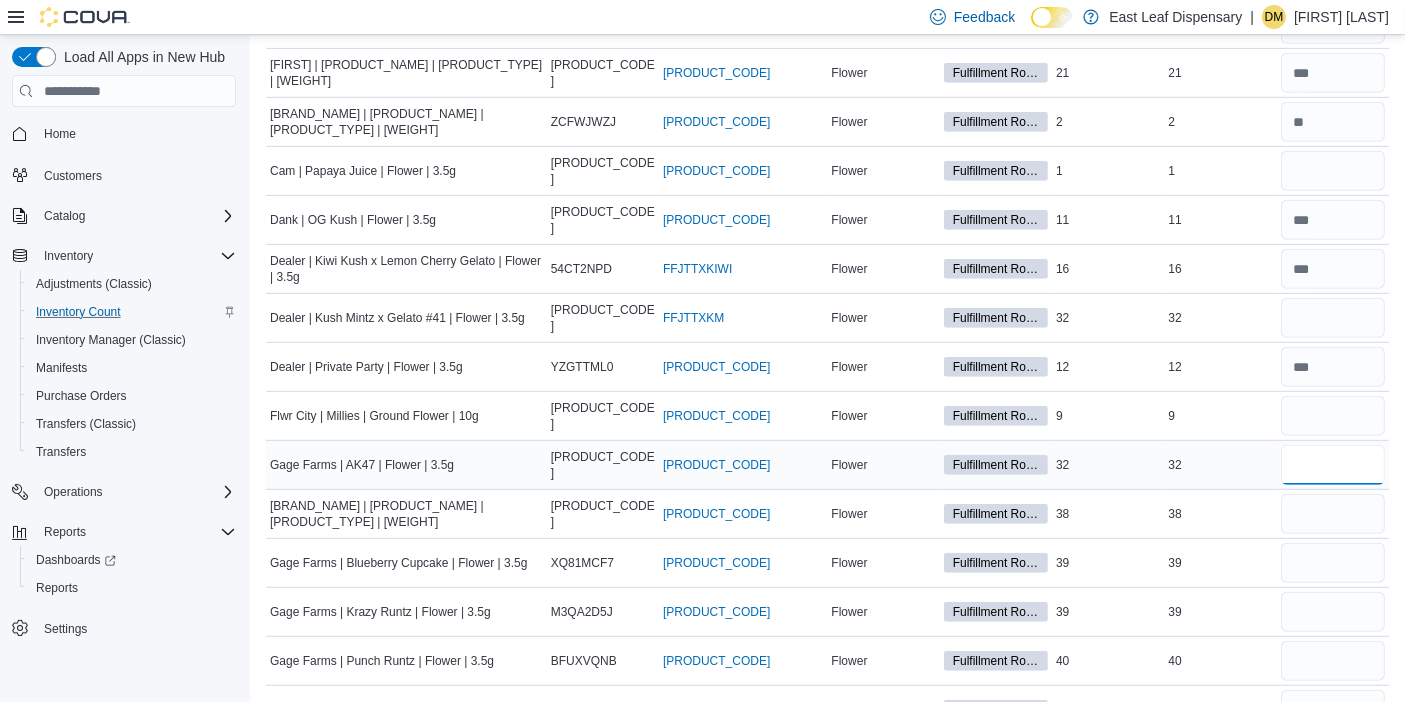 click at bounding box center [1333, 465] 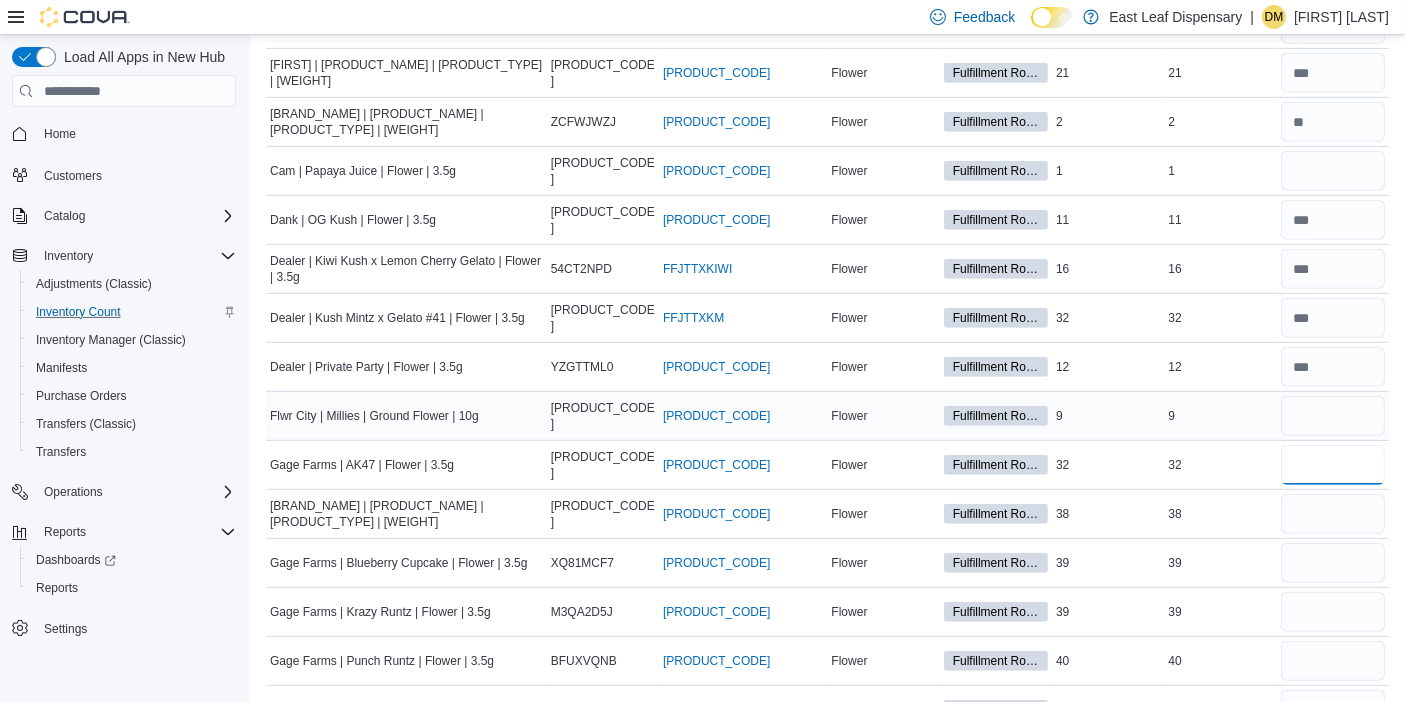 type on "**" 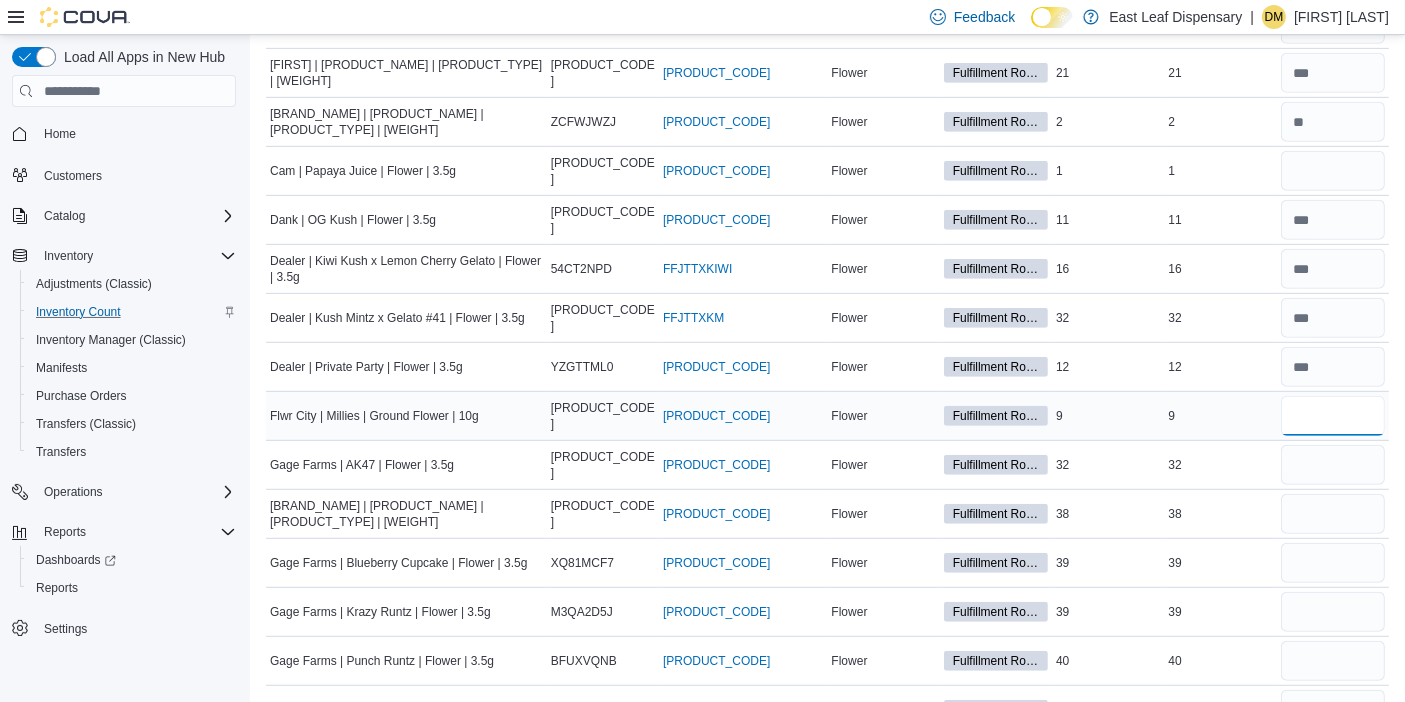 click at bounding box center (1333, 416) 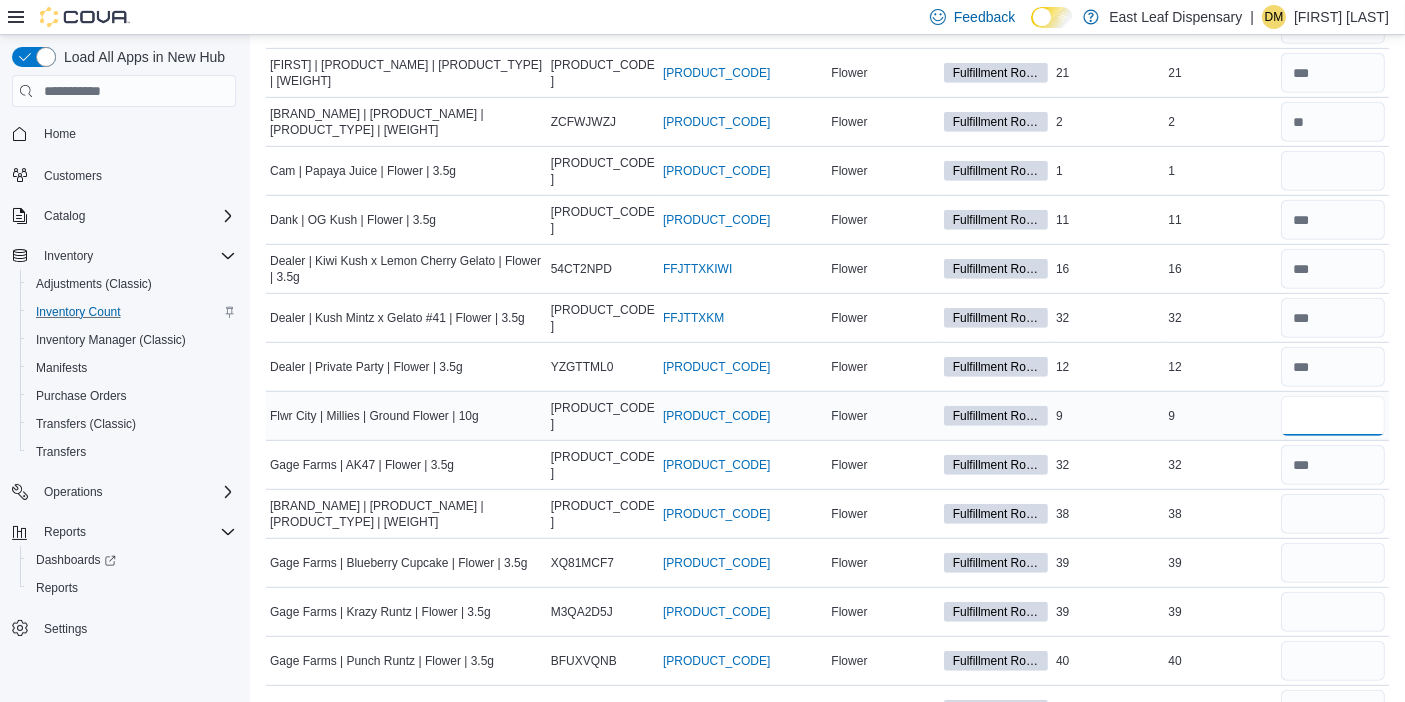 type on "*" 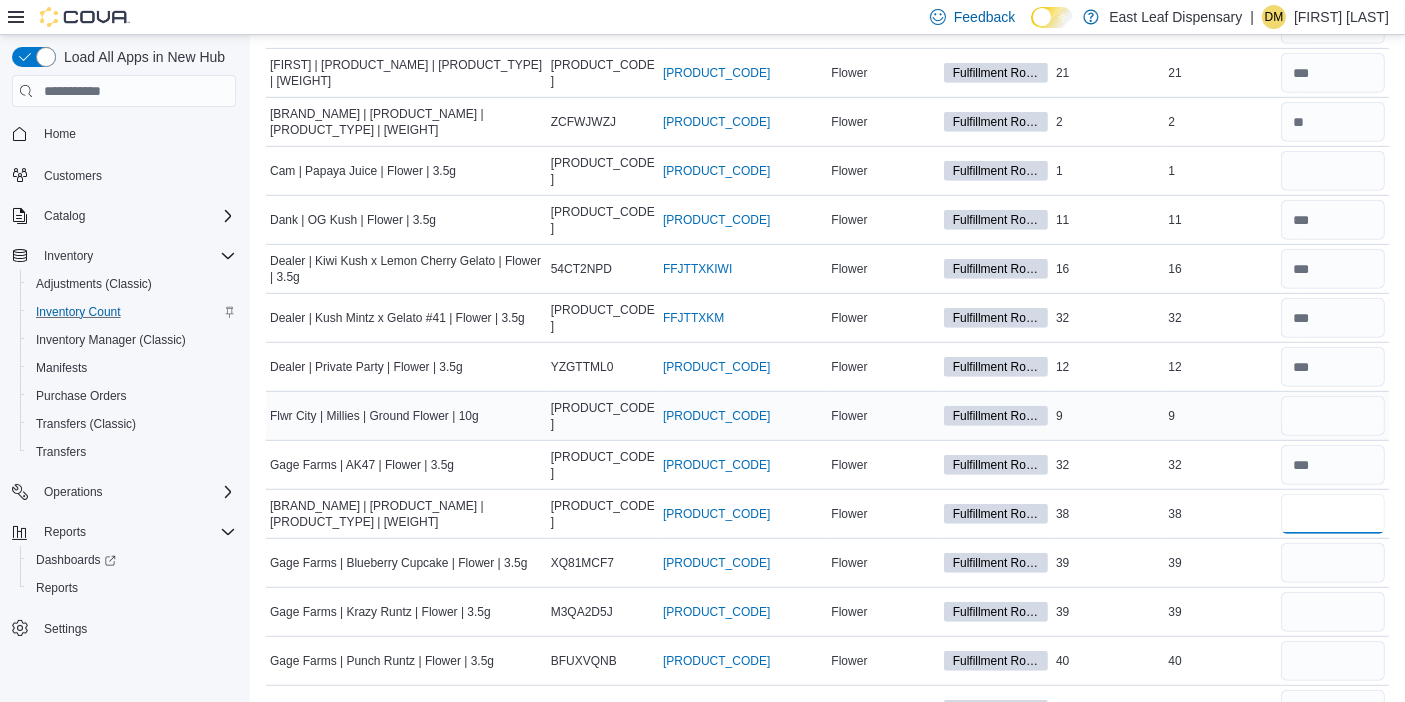 type 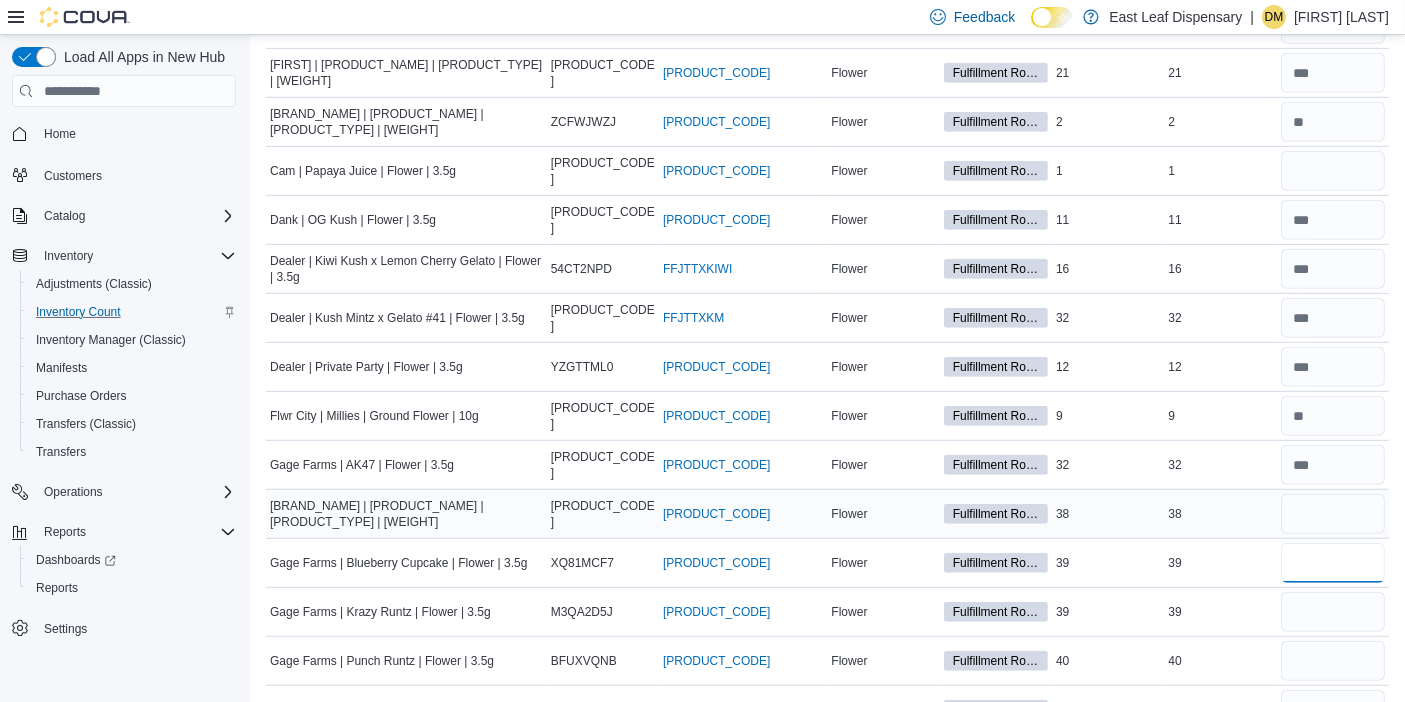 type on "**" 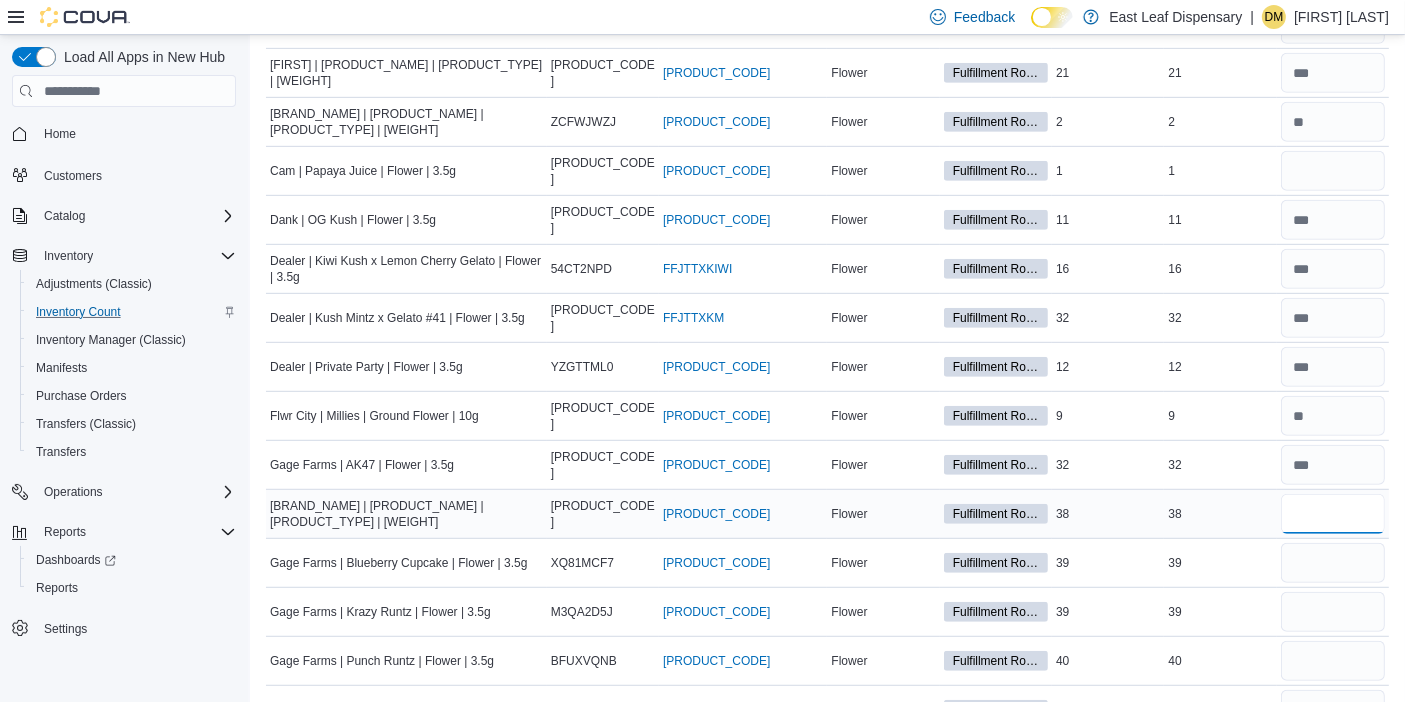 click at bounding box center [1333, 514] 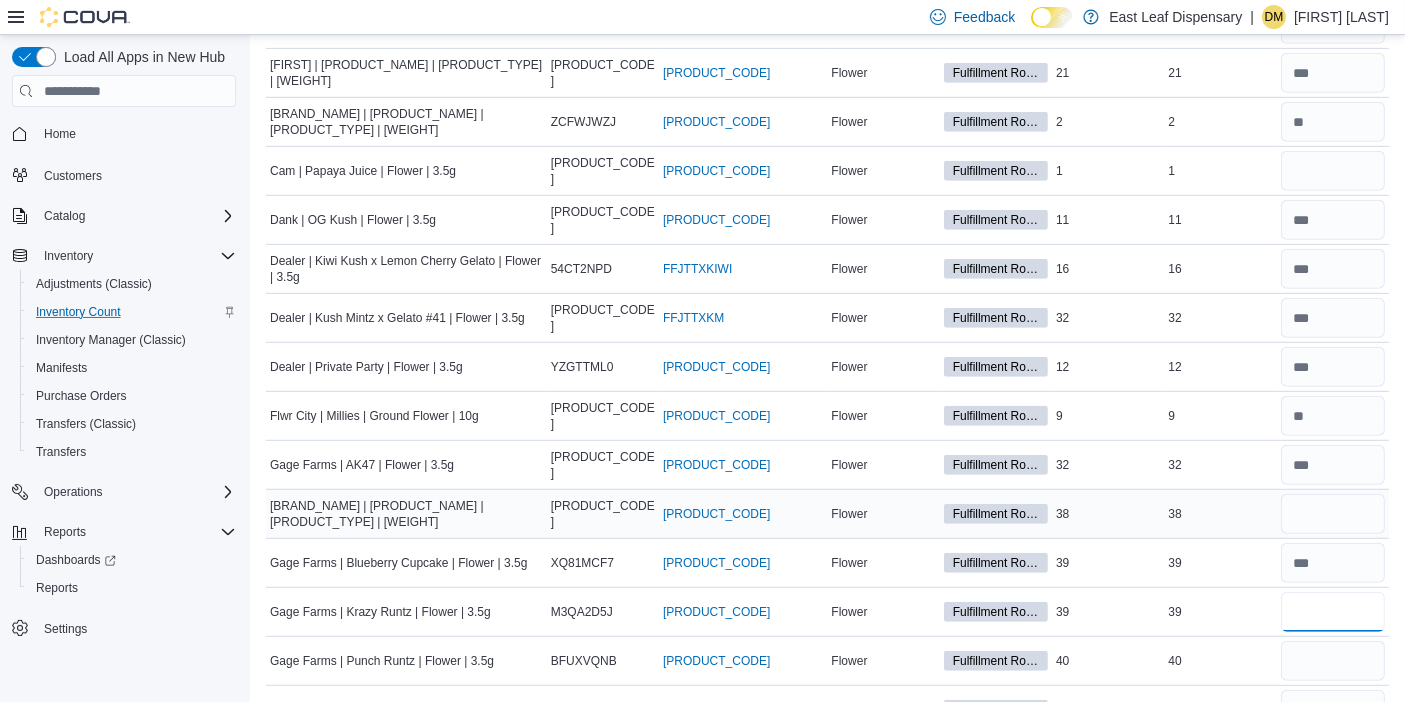 type on "**" 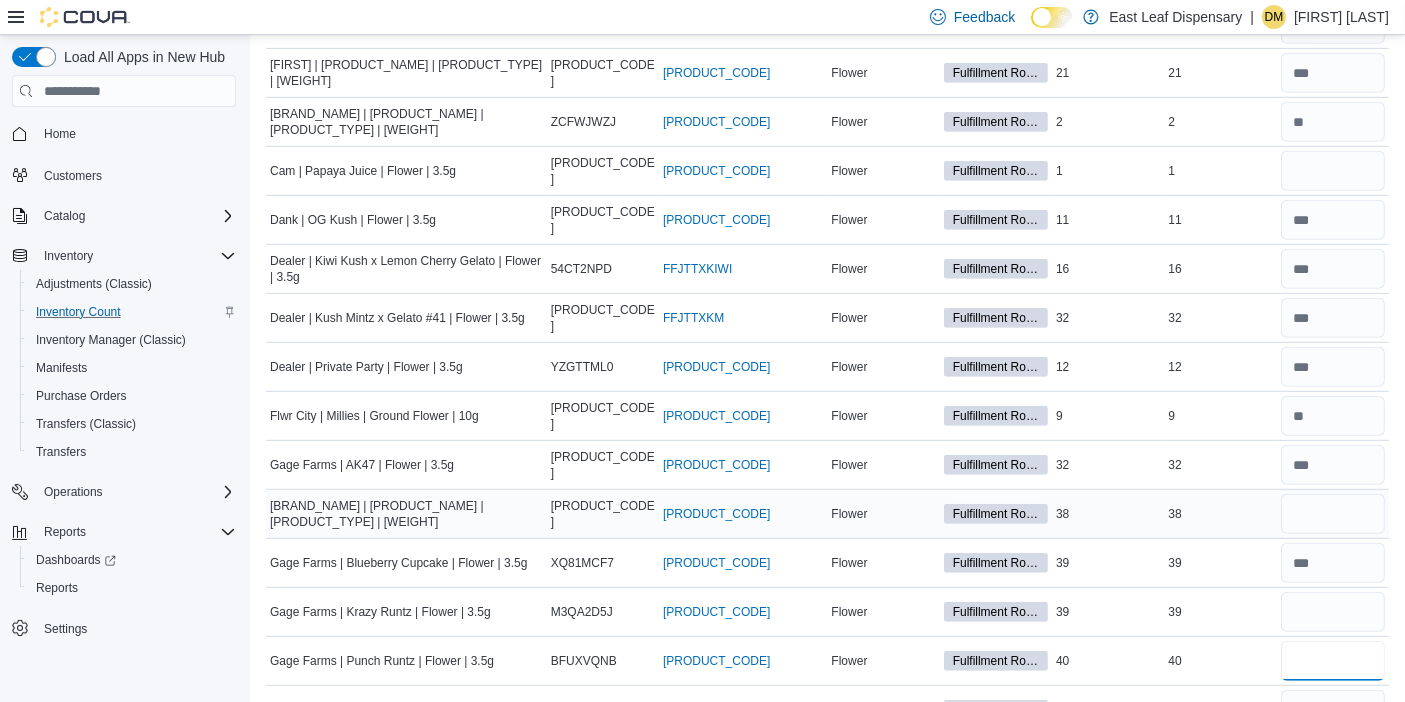 type 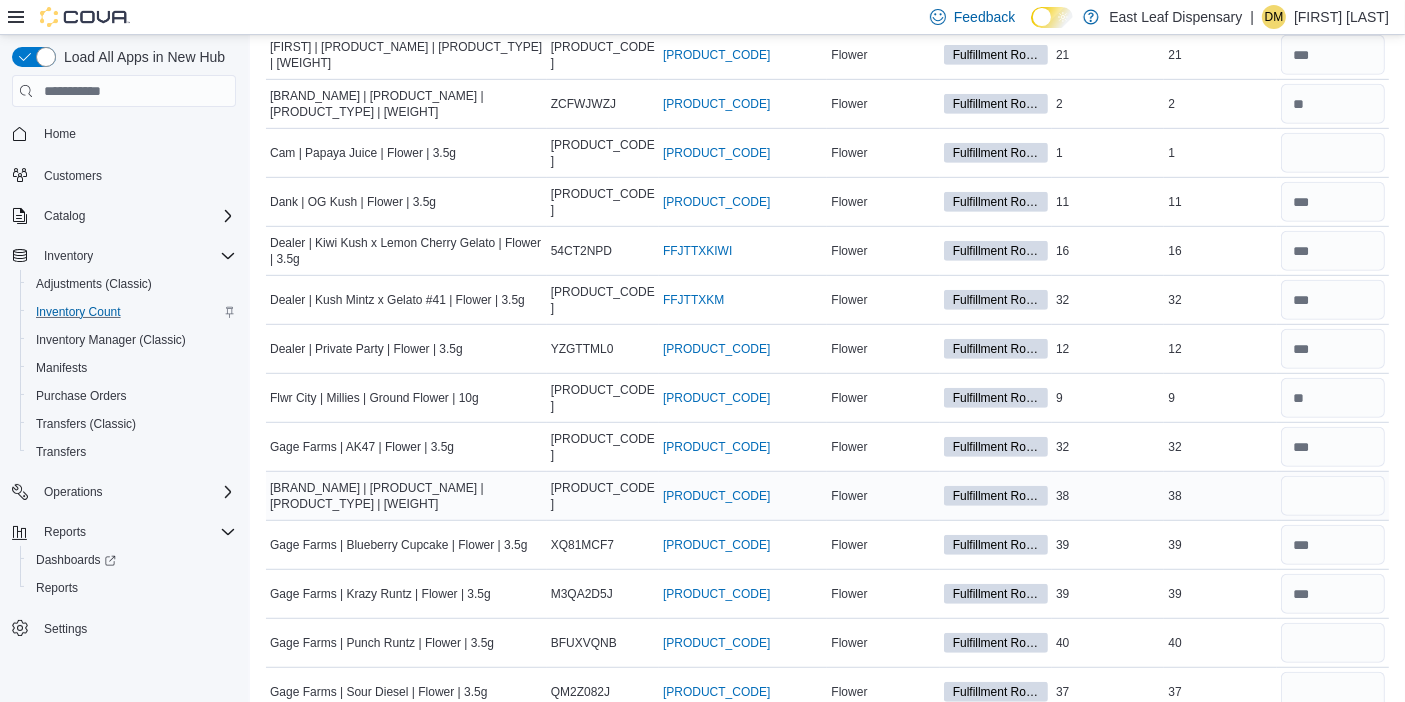 scroll, scrollTop: 1476, scrollLeft: 0, axis: vertical 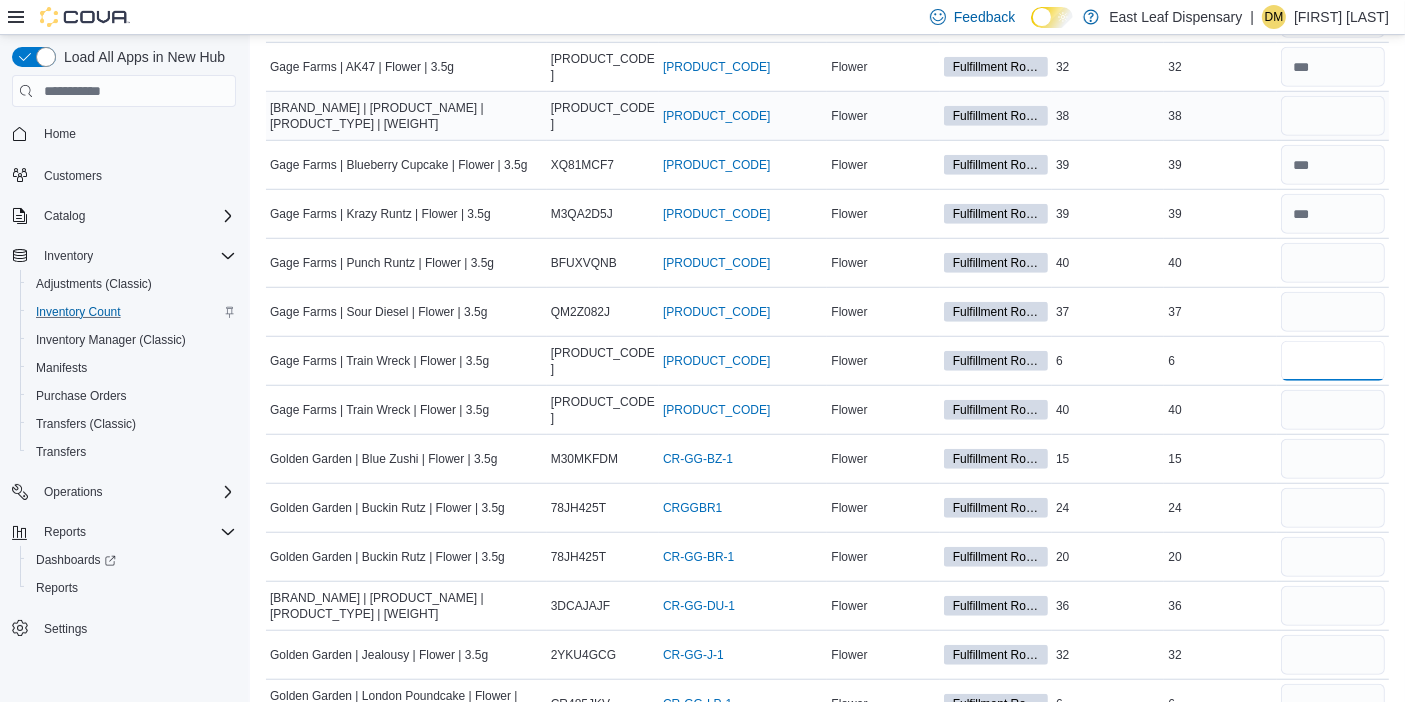 type on "*" 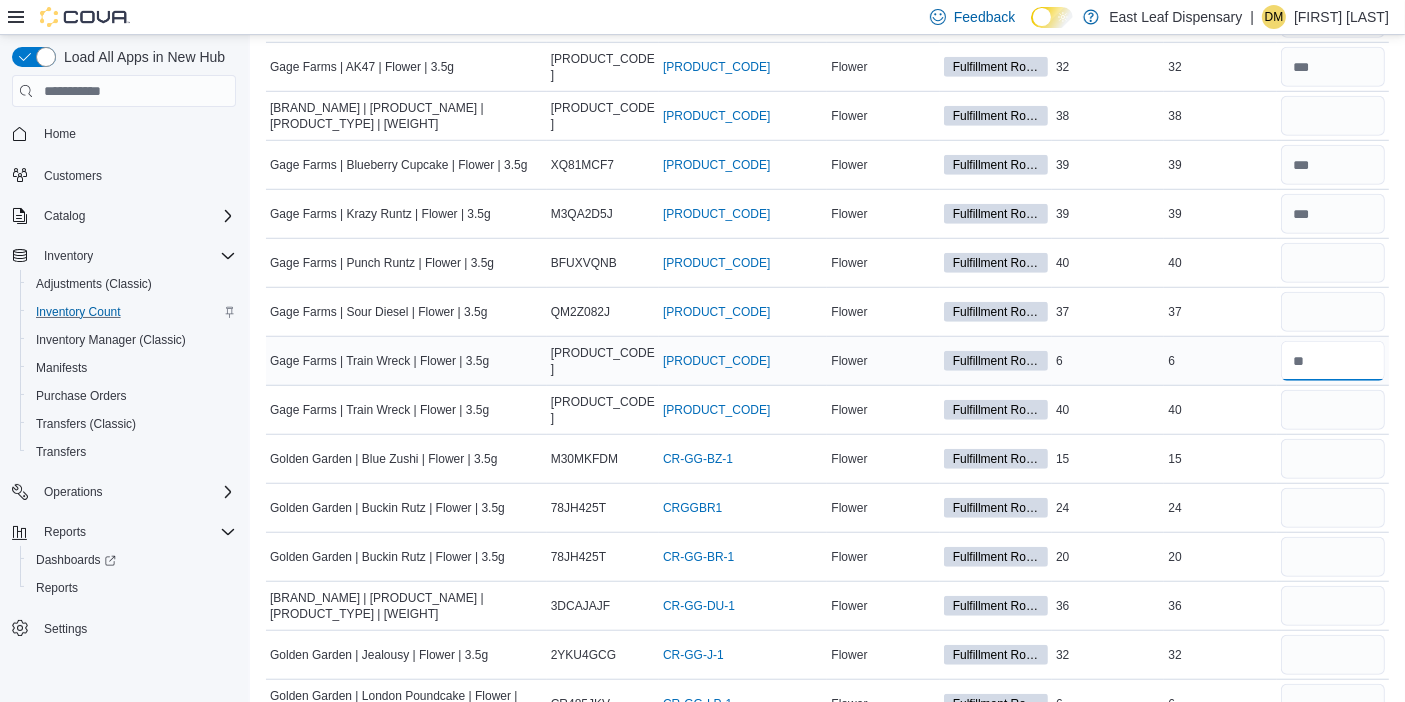 click at bounding box center [1333, 361] 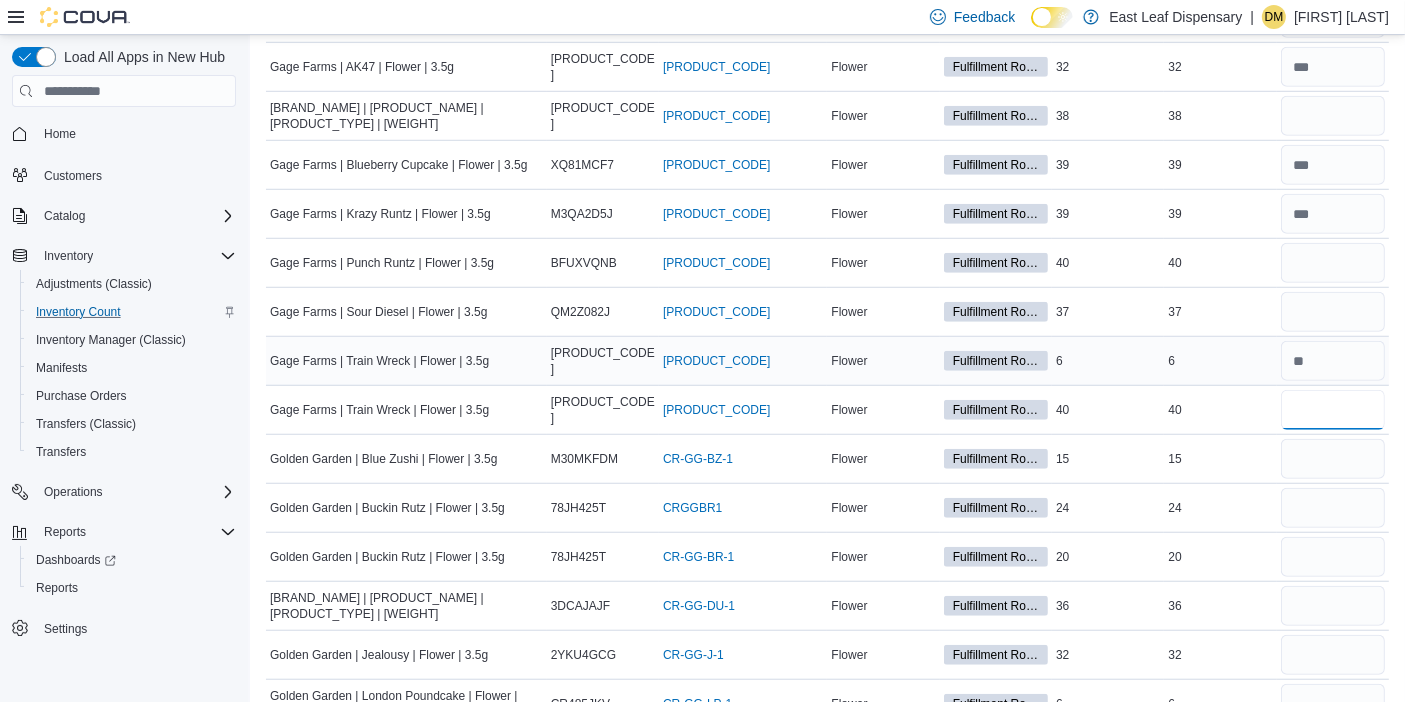 type 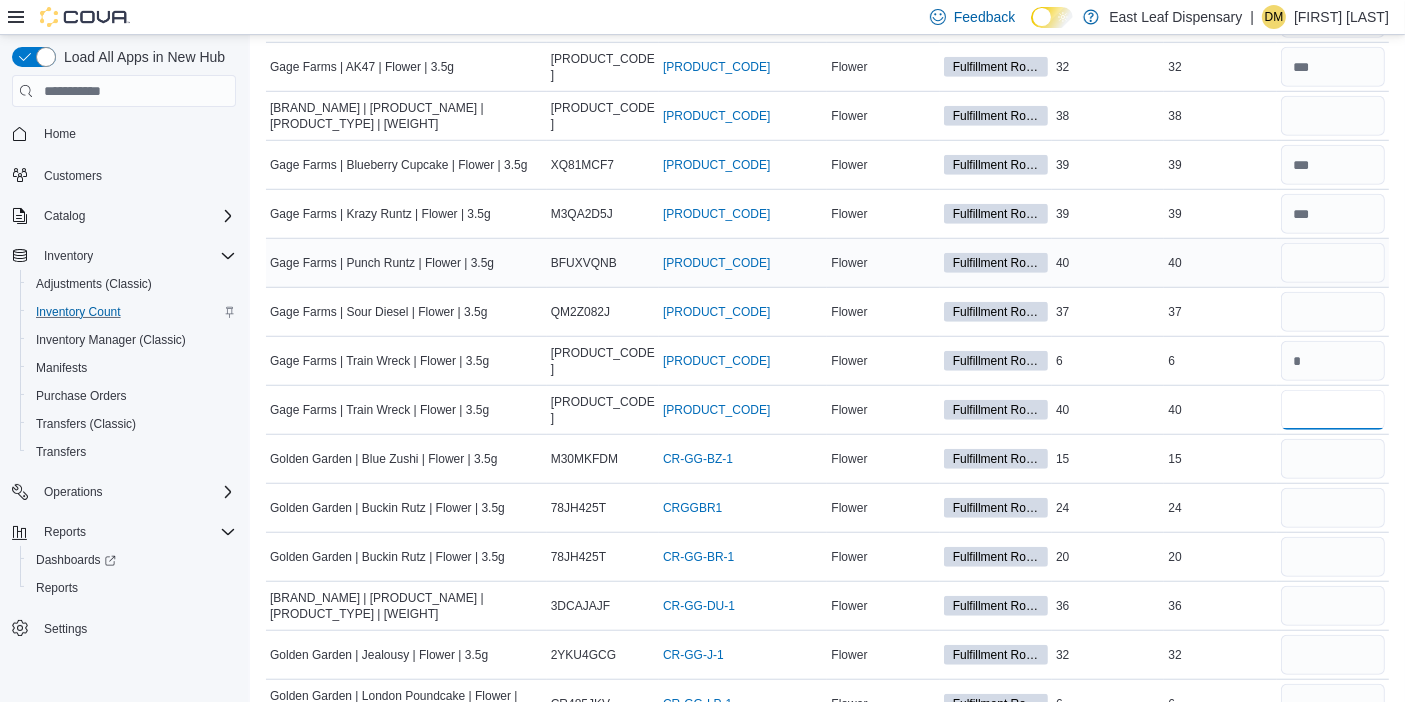 type on "**" 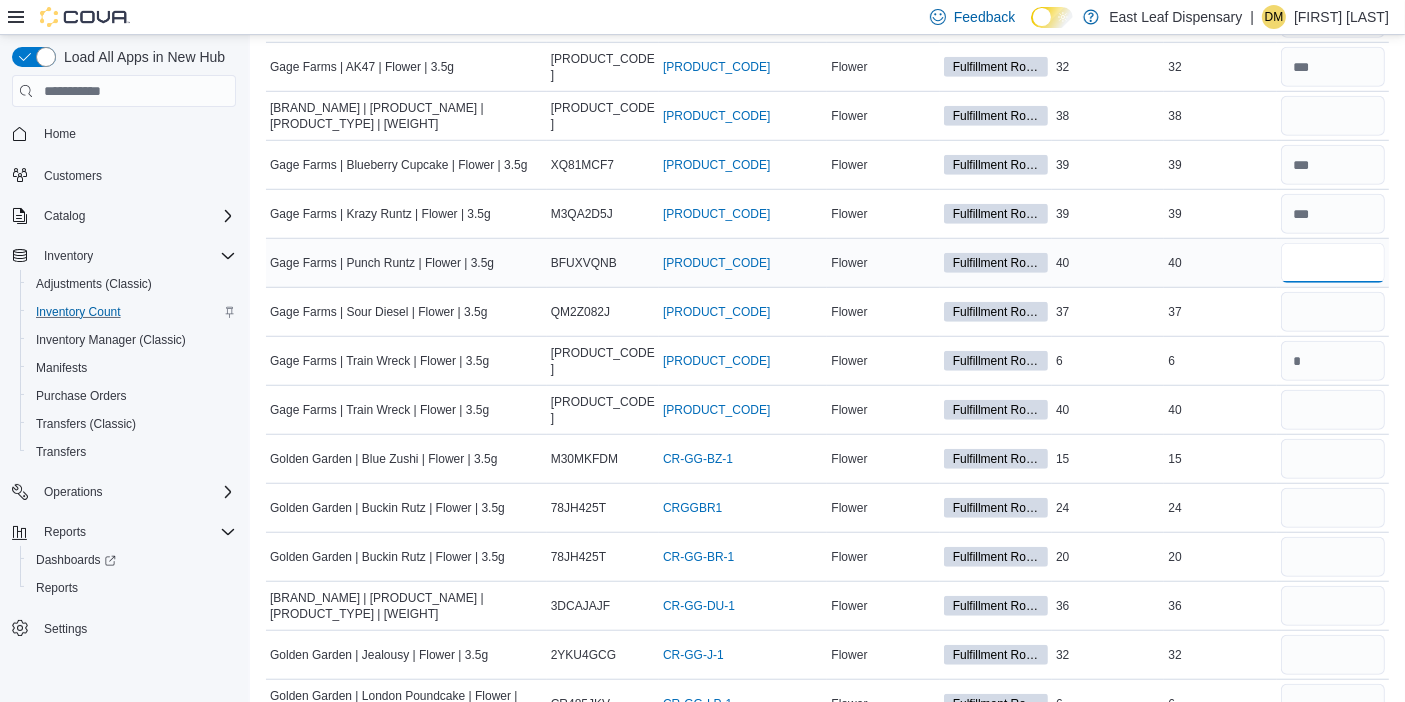 click at bounding box center (1333, 263) 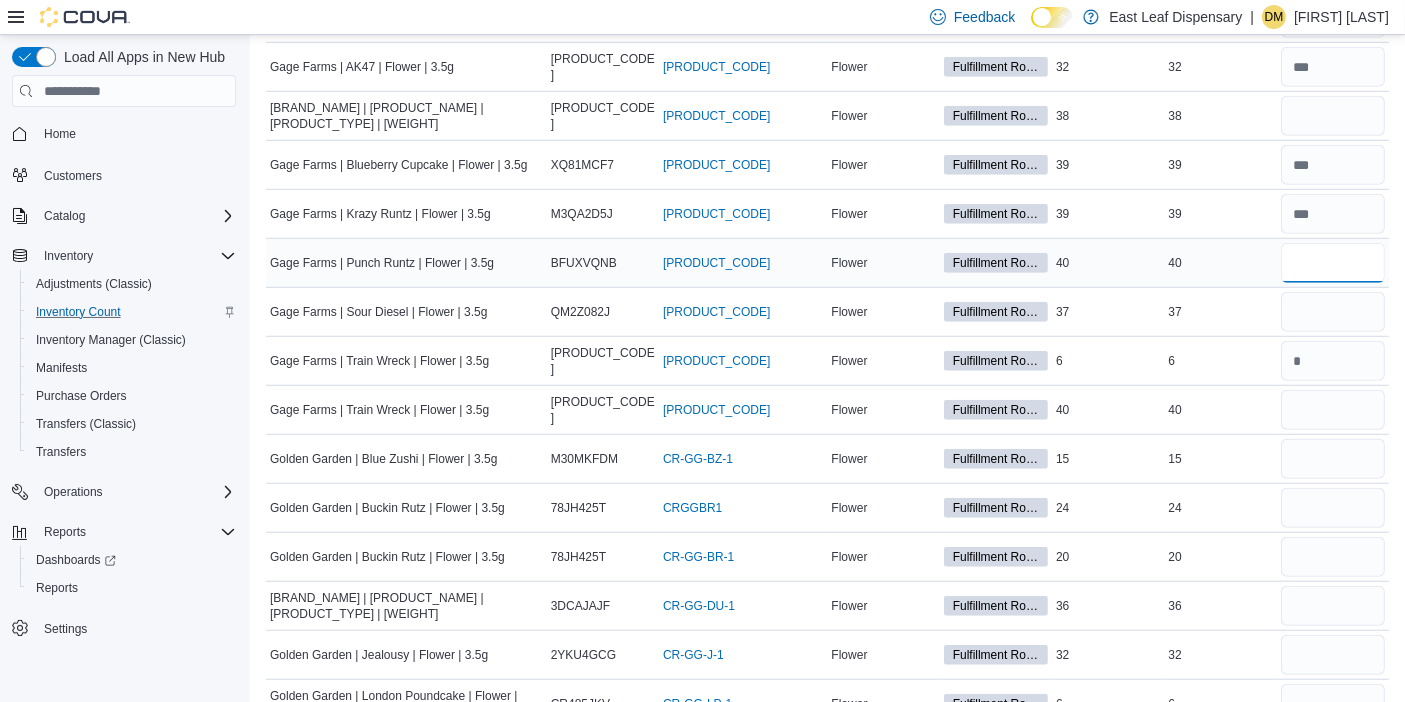 type 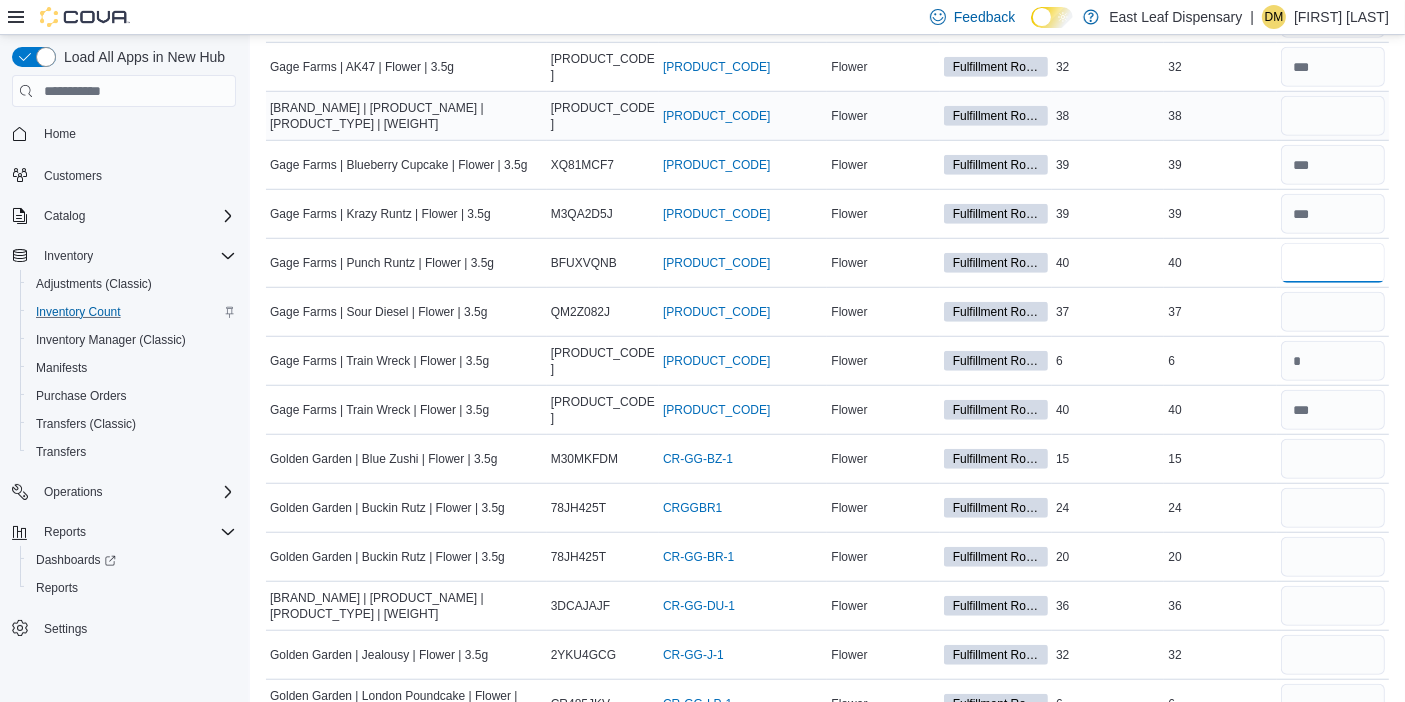 type on "**" 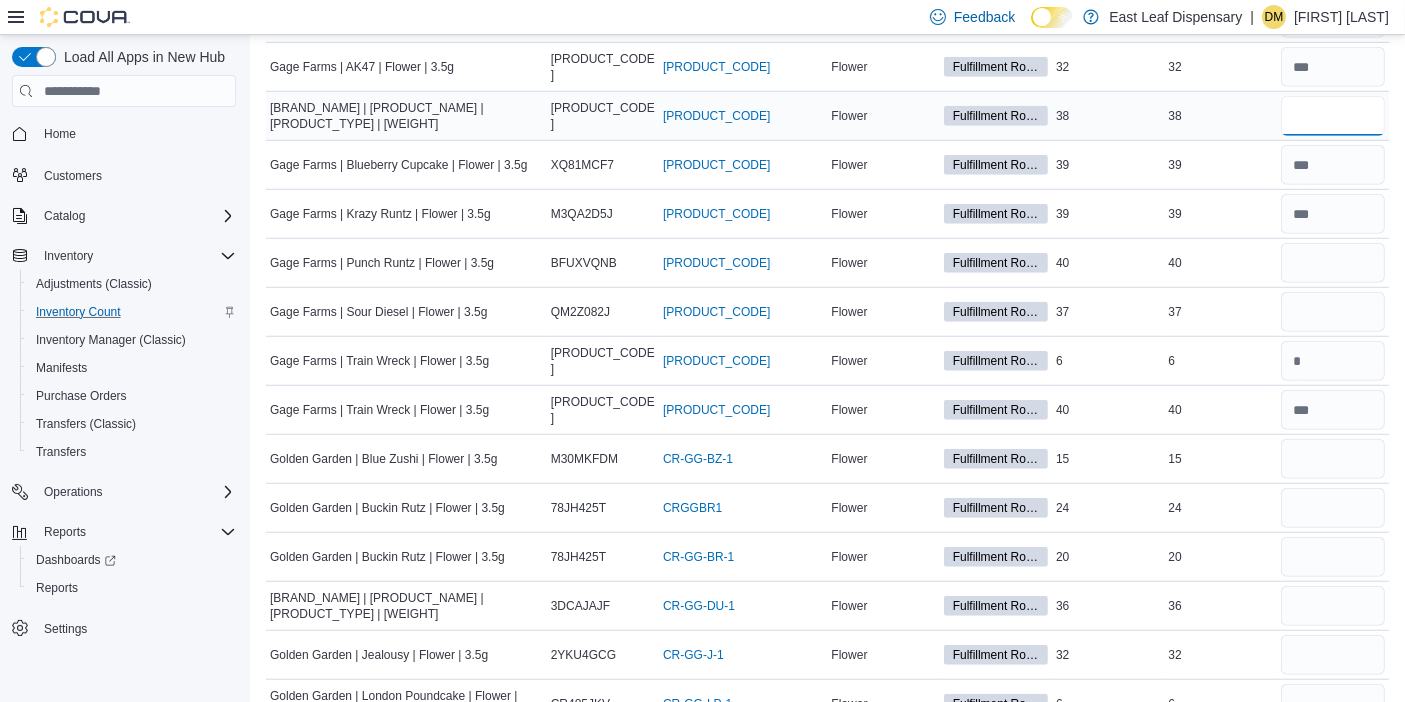 click at bounding box center [1333, 116] 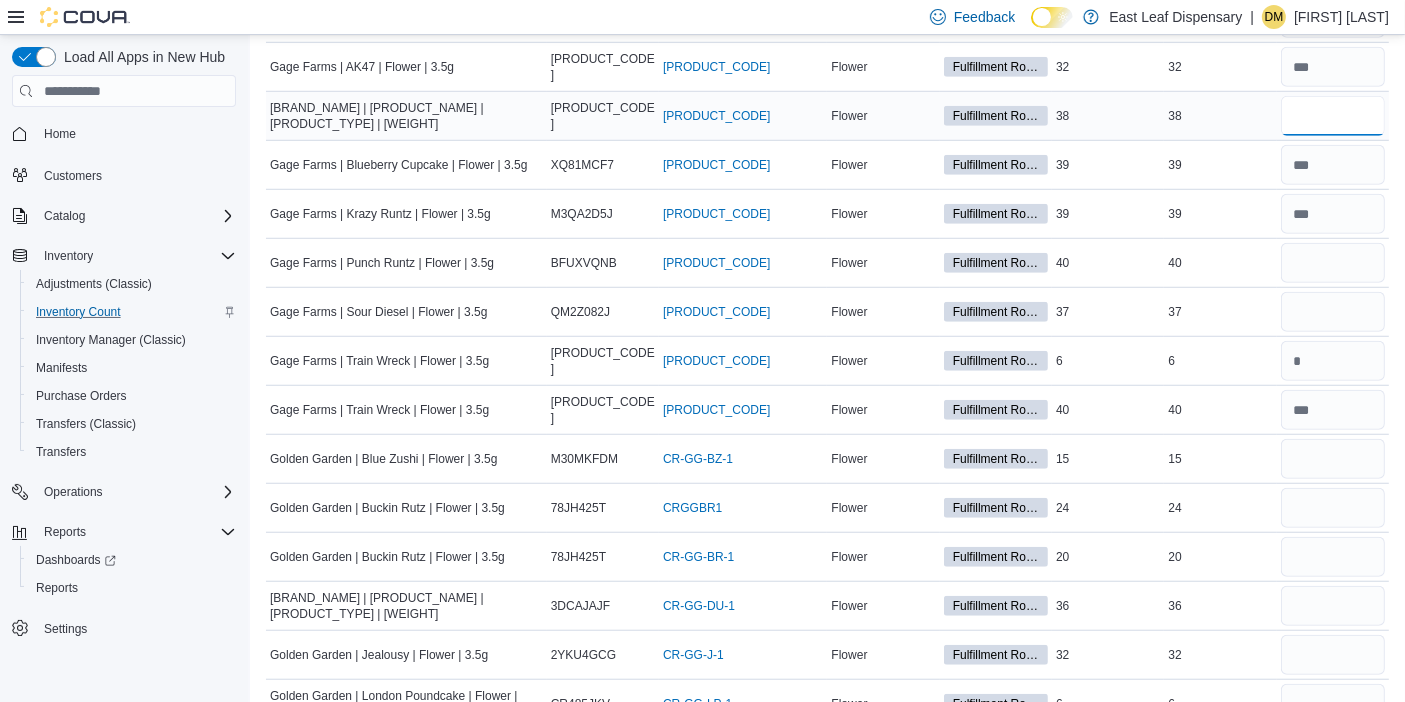 type 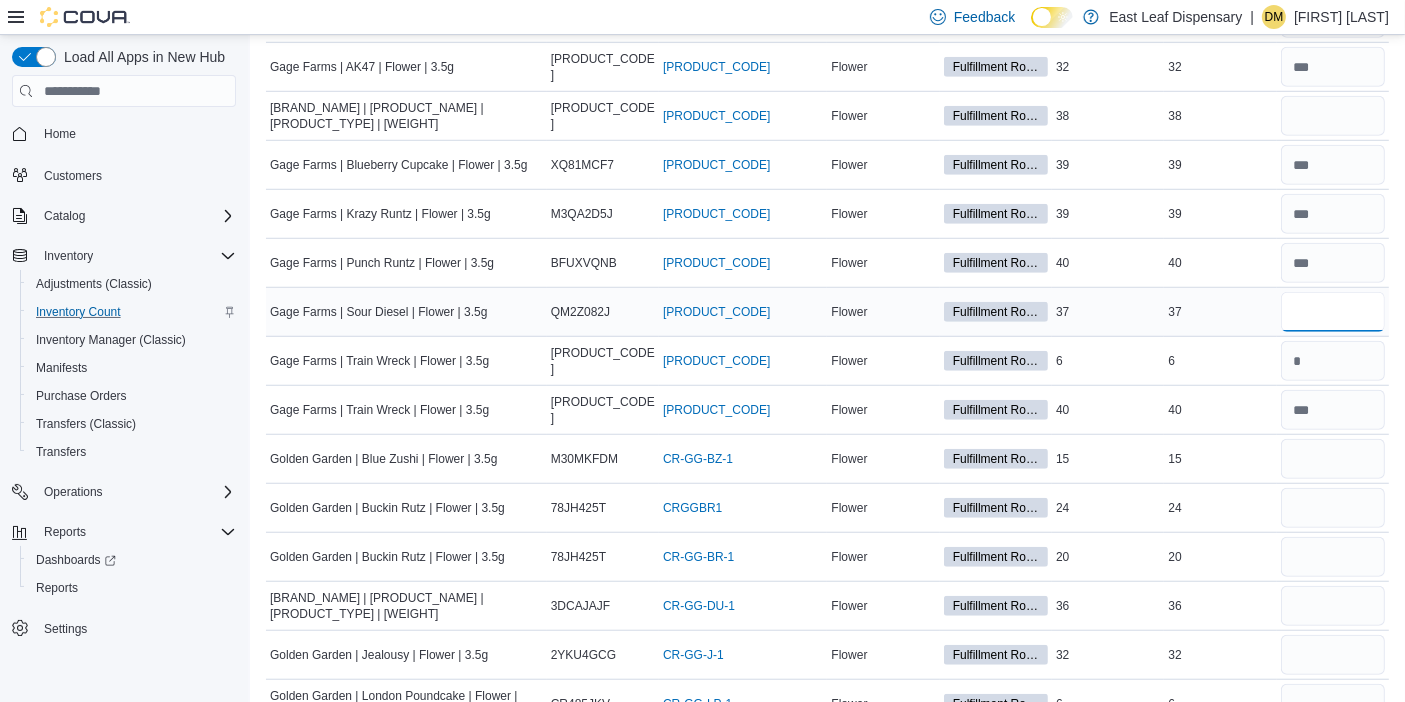 click at bounding box center (1333, 312) 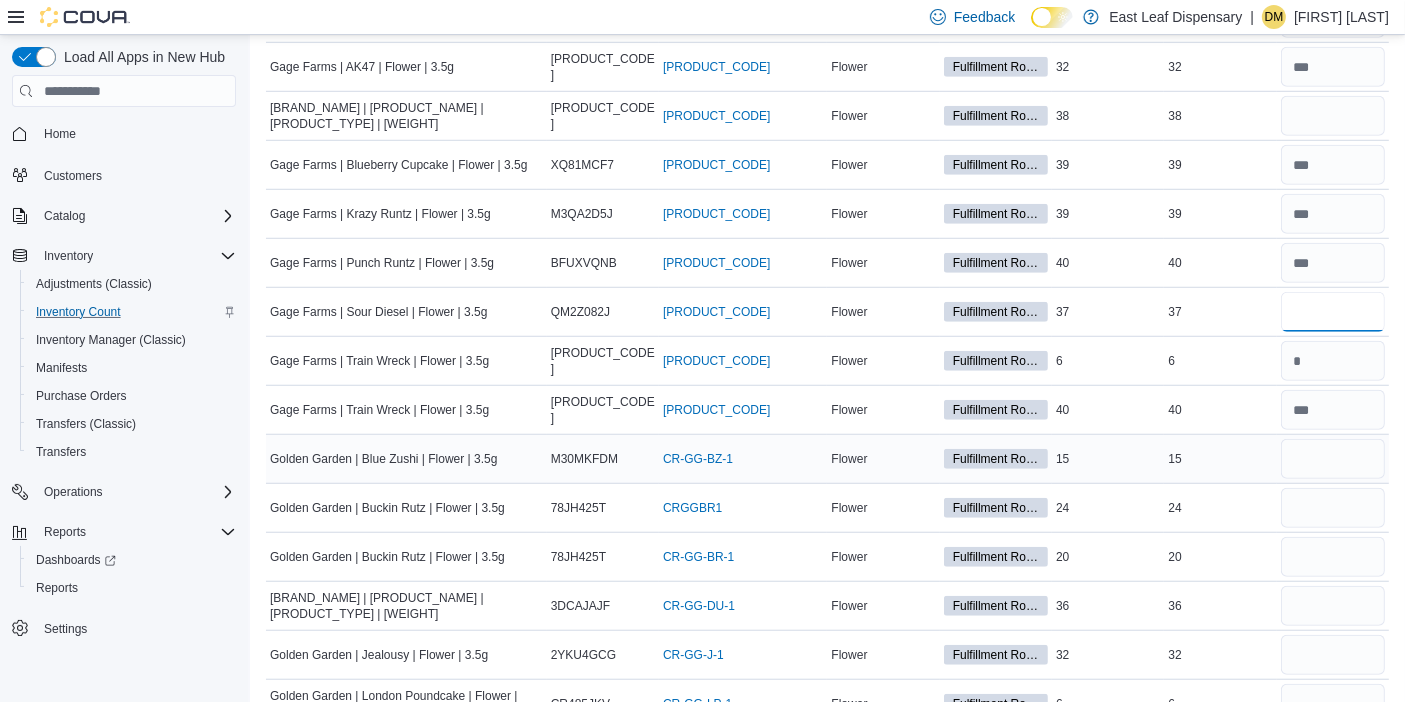 type on "**" 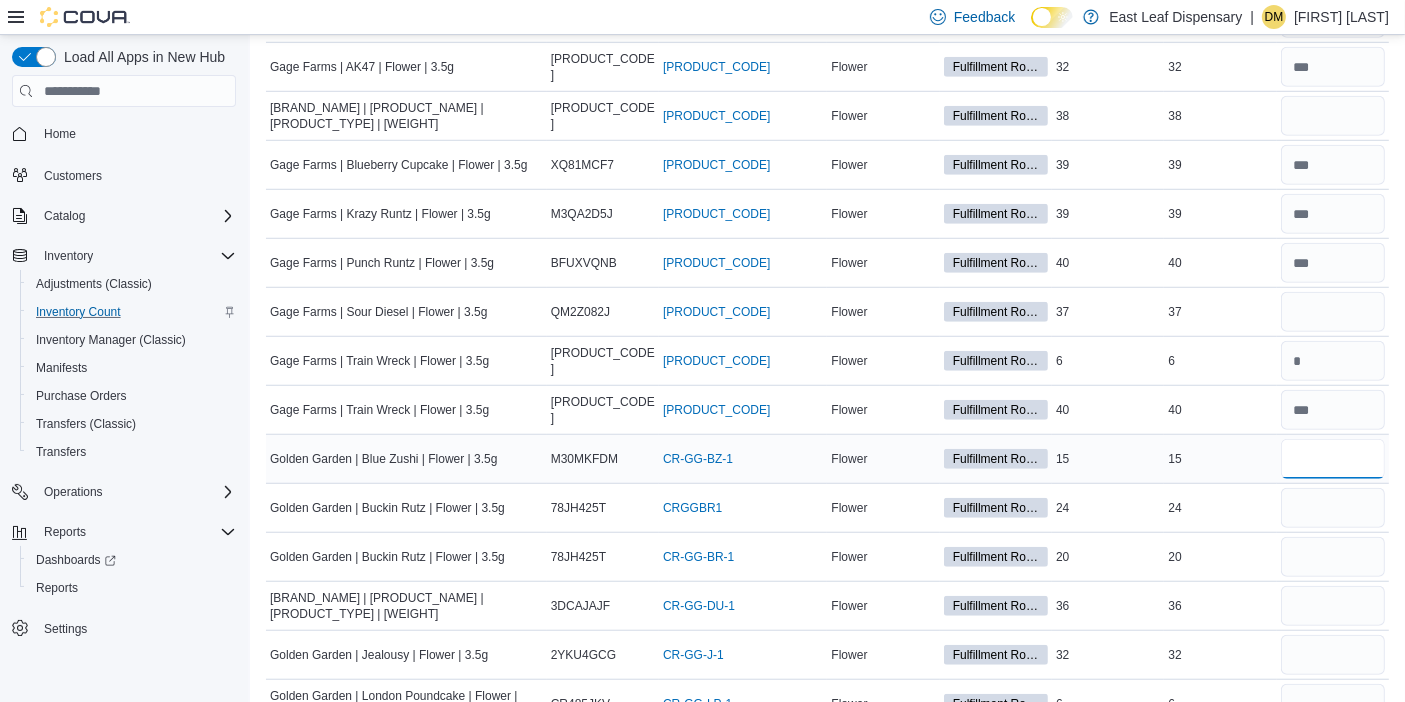 click at bounding box center (1333, 459) 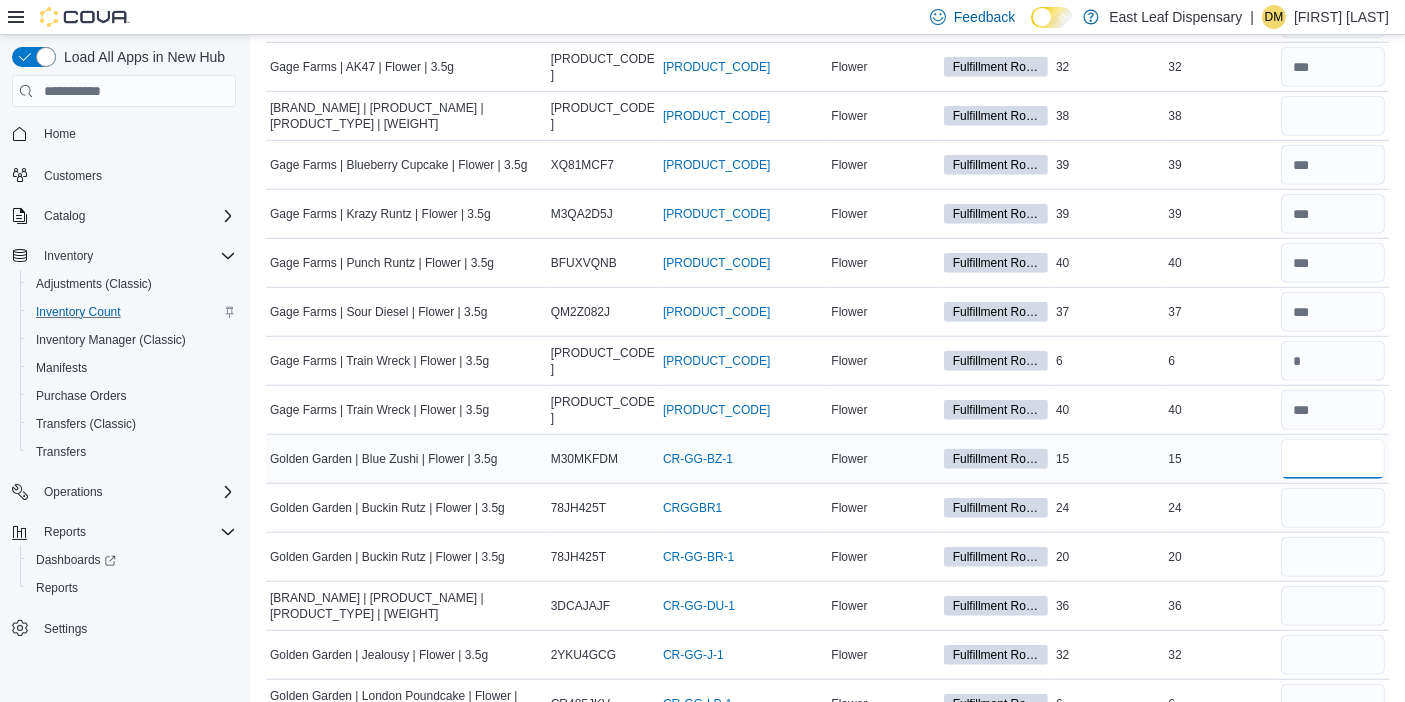type on "**" 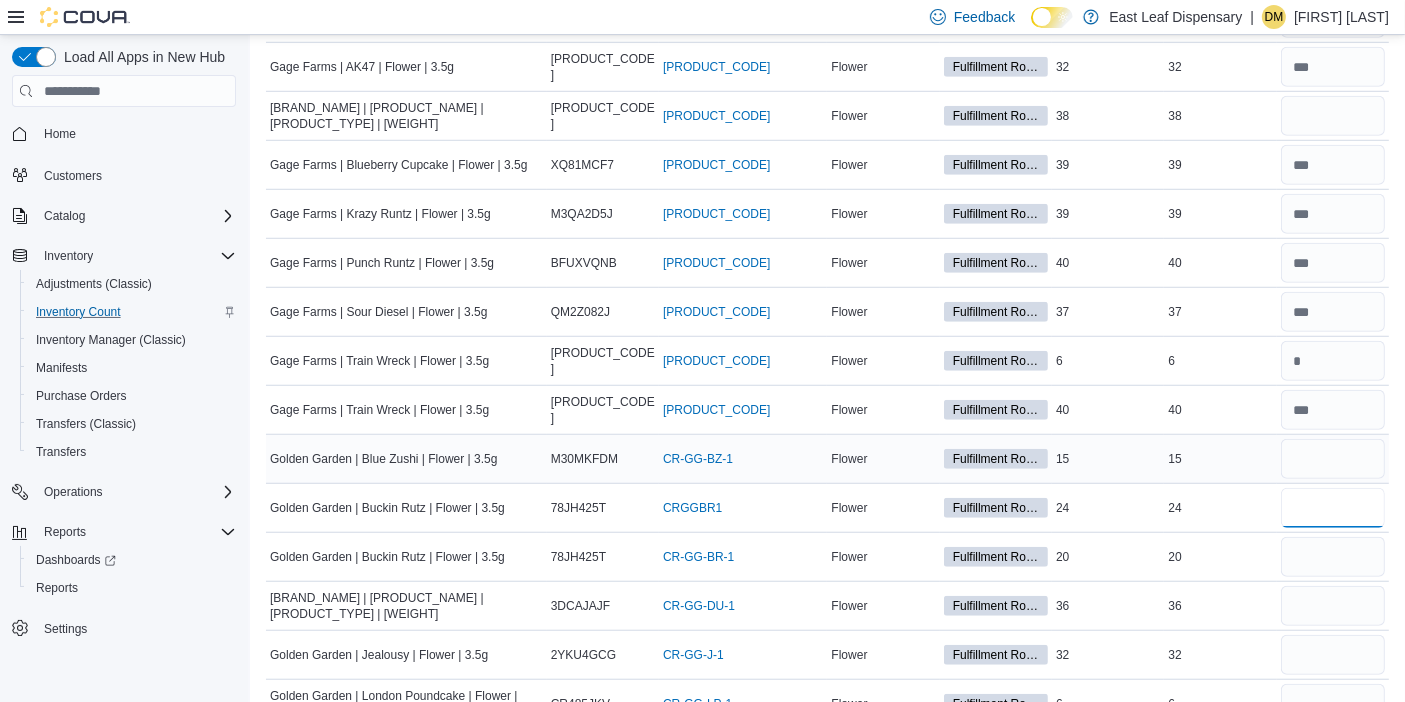 type 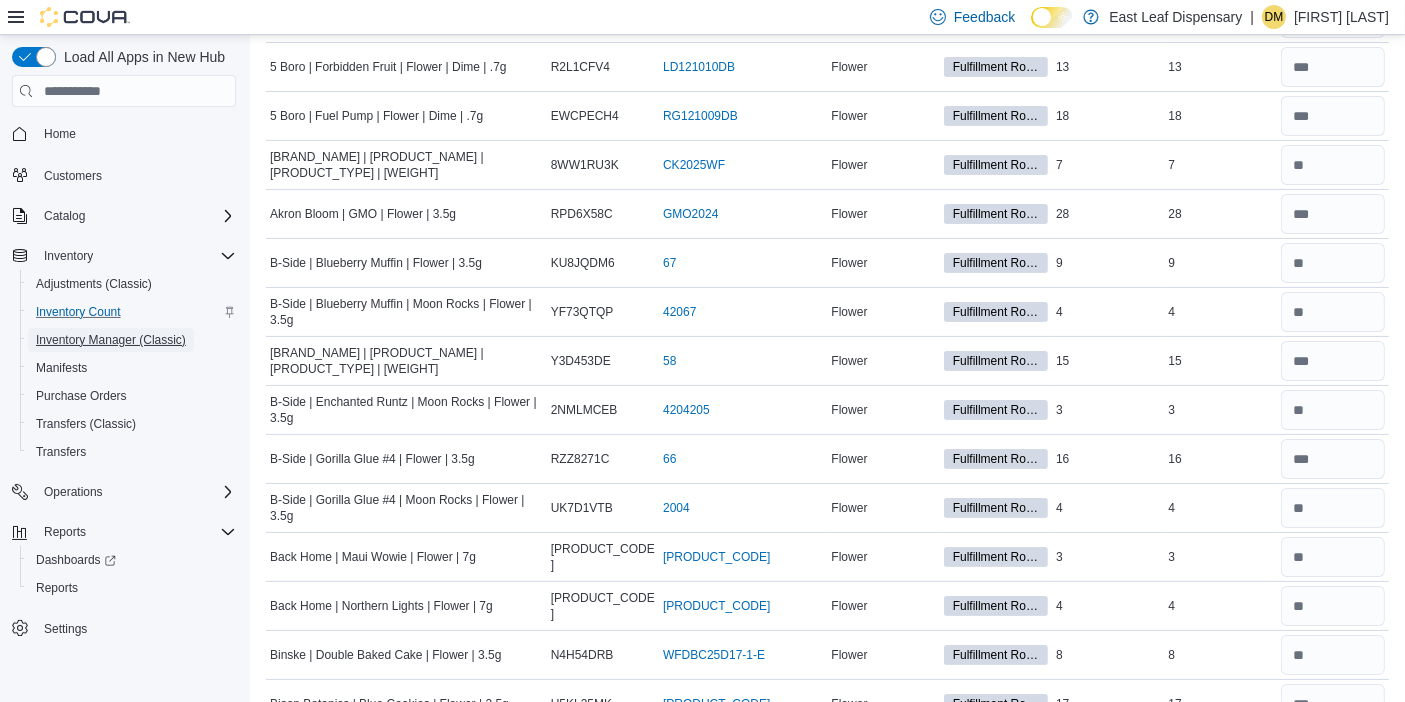 scroll, scrollTop: 0, scrollLeft: 0, axis: both 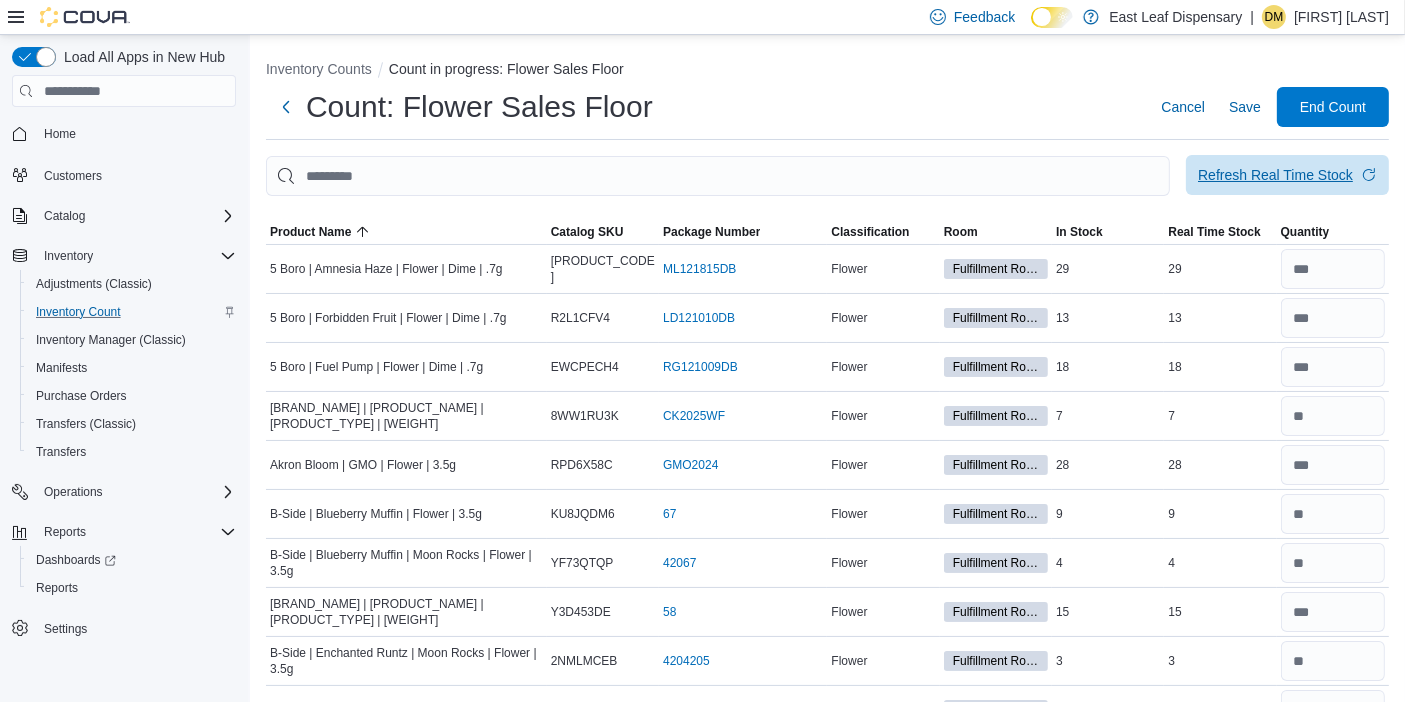 click on "Refresh Real Time Stock" at bounding box center [1275, 175] 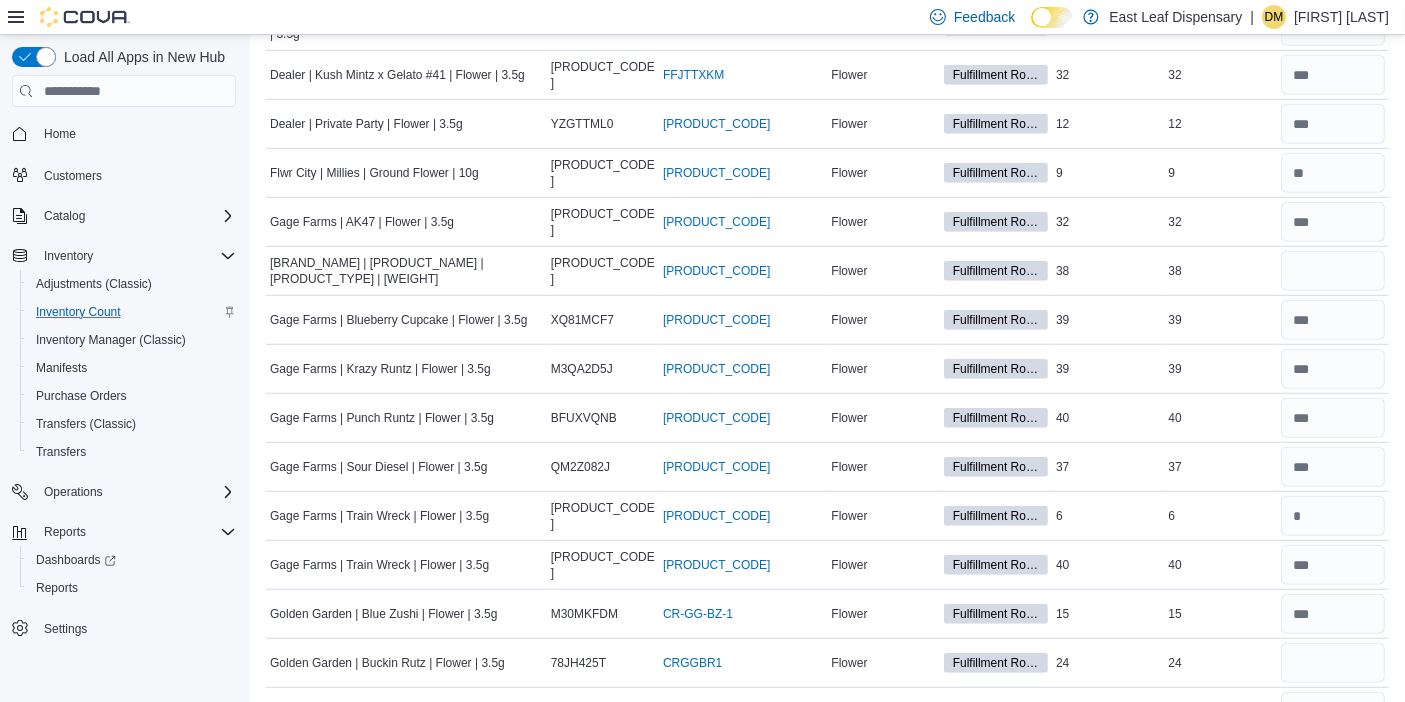 scroll, scrollTop: 1328, scrollLeft: 0, axis: vertical 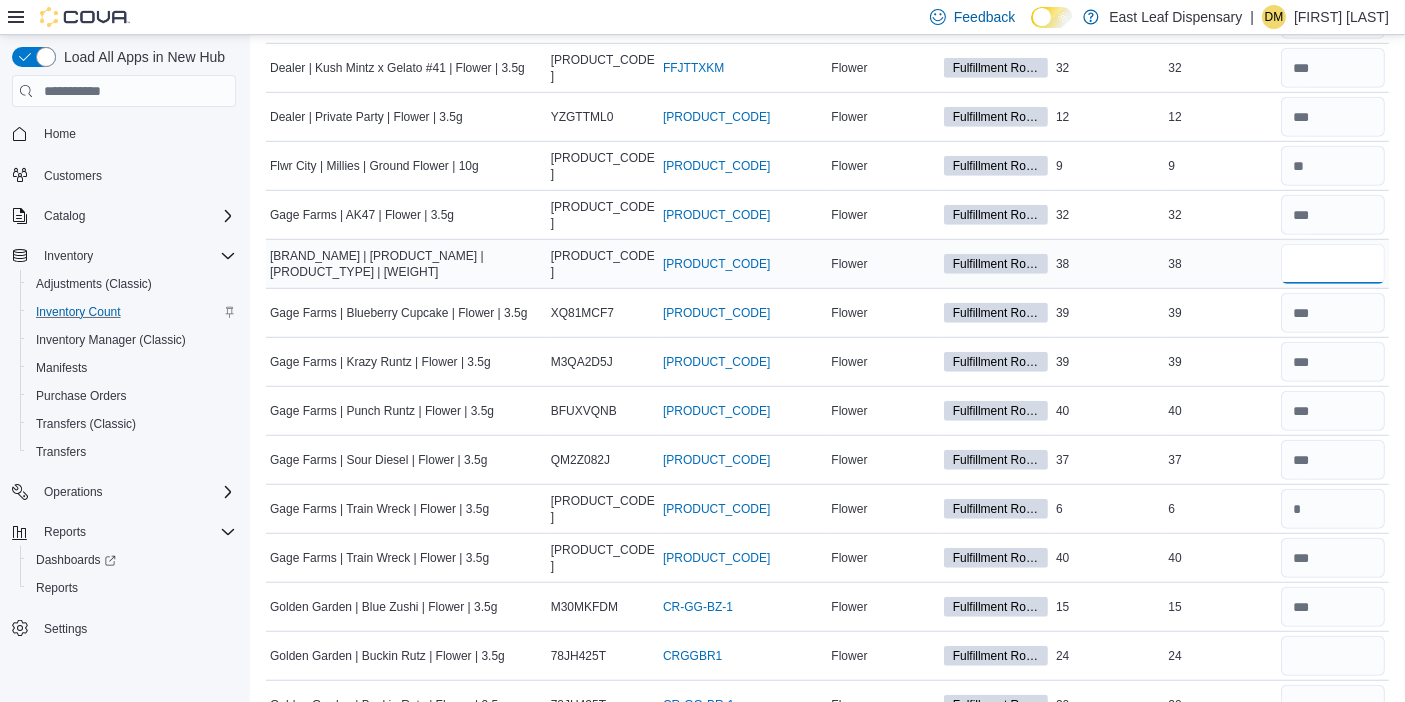 click at bounding box center (1333, 264) 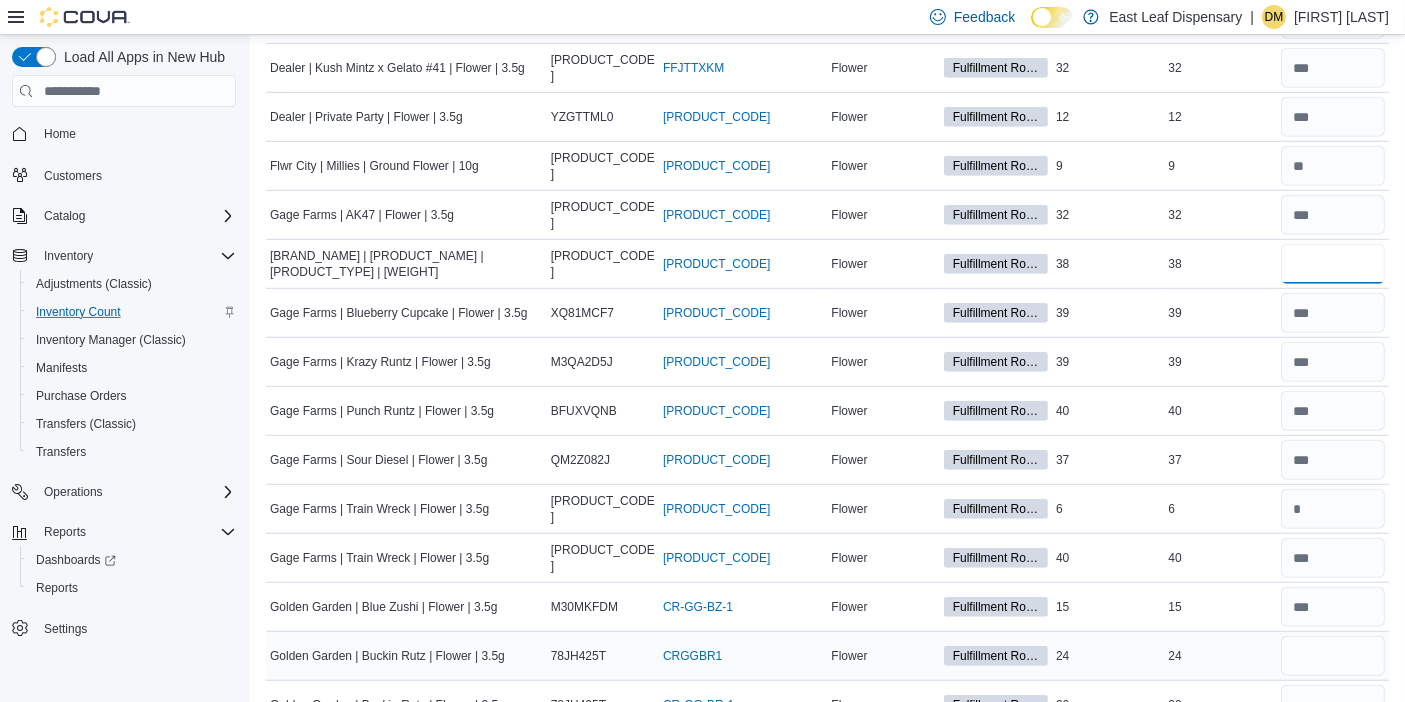 type on "**" 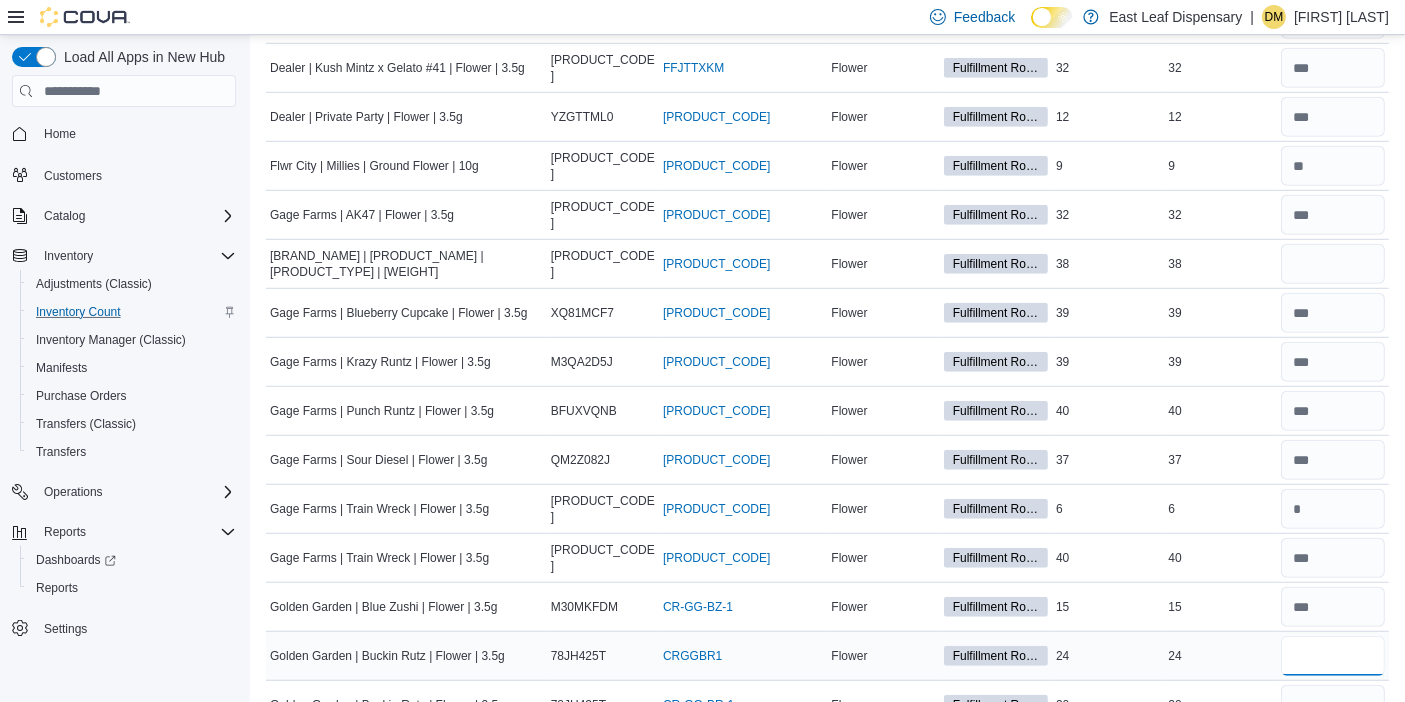 click at bounding box center (1333, 656) 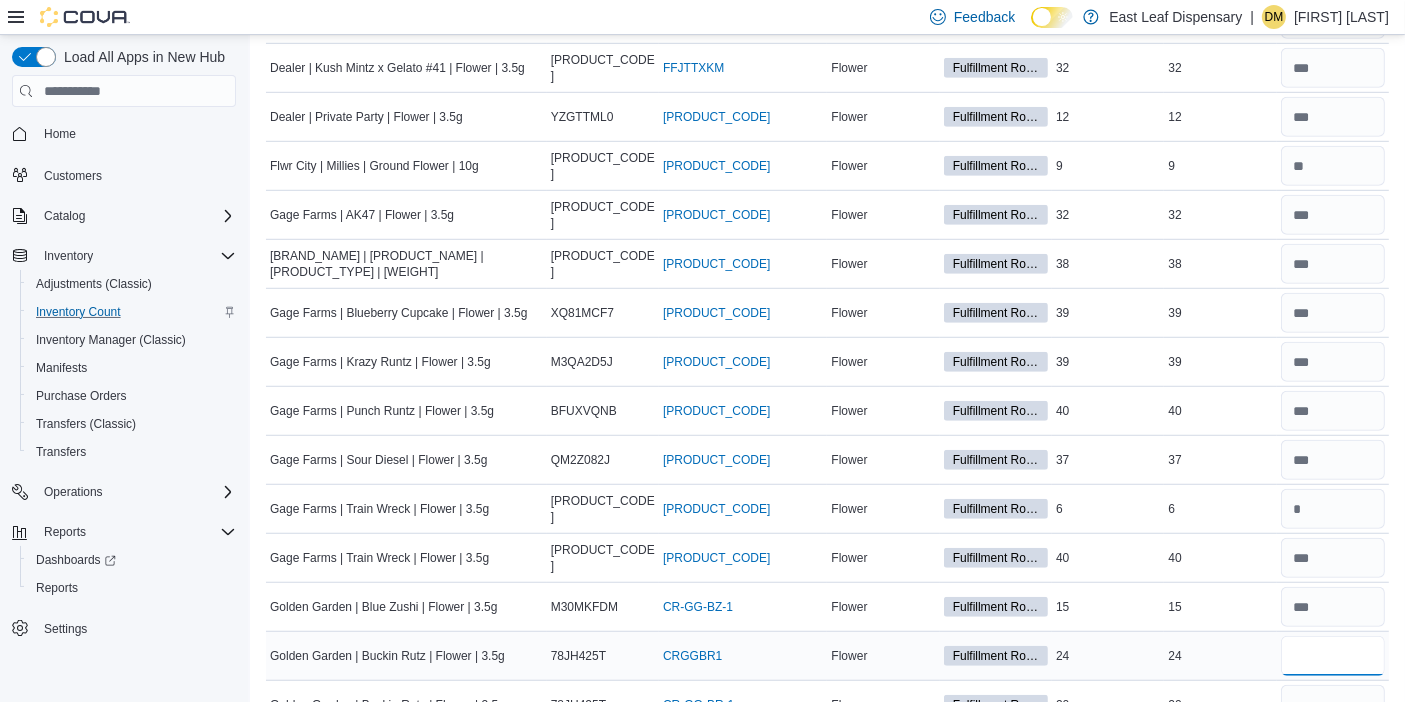 type on "**" 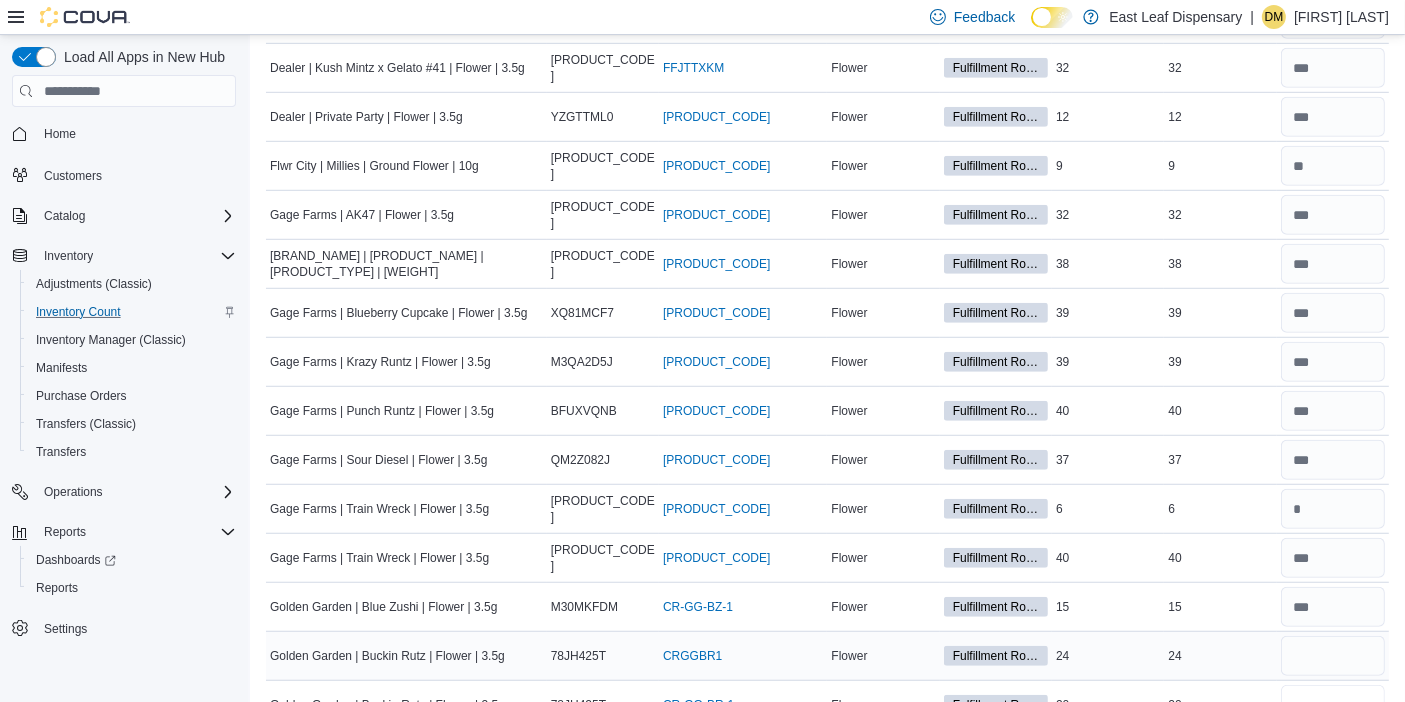 type 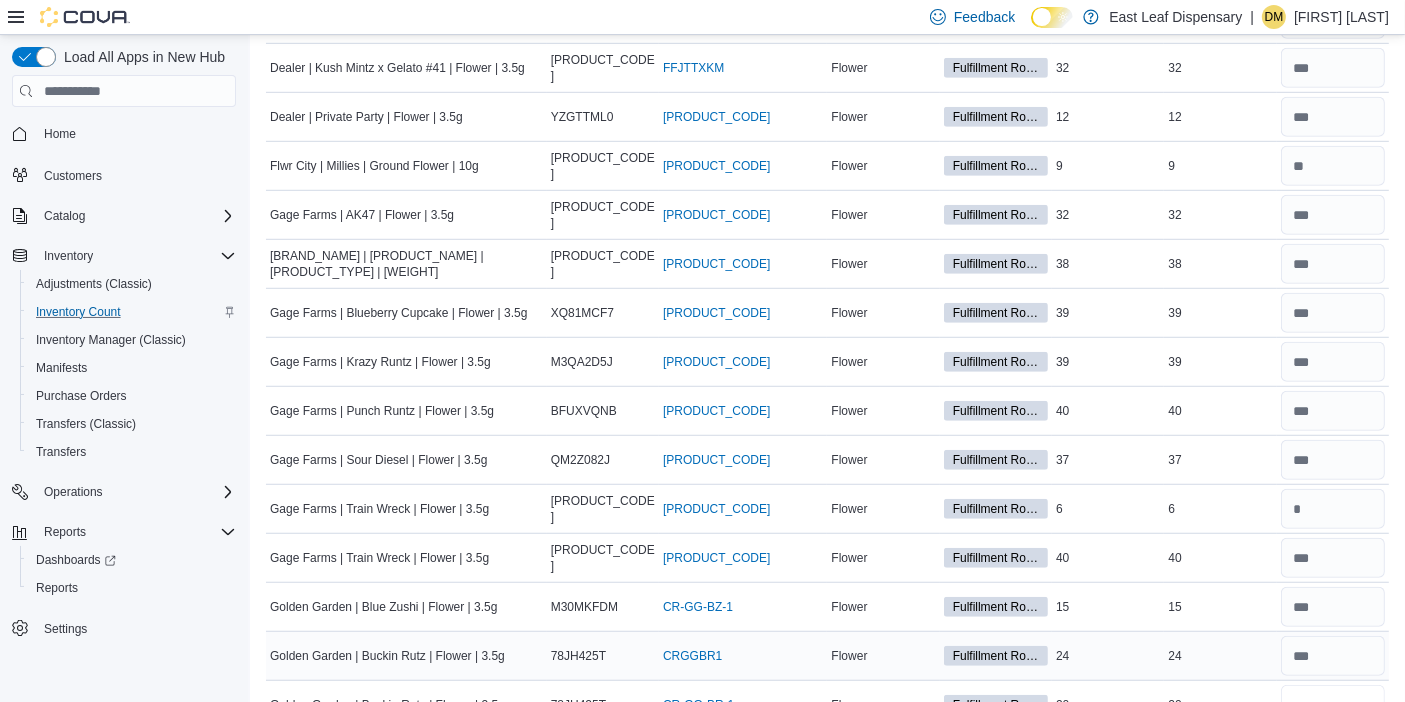 scroll, scrollTop: 1340, scrollLeft: 0, axis: vertical 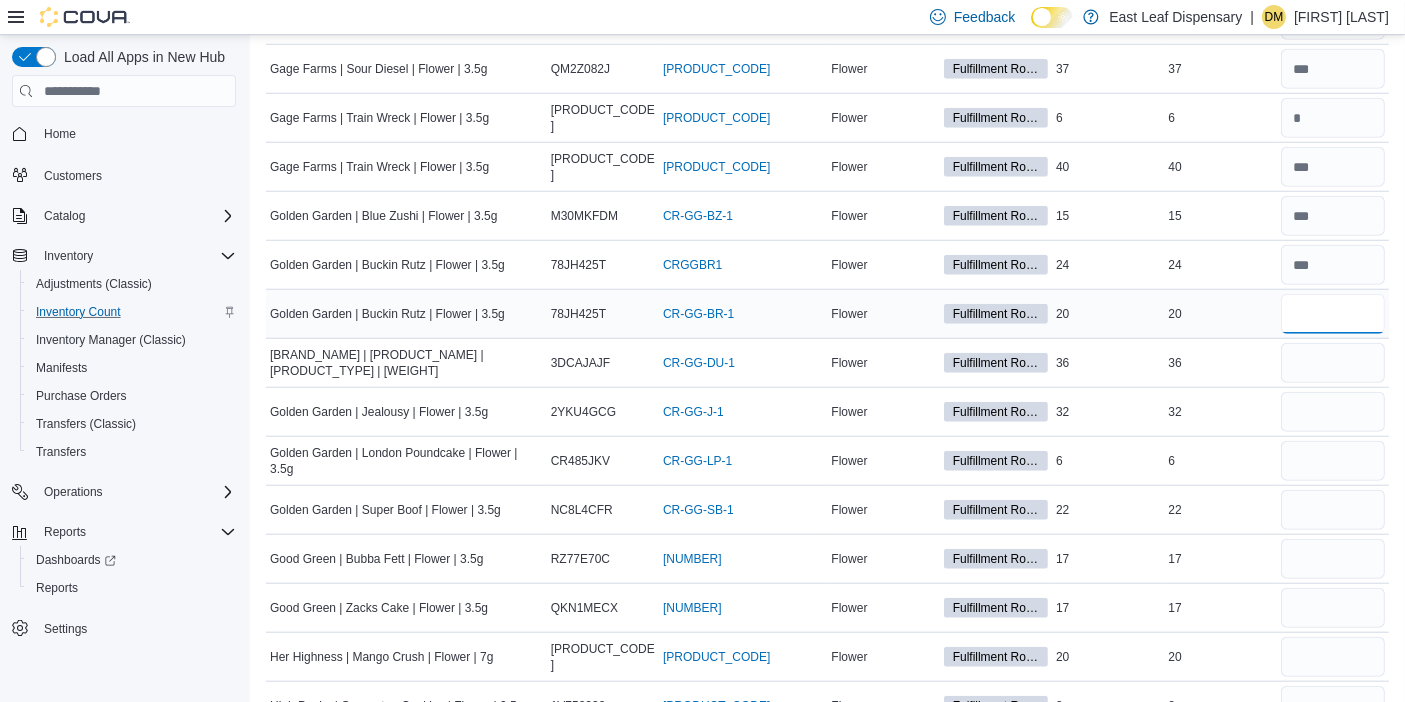 click at bounding box center (1333, 314) 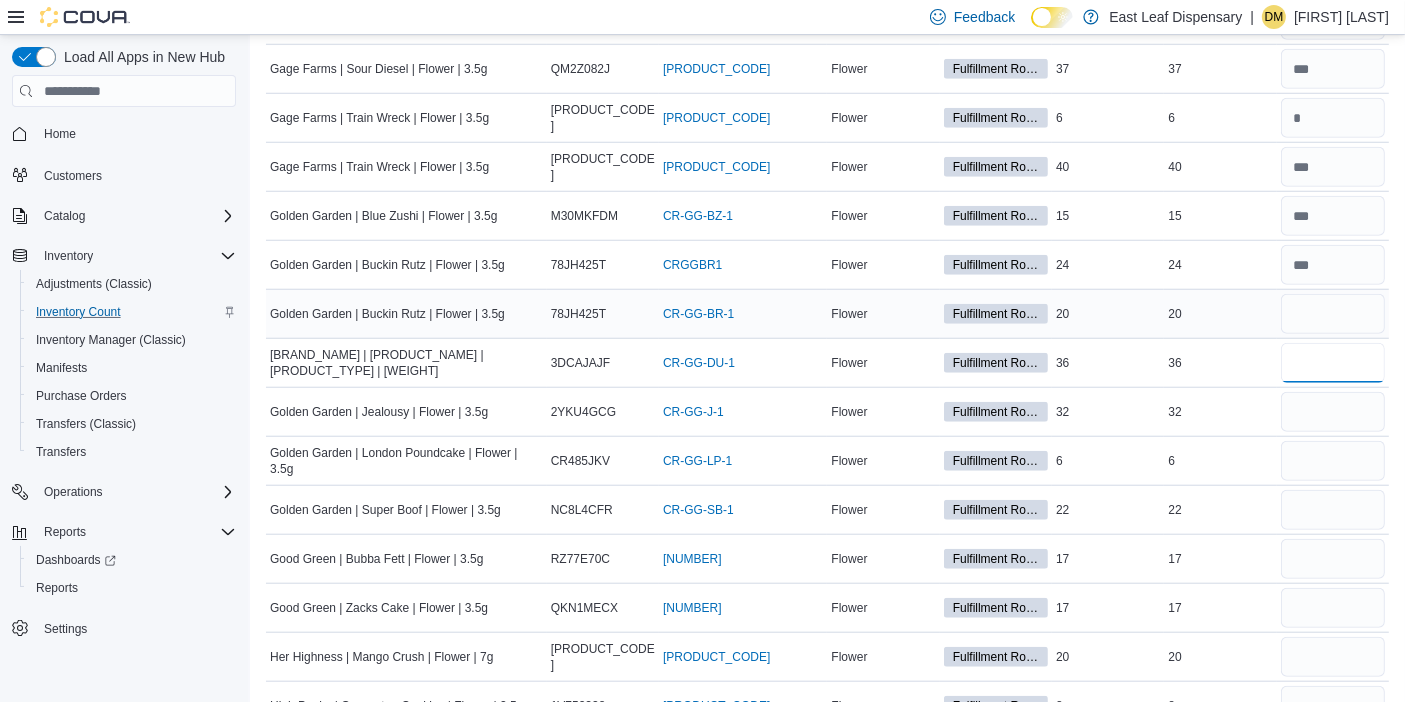 type 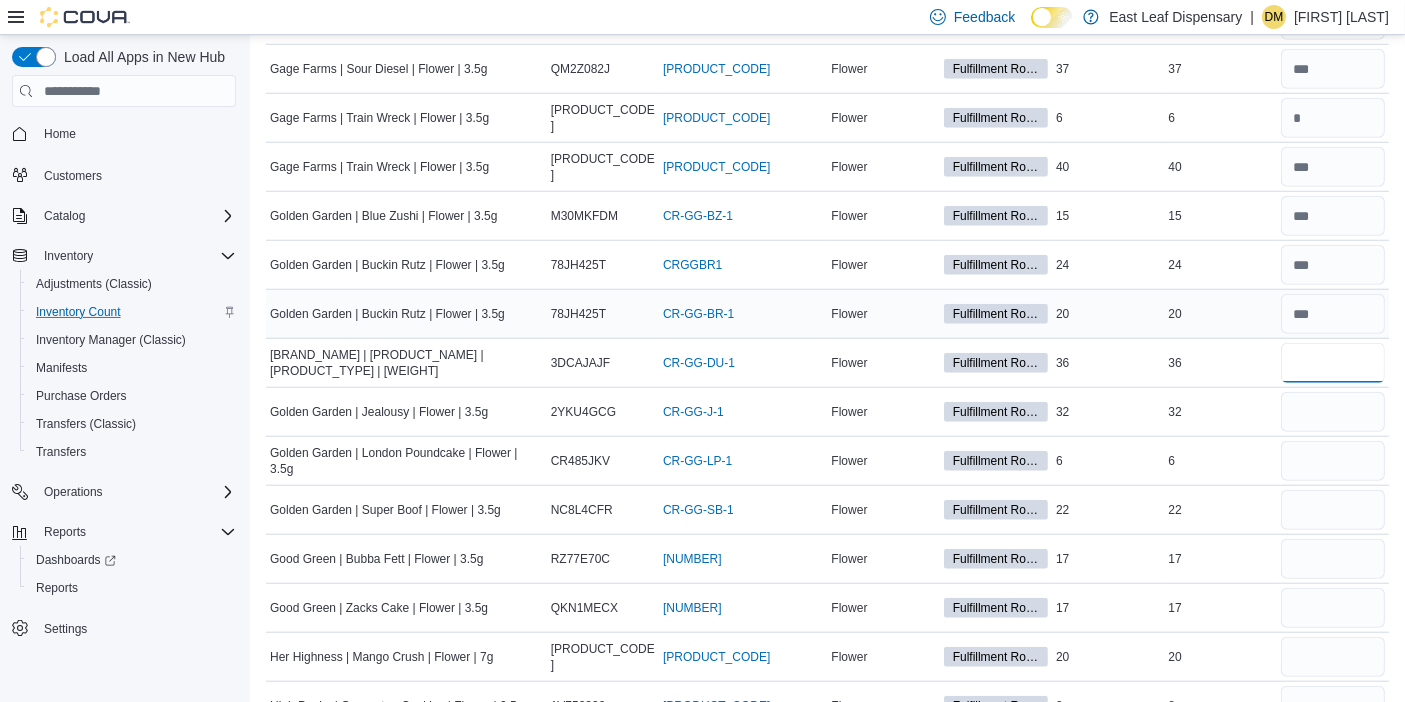 type on "**" 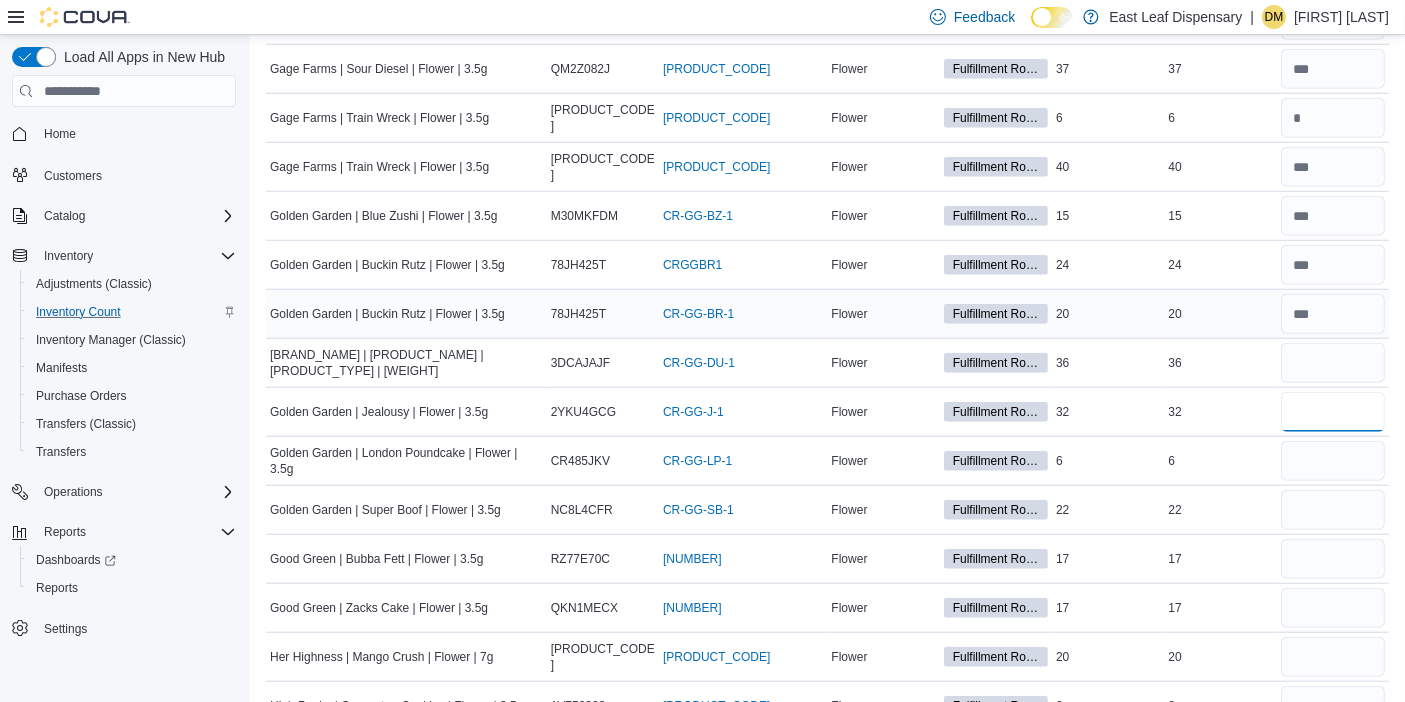 type 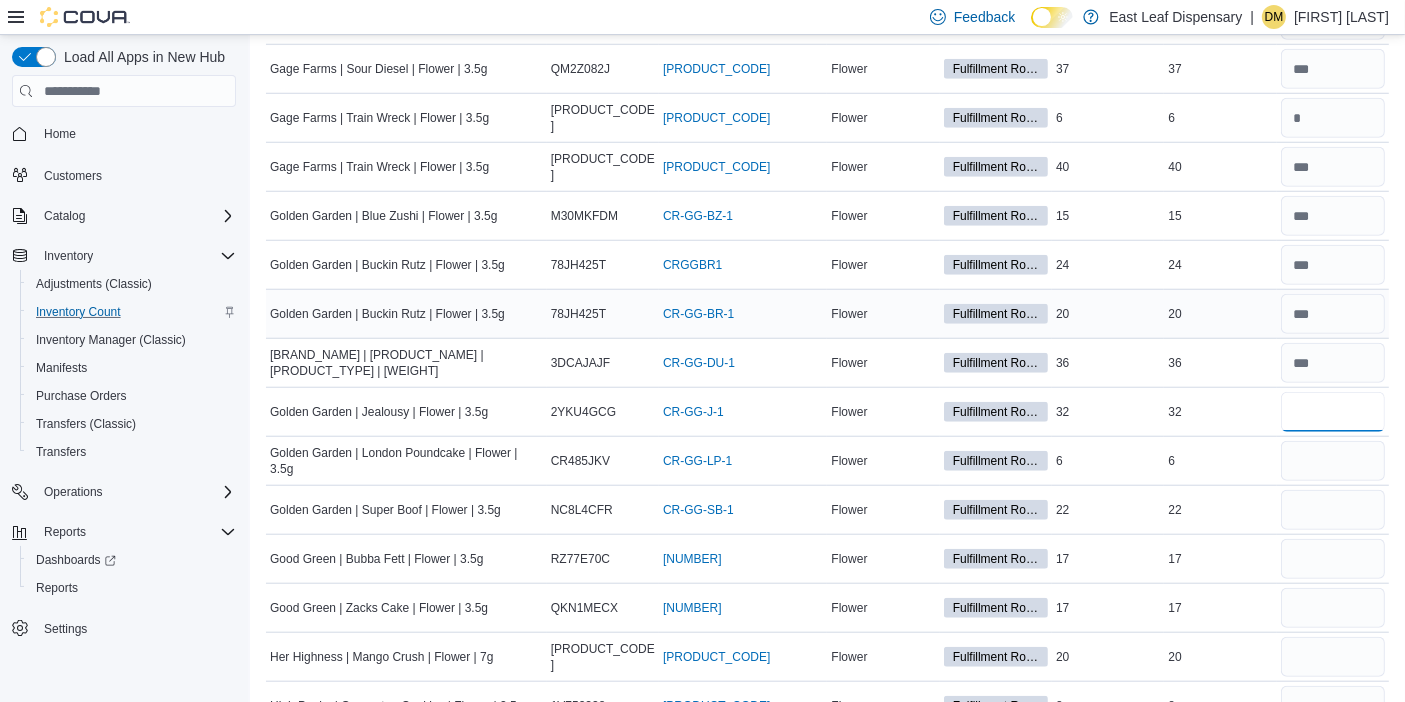 type on "**" 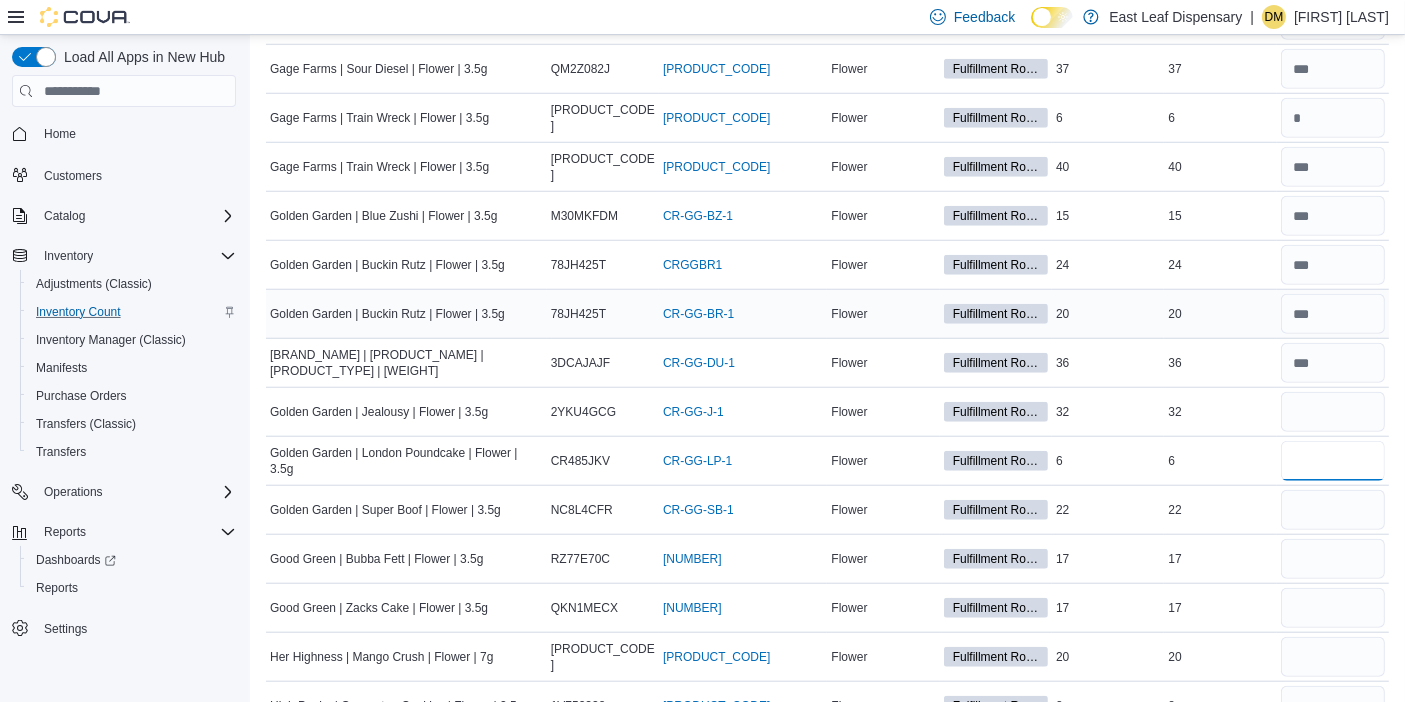 type 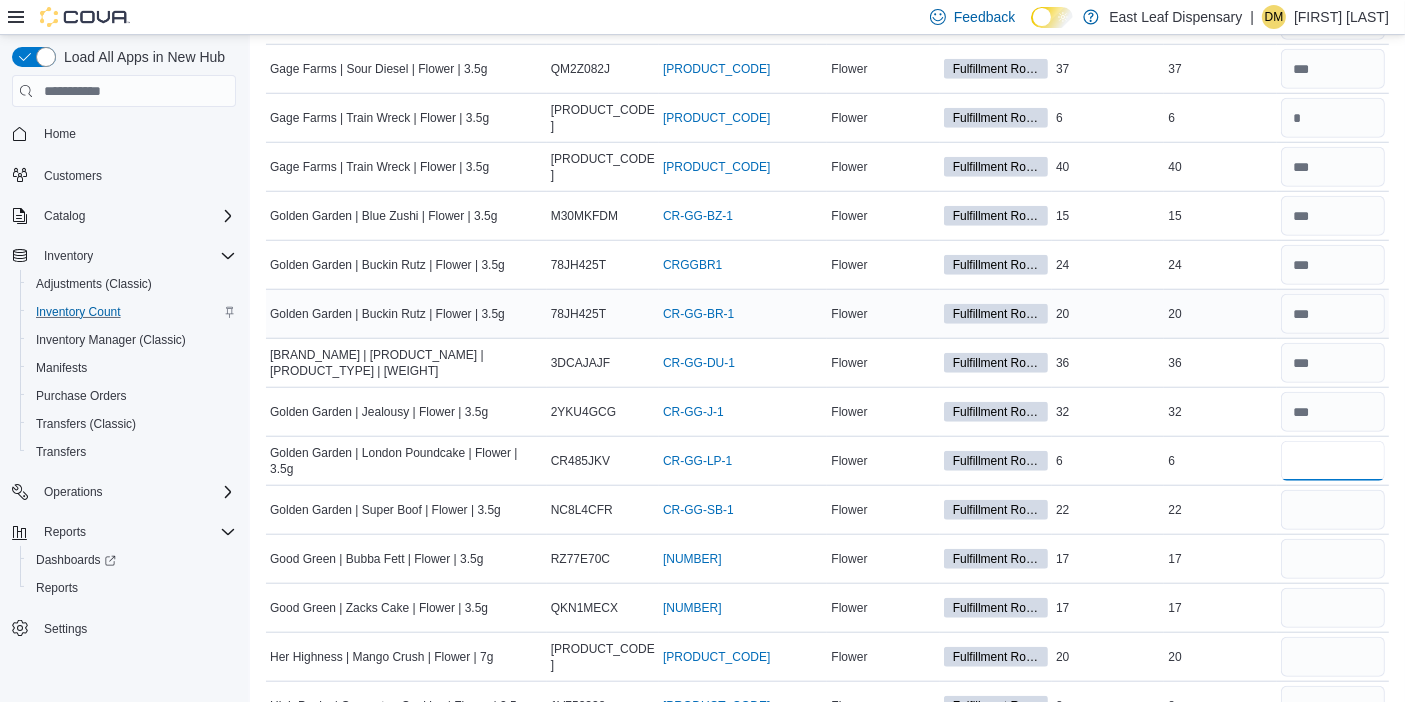 type on "*" 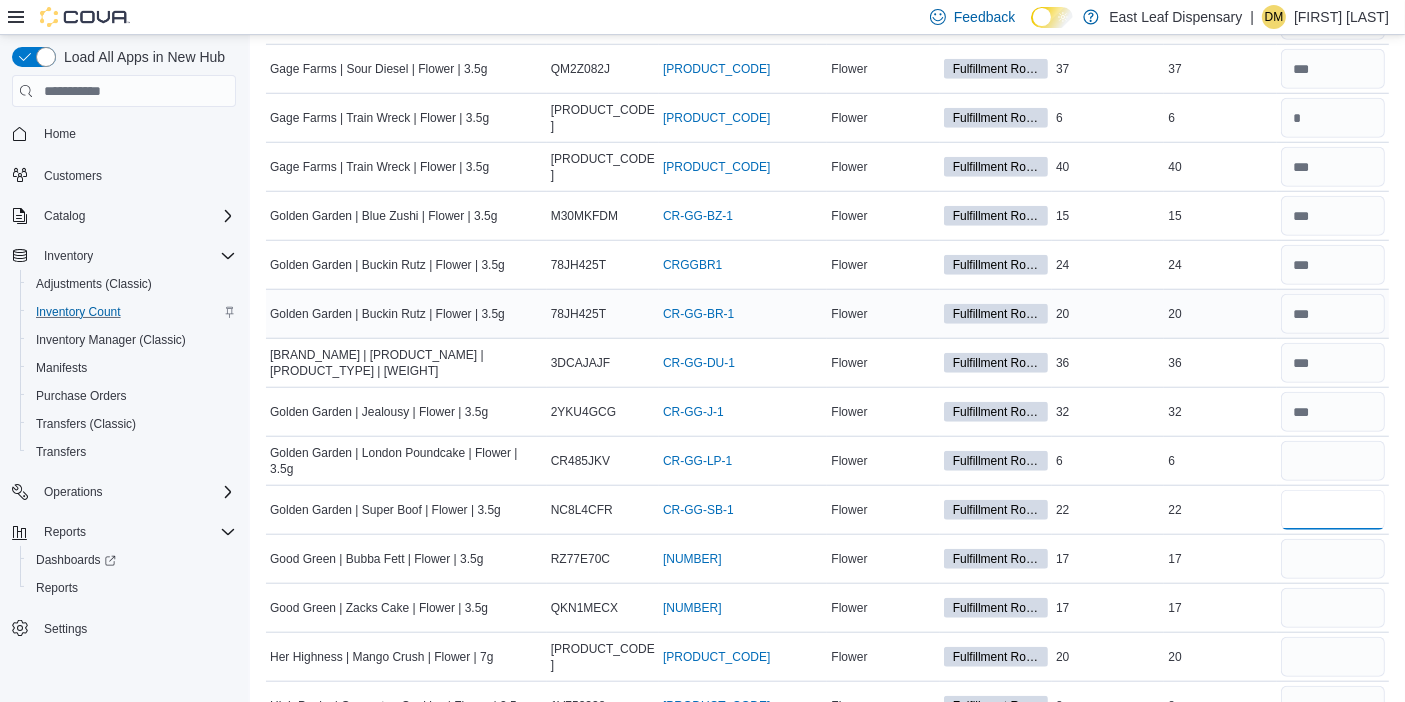 type 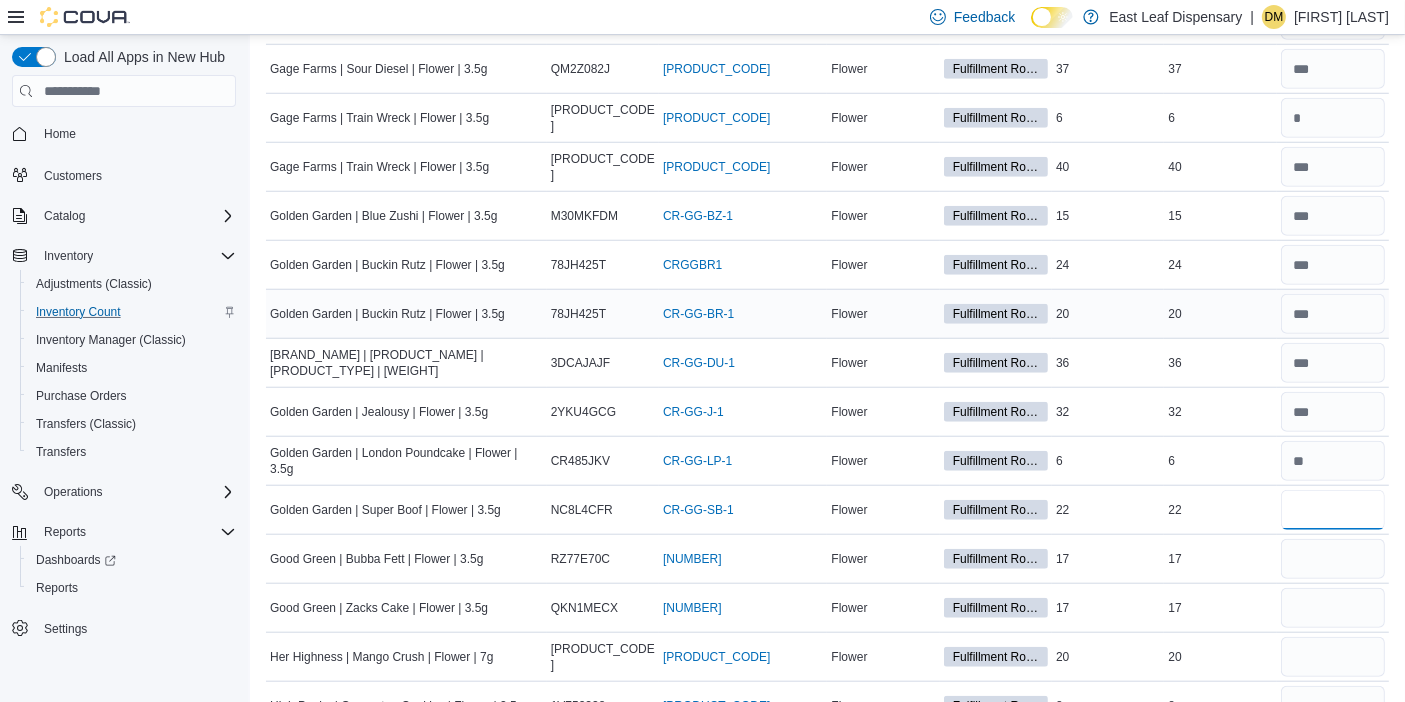 type on "**" 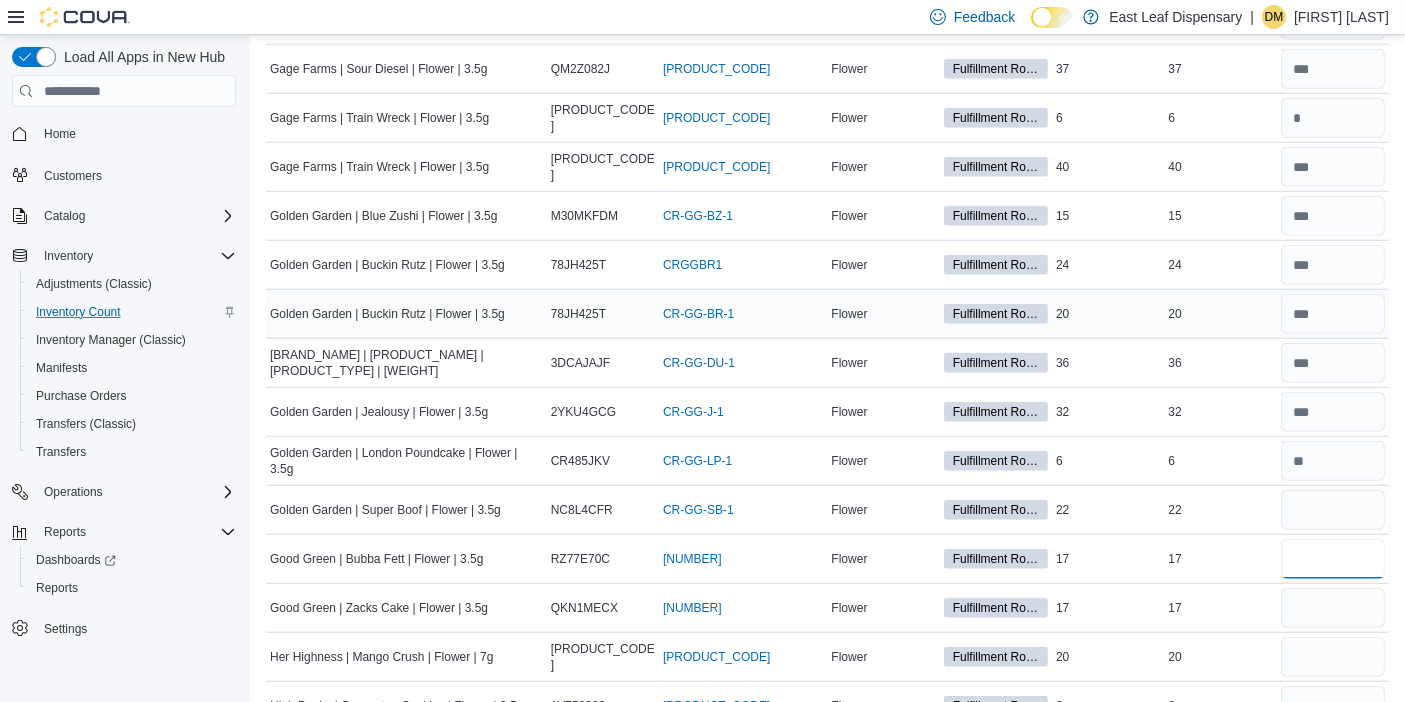 type 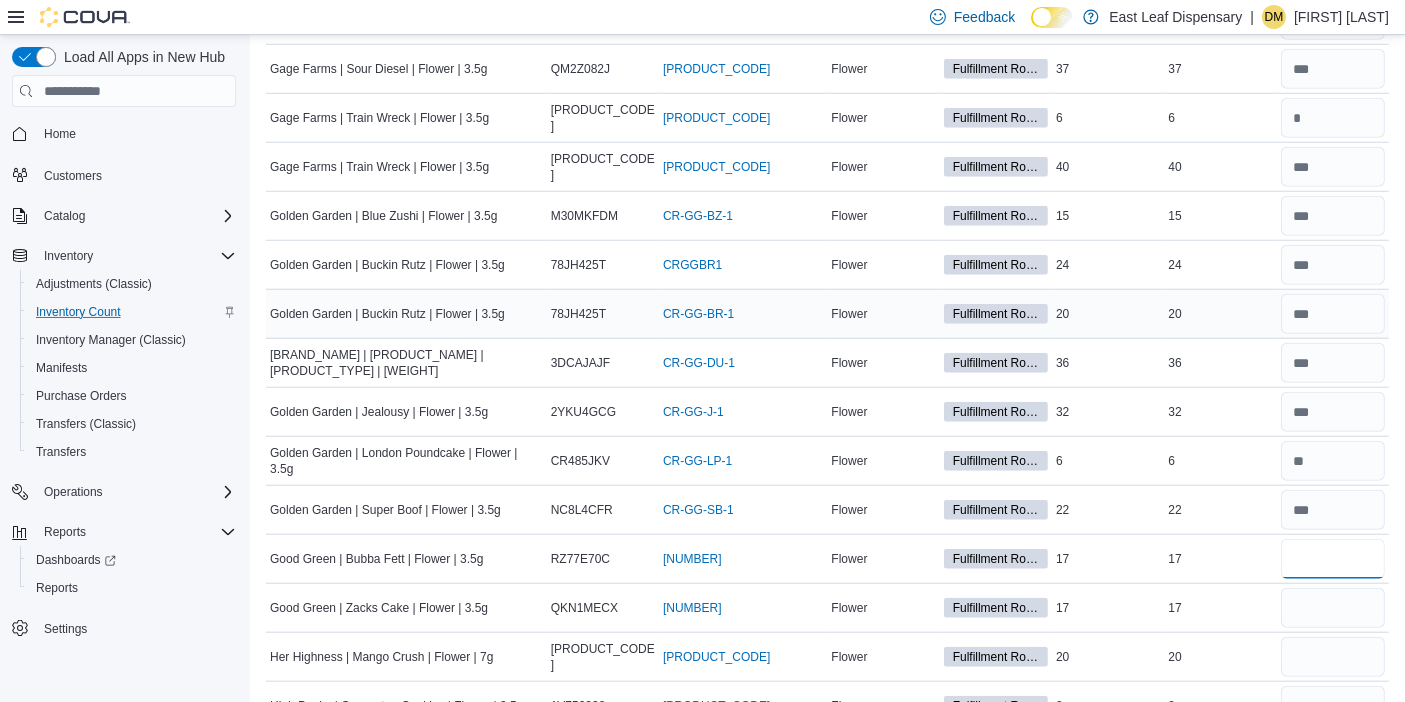 type on "**" 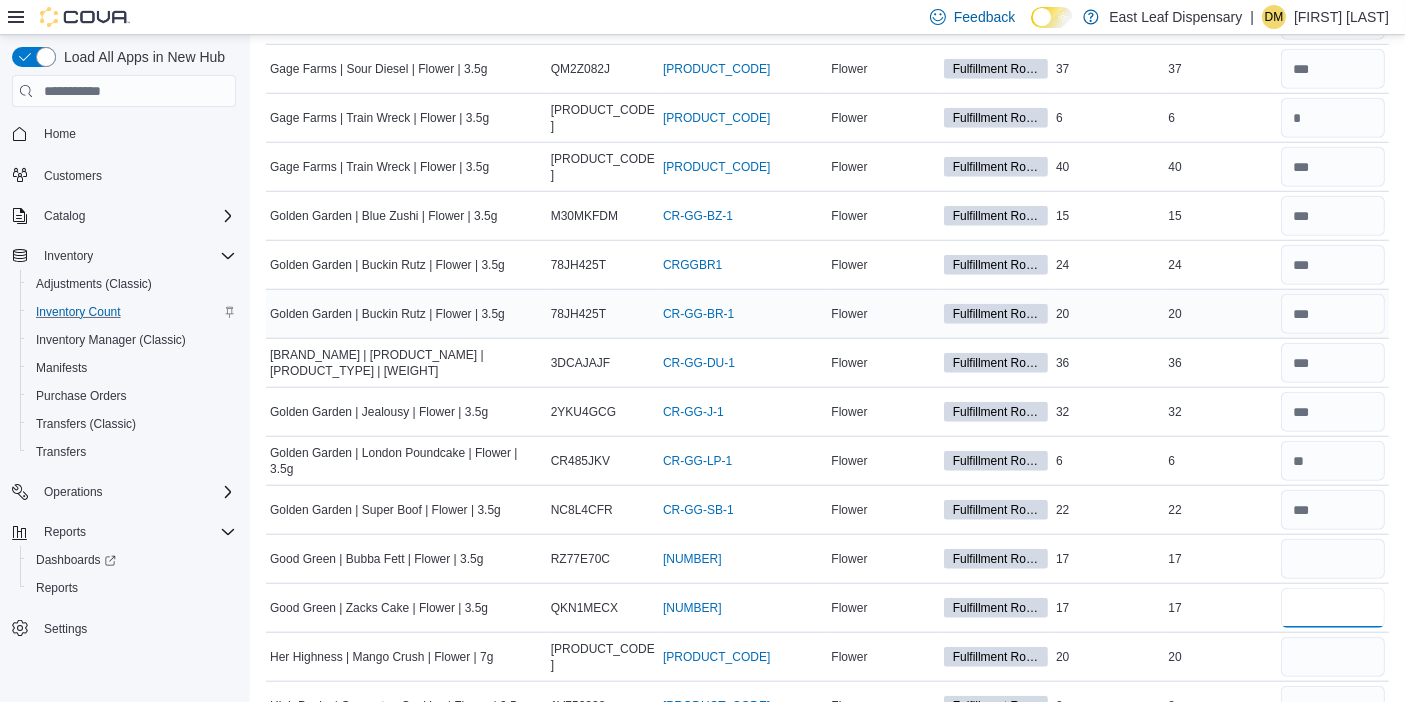 type 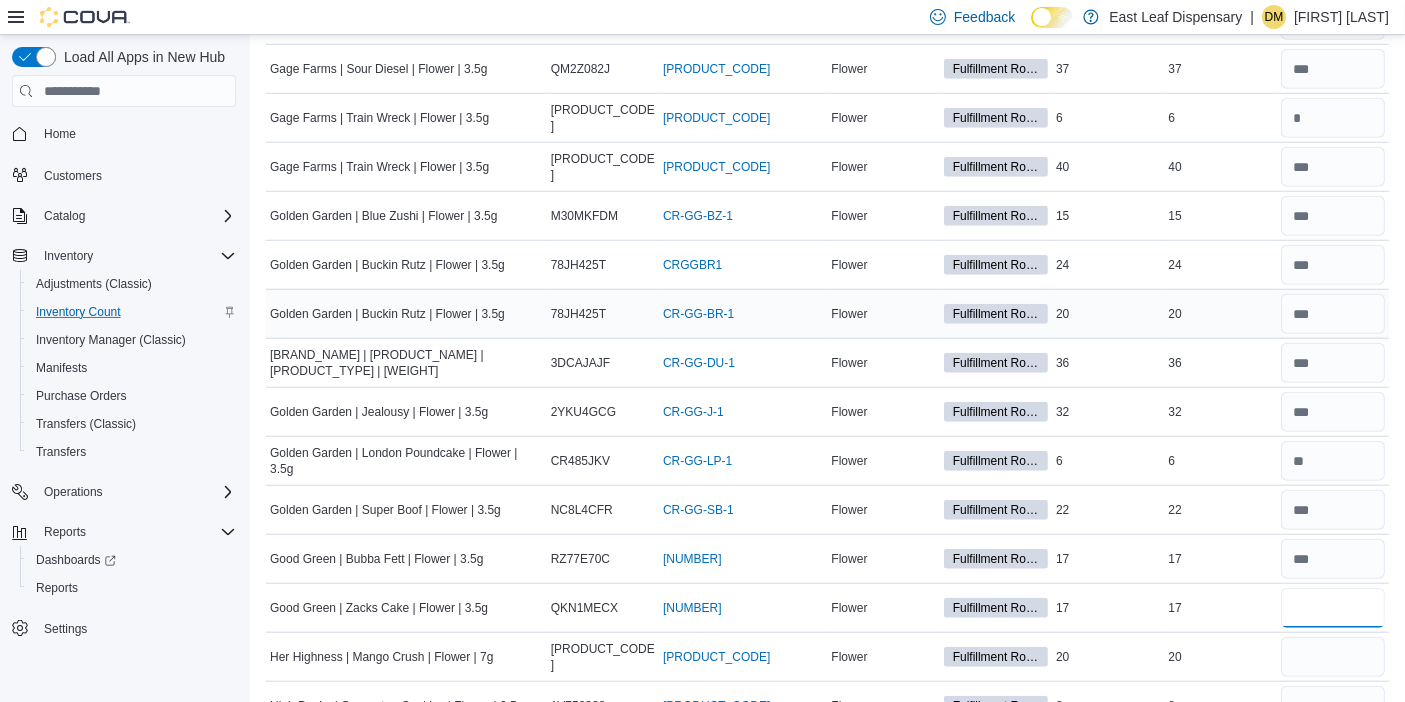 type on "**" 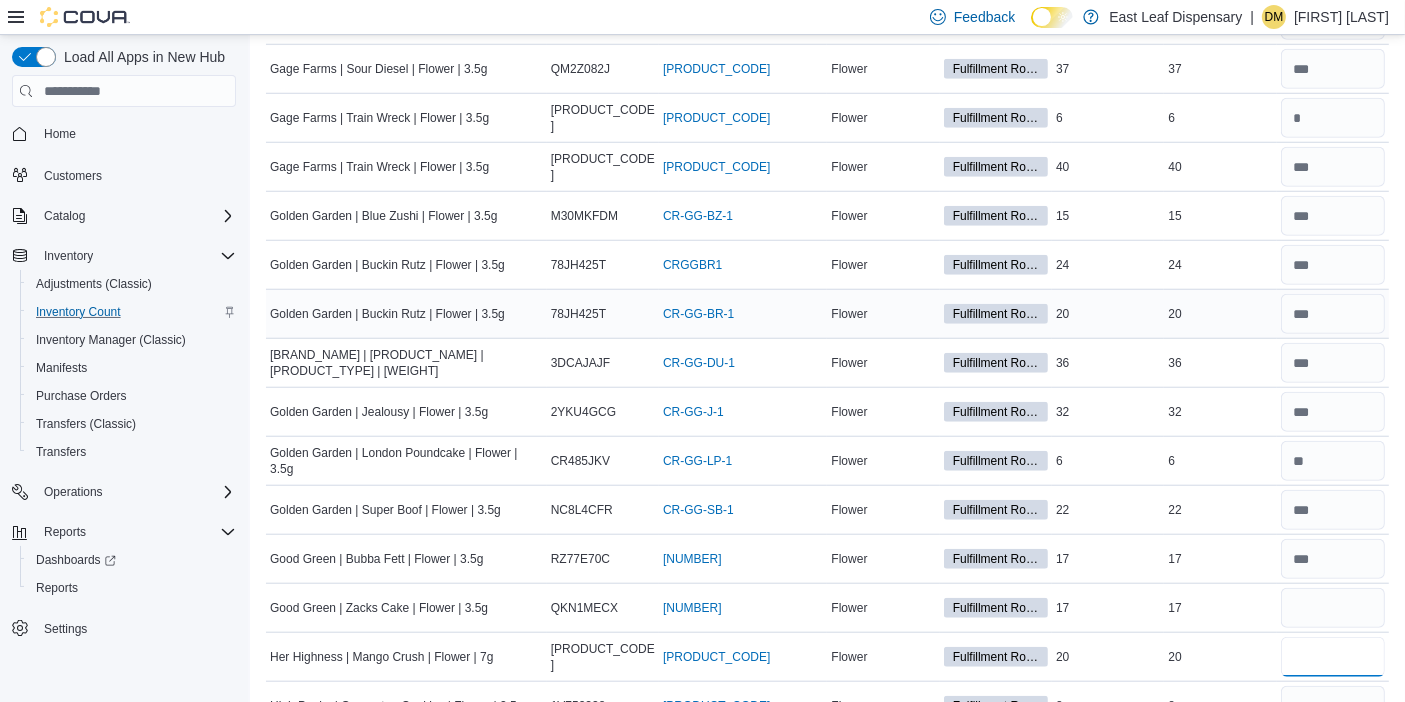 type 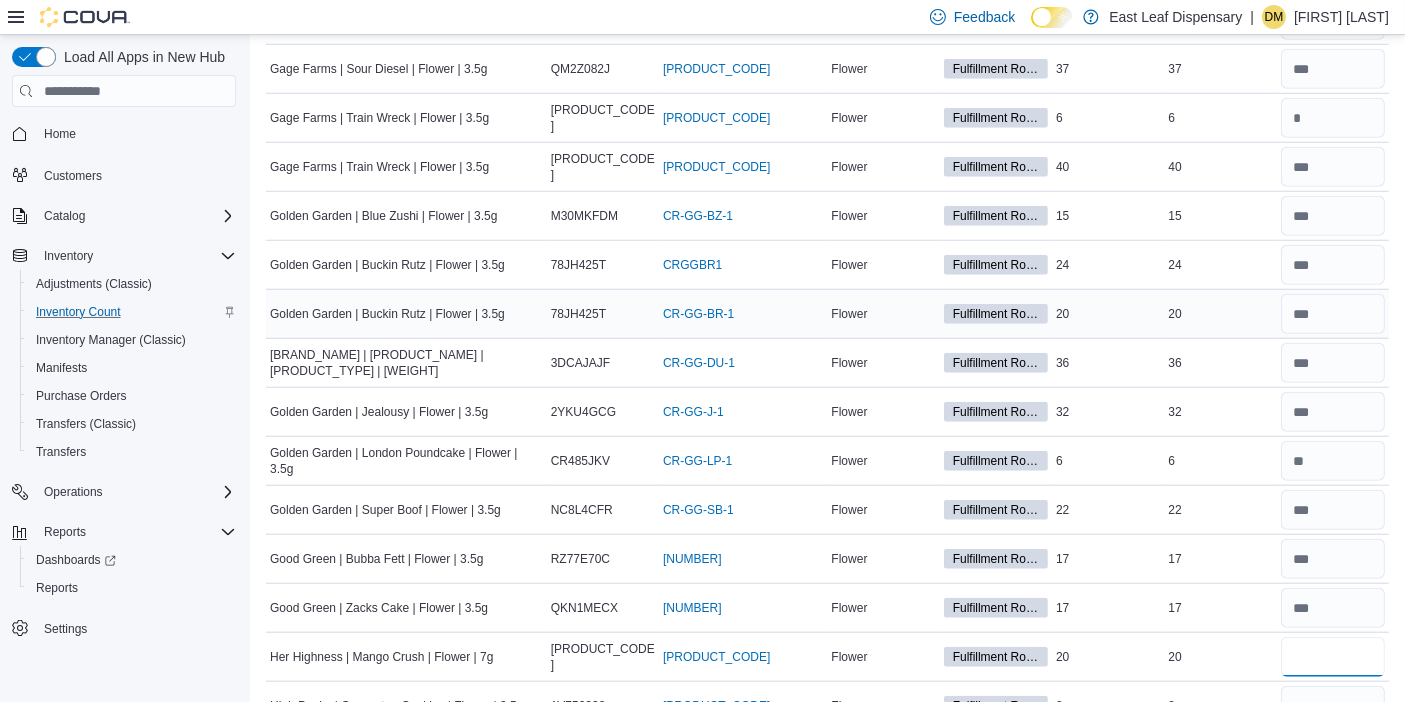 type on "**" 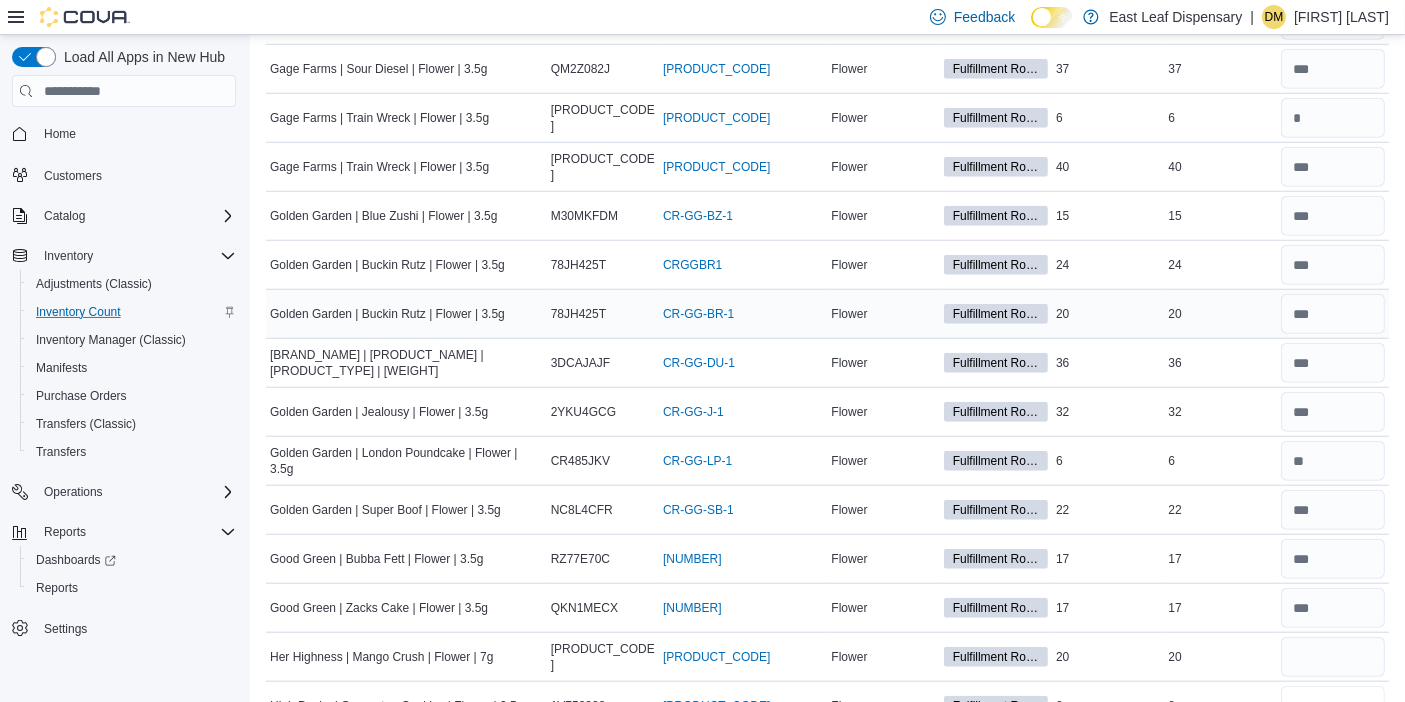 type 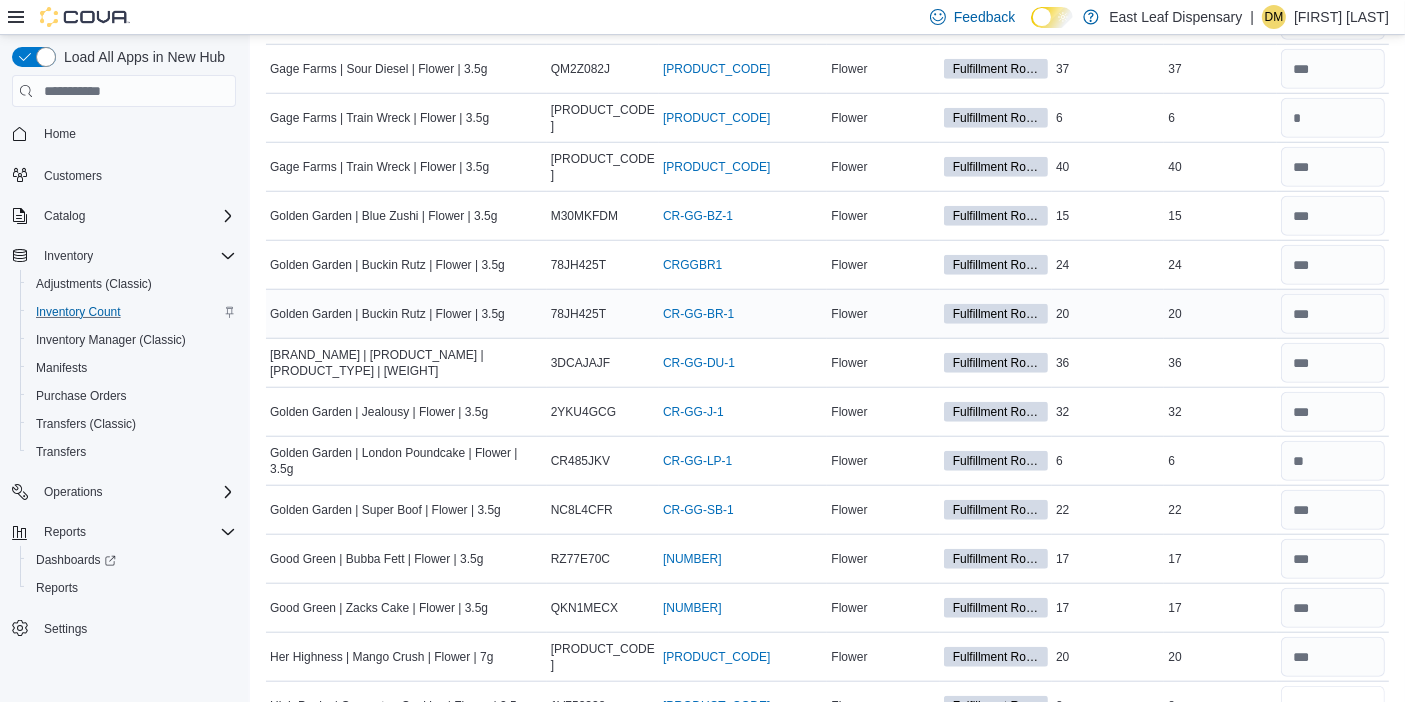 scroll, scrollTop: 1729, scrollLeft: 0, axis: vertical 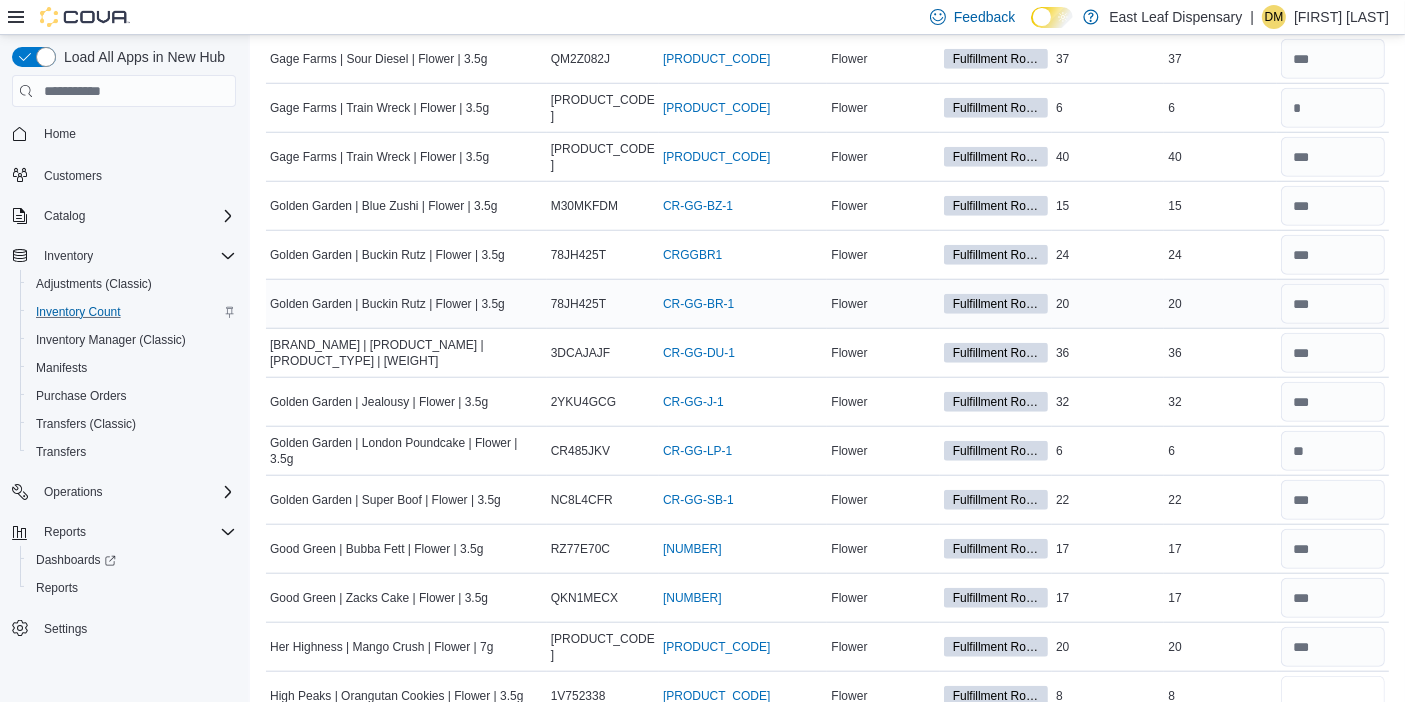 type on "*" 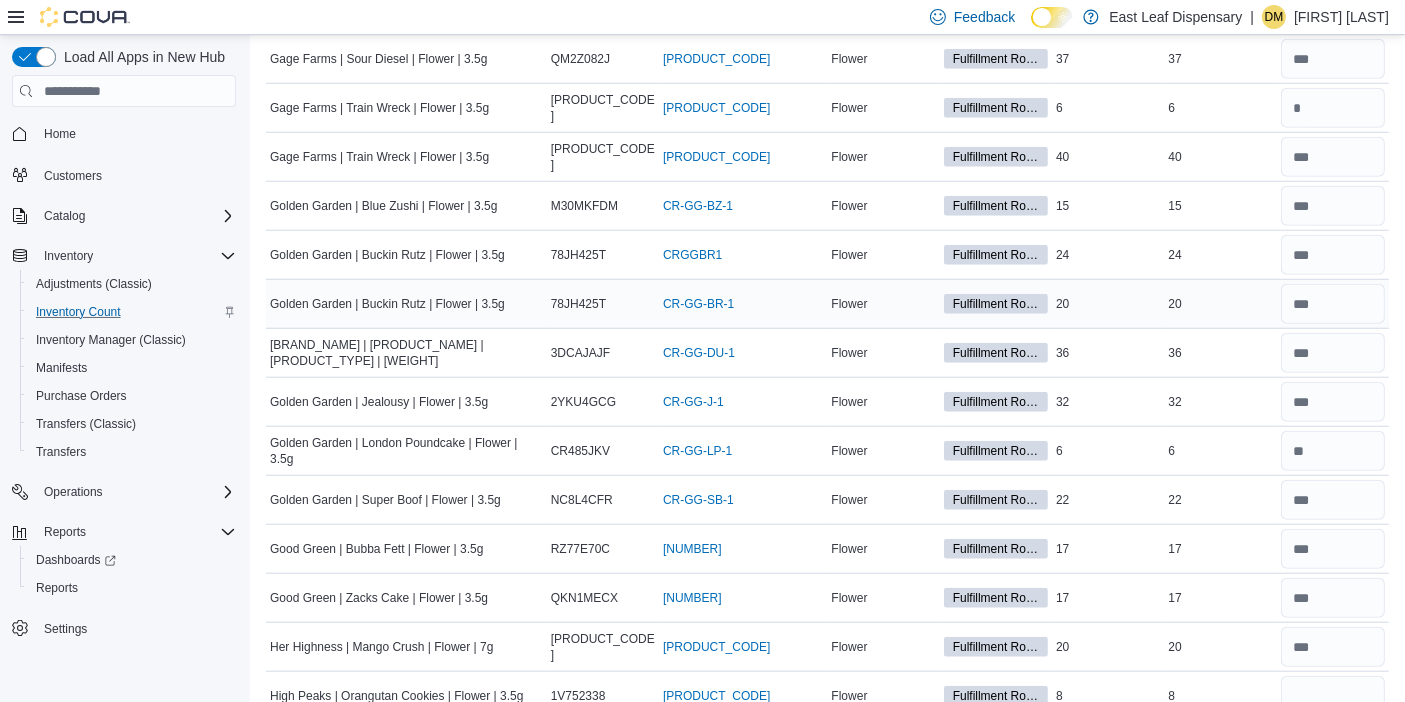 type 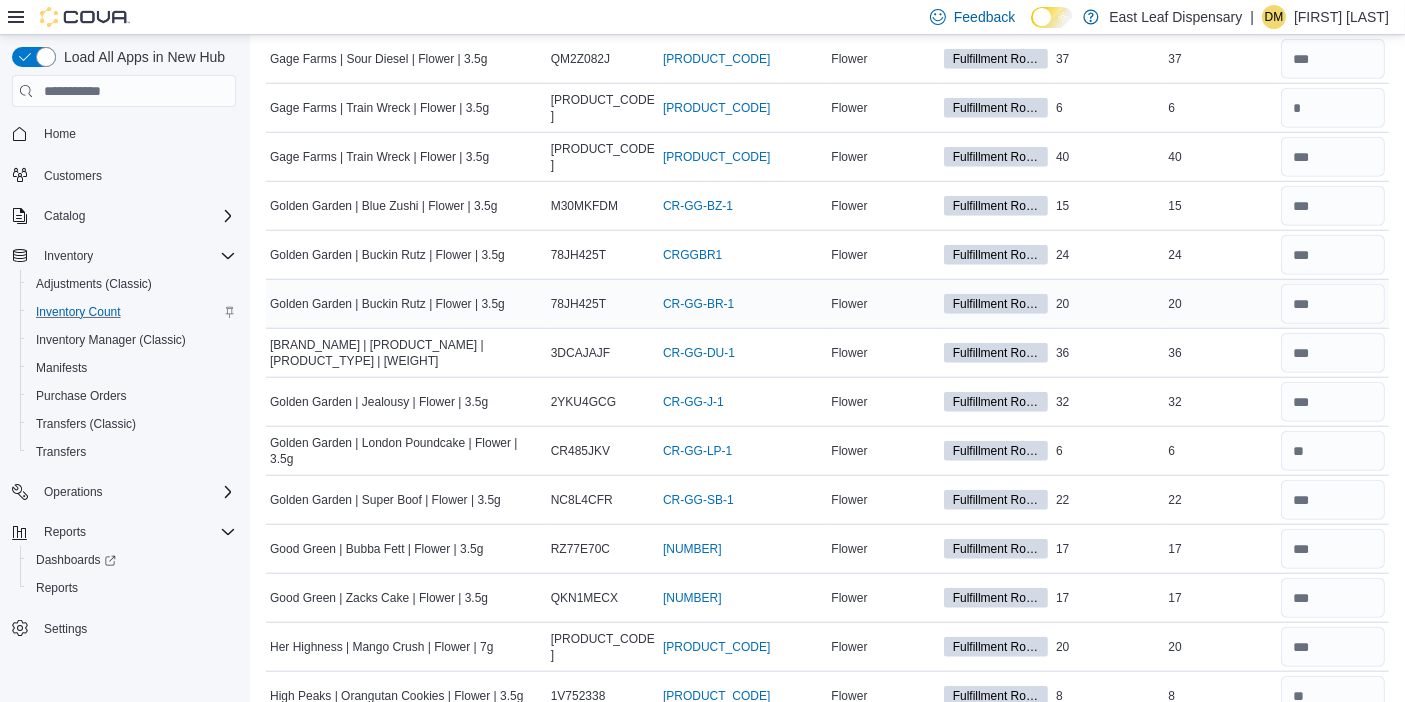 scroll, scrollTop: 2109, scrollLeft: 0, axis: vertical 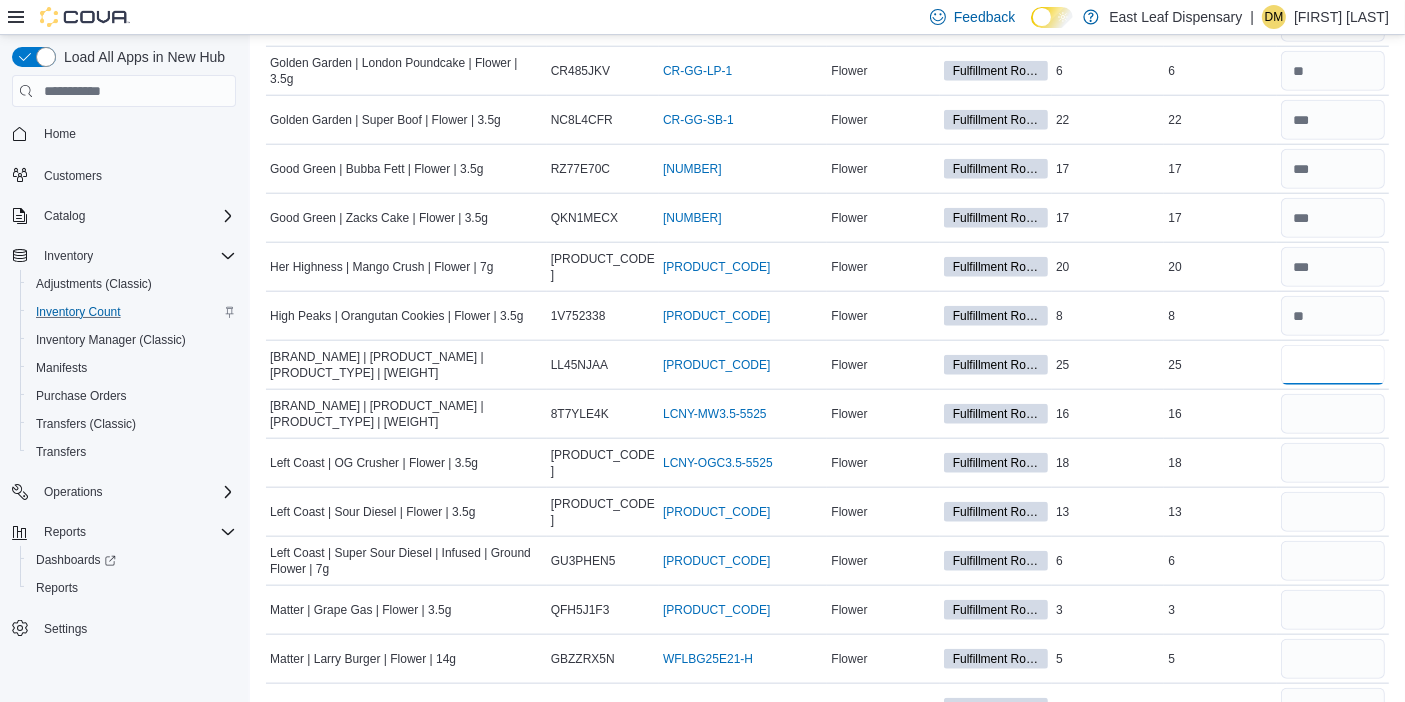 type on "**" 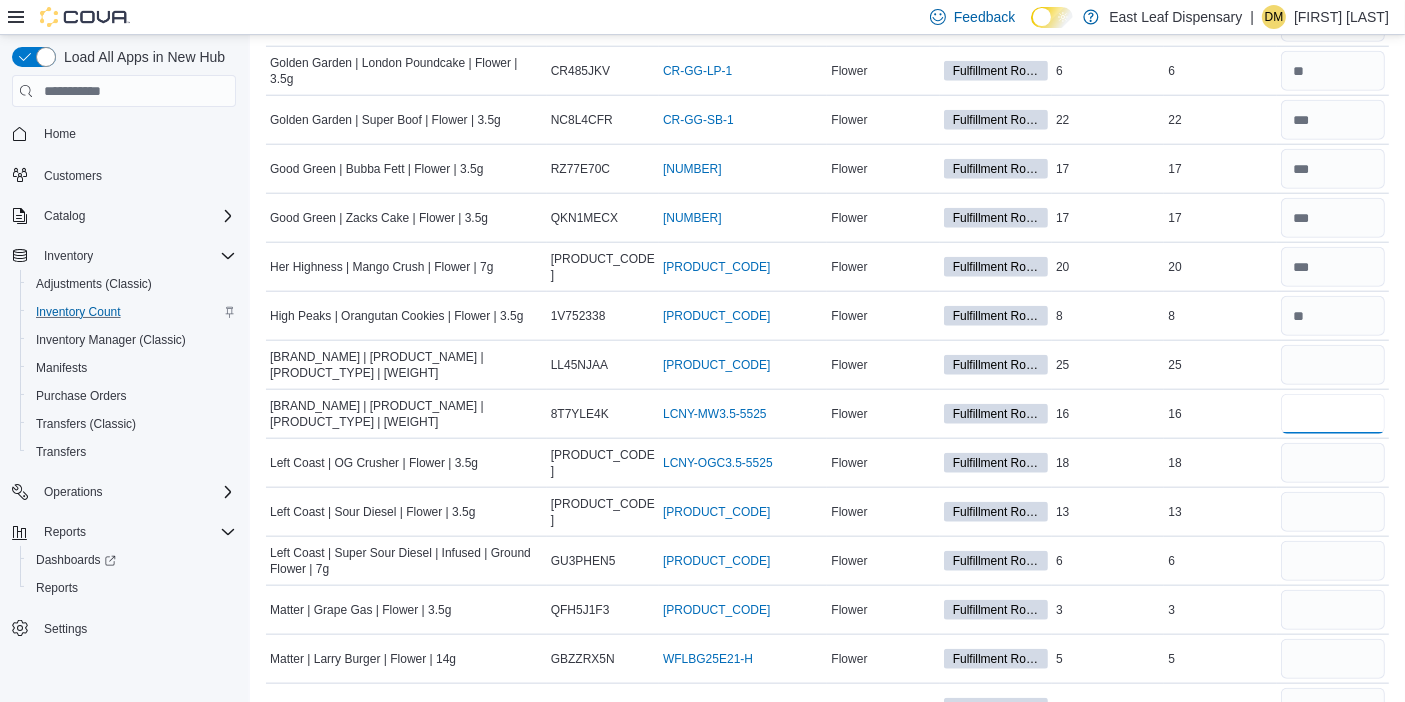 type 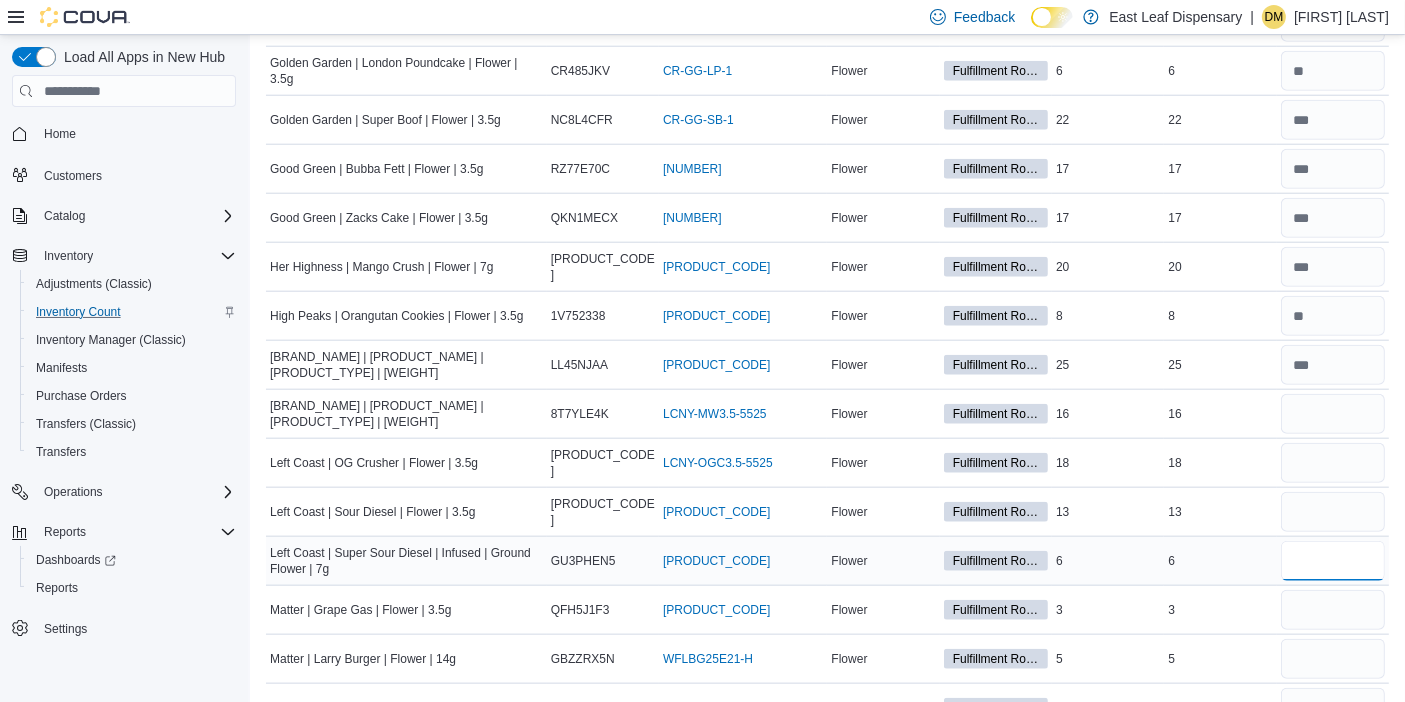 click at bounding box center [1333, 561] 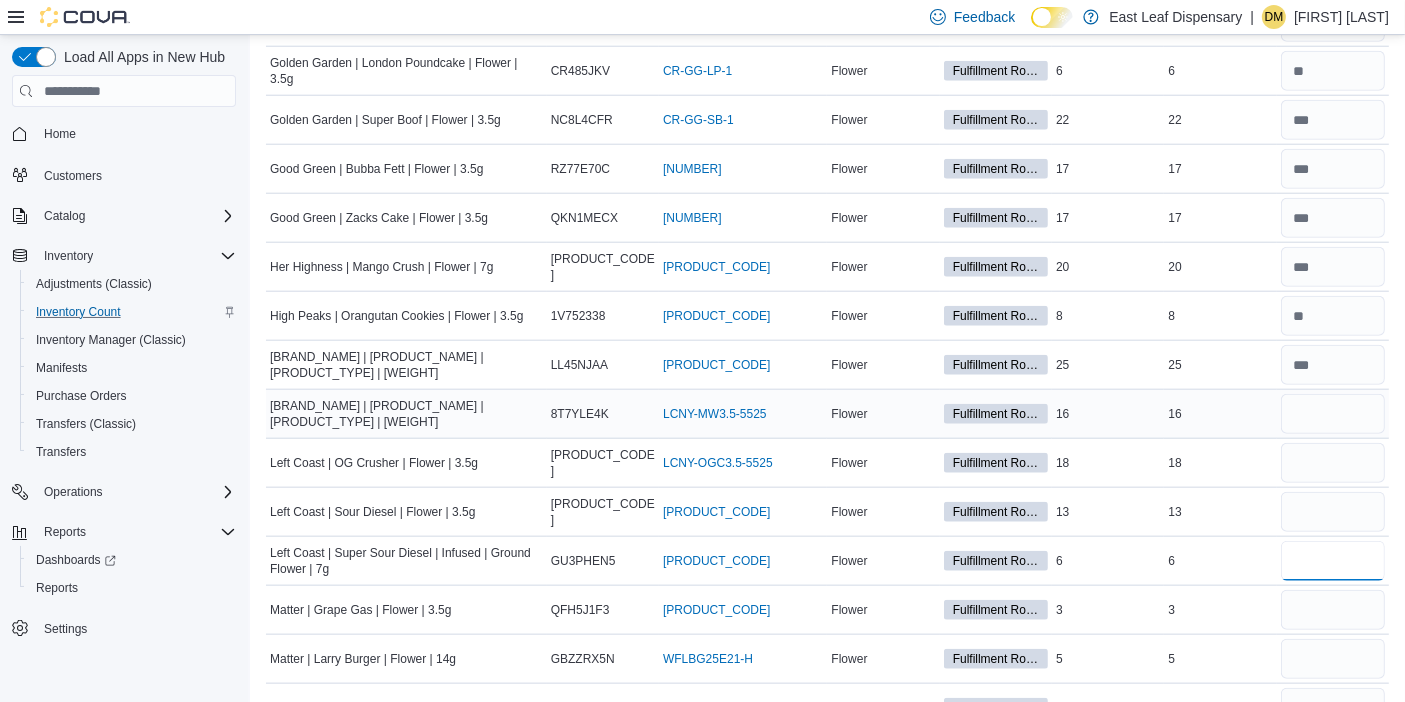type on "*" 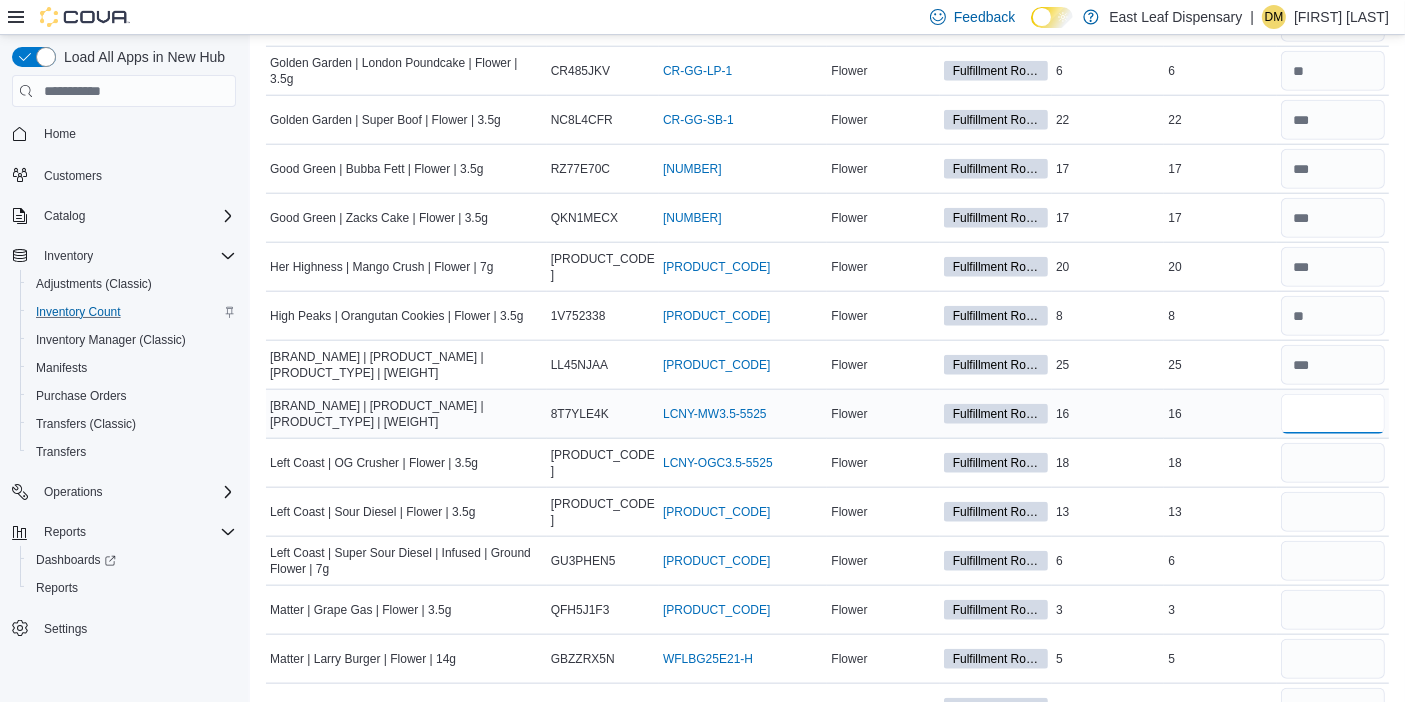 click at bounding box center (1333, 414) 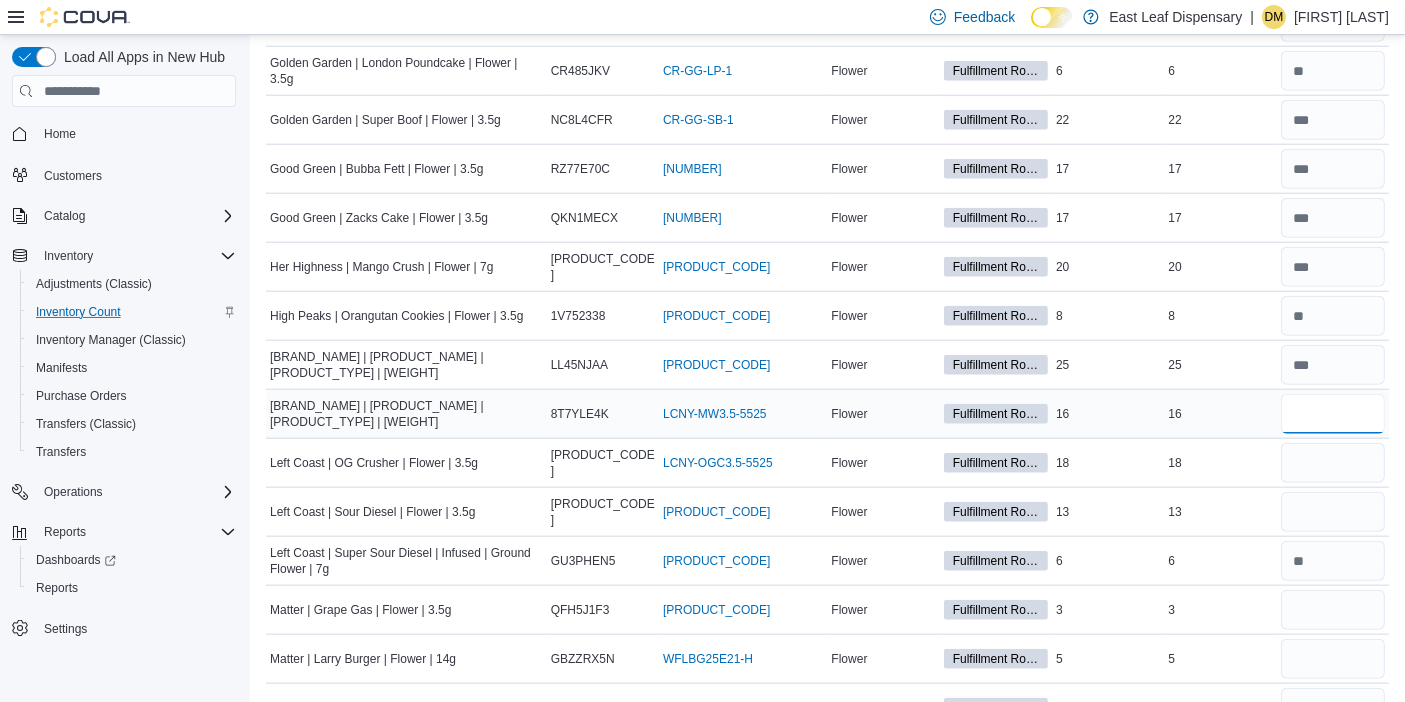 type on "**" 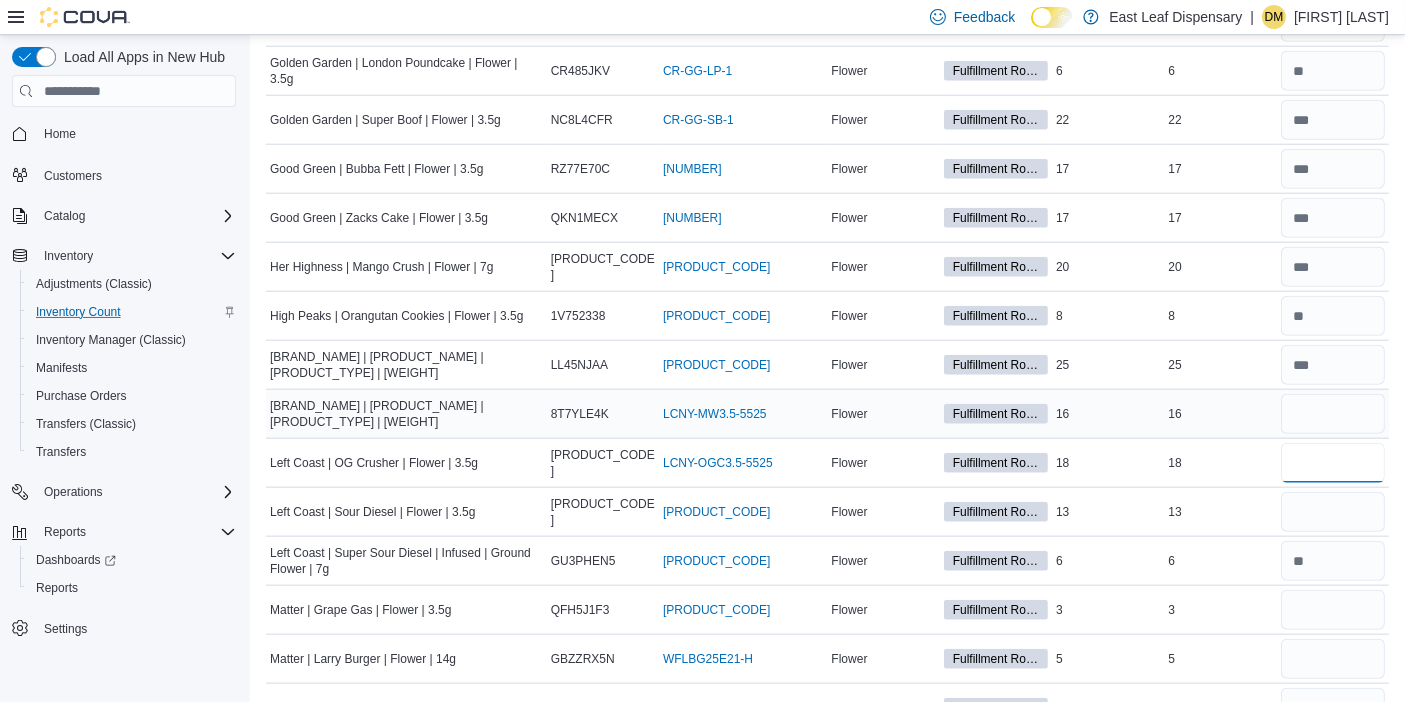 type 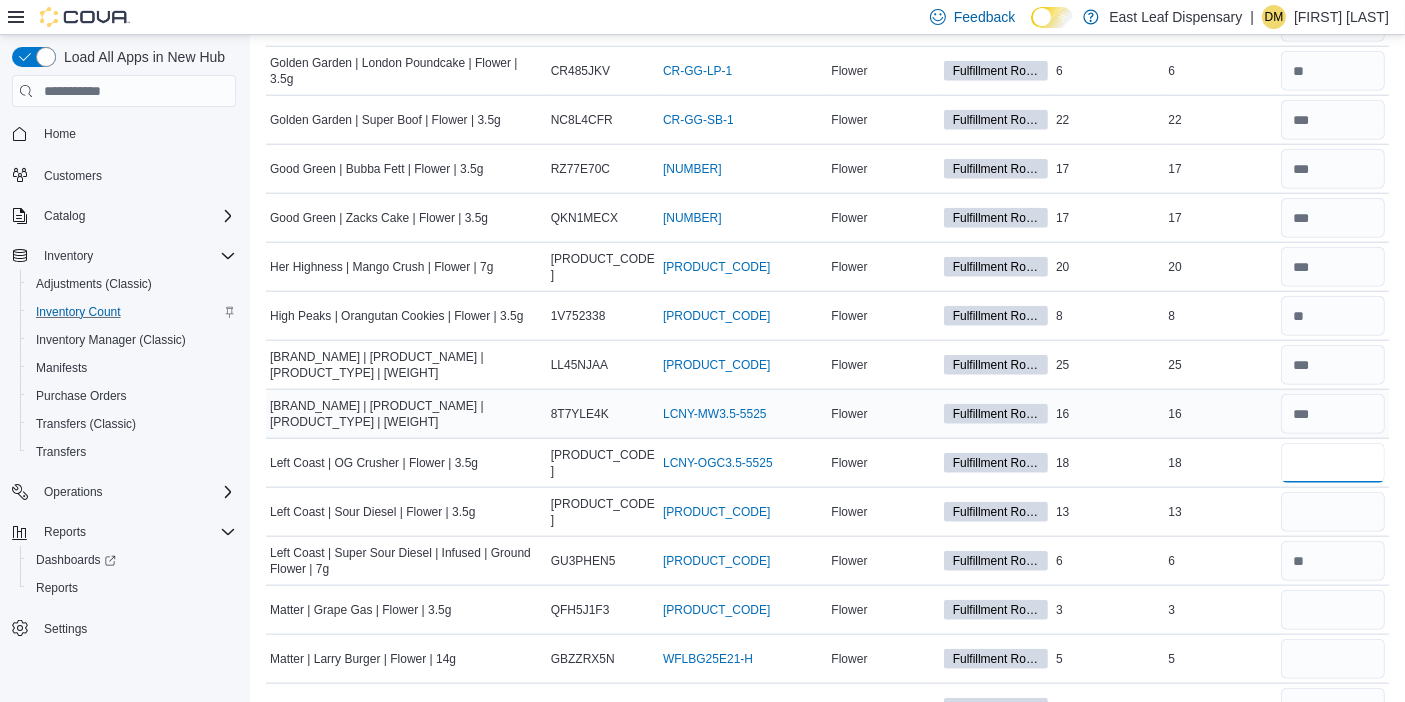 type on "**" 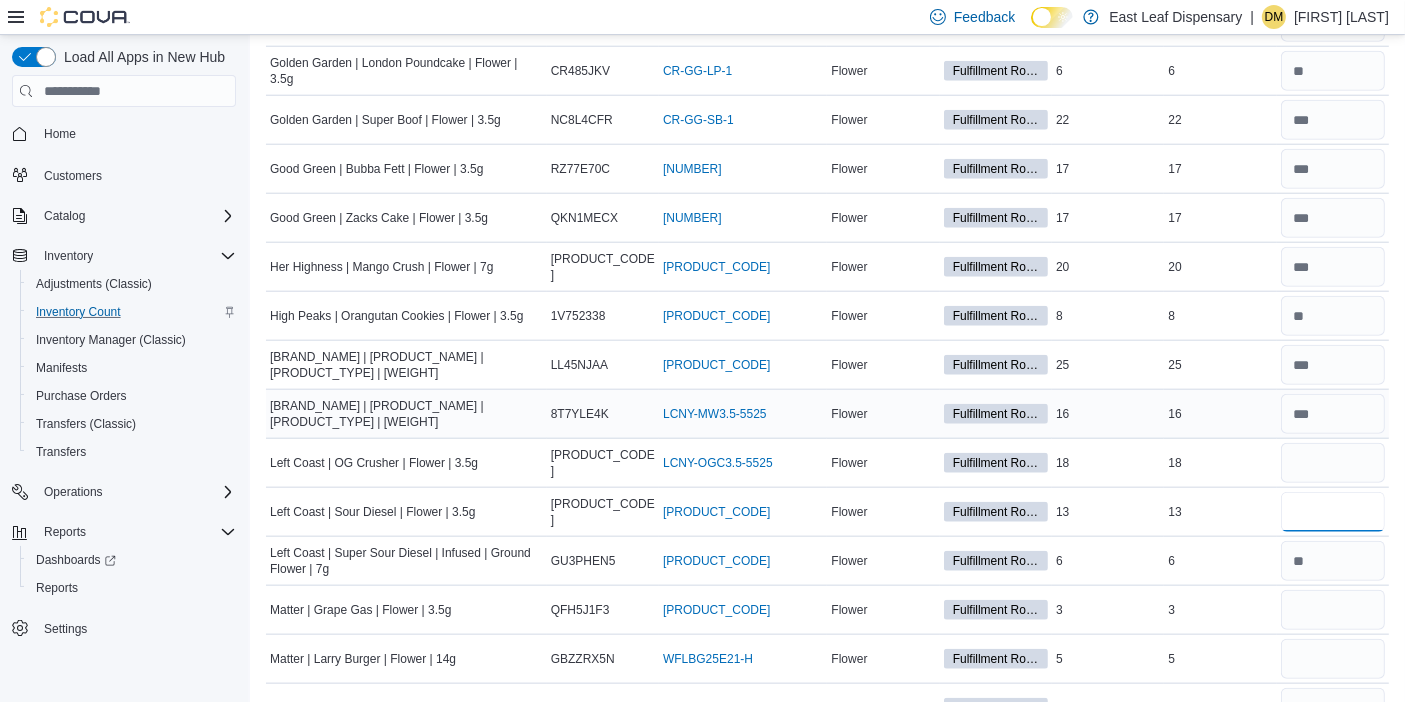 type 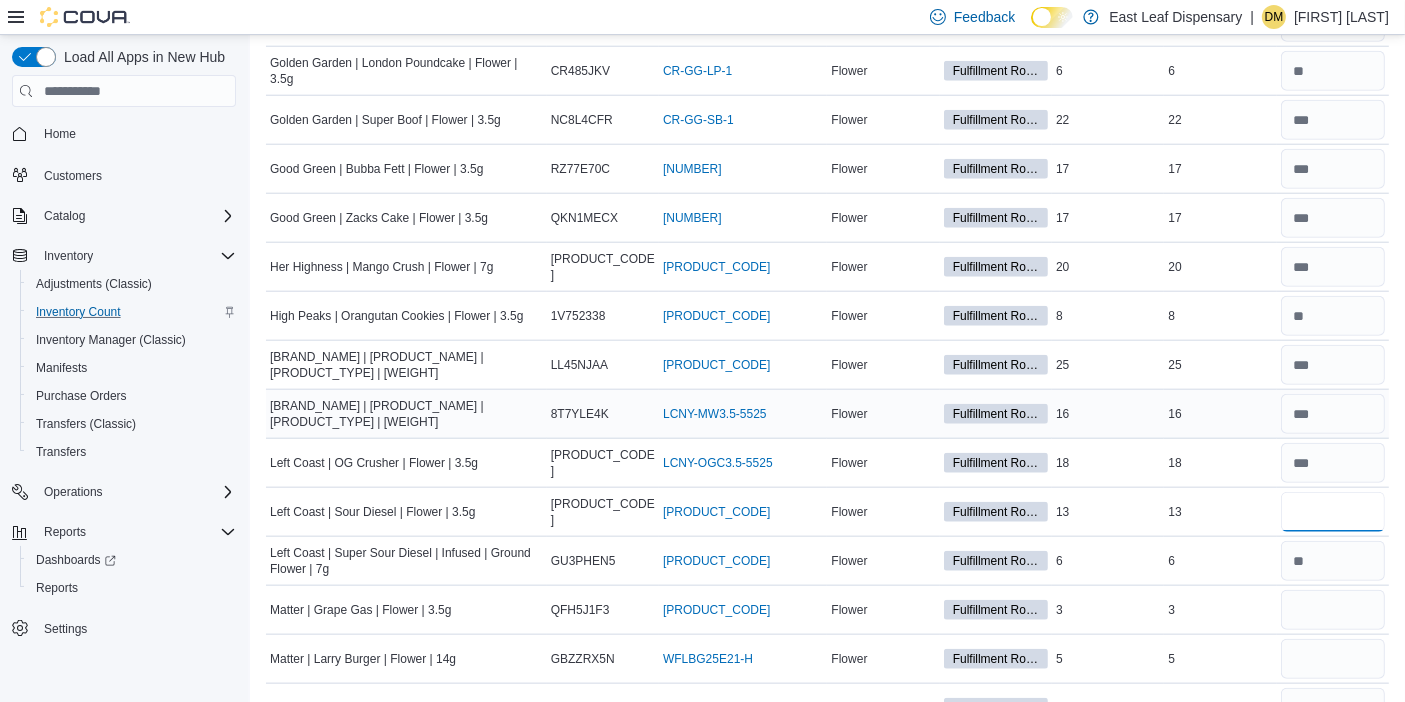 type on "**" 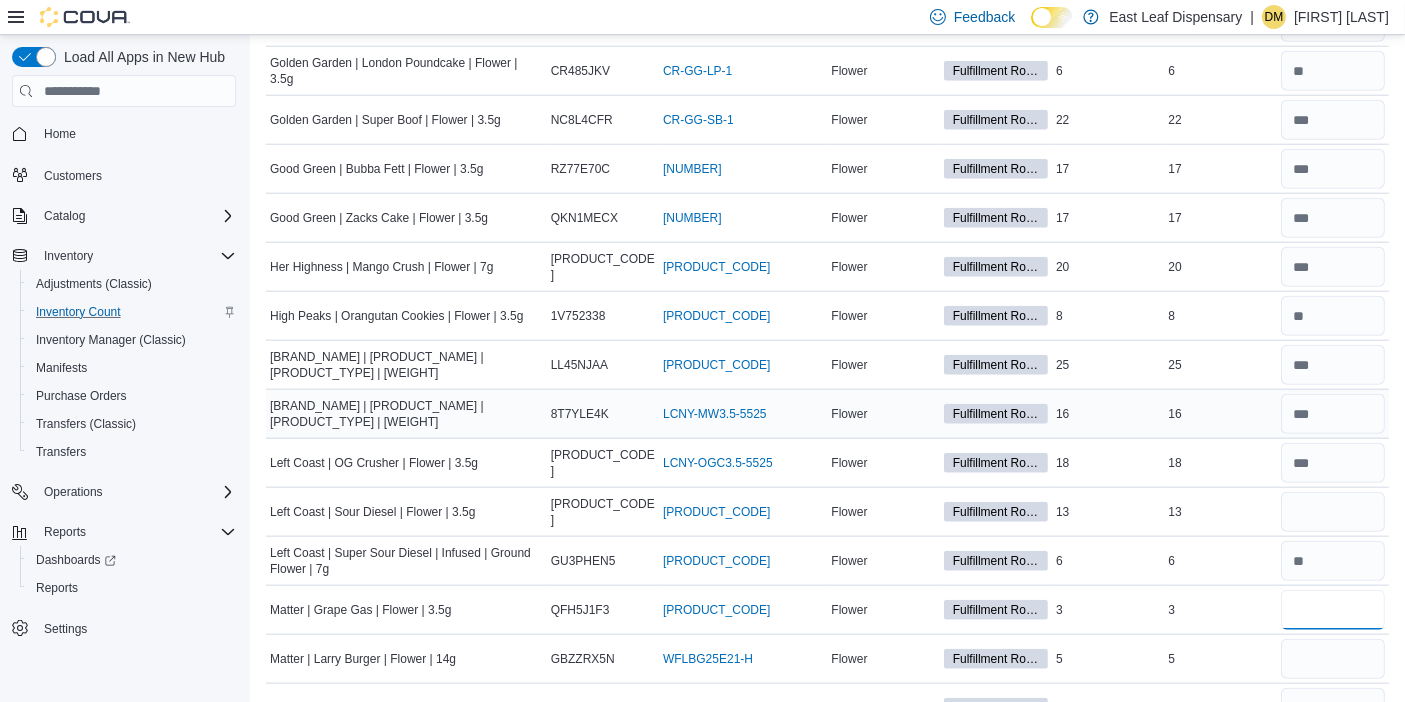 type 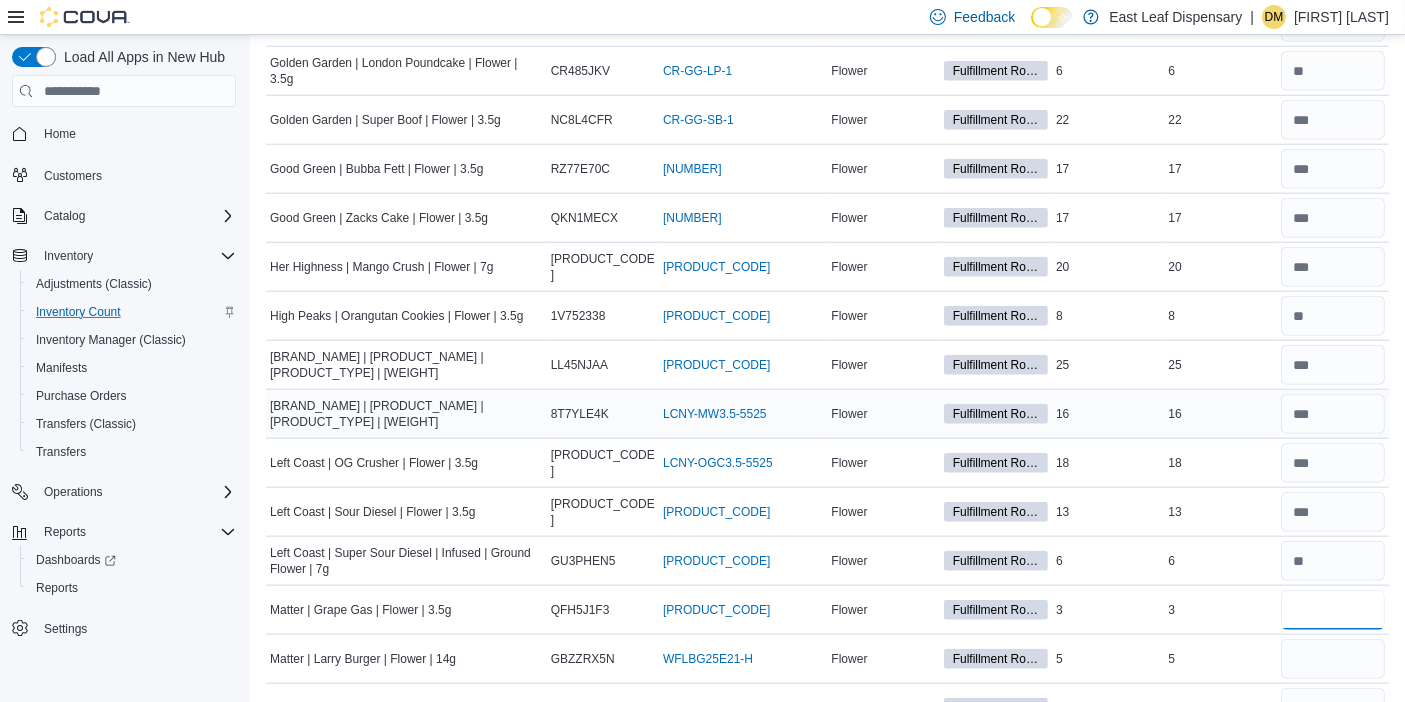 type on "*" 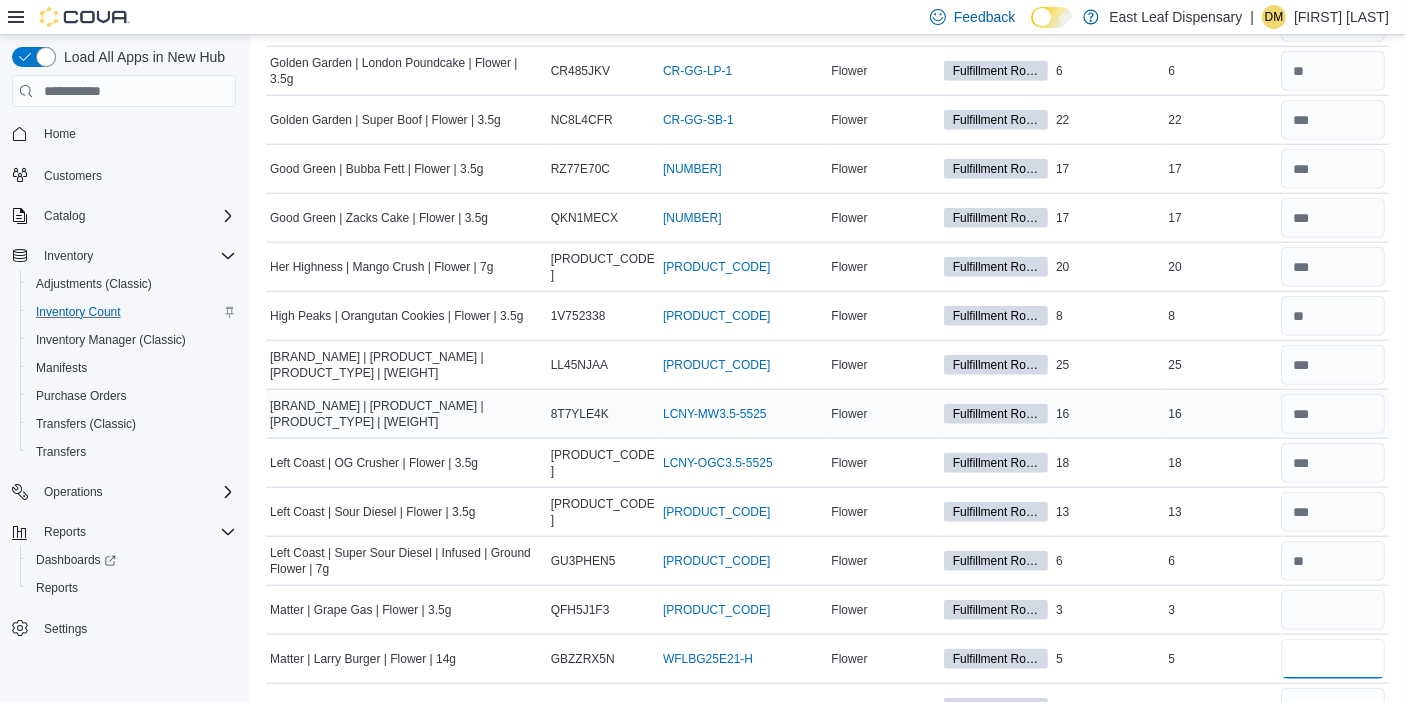 type 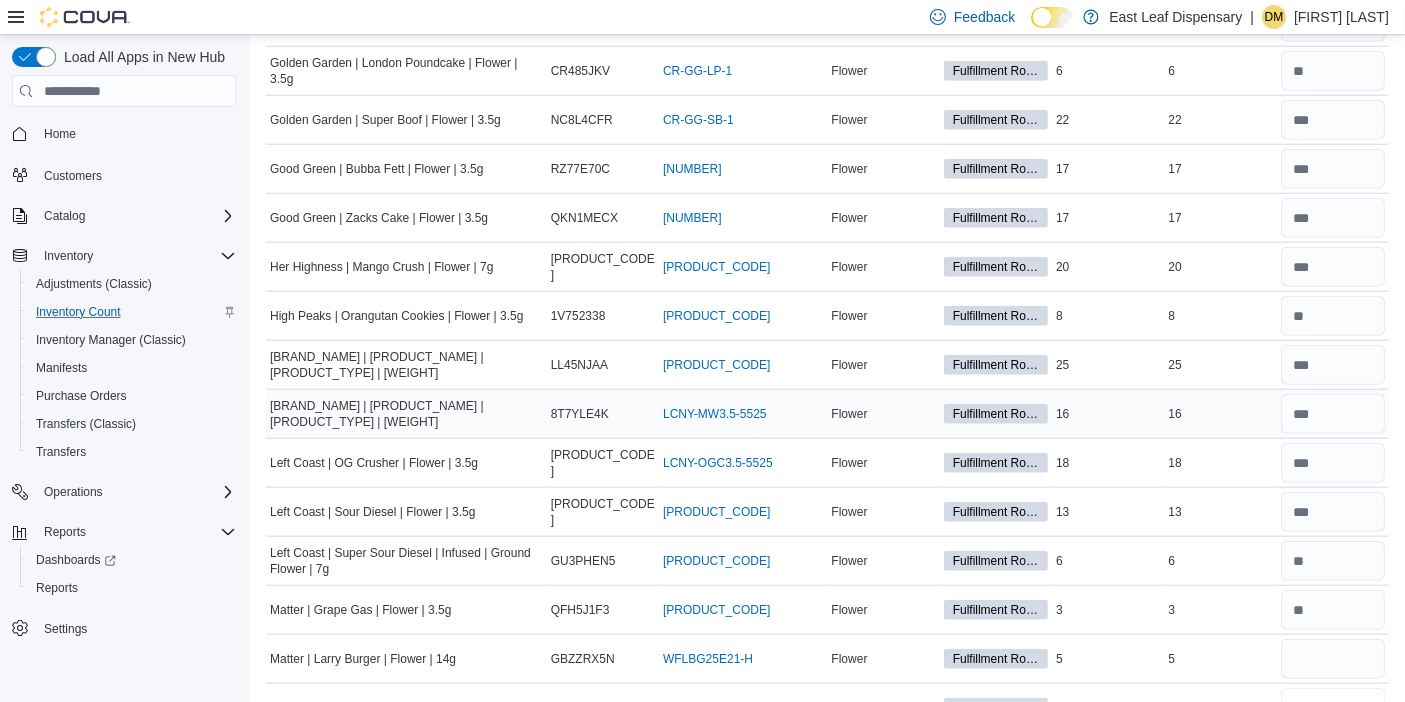 scroll, scrollTop: 2119, scrollLeft: 0, axis: vertical 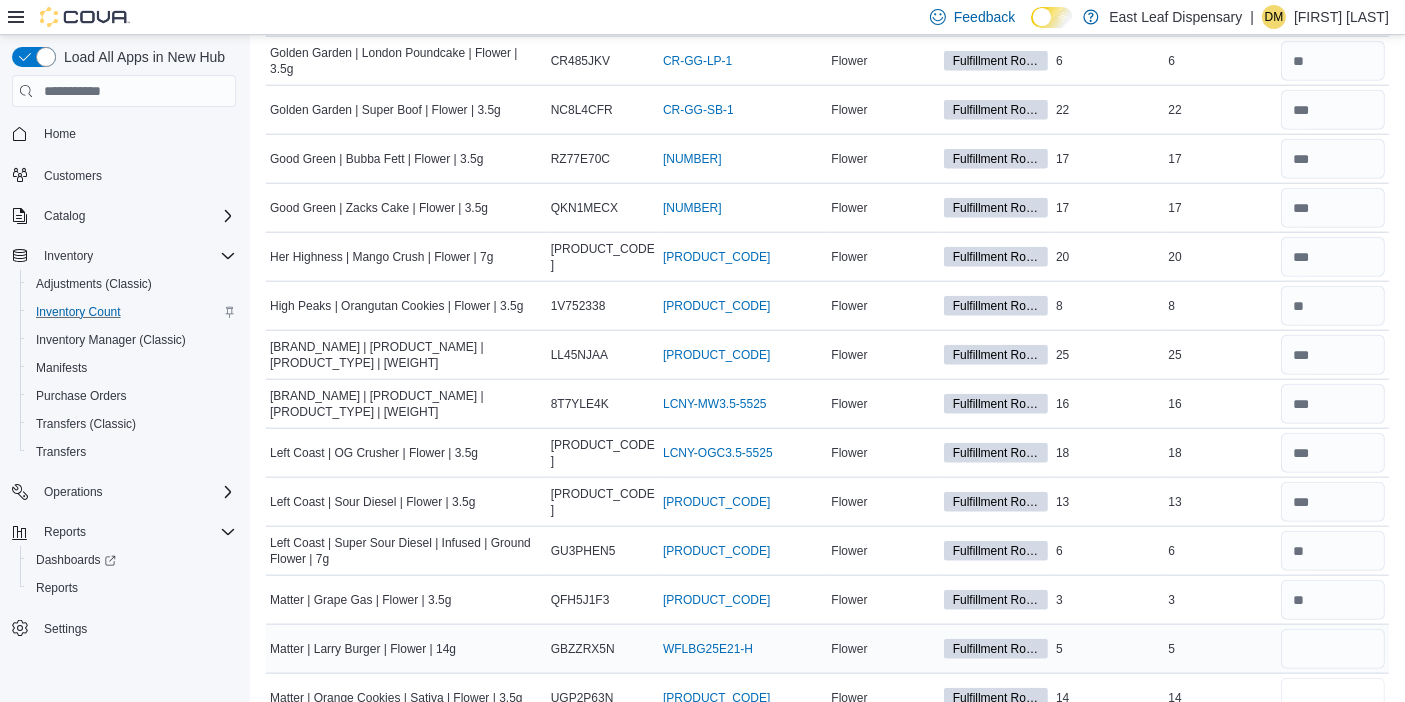 type on "**" 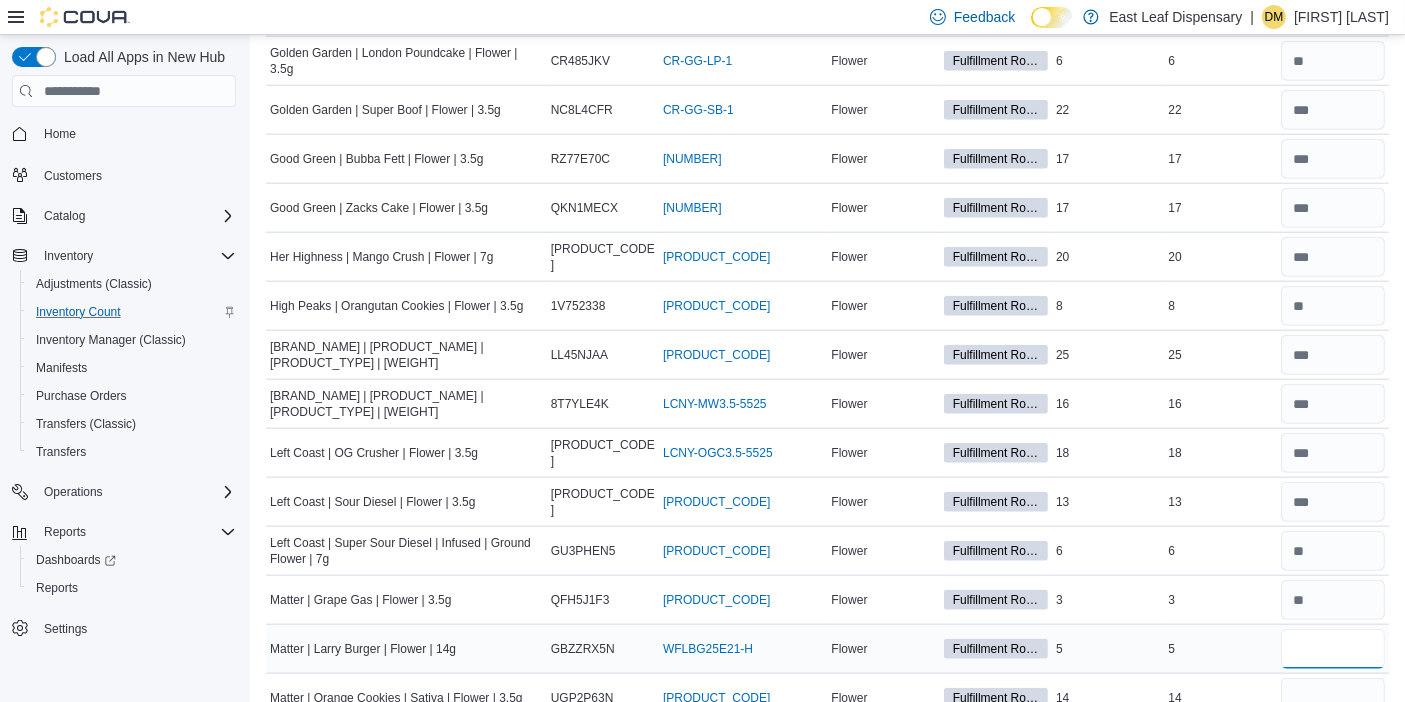 click at bounding box center [1333, 649] 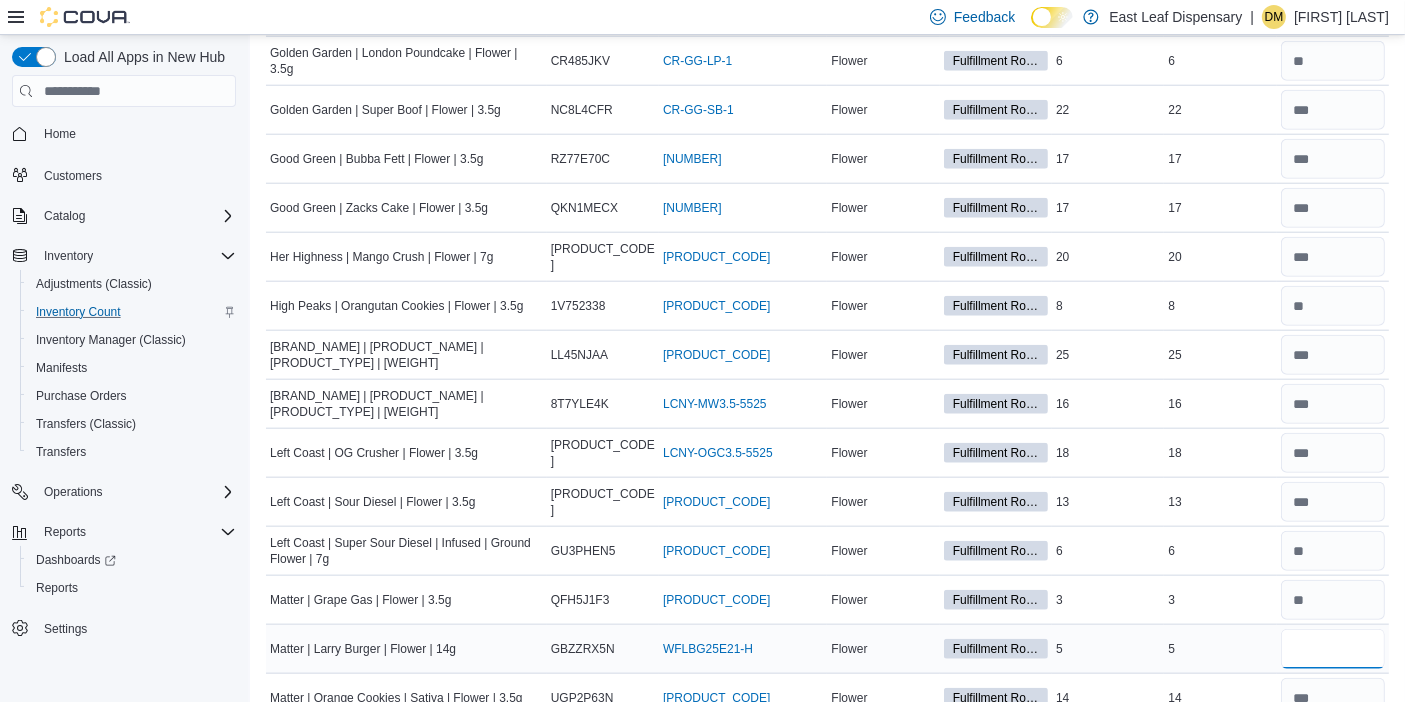 type on "*" 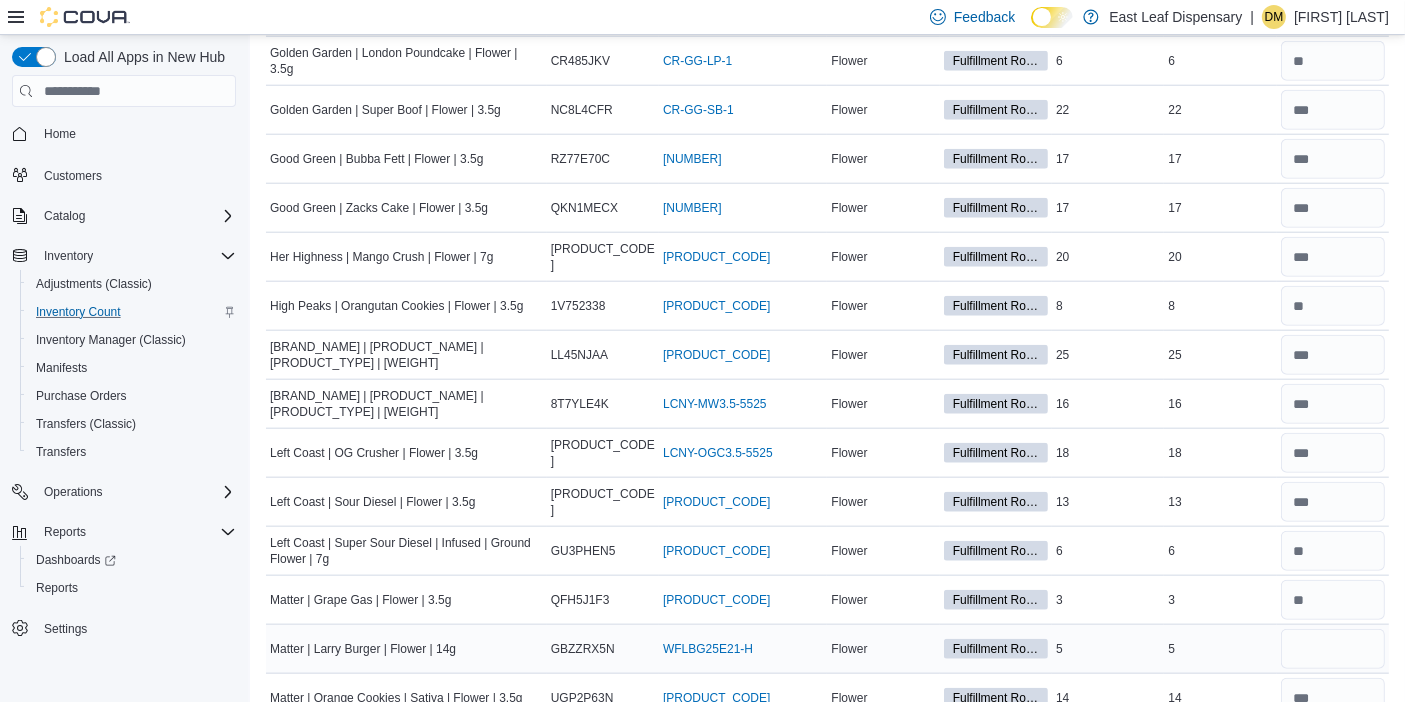 type 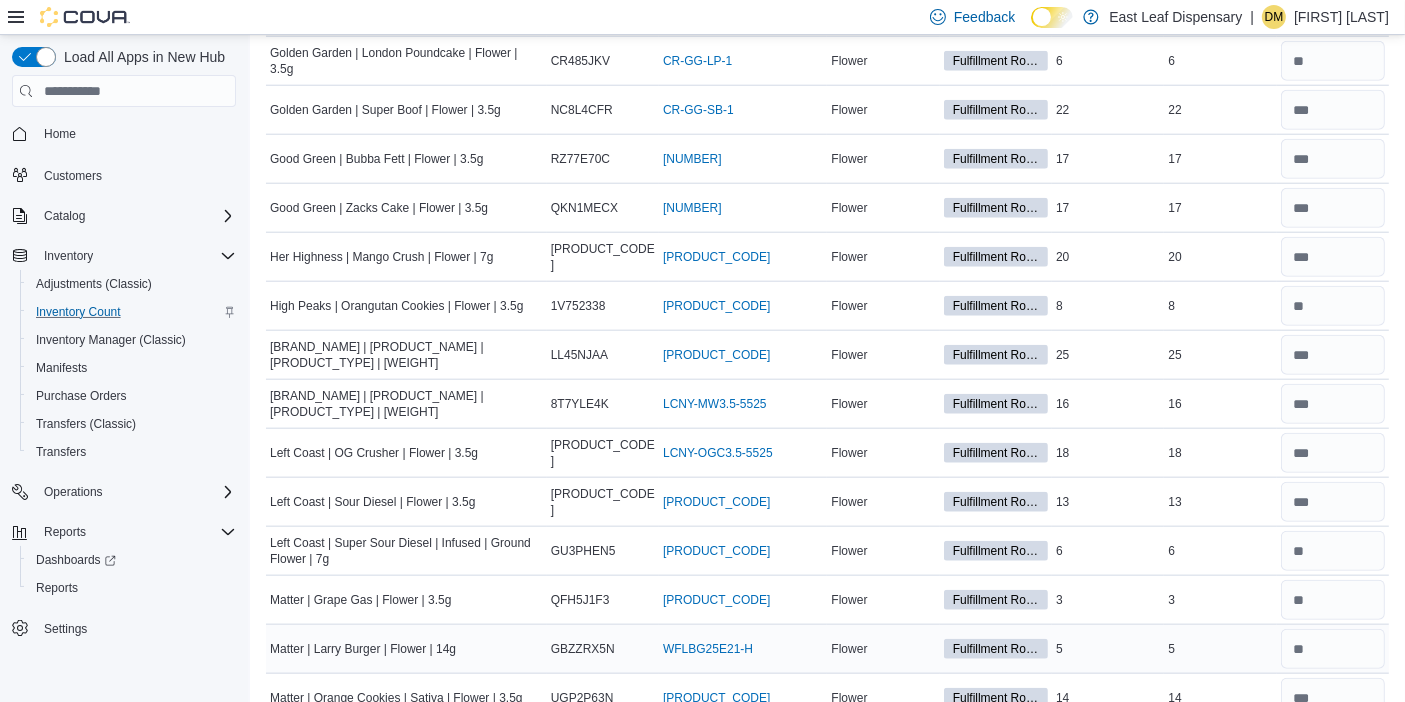 scroll, scrollTop: 2499, scrollLeft: 0, axis: vertical 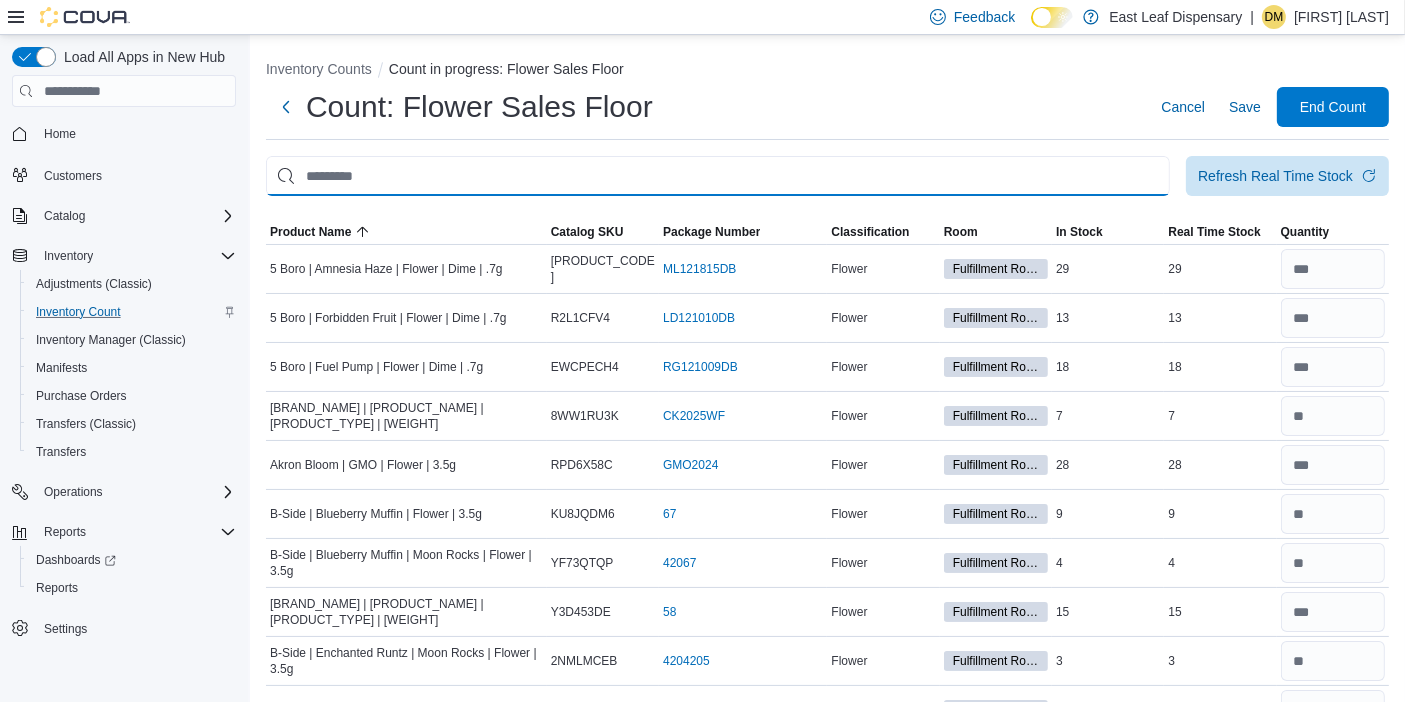 click at bounding box center (718, 176) 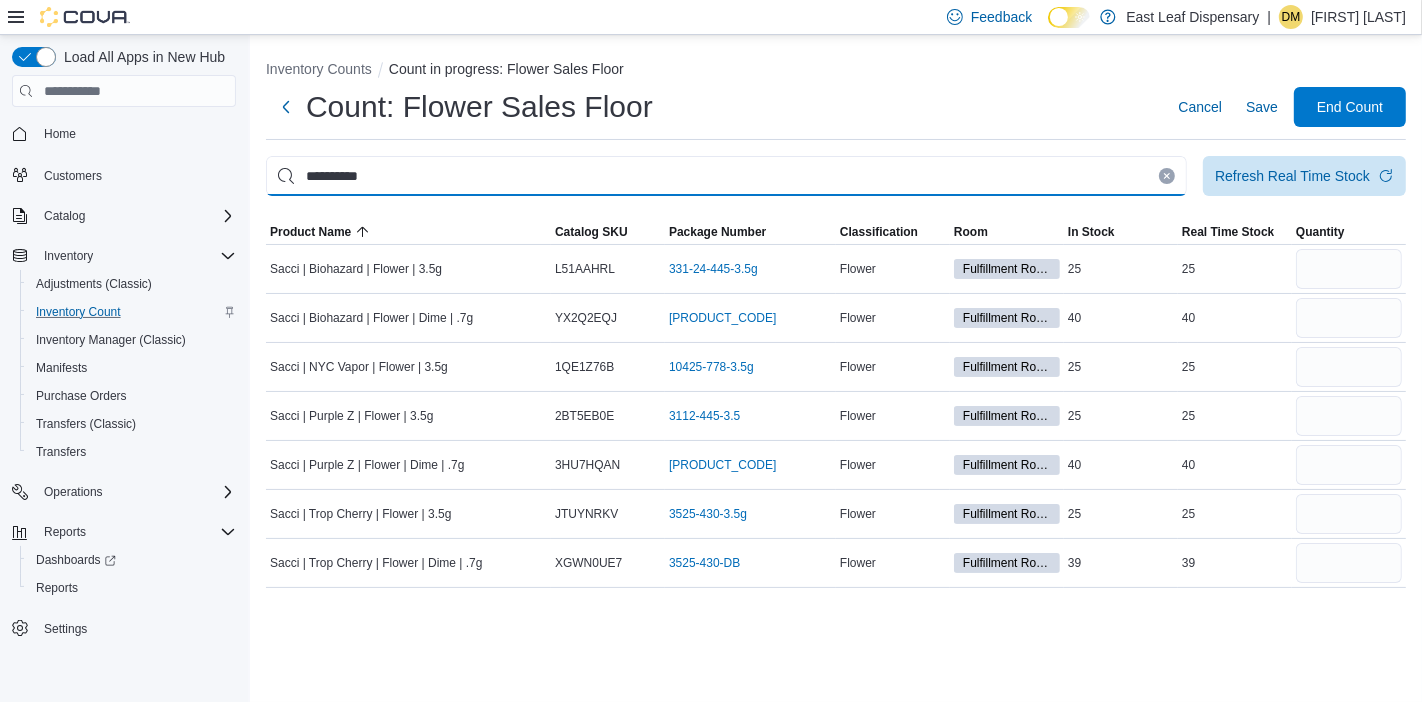 type on "**********" 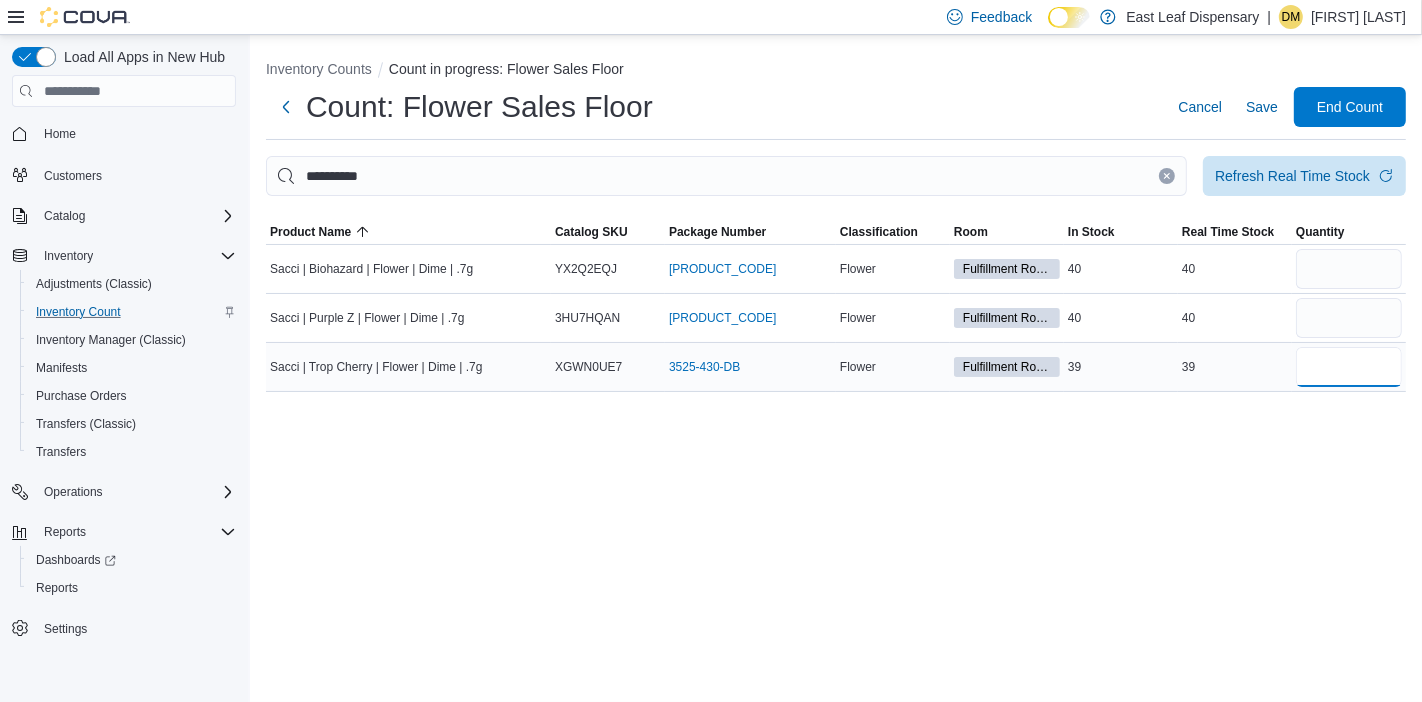 click at bounding box center [1349, 367] 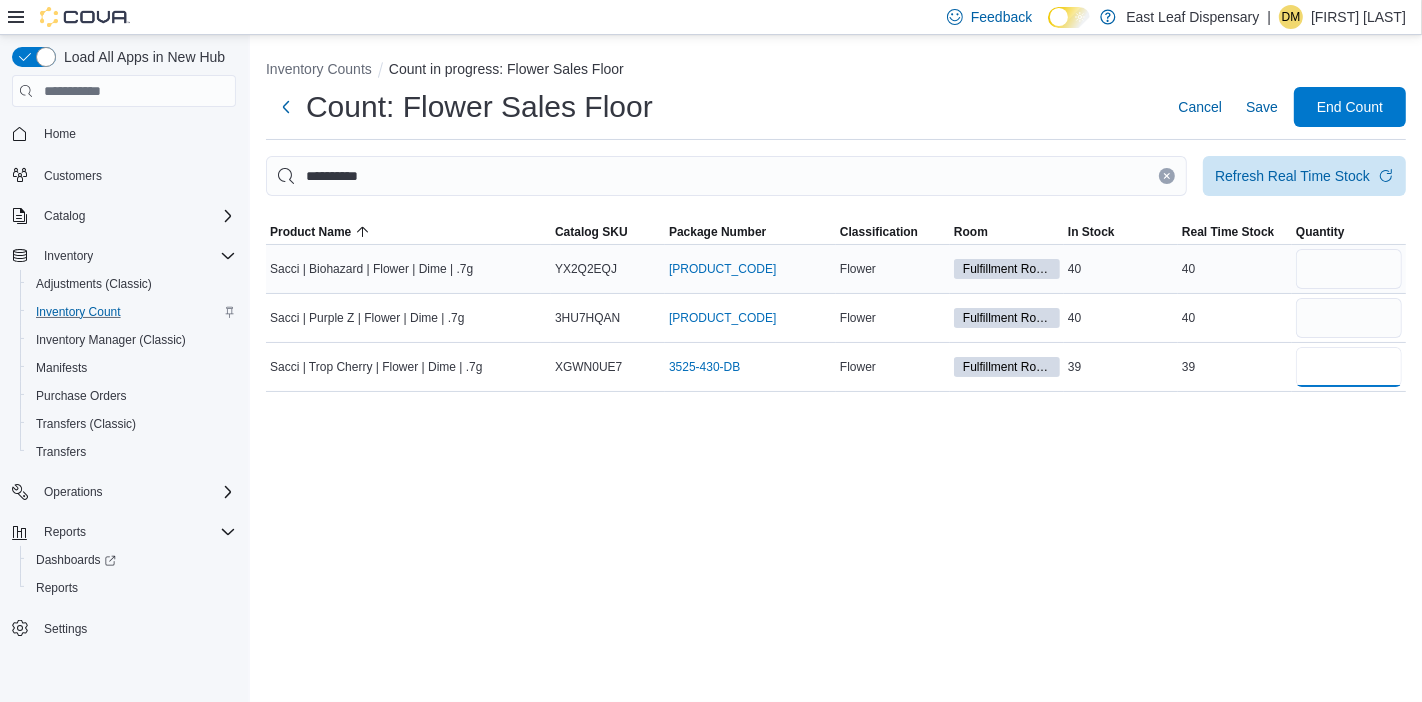 type on "**" 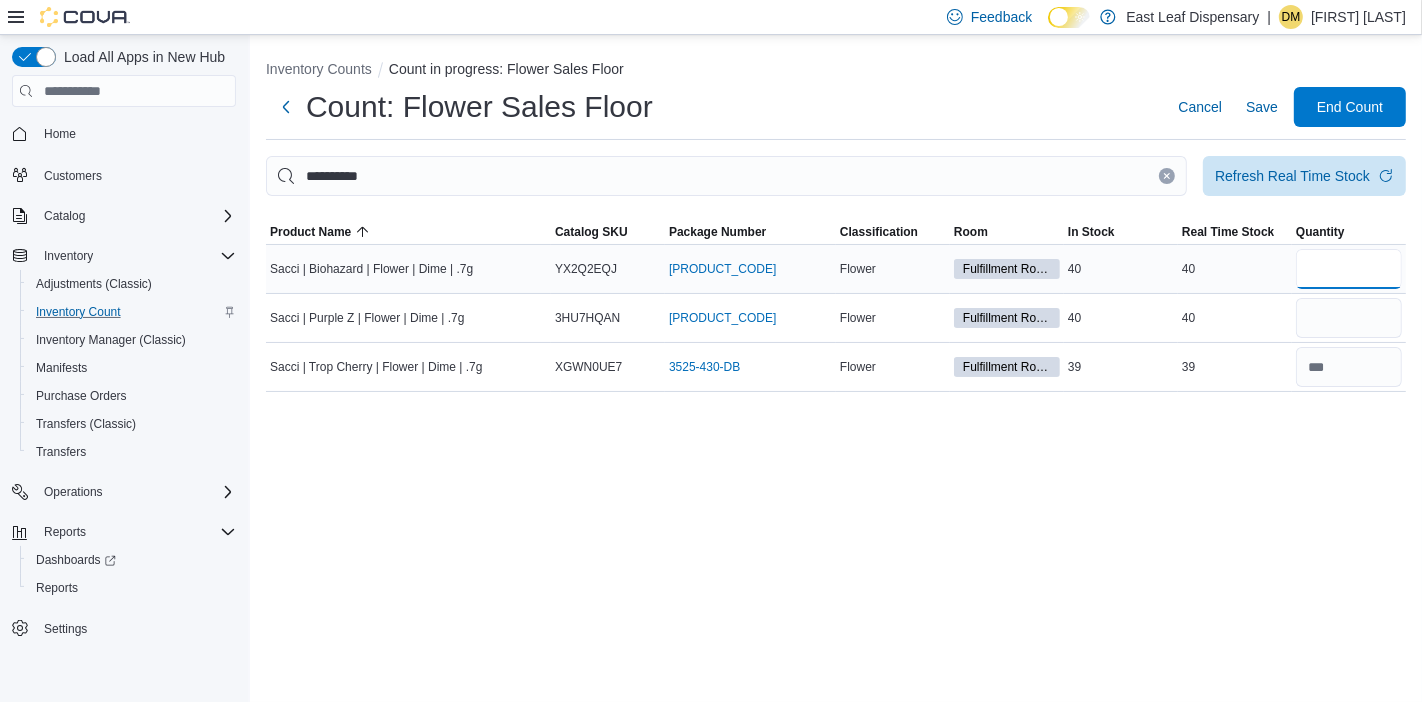 click at bounding box center (1349, 269) 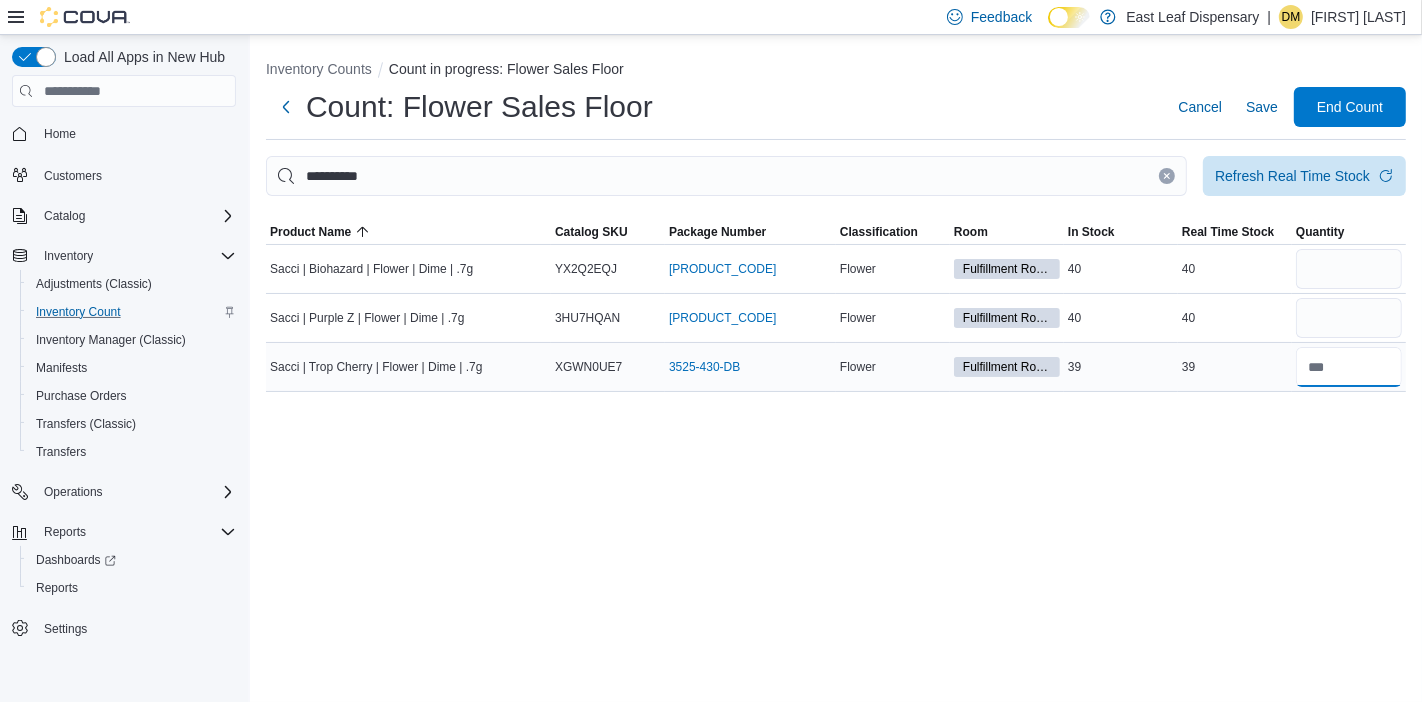 click at bounding box center [1349, 367] 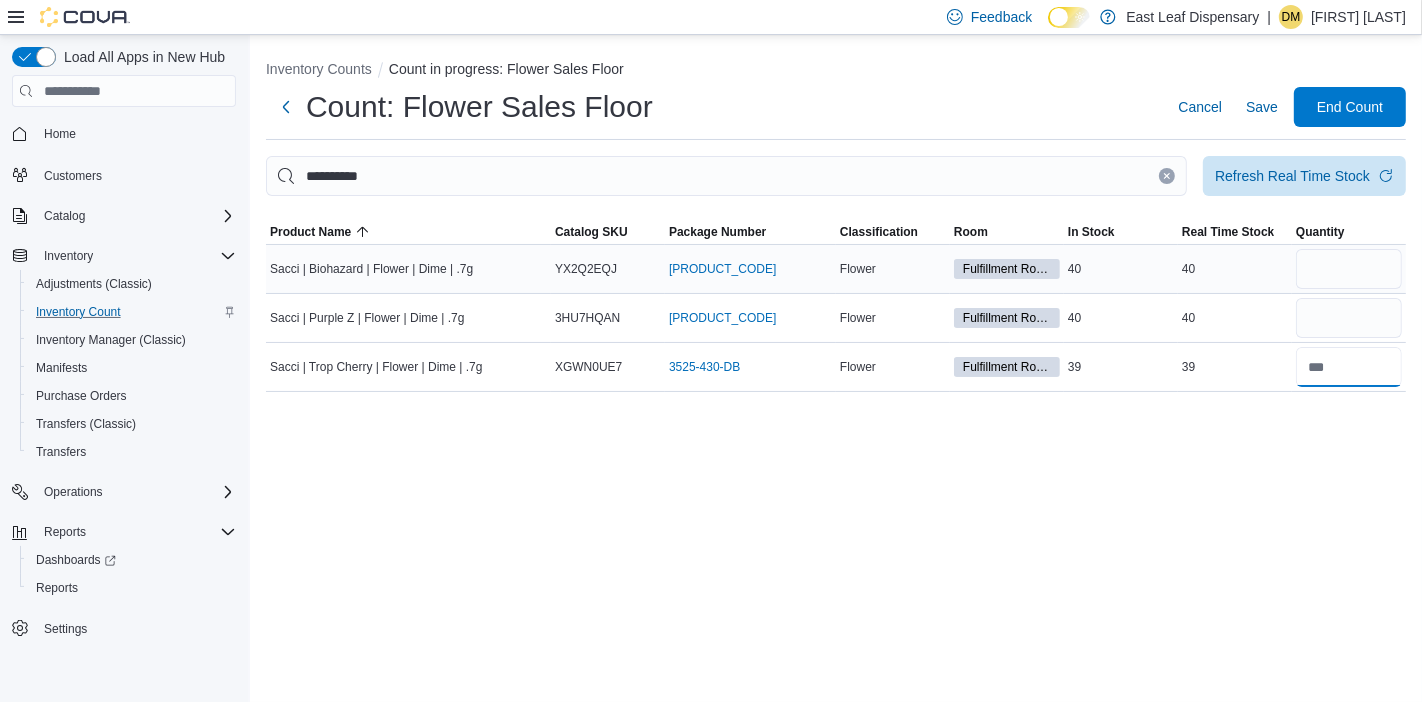 type on "**" 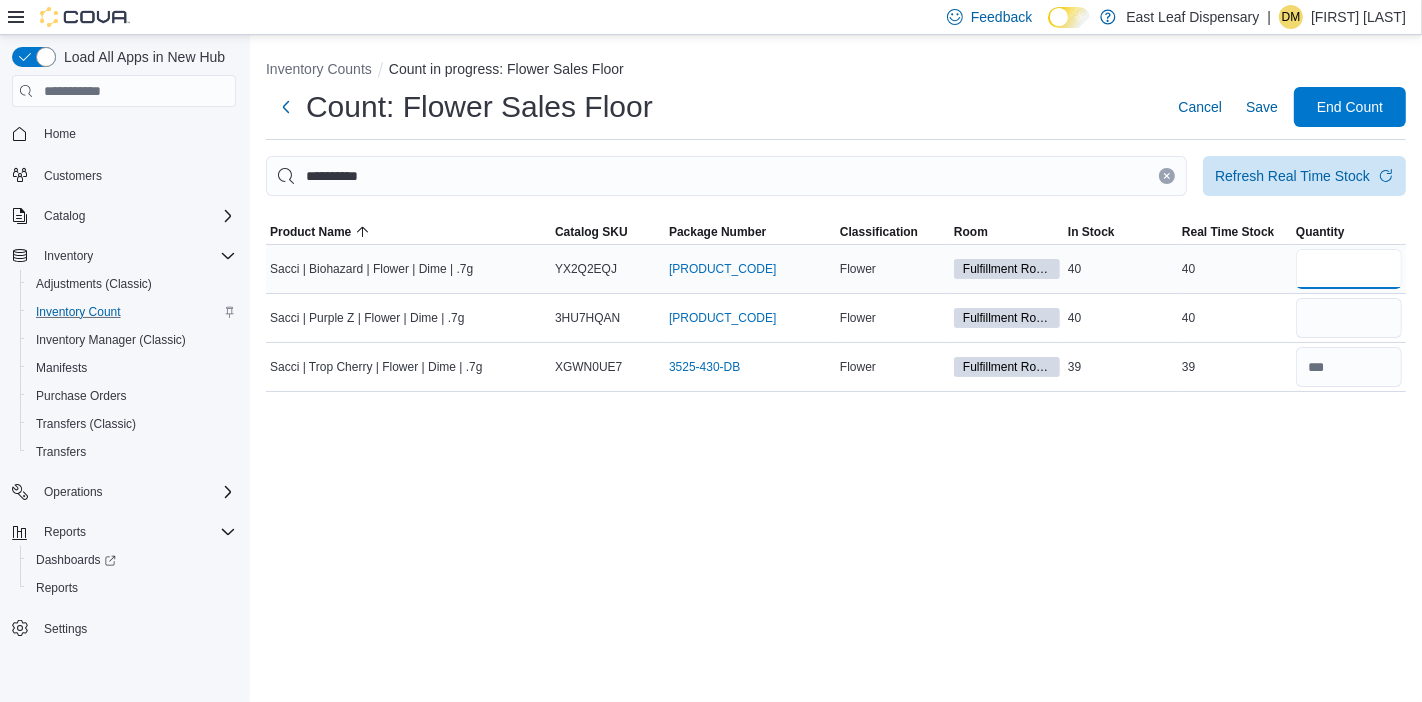 type 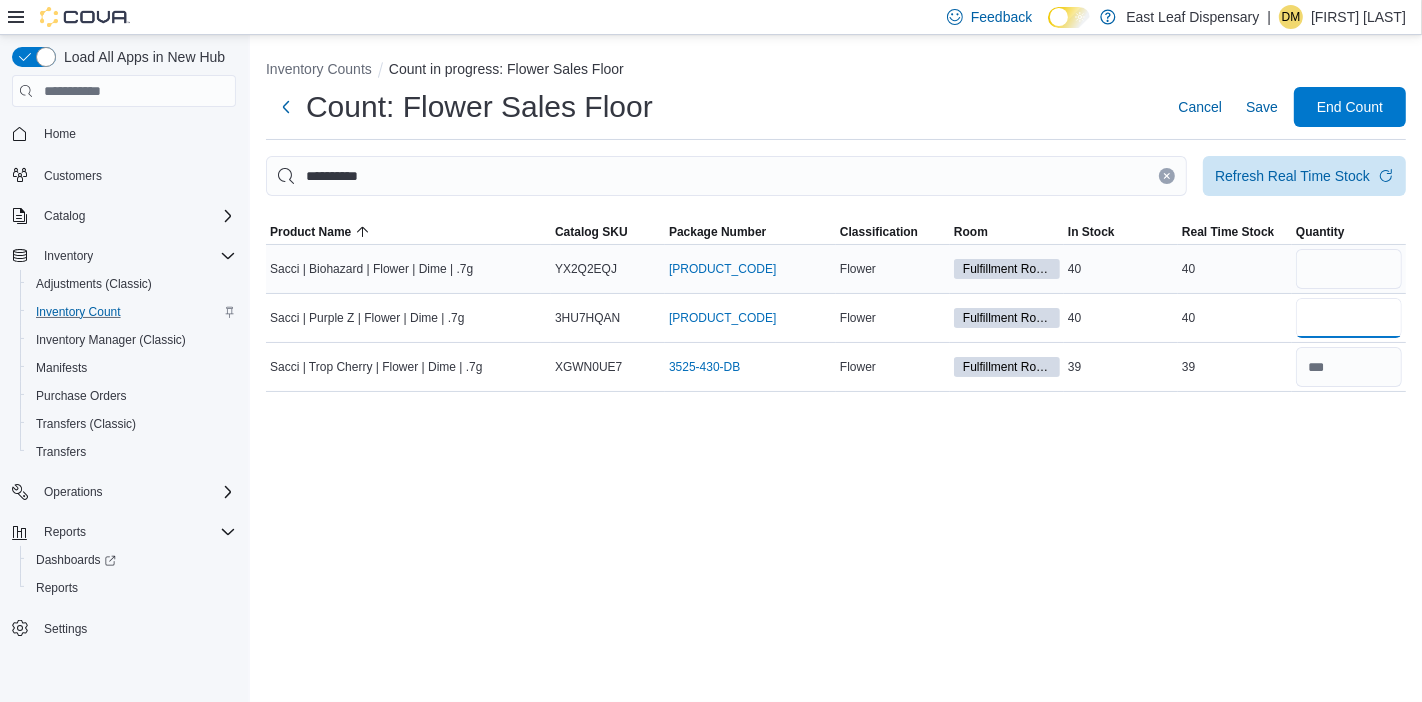 type on "**" 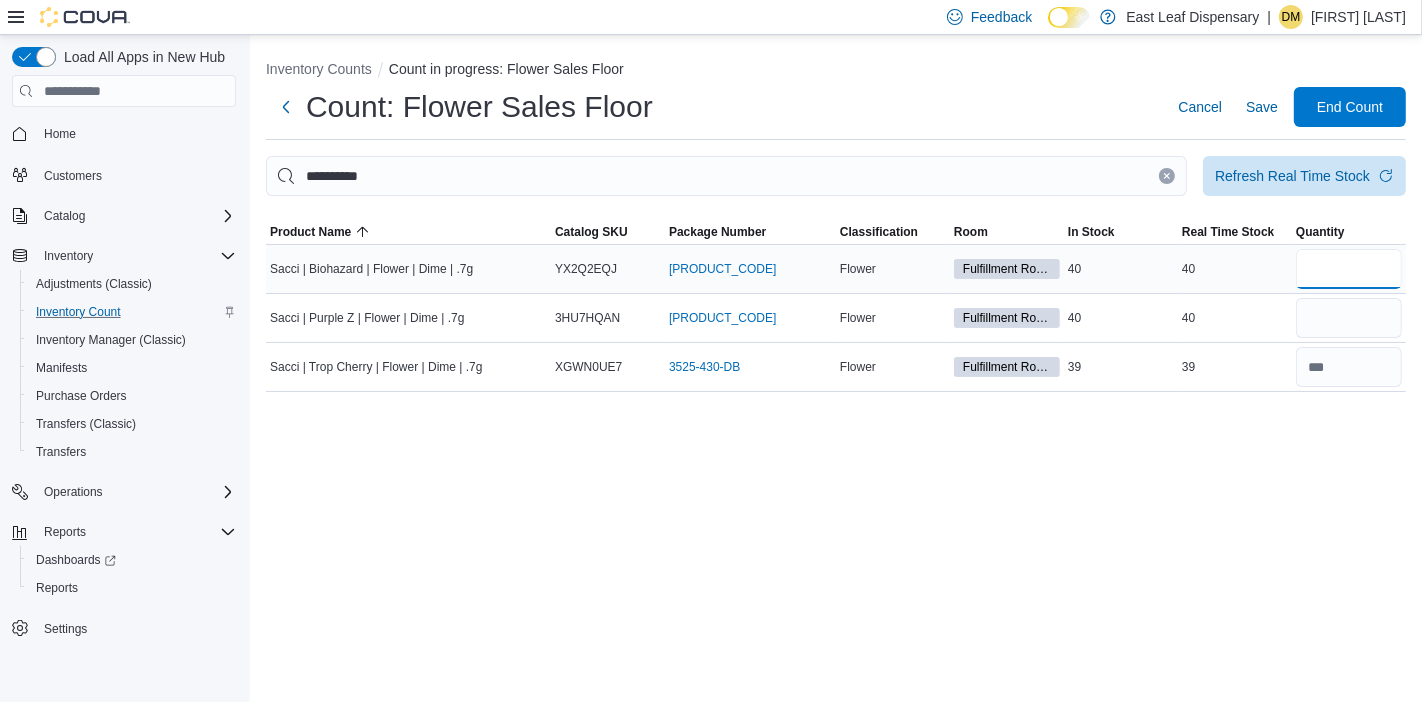 type 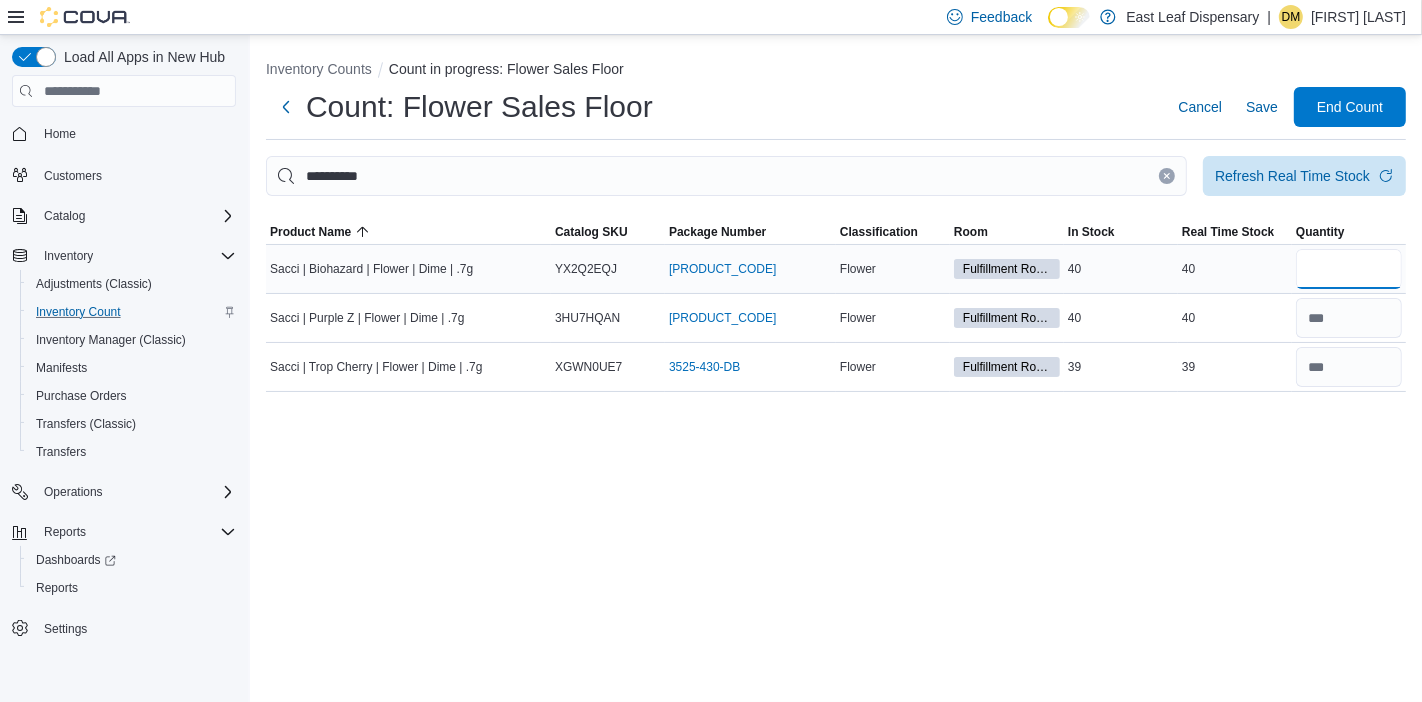 click at bounding box center [1349, 269] 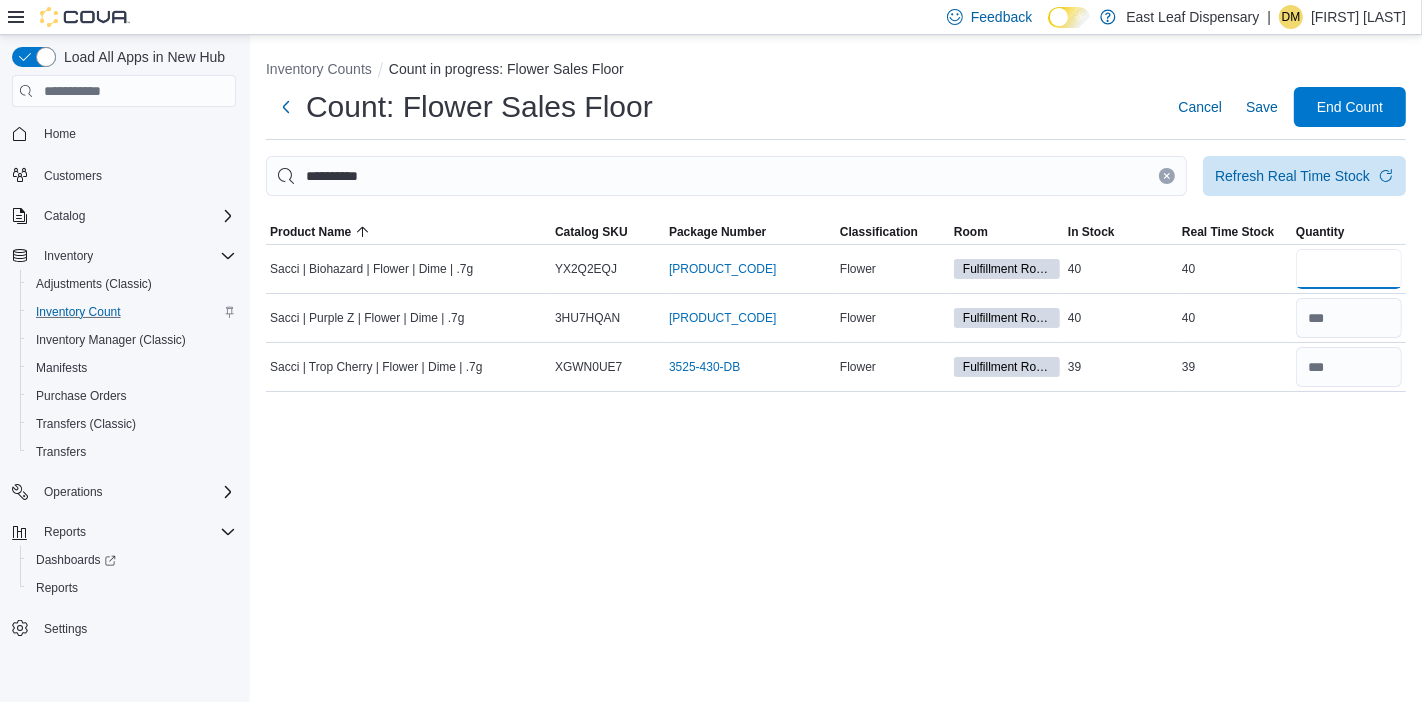 type on "**" 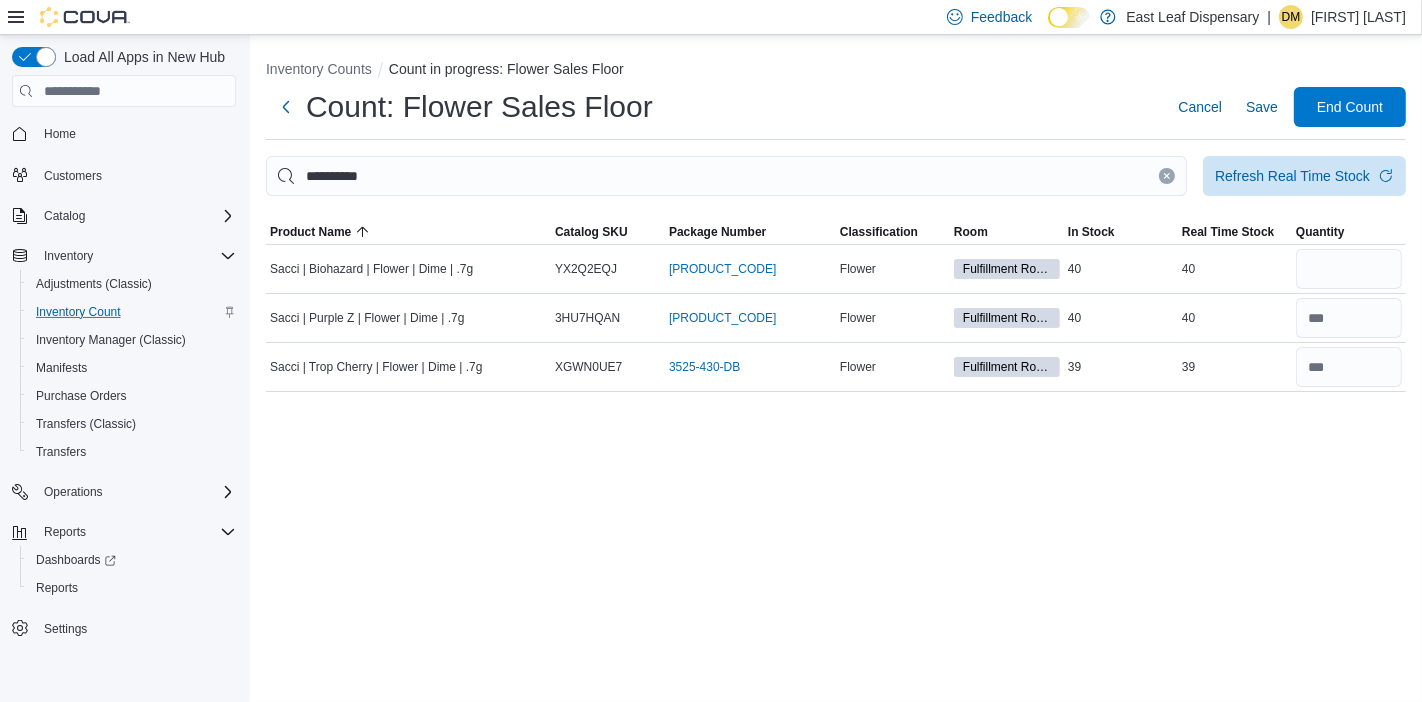 type 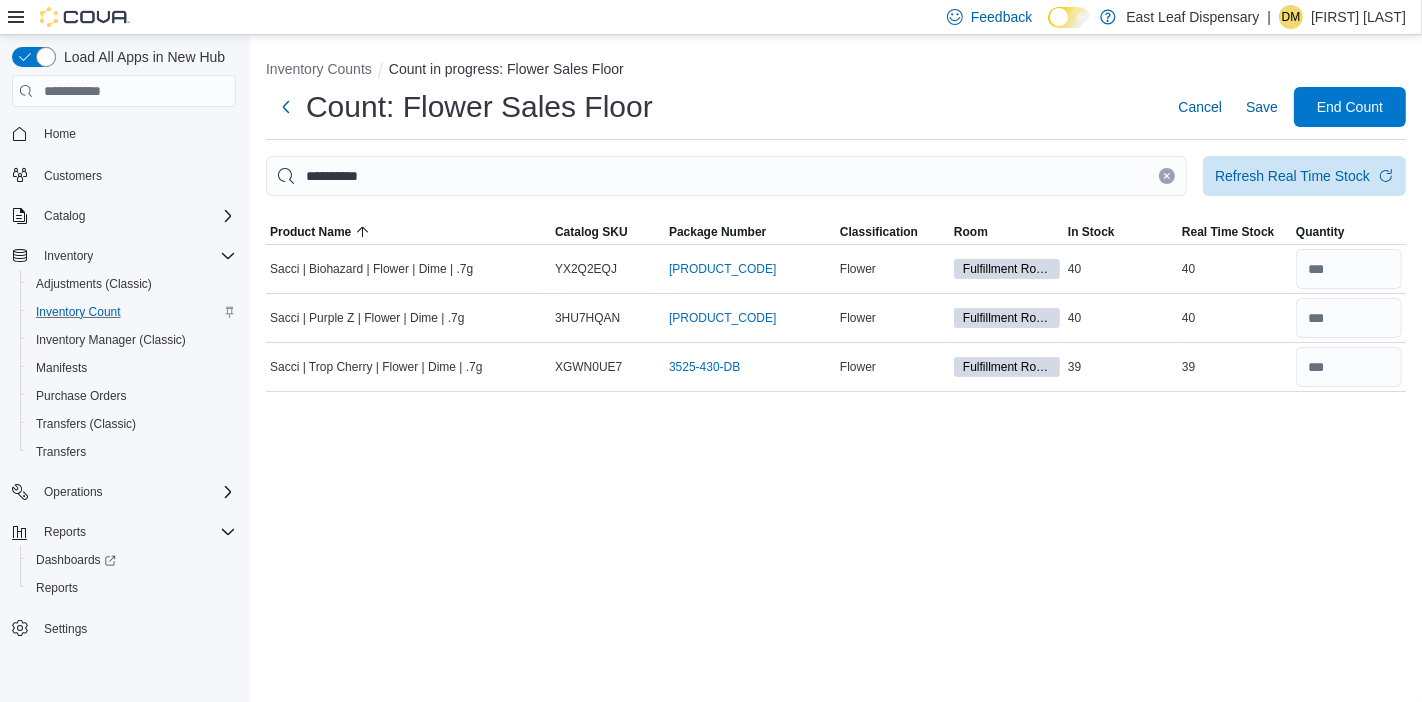 click at bounding box center [1167, 176] 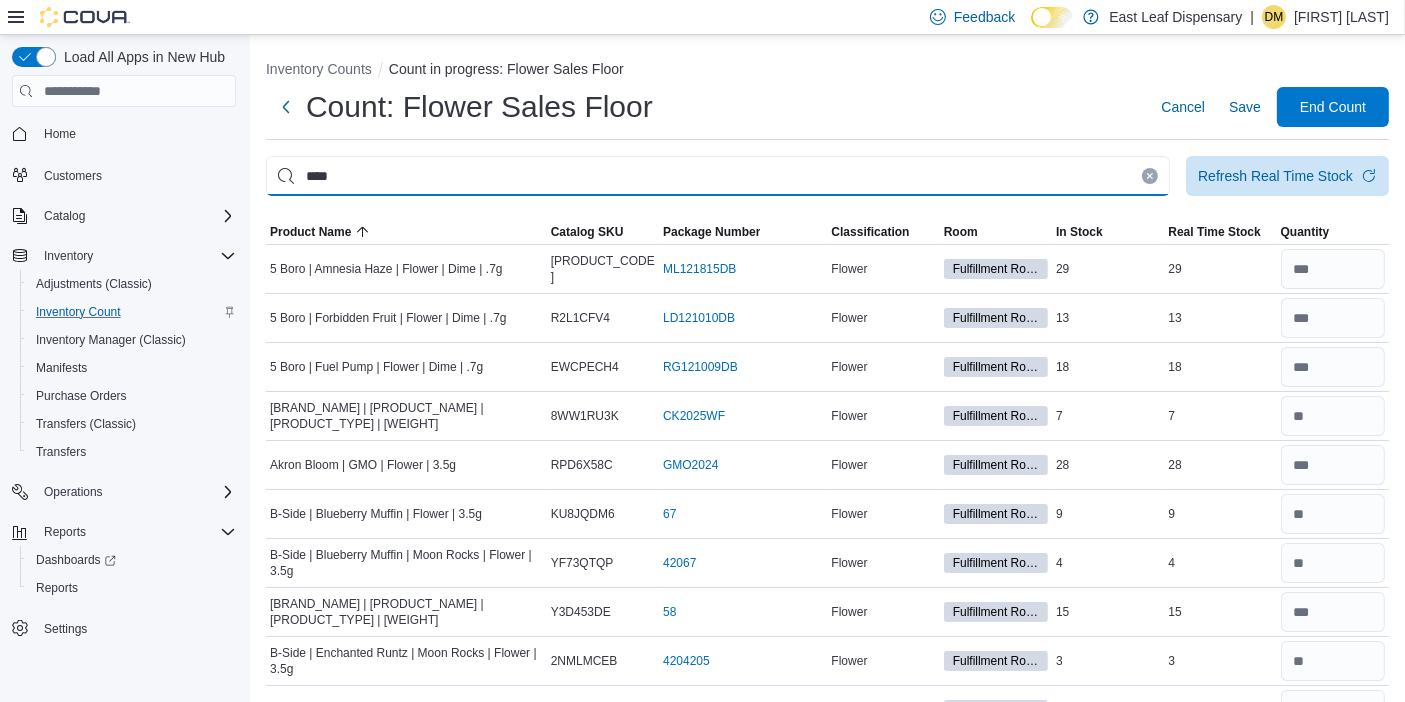 type on "****" 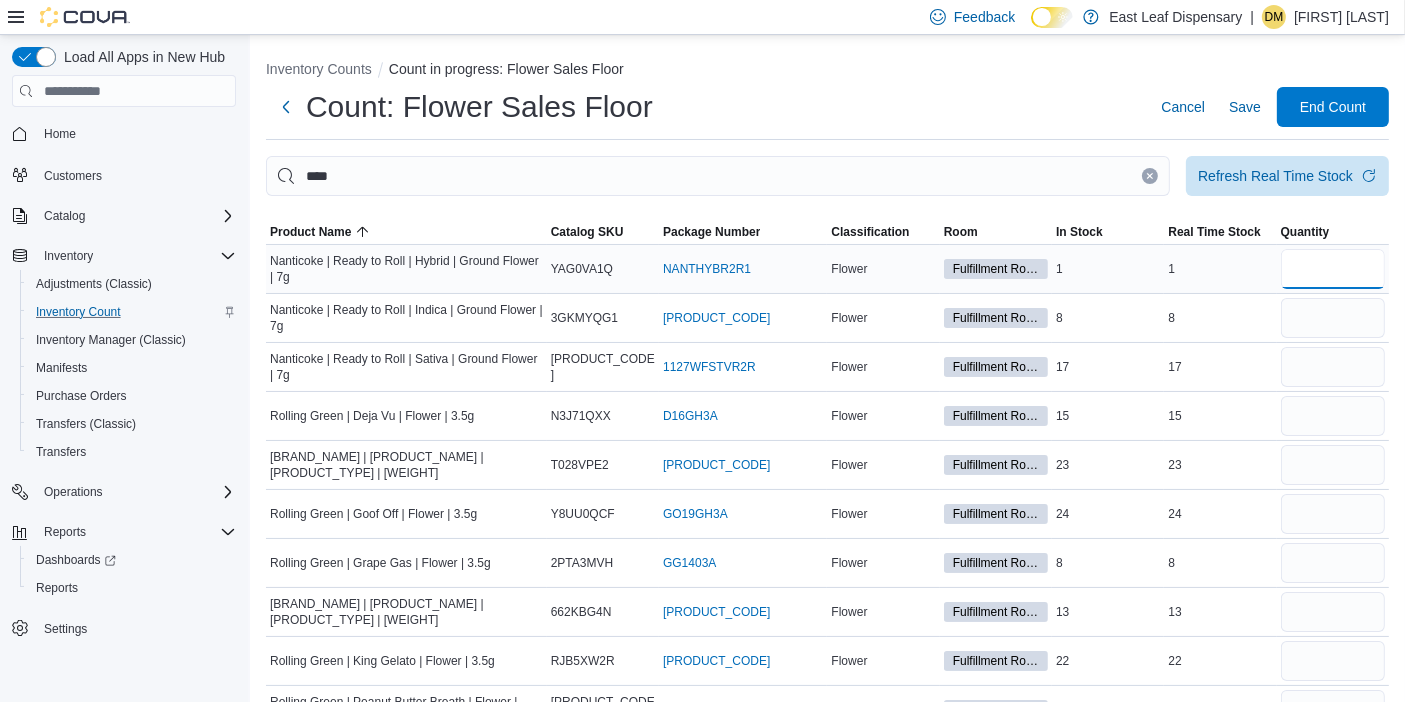 click at bounding box center [1333, 269] 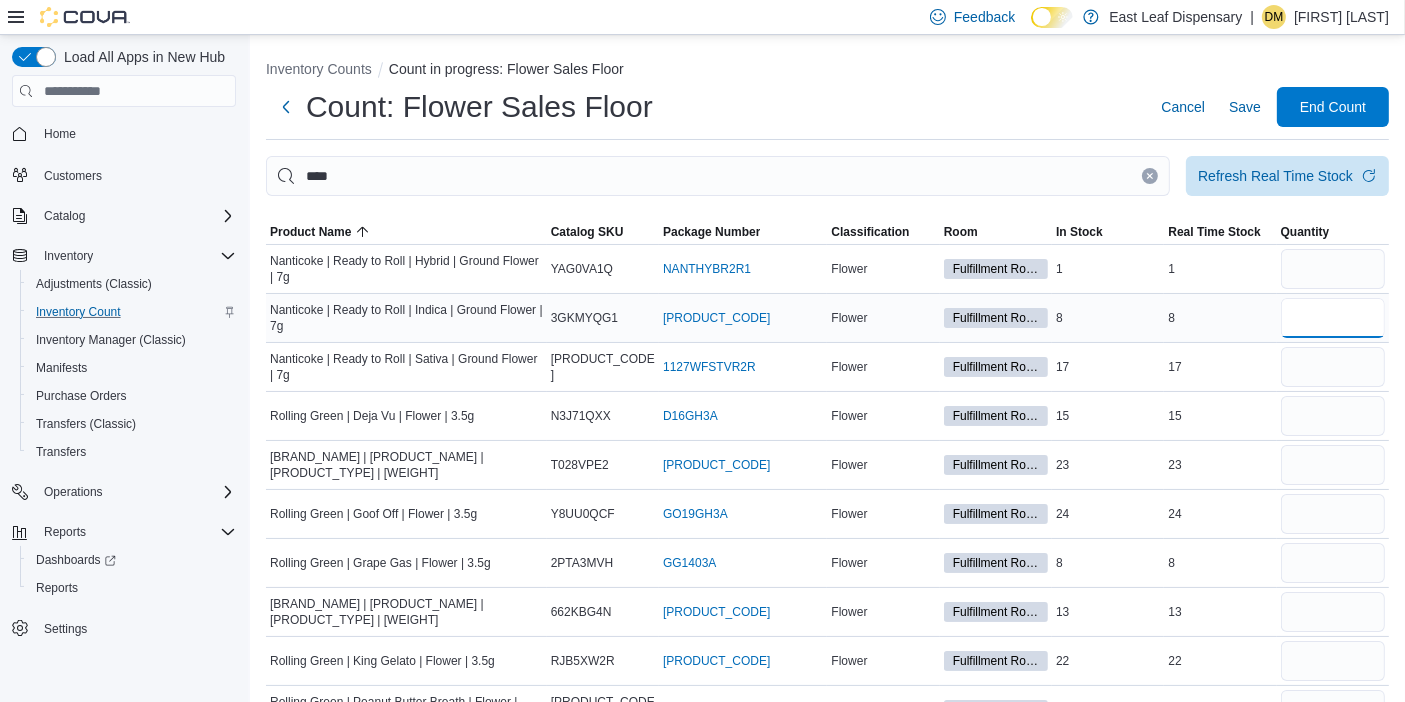 click at bounding box center (1333, 318) 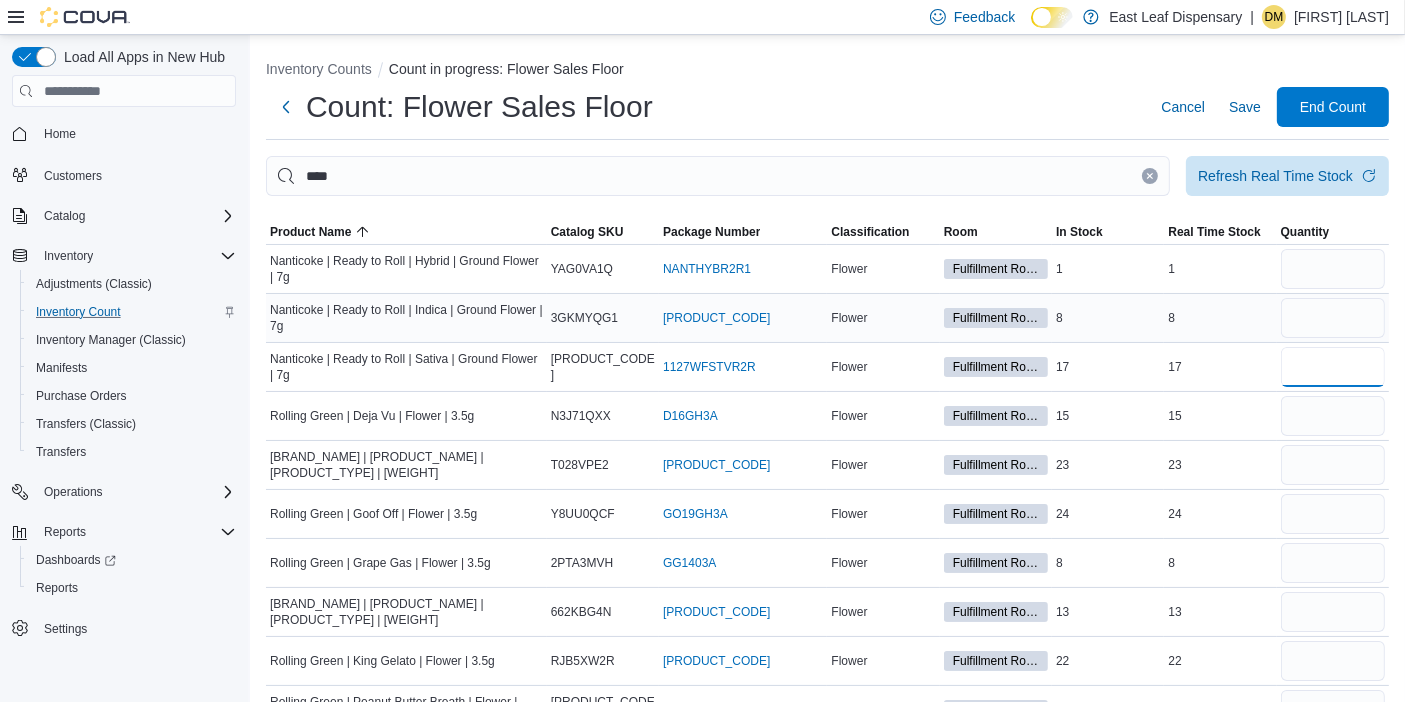 type 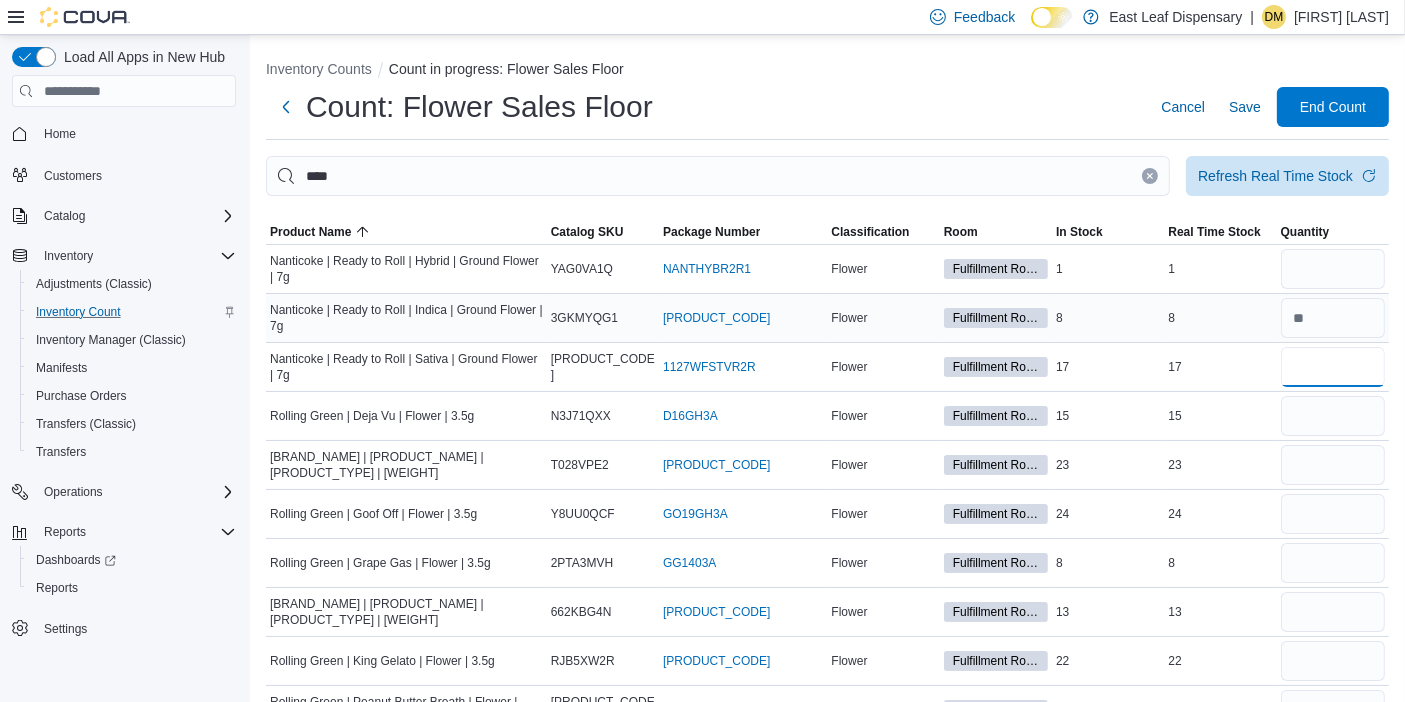 type on "**" 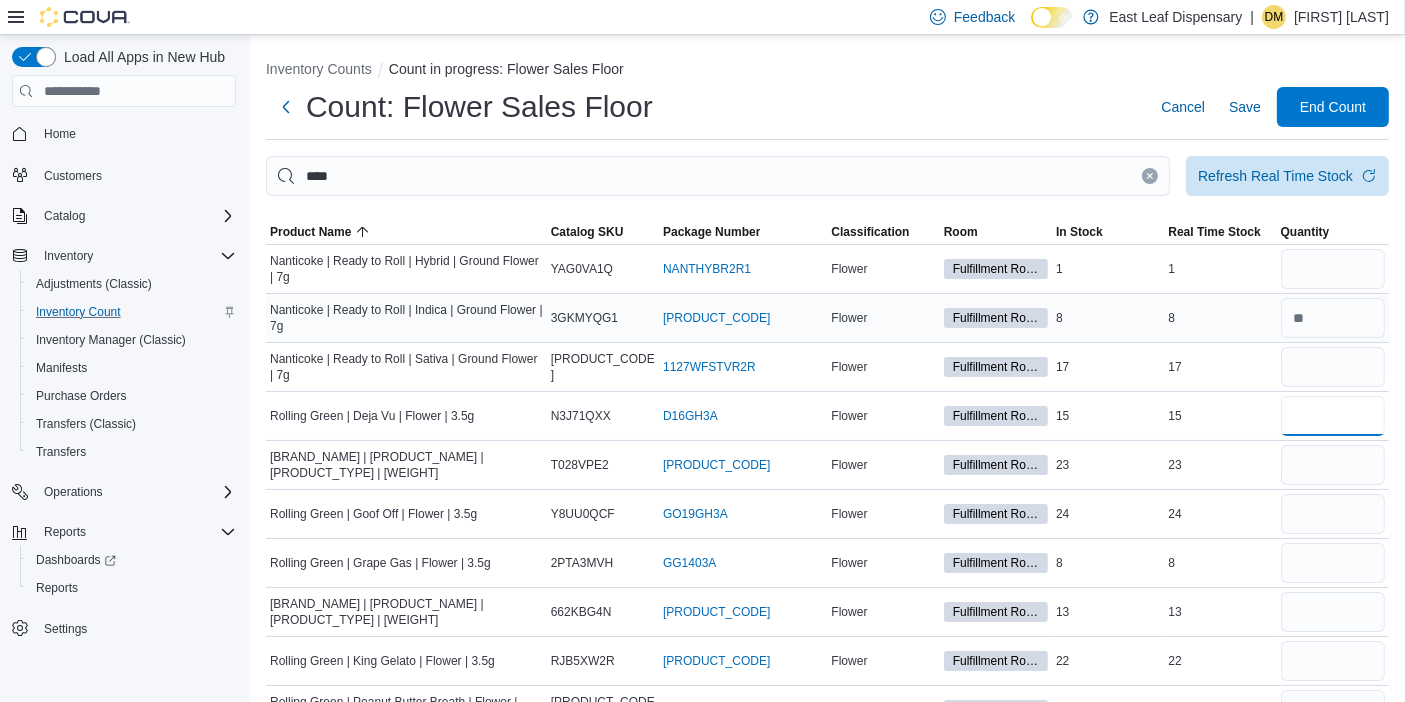 type 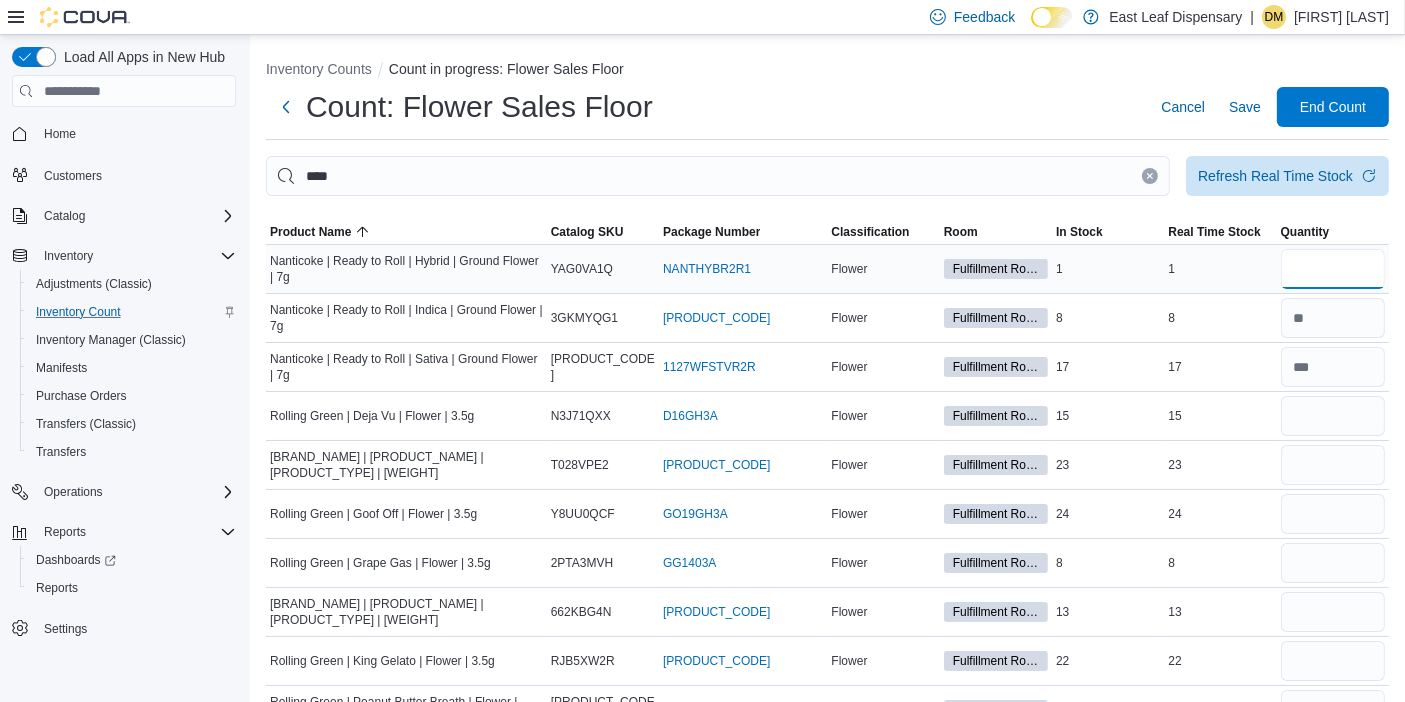 click at bounding box center [1333, 269] 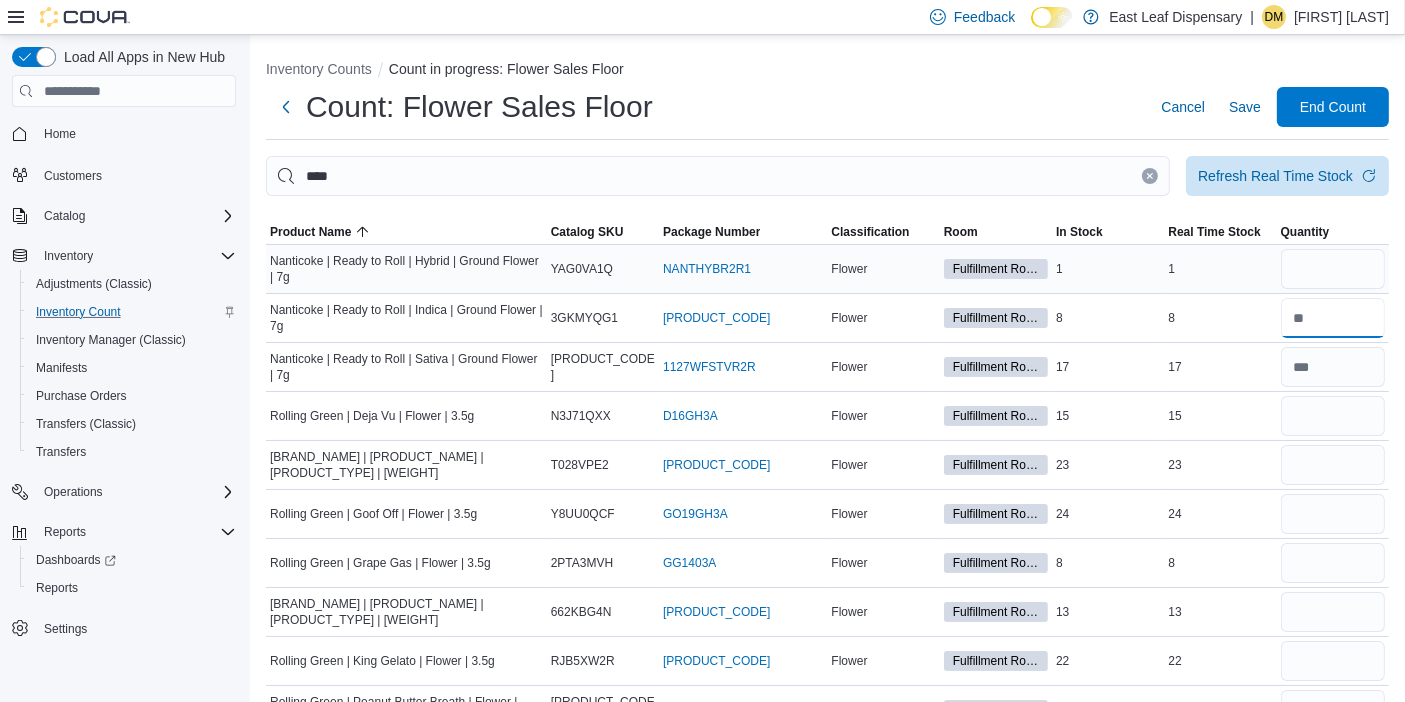type 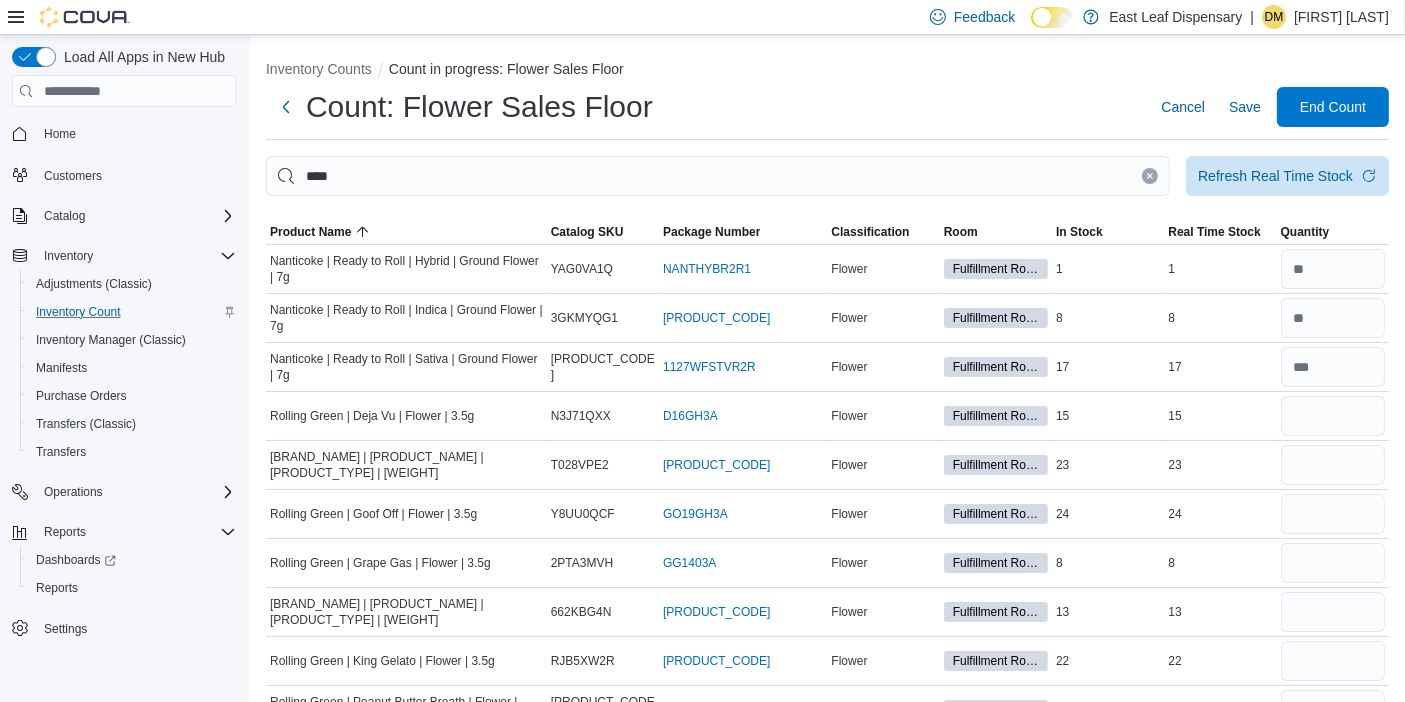 click 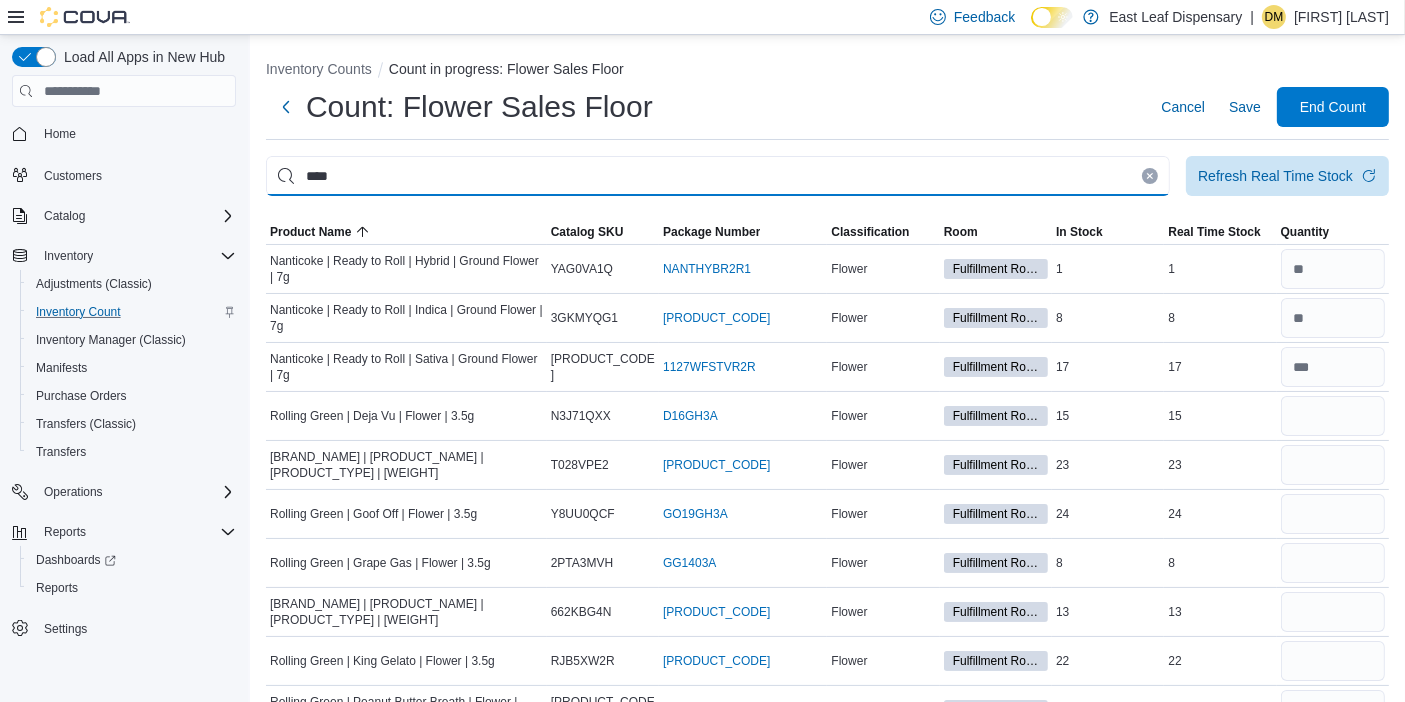 type 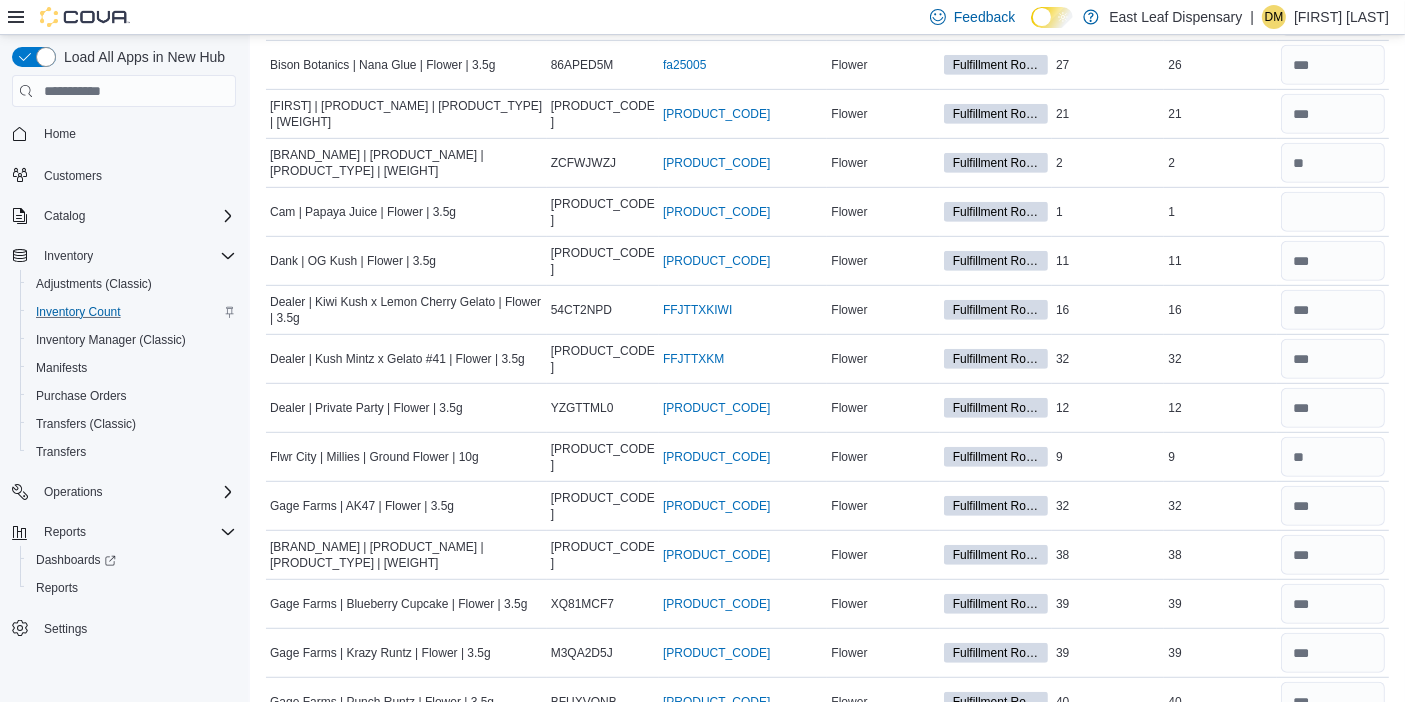 scroll, scrollTop: 1085, scrollLeft: 0, axis: vertical 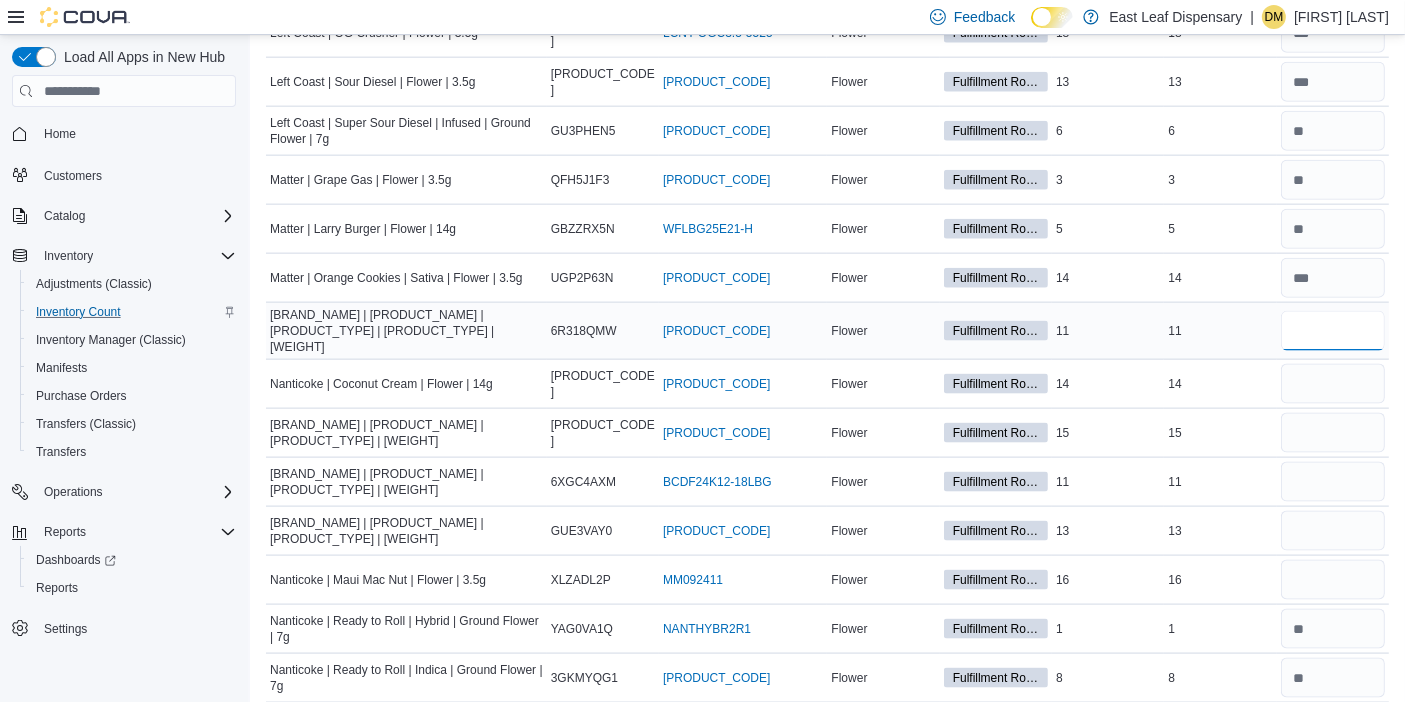 click at bounding box center (1333, 331) 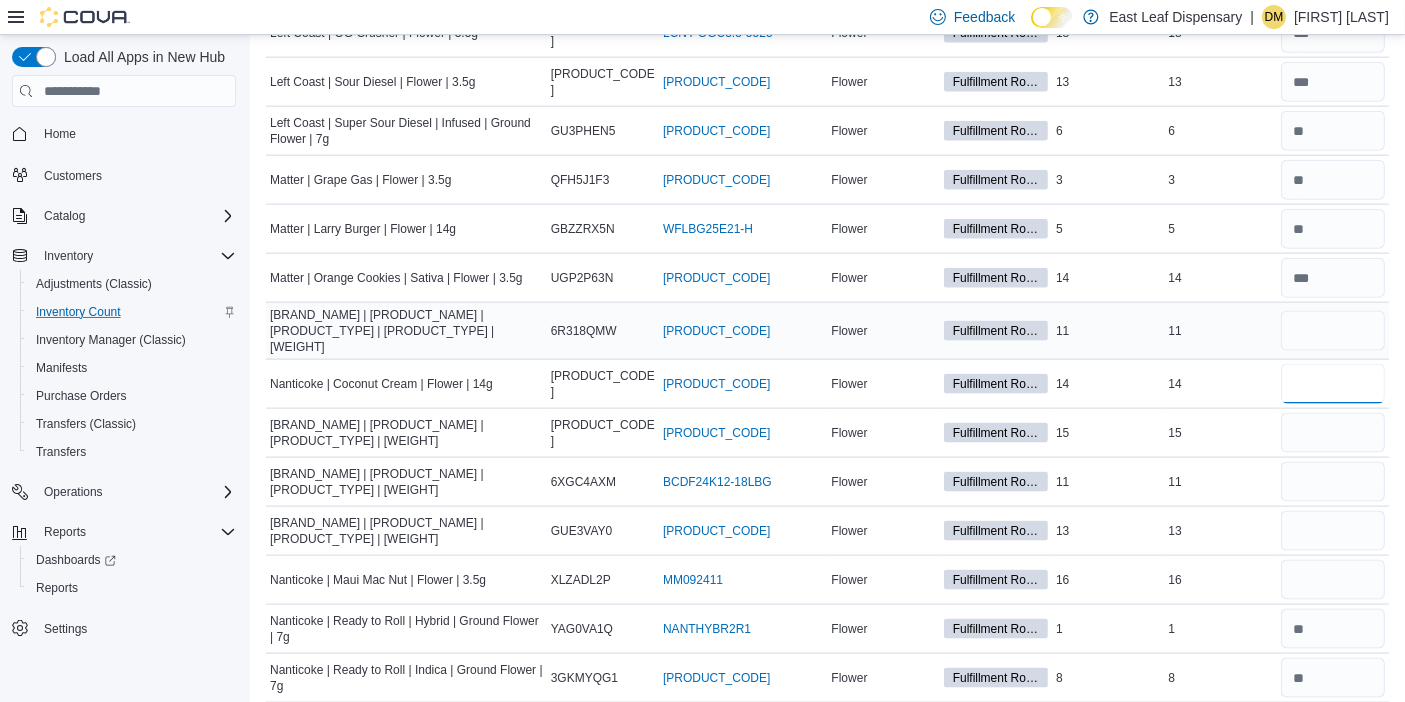 type 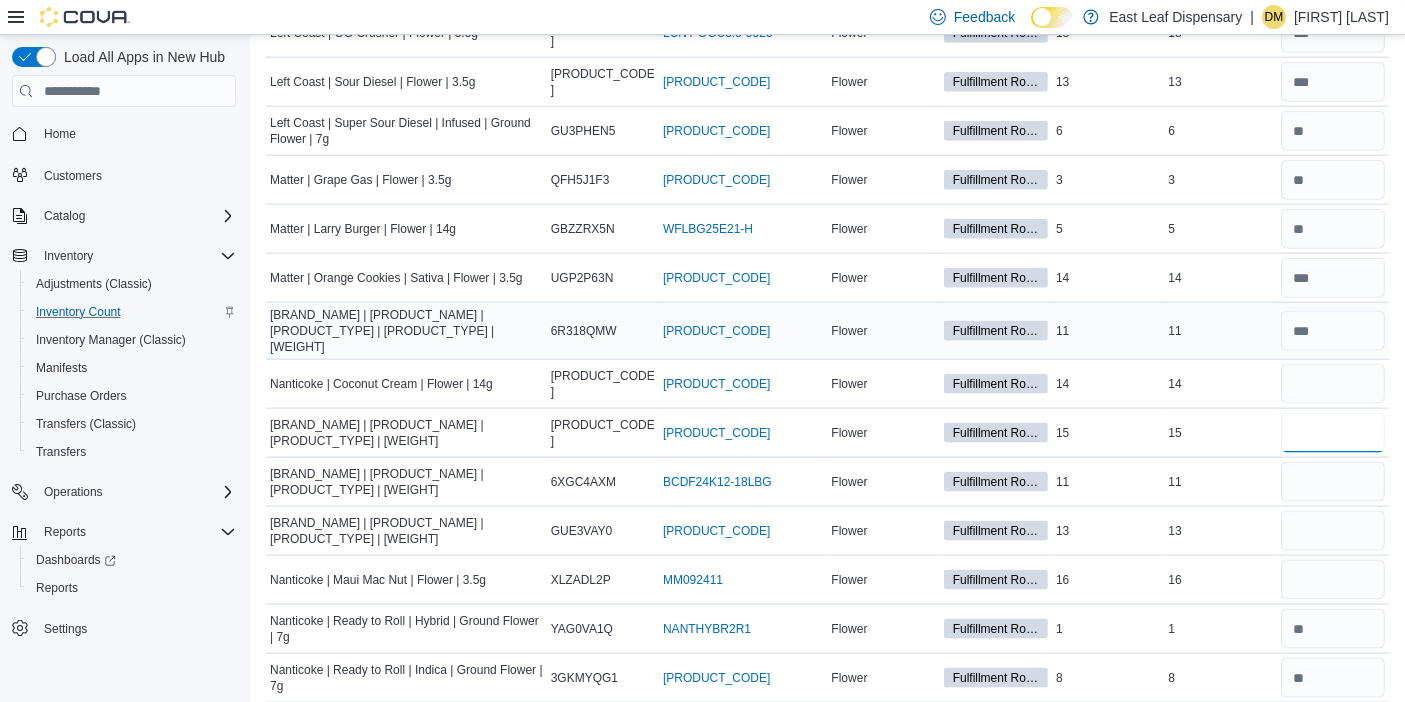 type on "**" 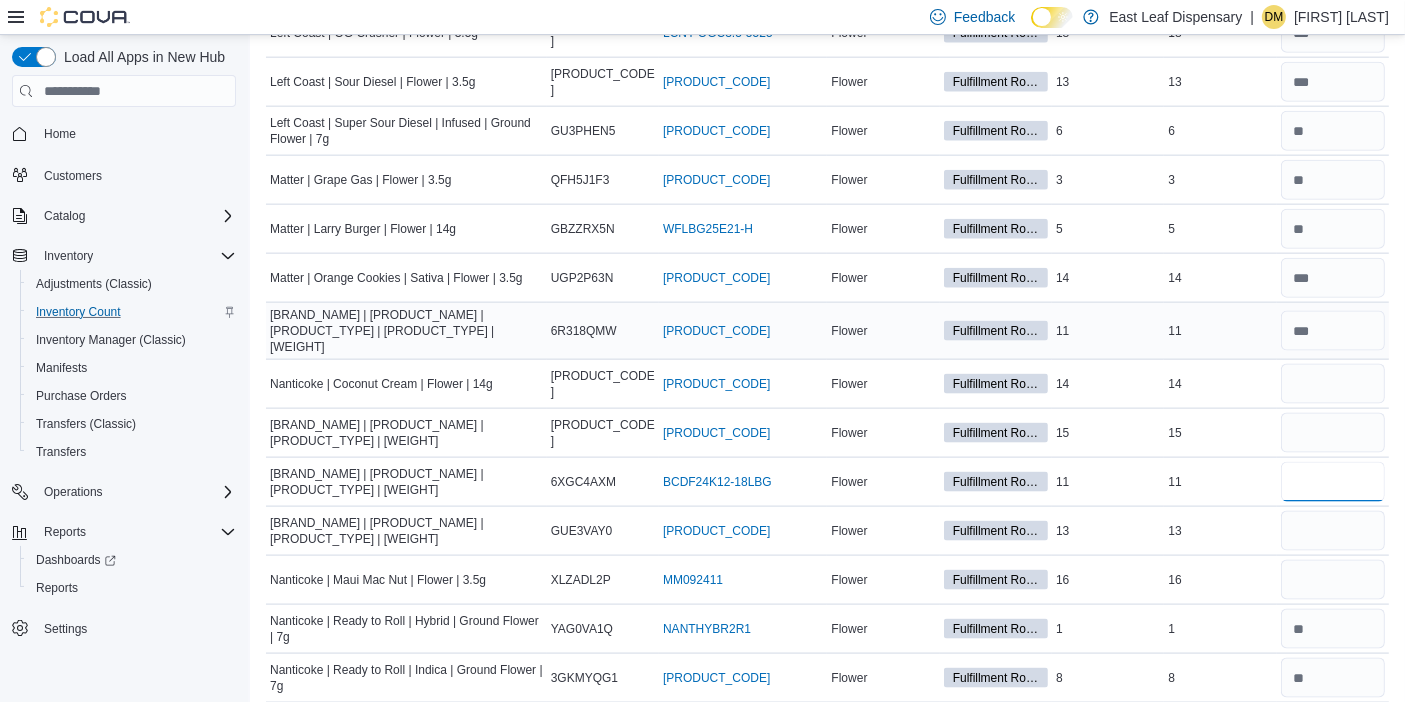 type on "*" 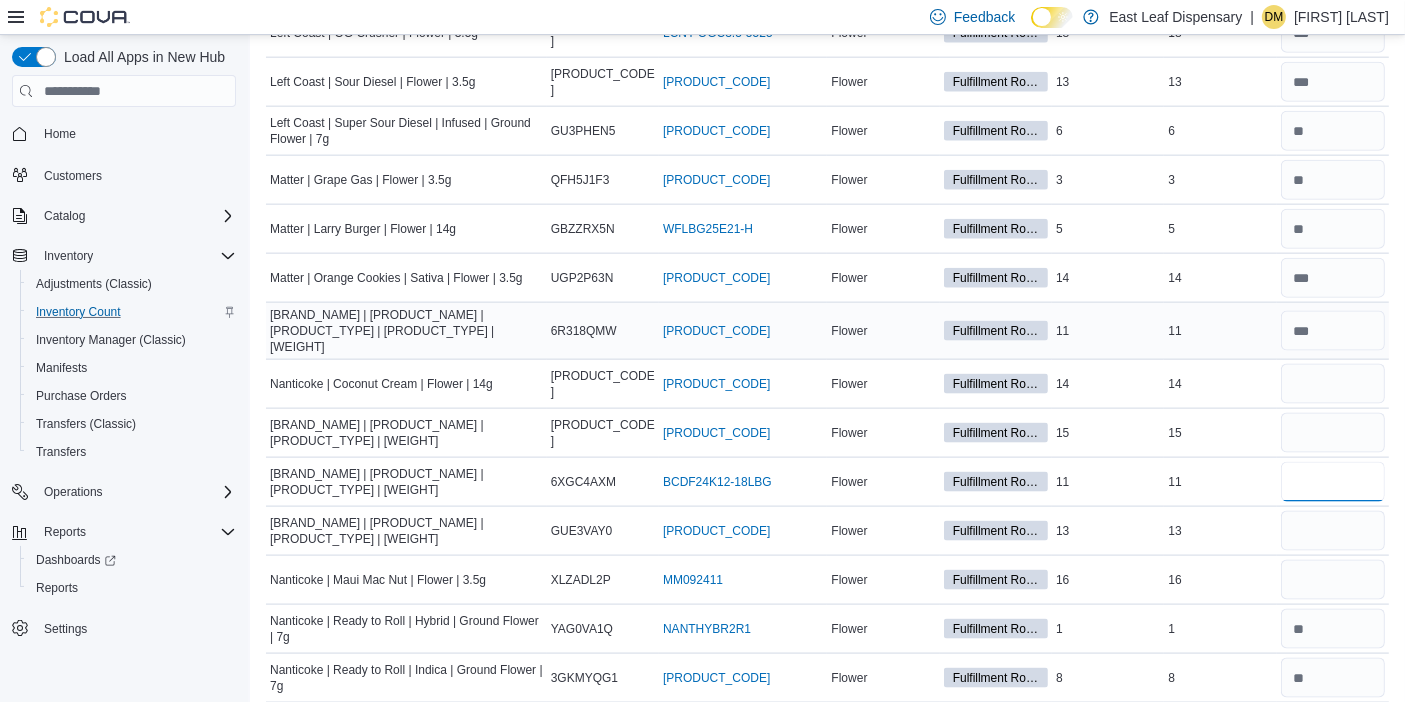 type 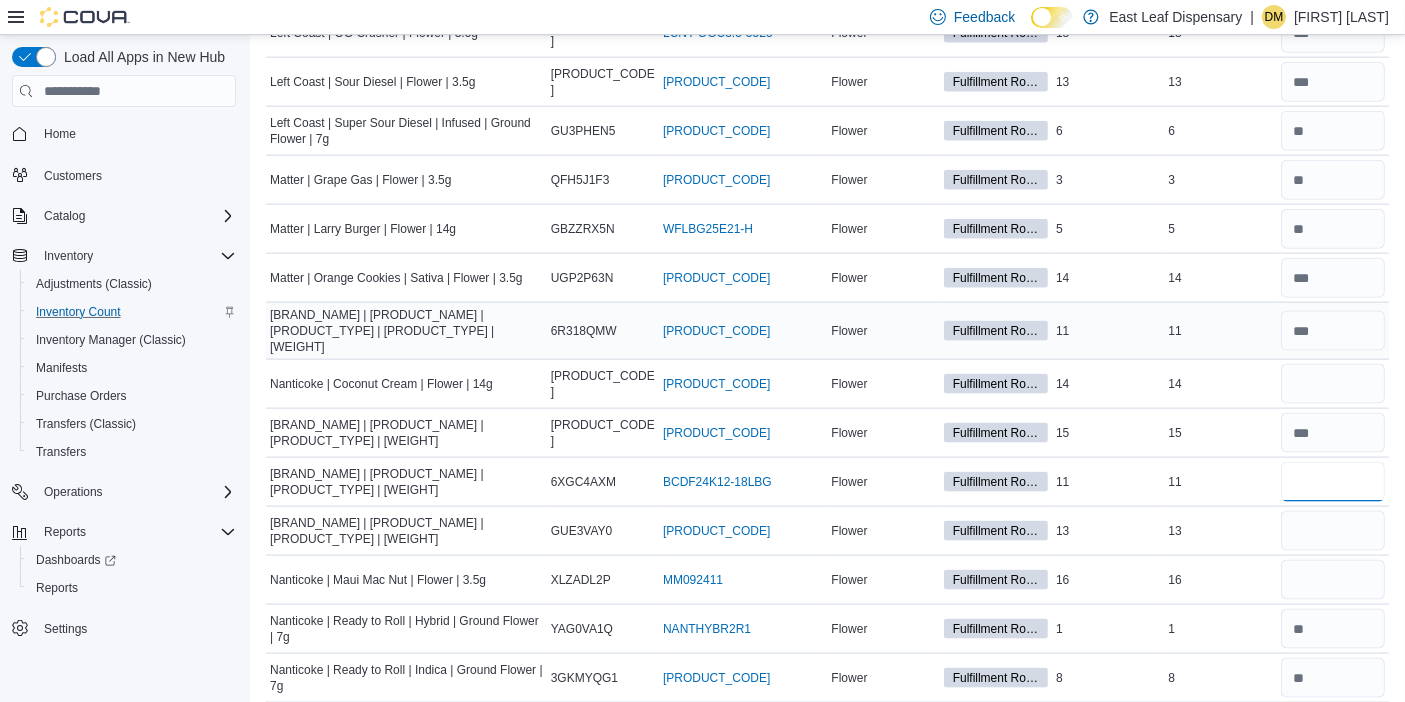 type on "**" 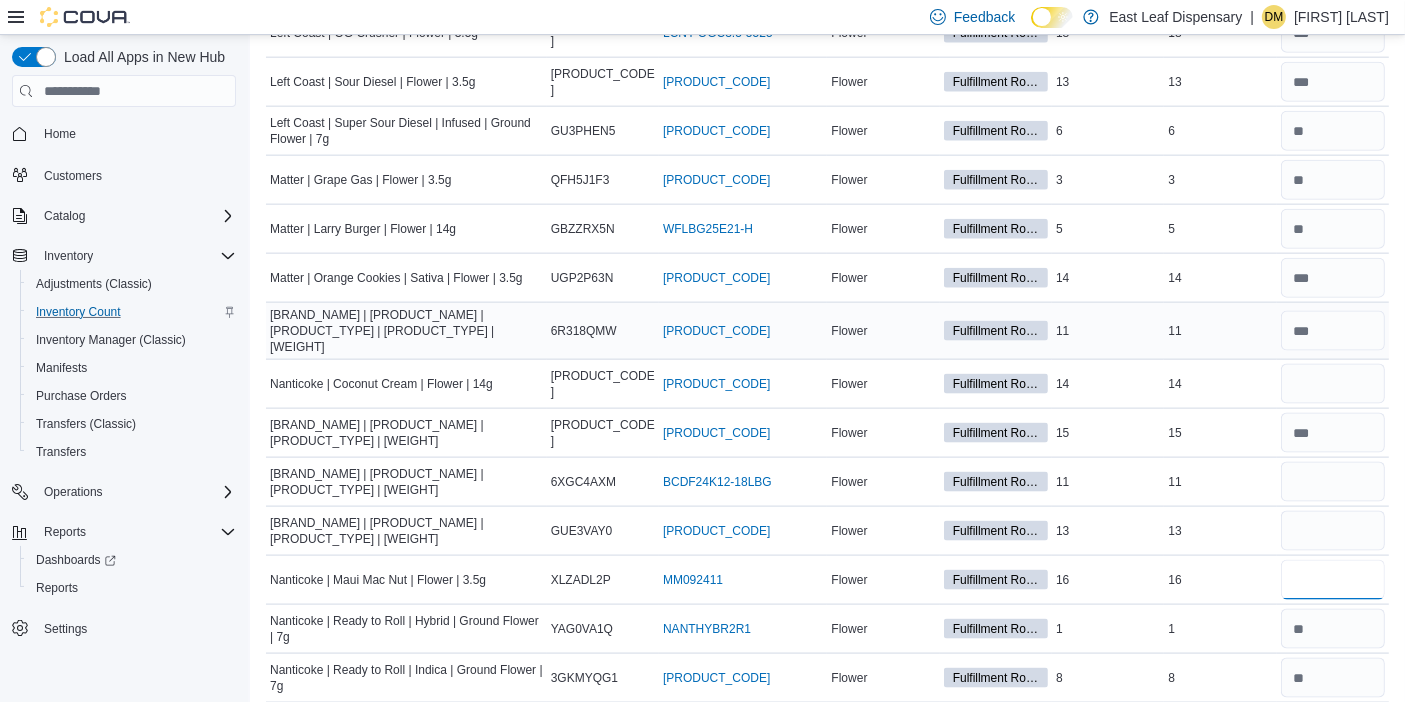 type 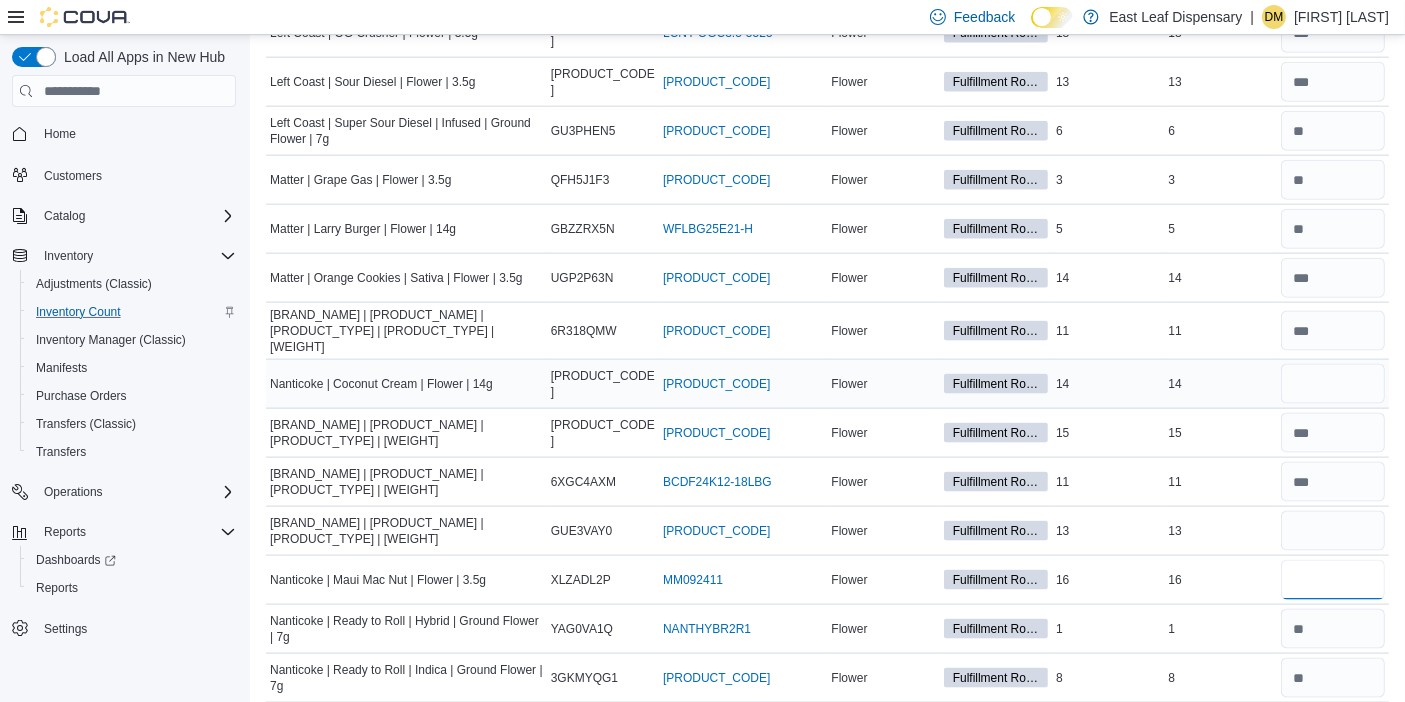 type on "**" 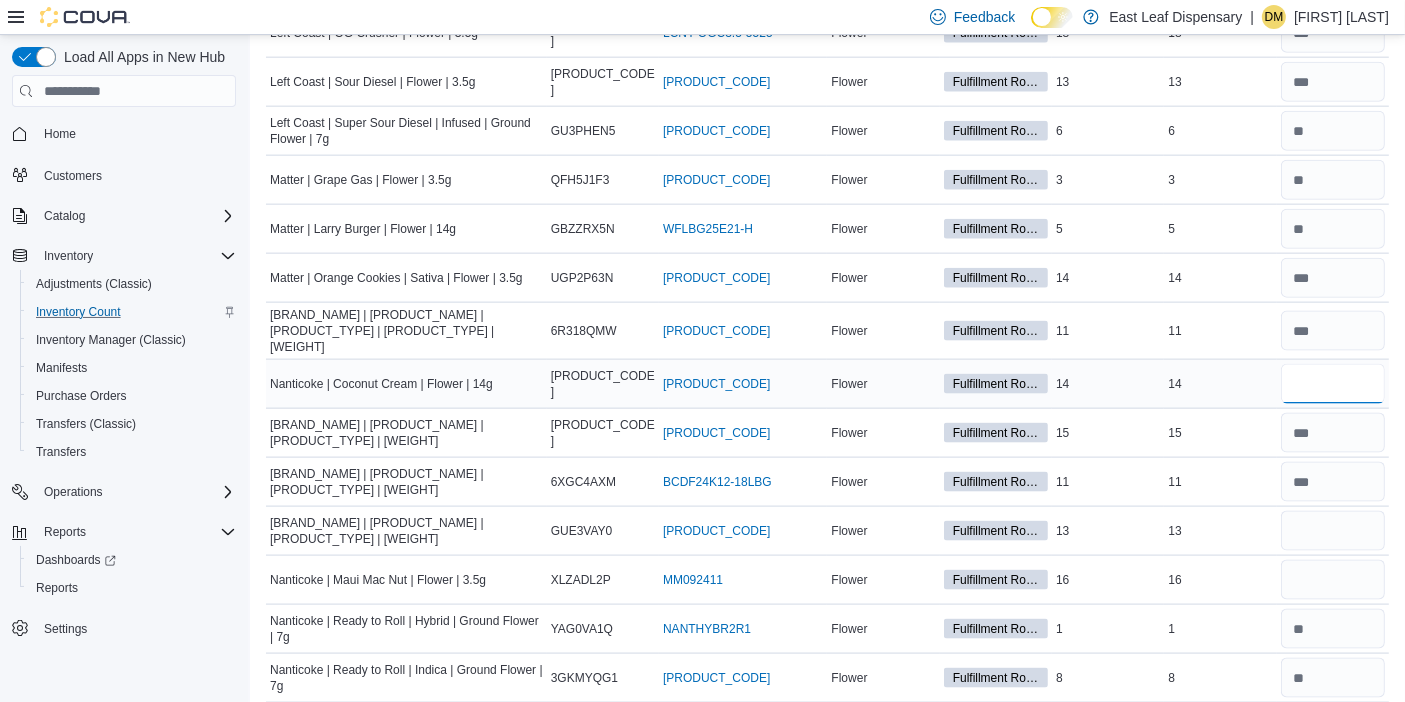 click at bounding box center (1333, 384) 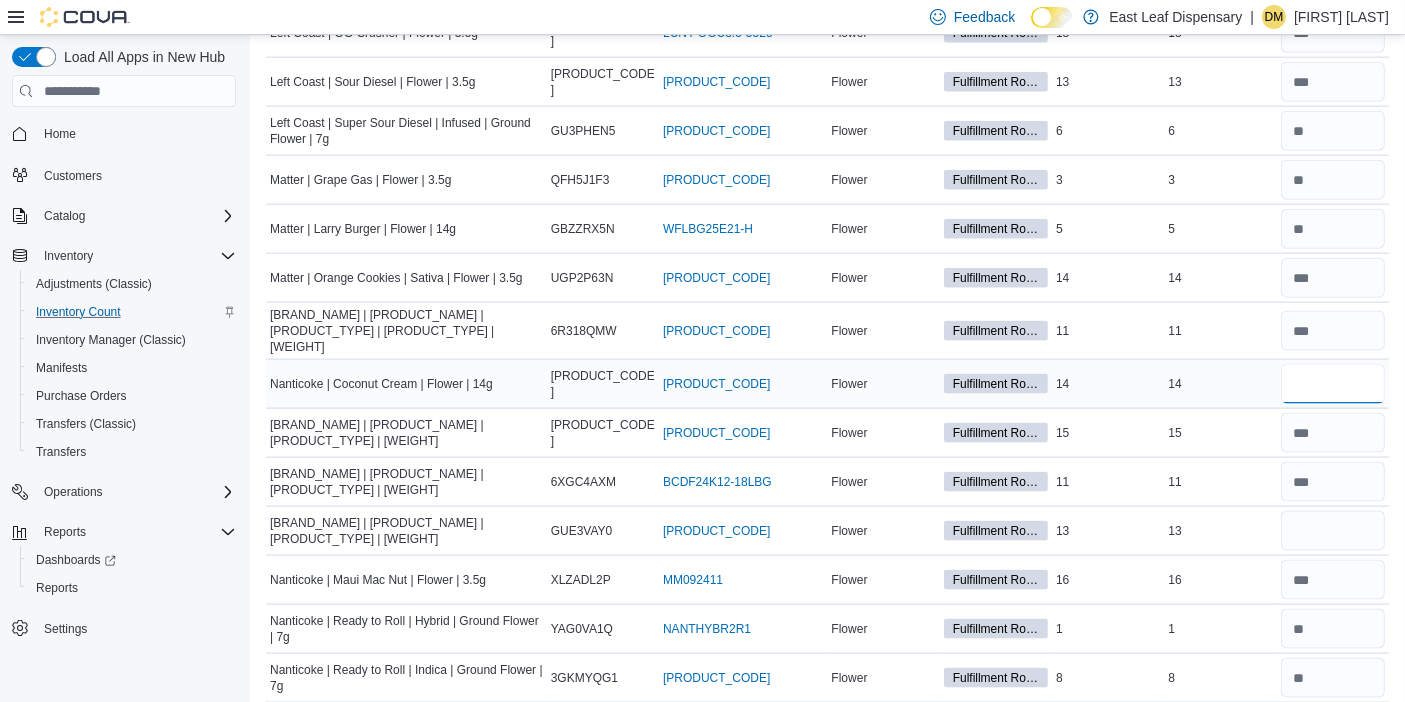 type on "**" 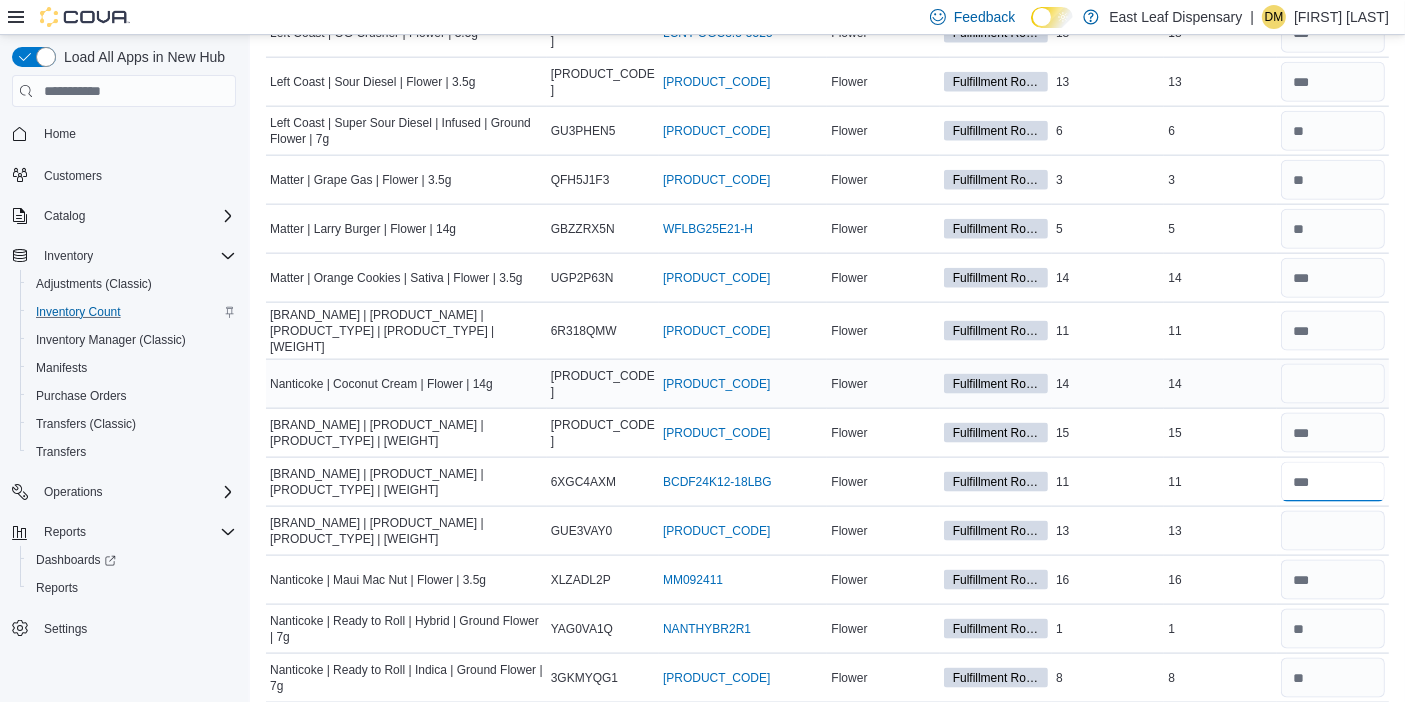 type 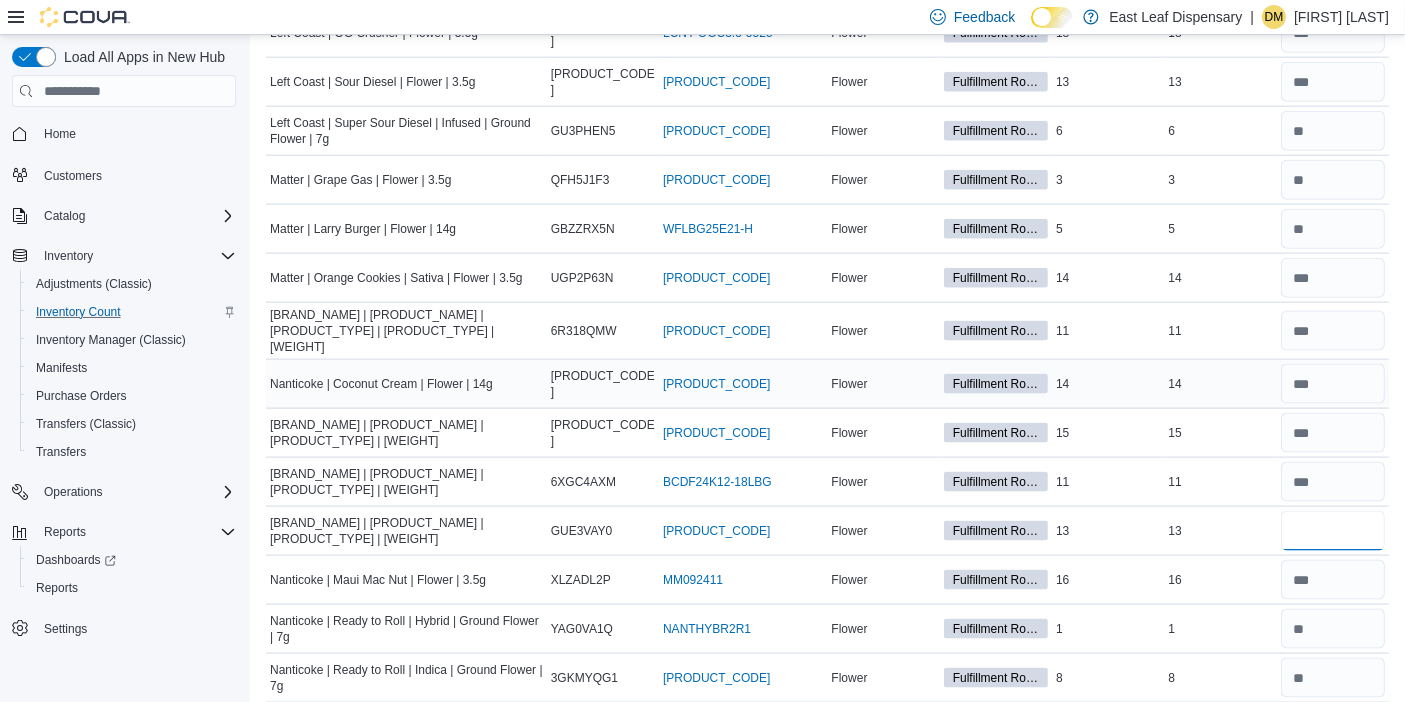 type on "**" 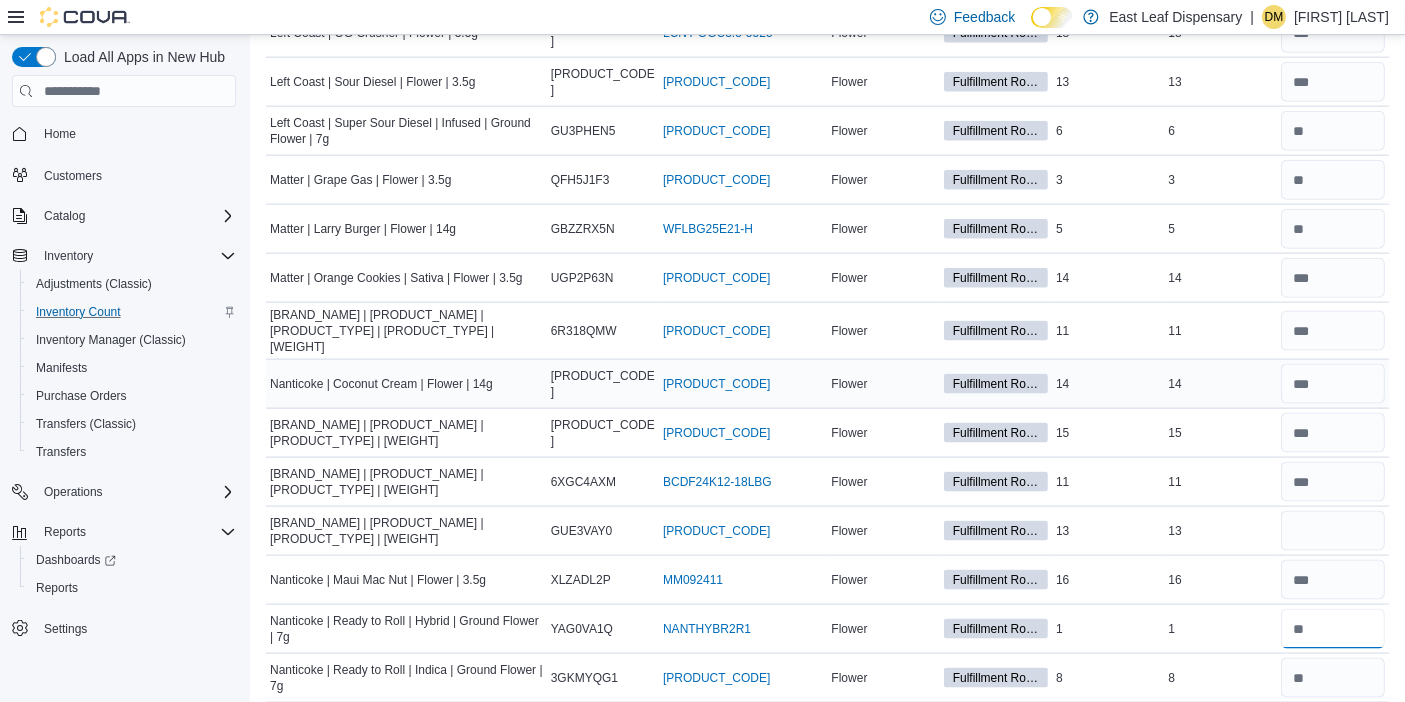 type 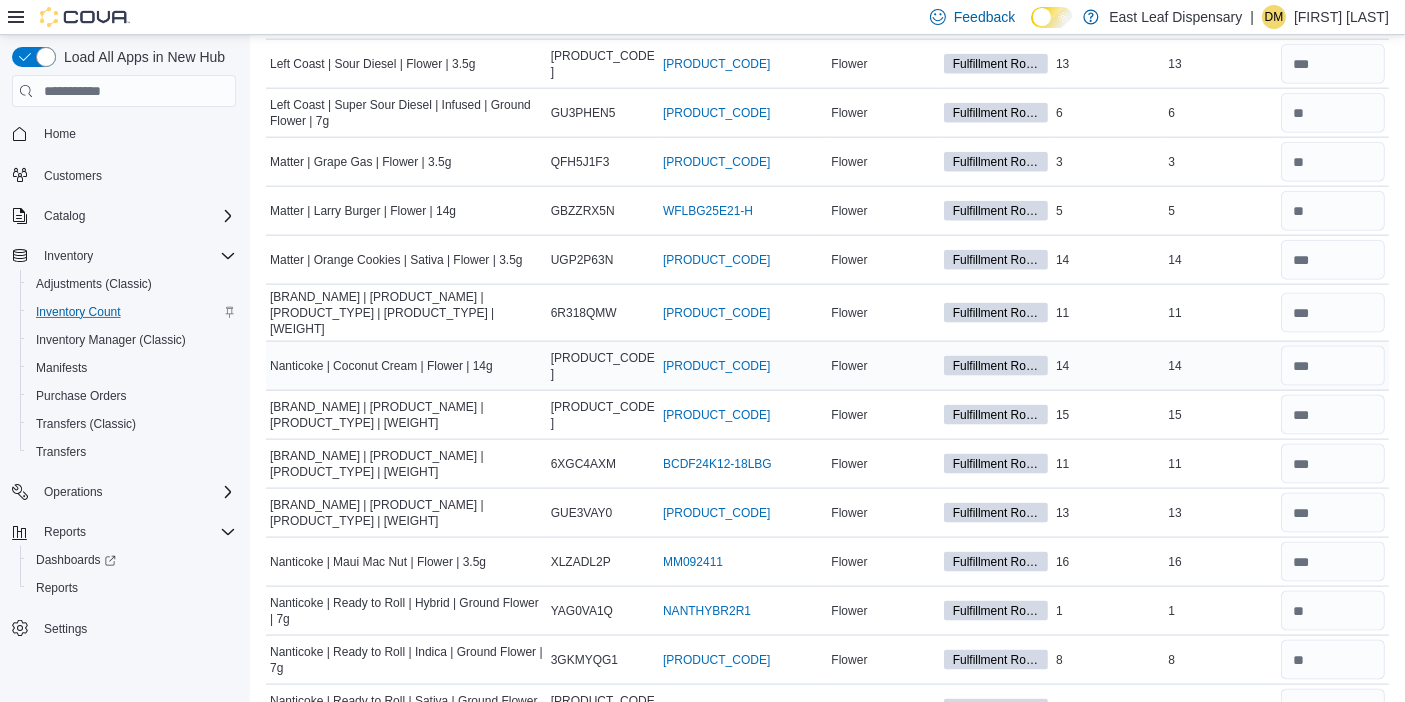 scroll, scrollTop: 2937, scrollLeft: 0, axis: vertical 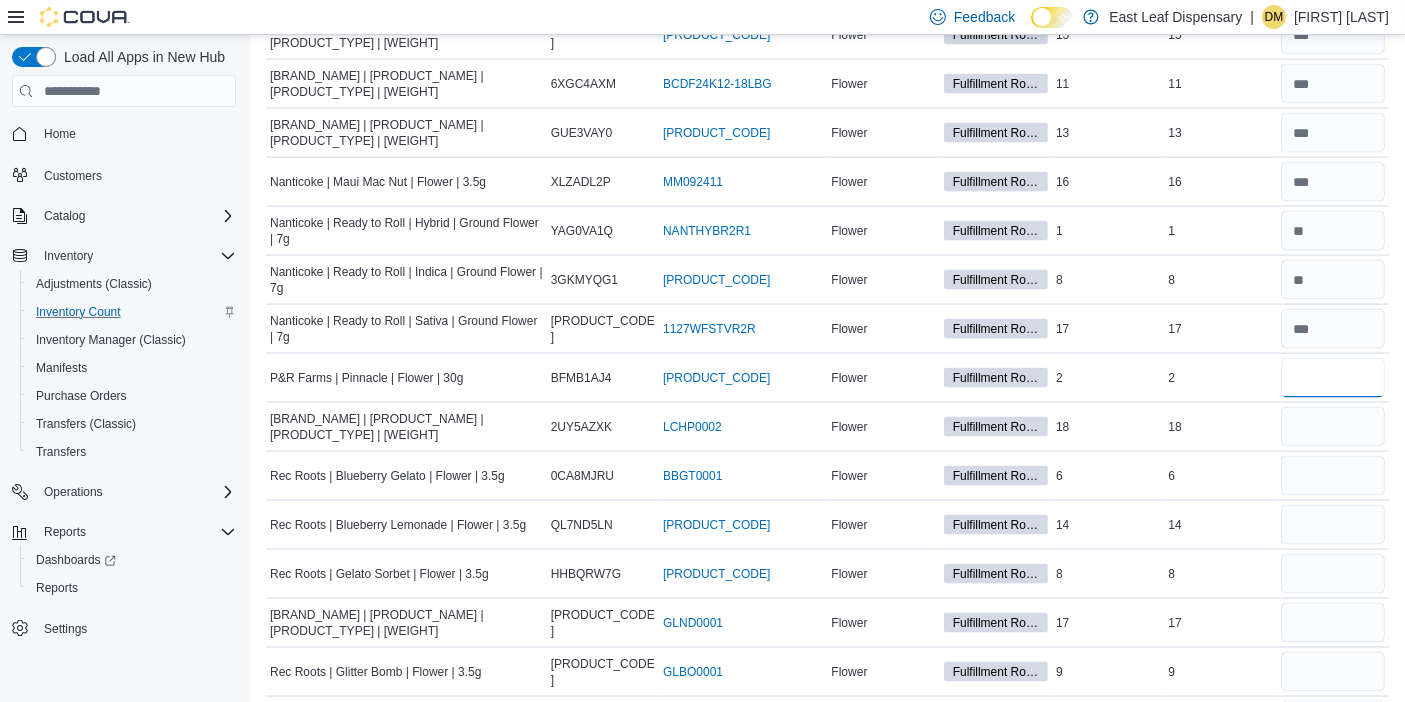 type on "*" 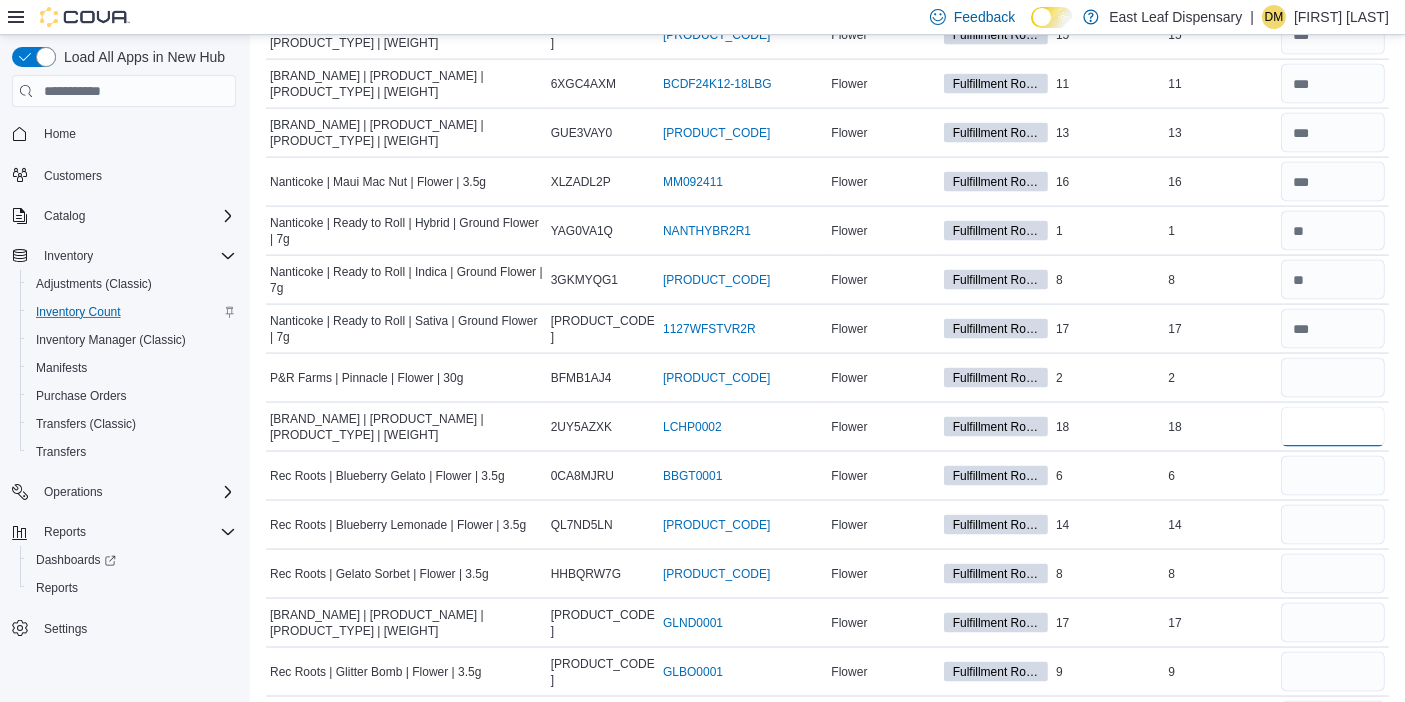 type 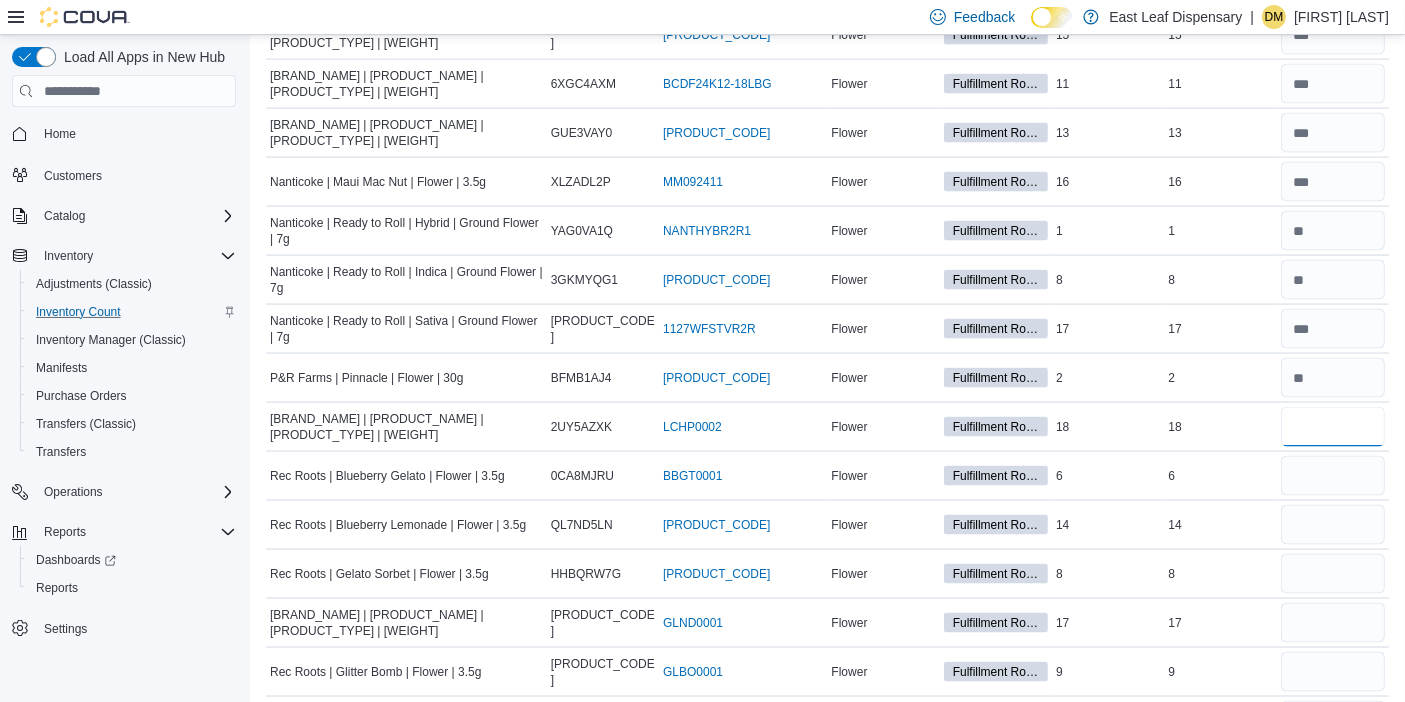 type on "**" 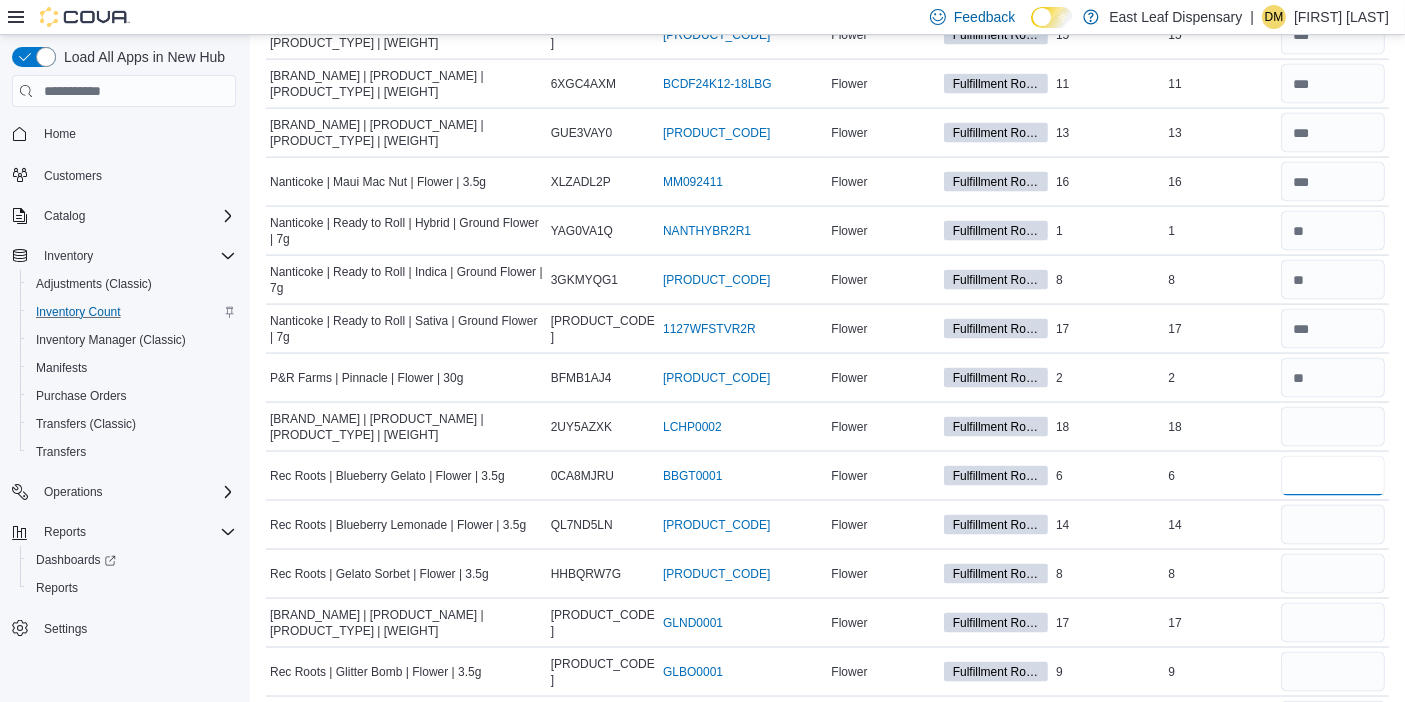 type 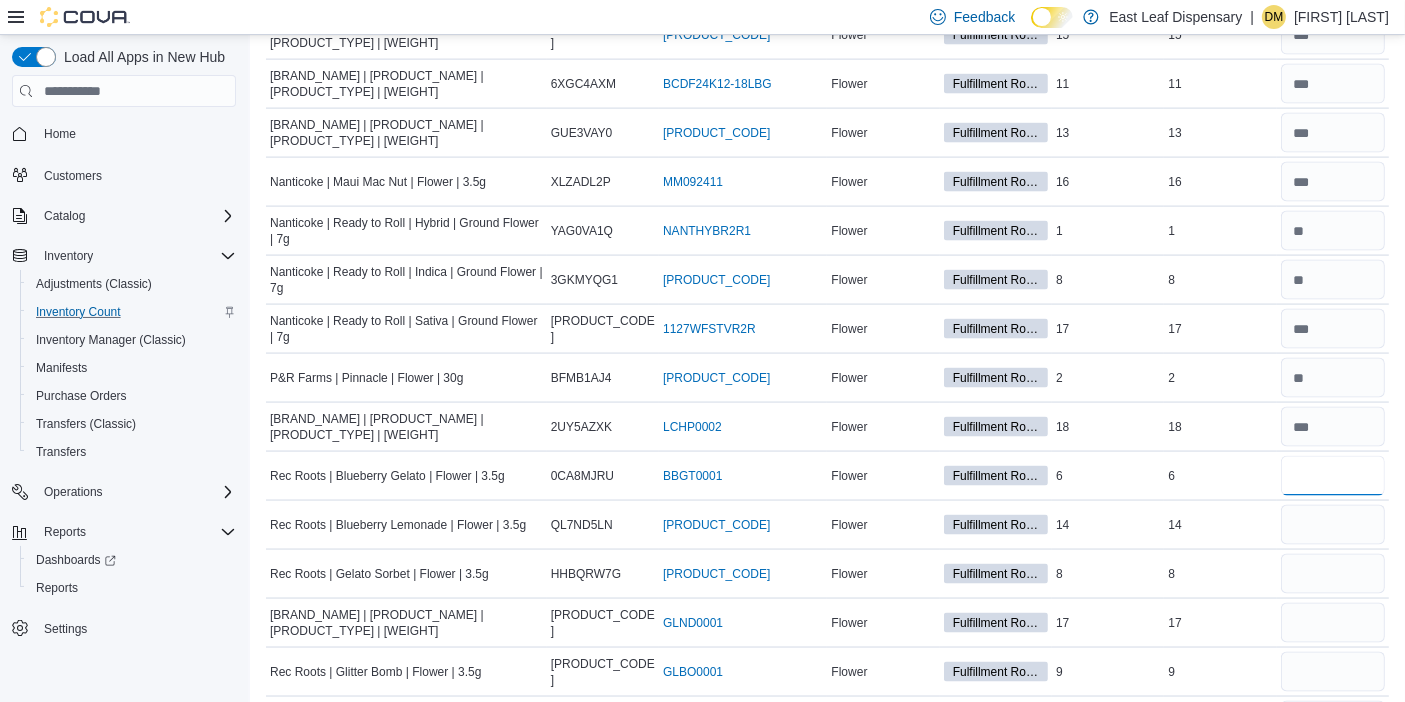 type on "*" 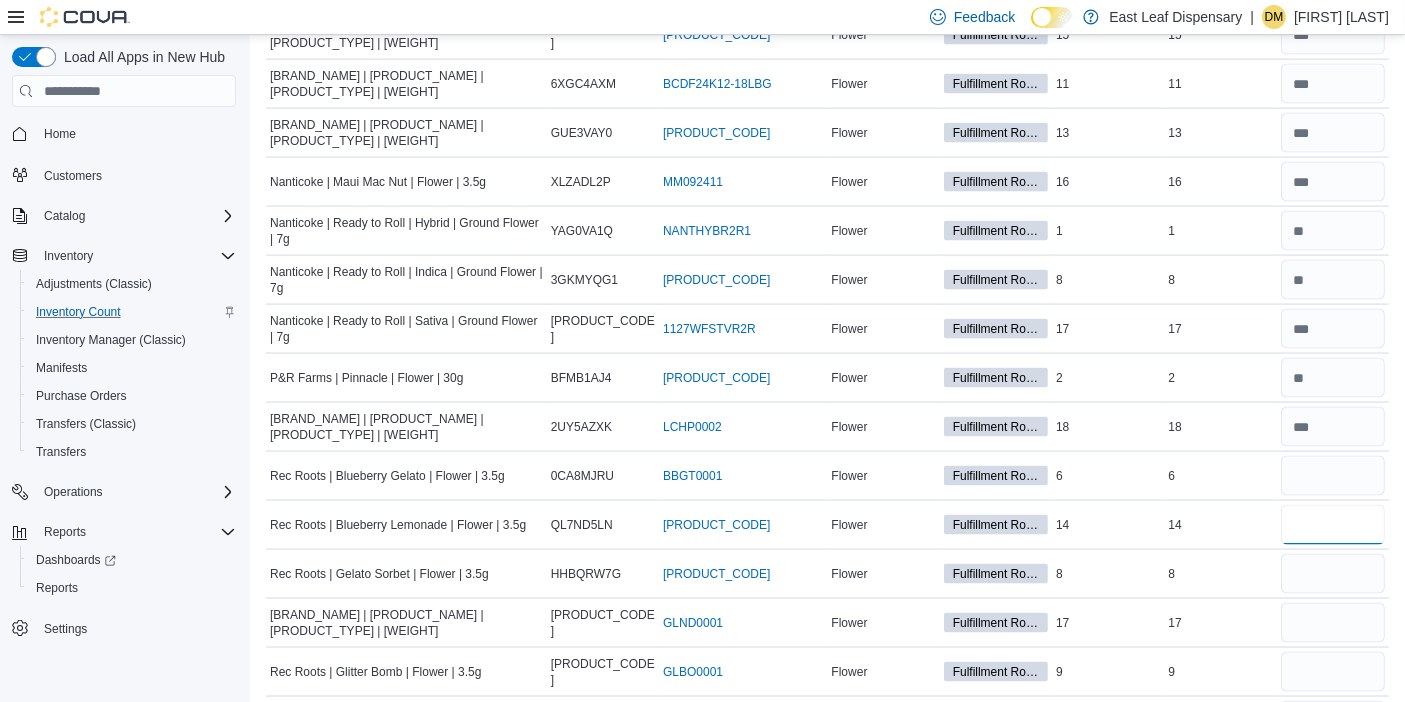 type 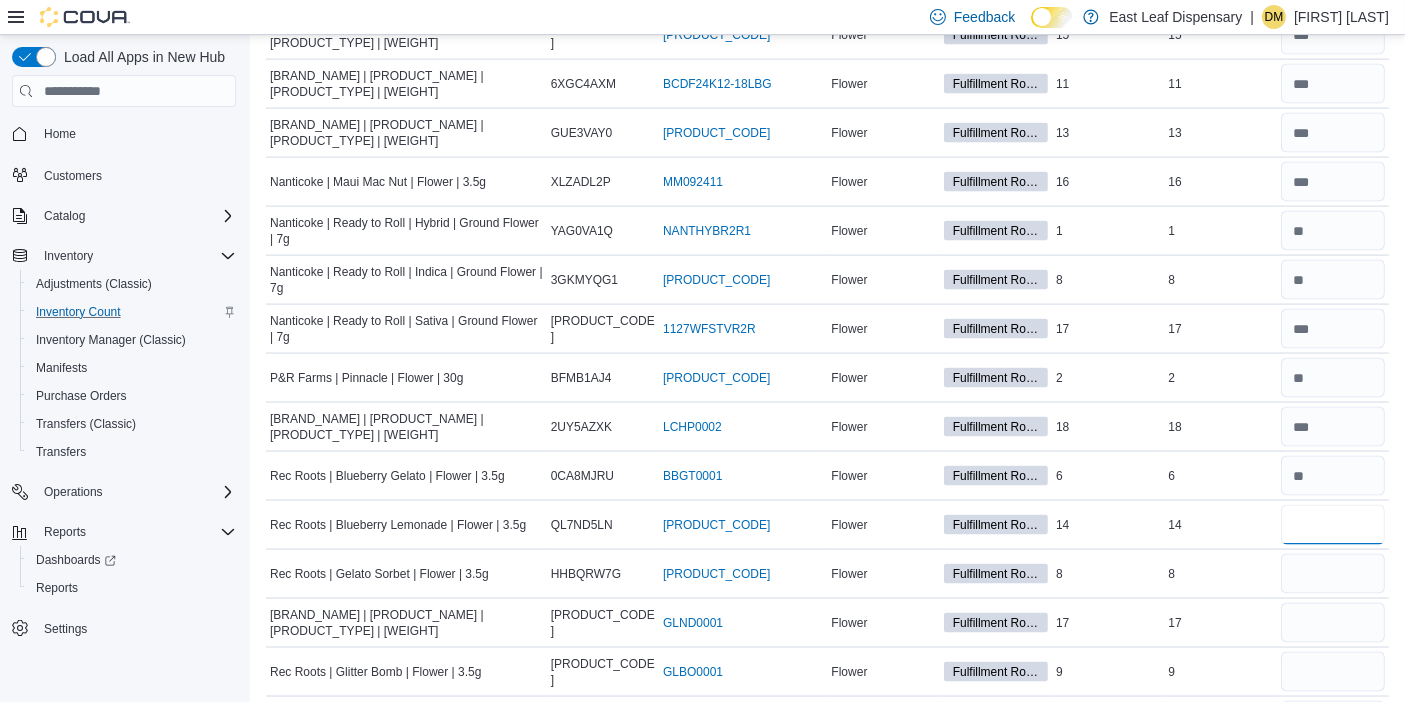 type on "**" 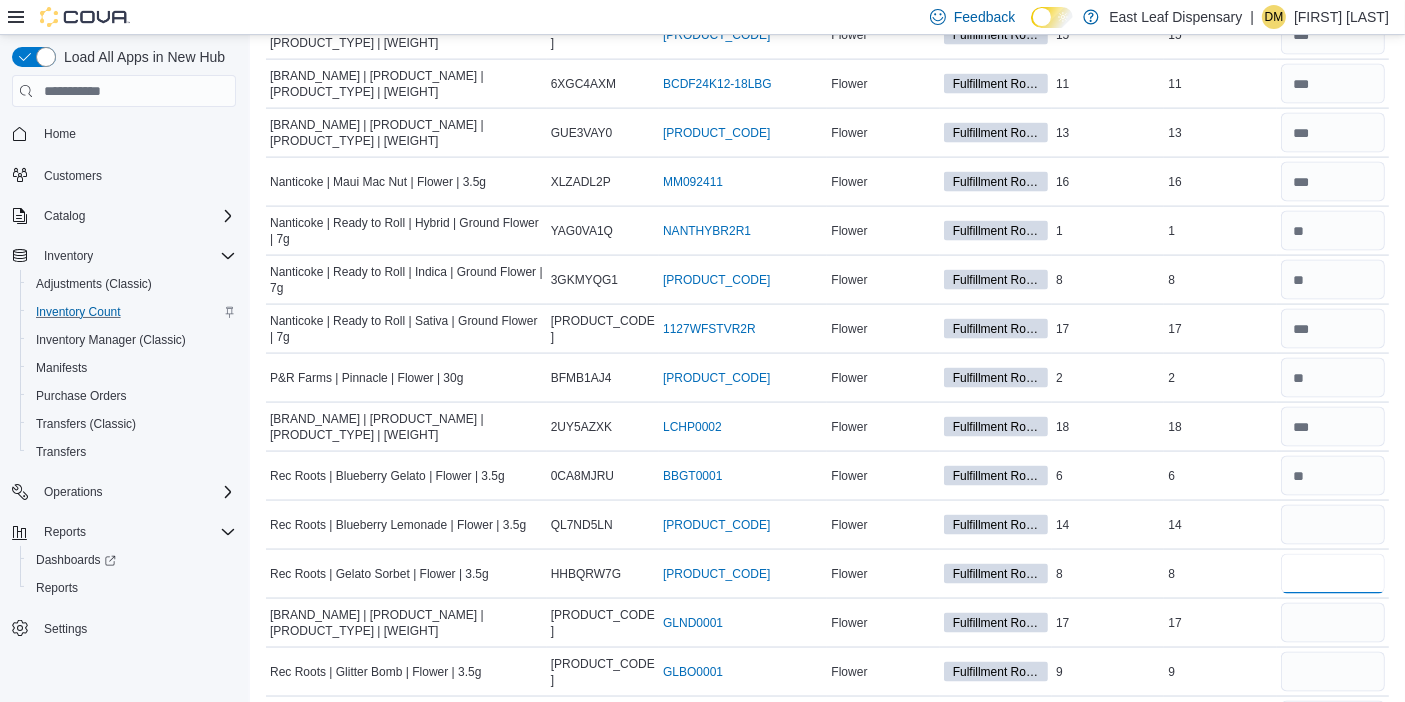 type 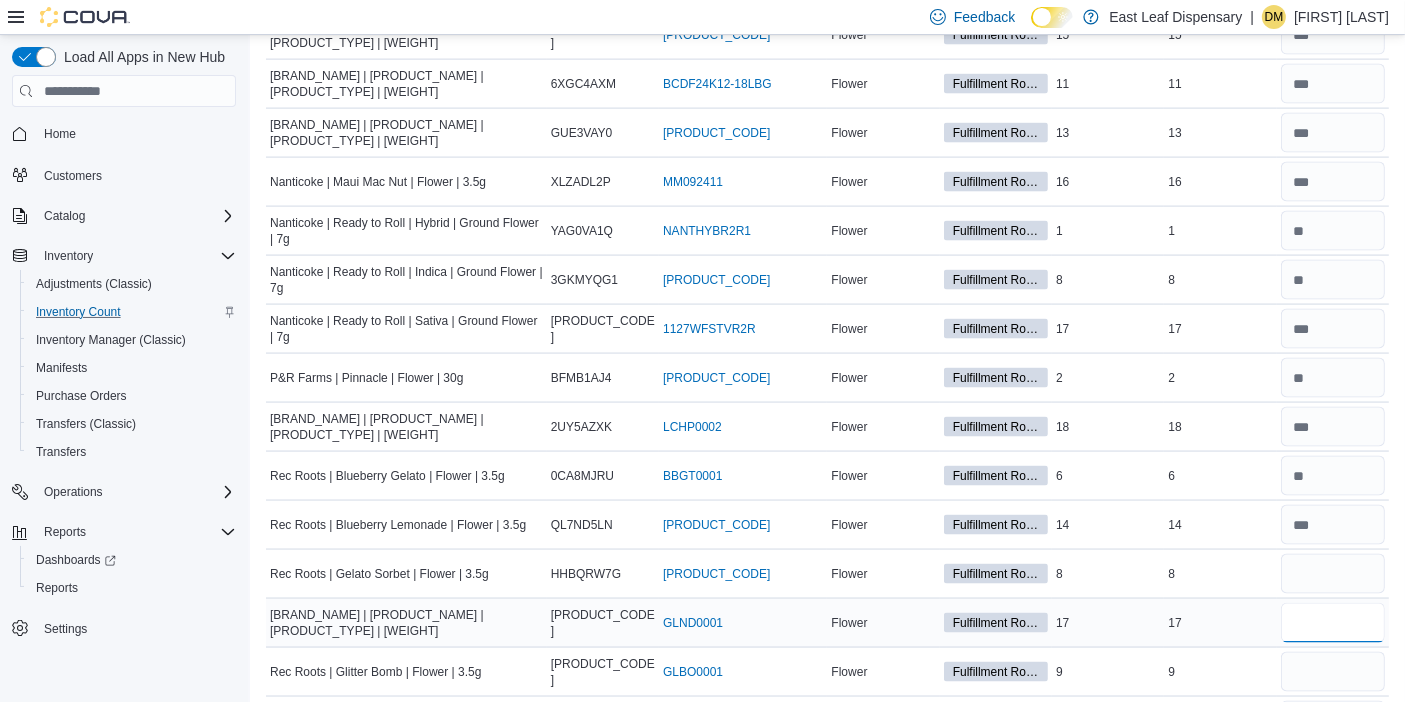 click at bounding box center [1333, 623] 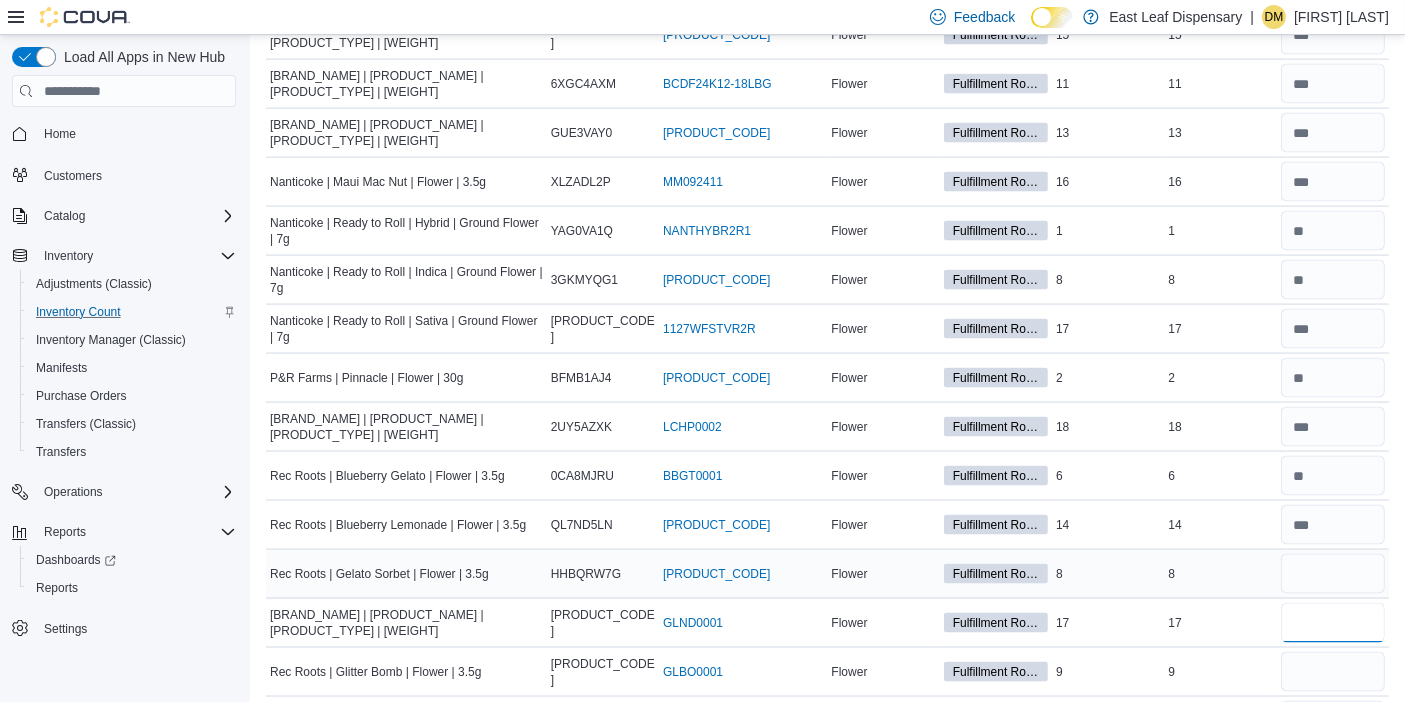type on "**" 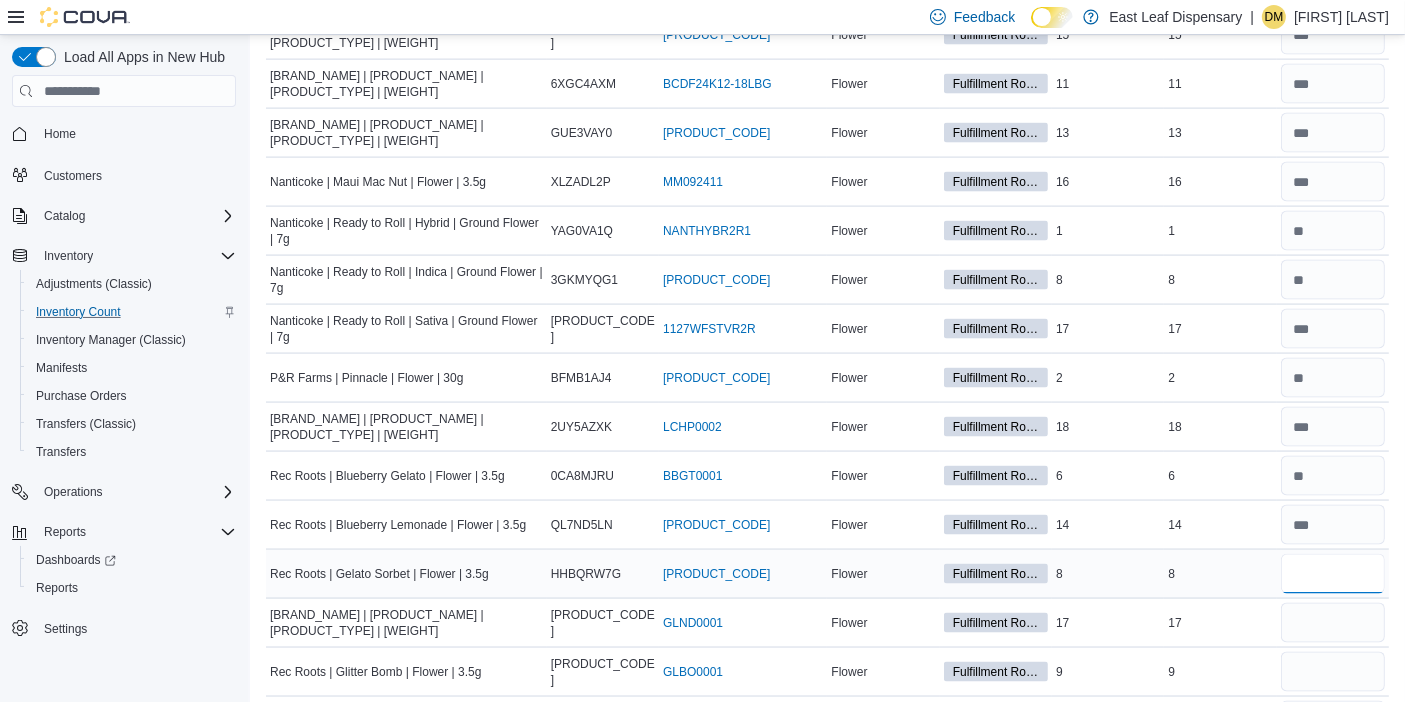 click at bounding box center (1333, 574) 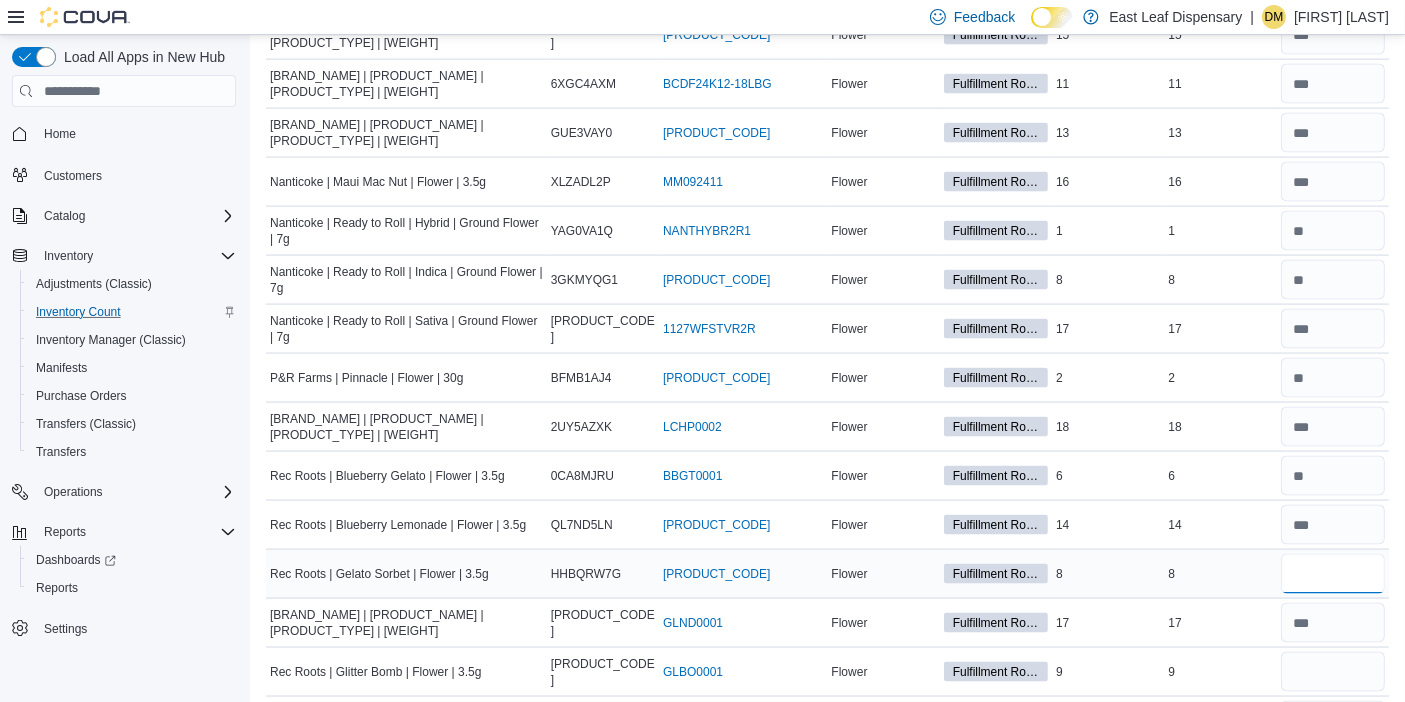 type 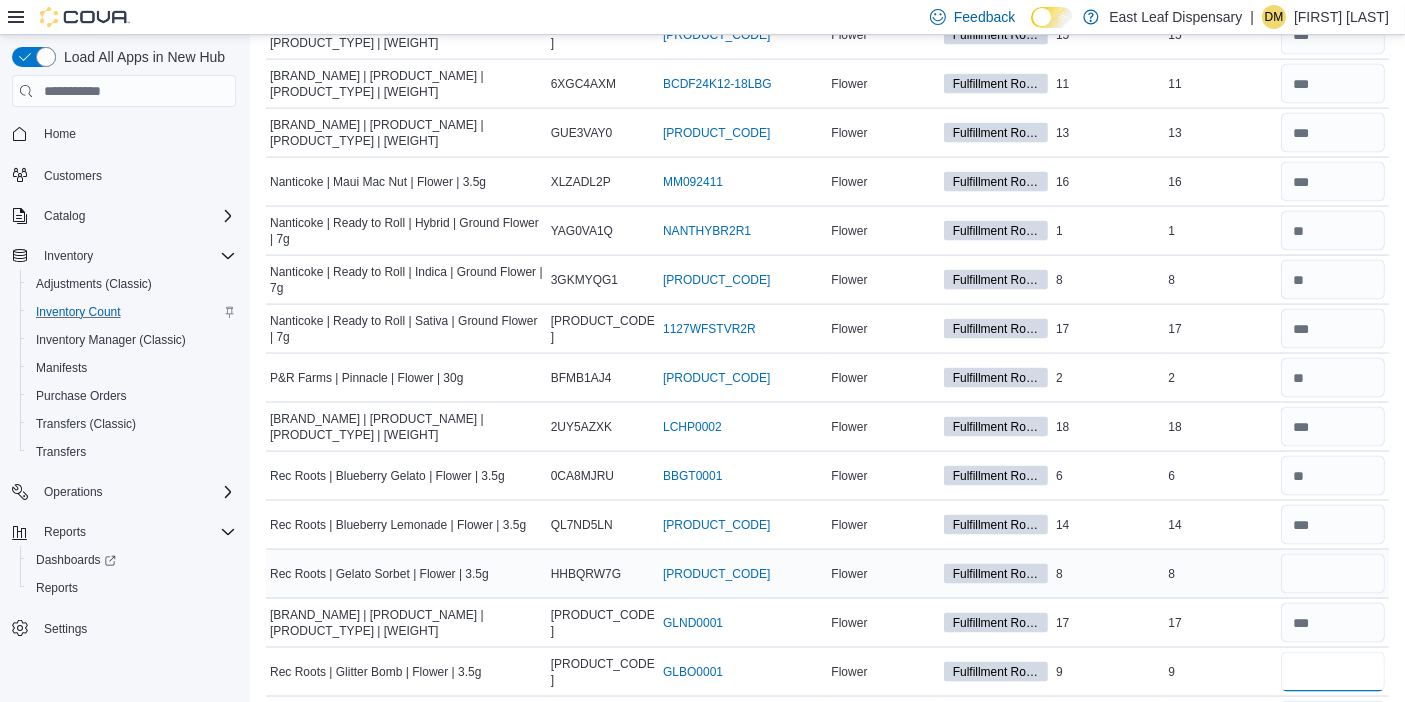 type 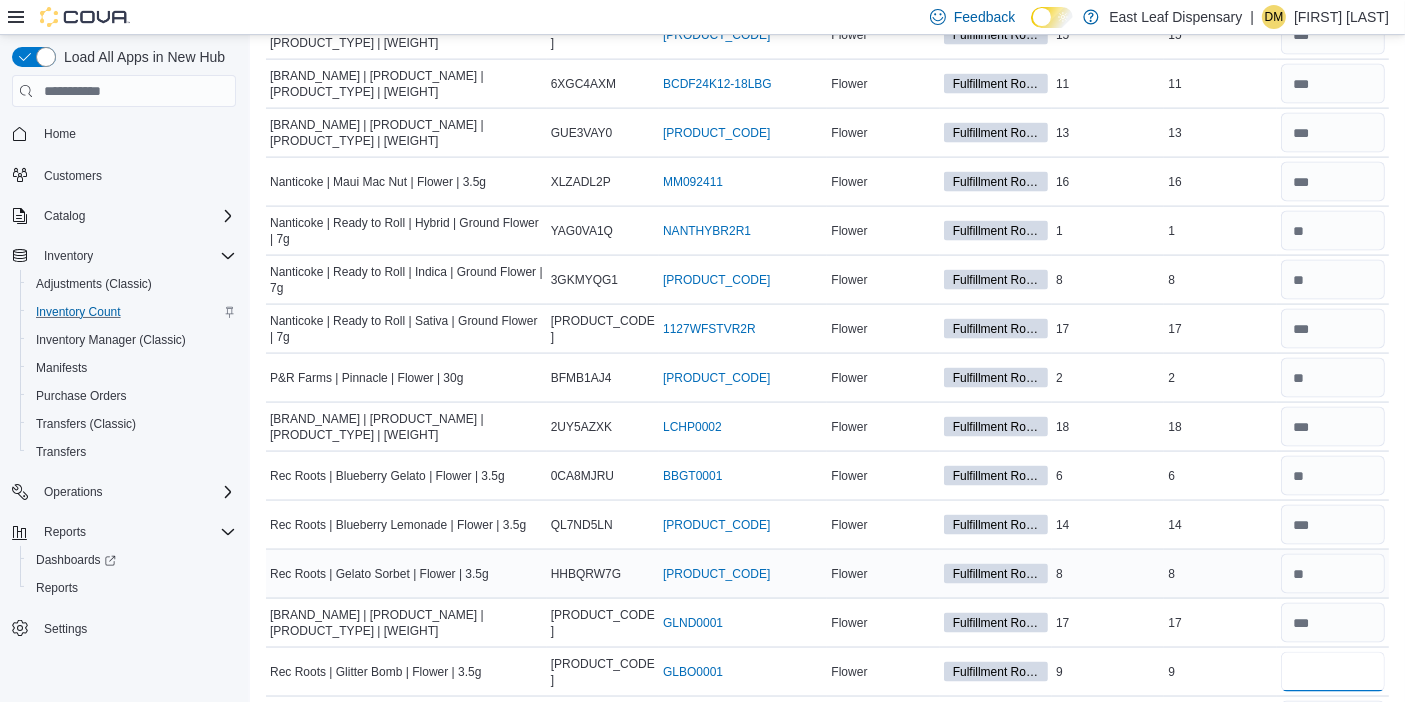 type on "*" 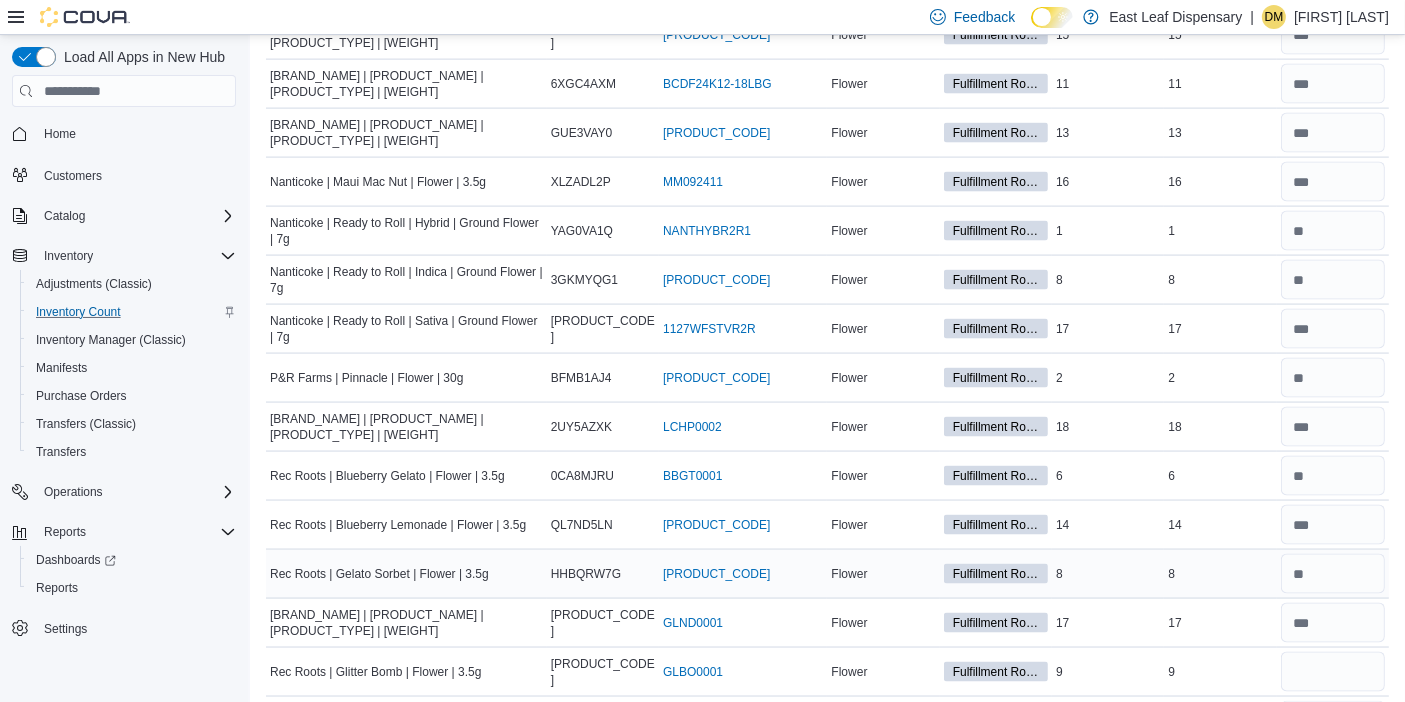 type 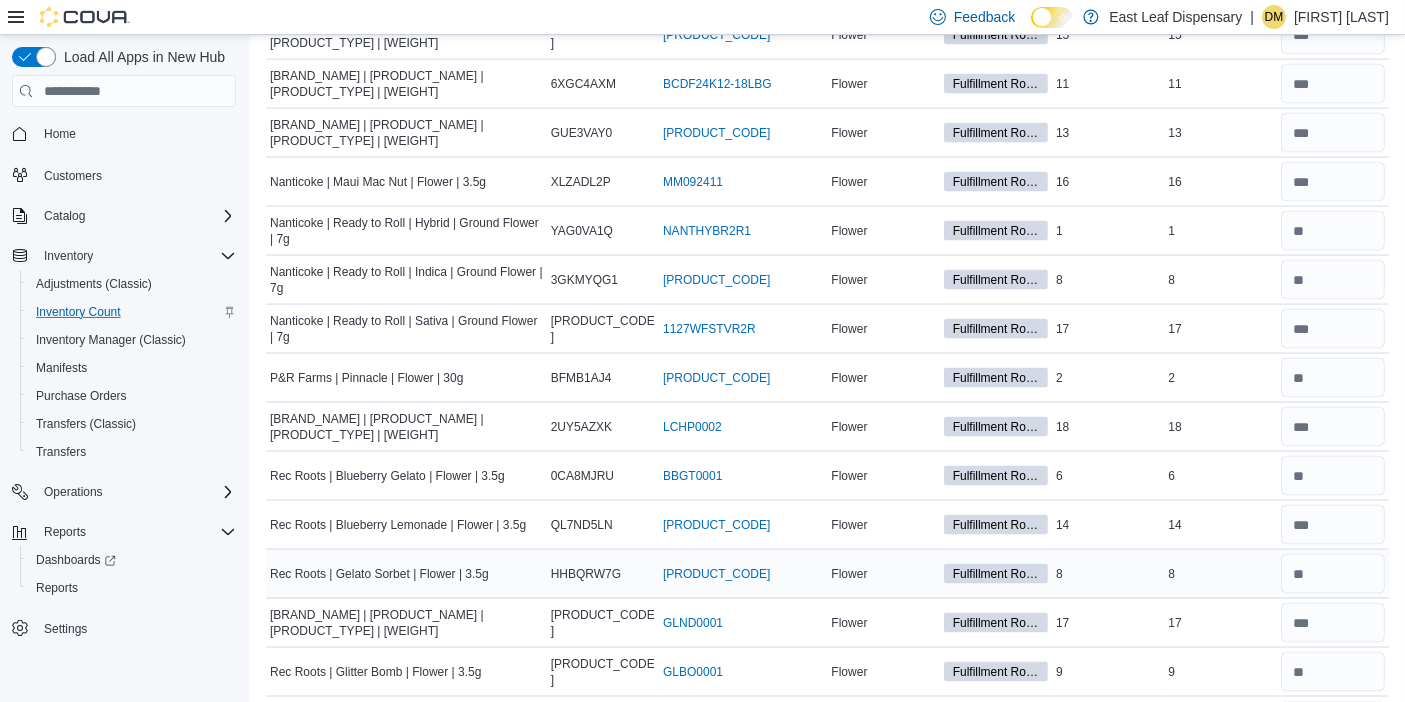 scroll, scrollTop: 2947, scrollLeft: 0, axis: vertical 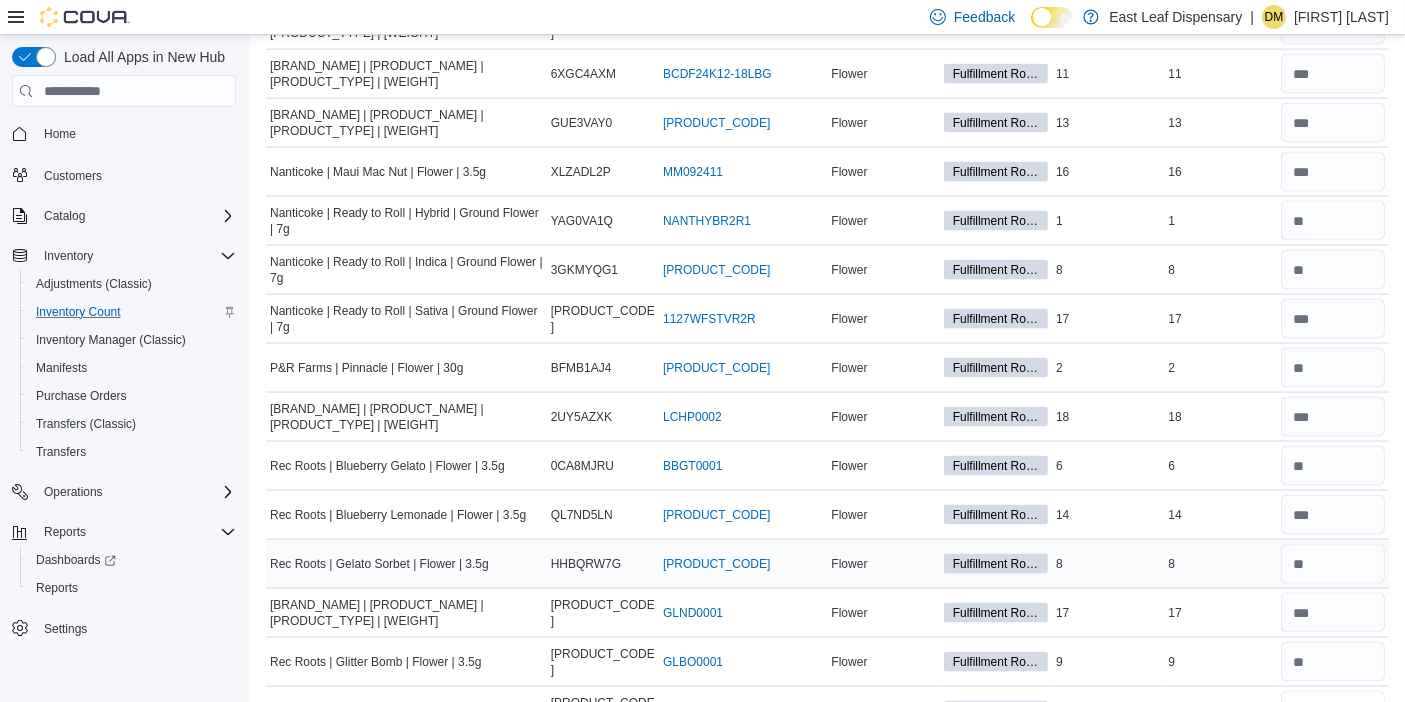 type on "**" 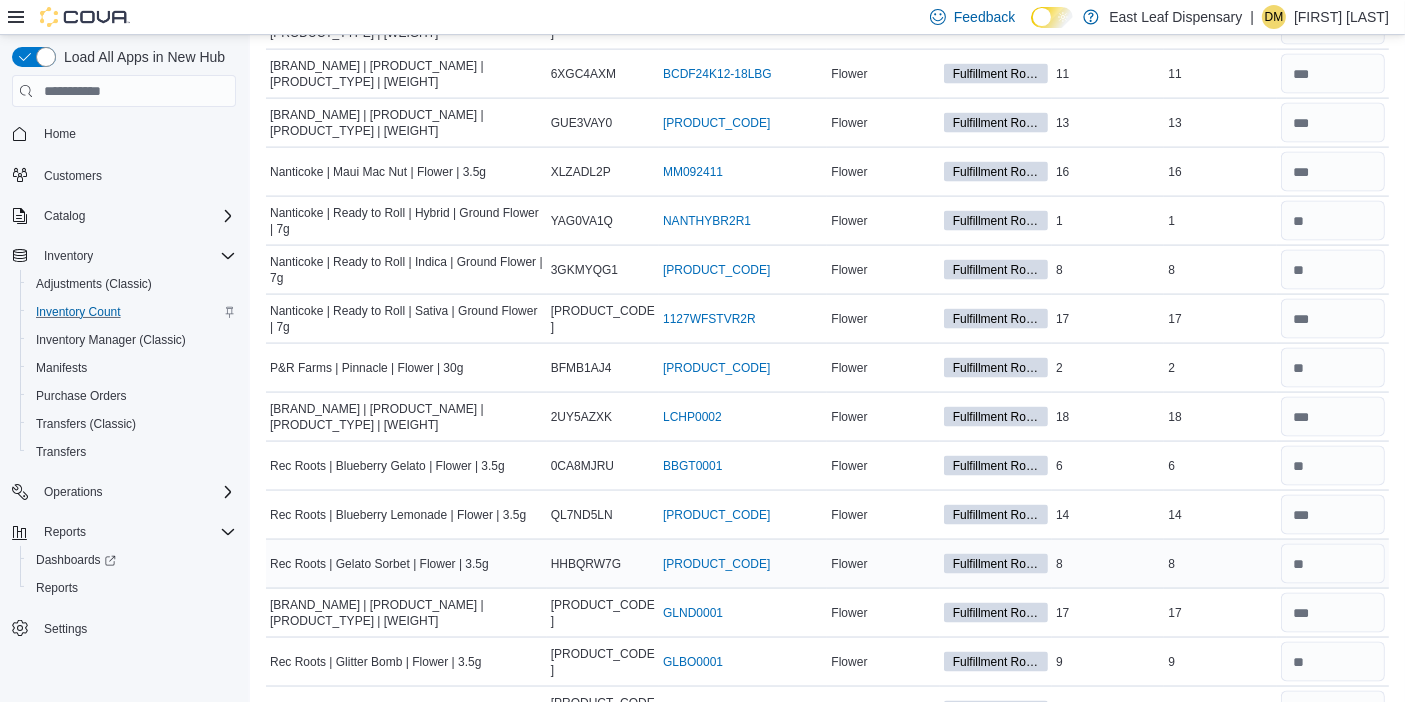 type 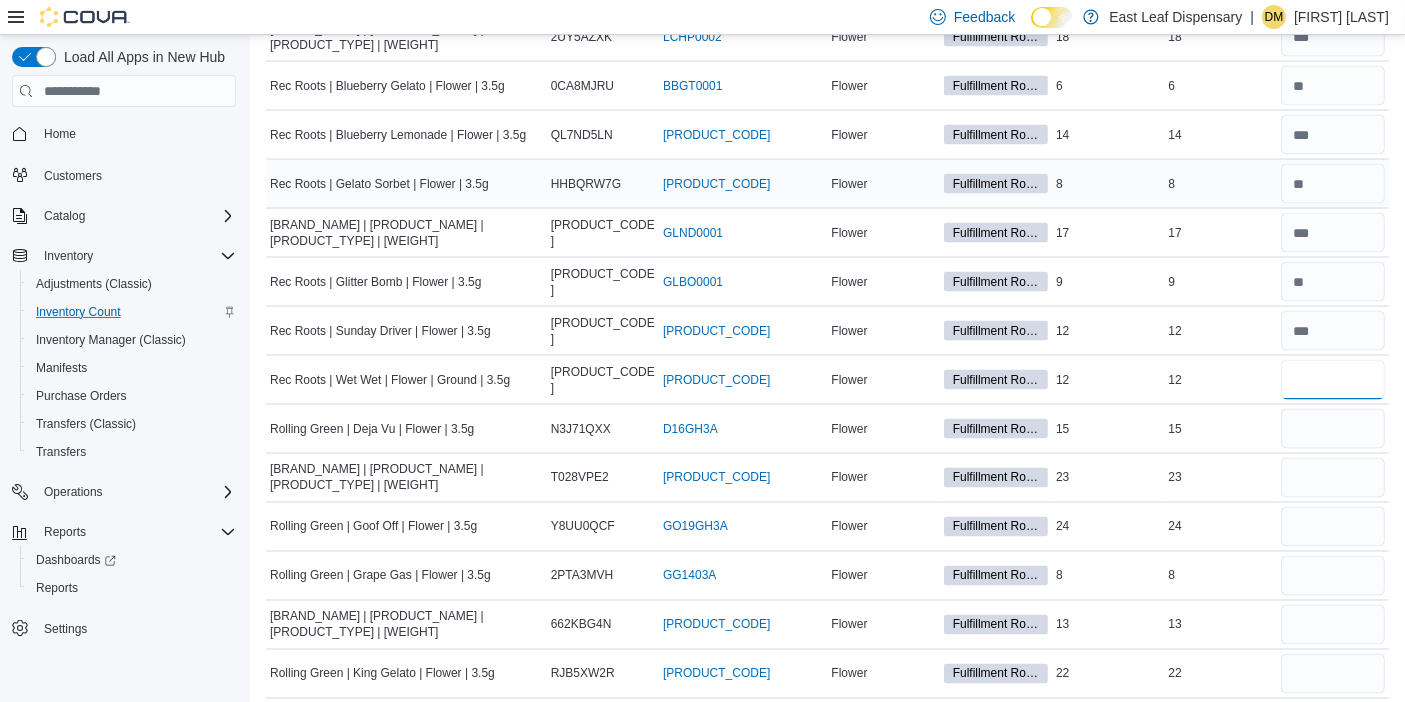 type on "**" 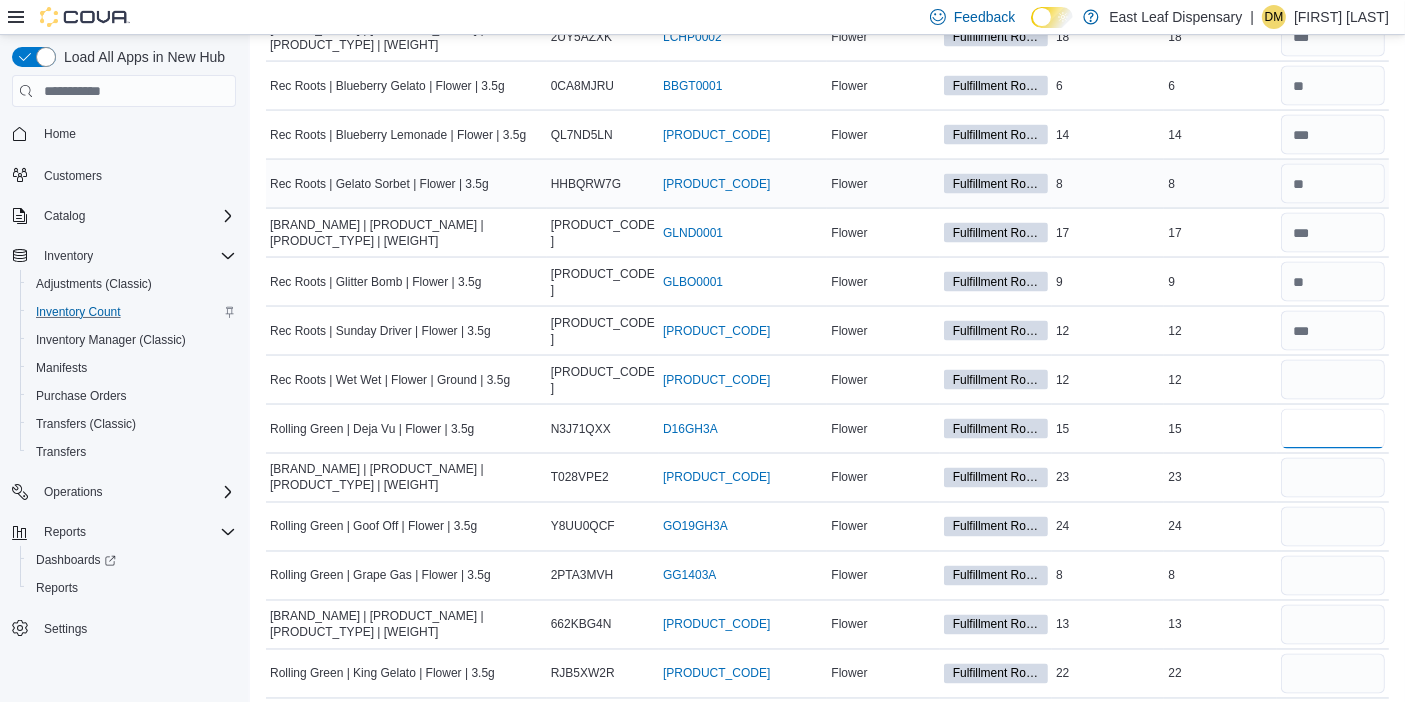 type 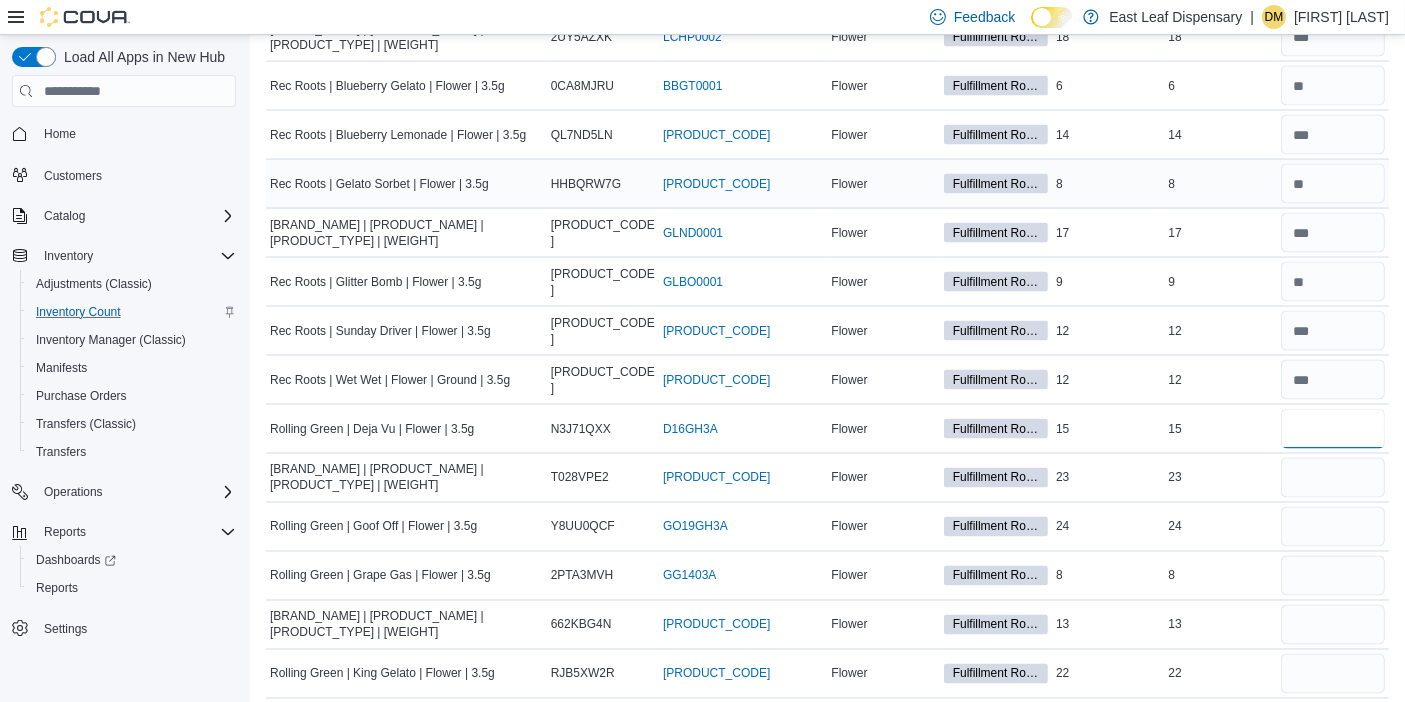 type on "**" 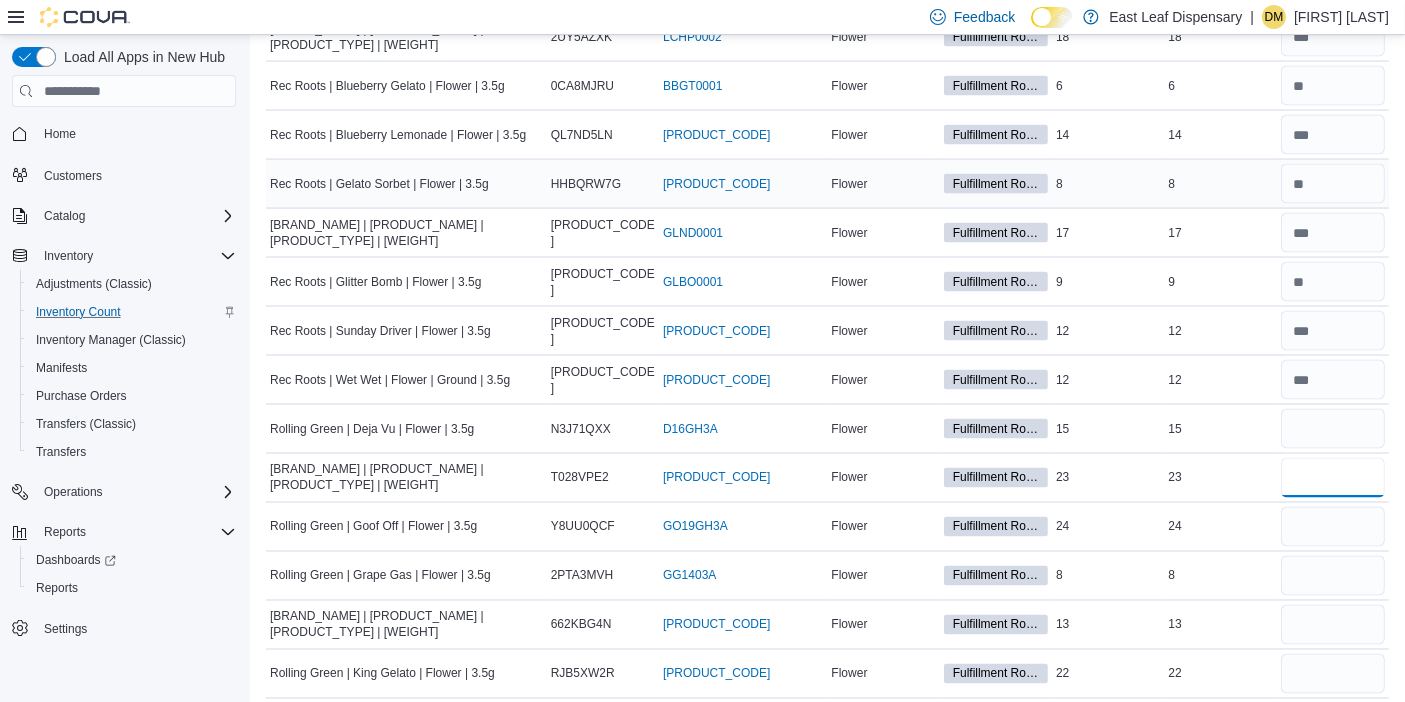 type 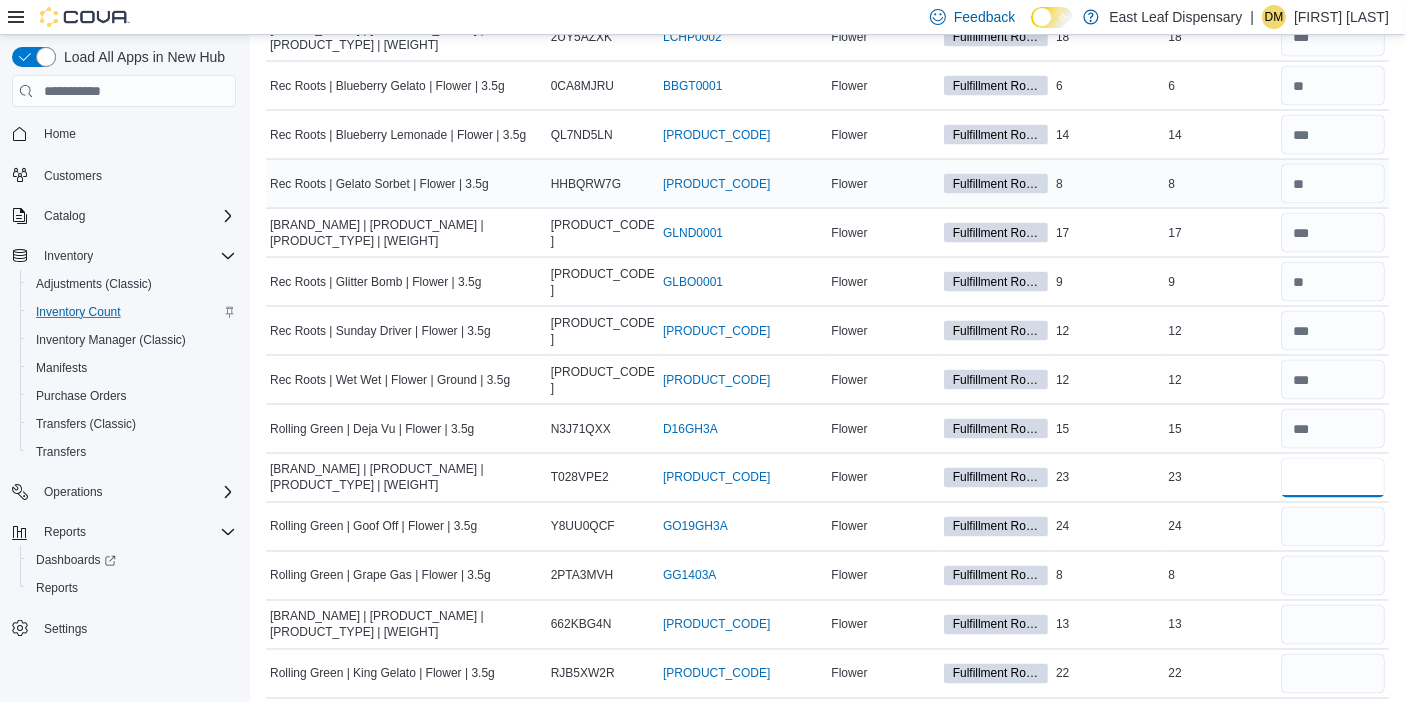 type on "**" 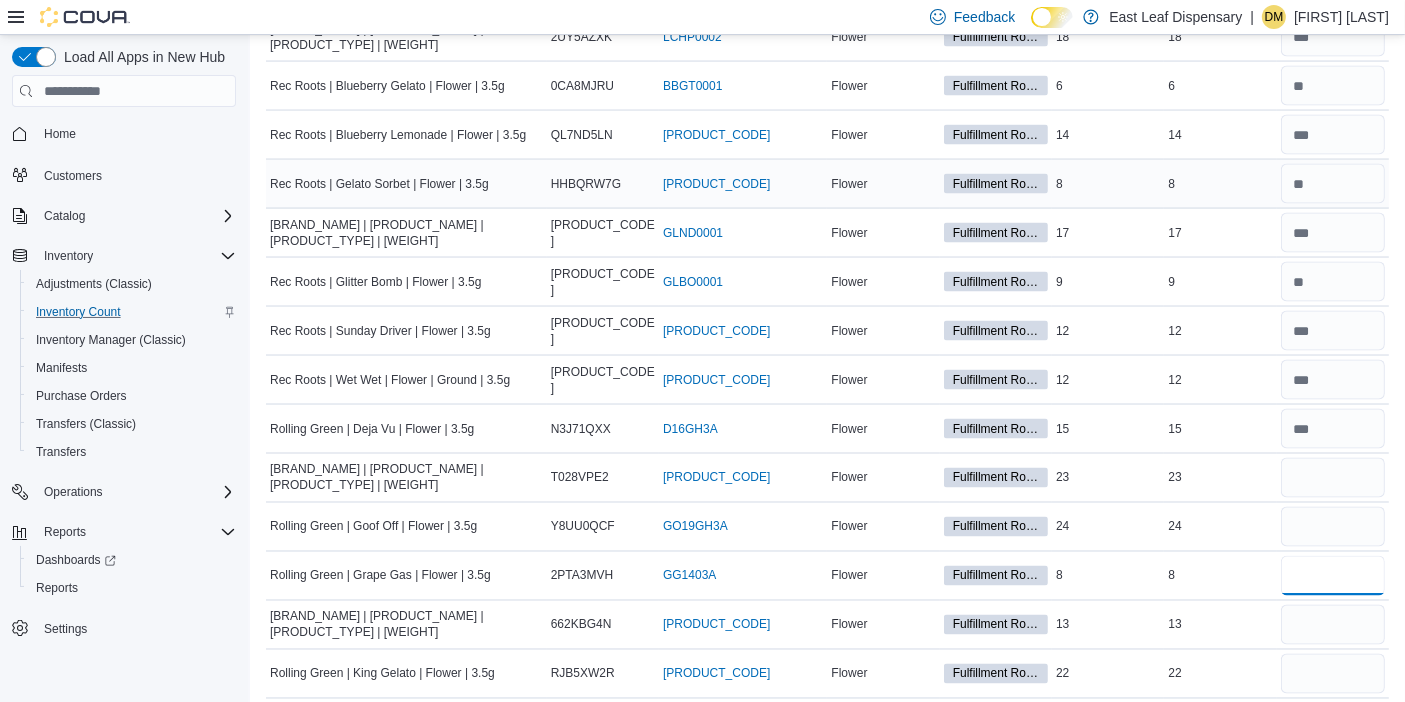 type 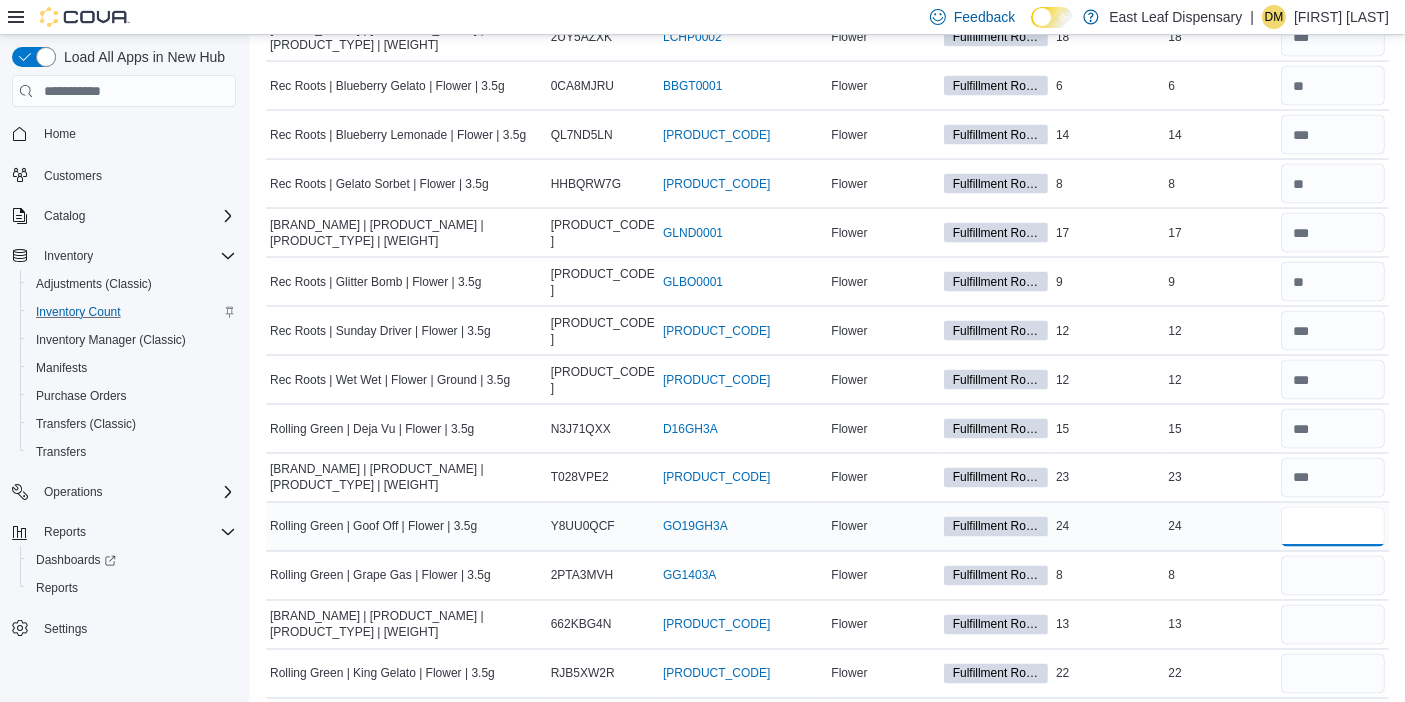click at bounding box center [1333, 527] 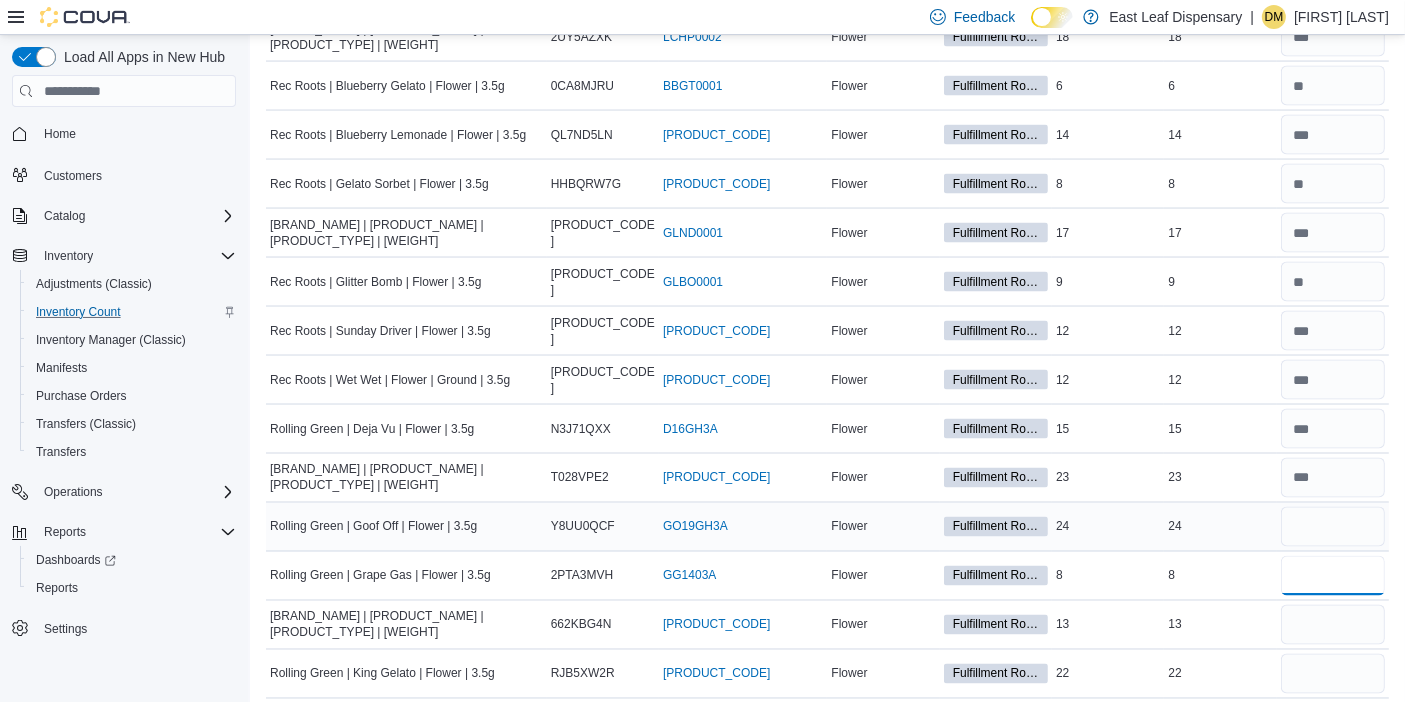type on "*" 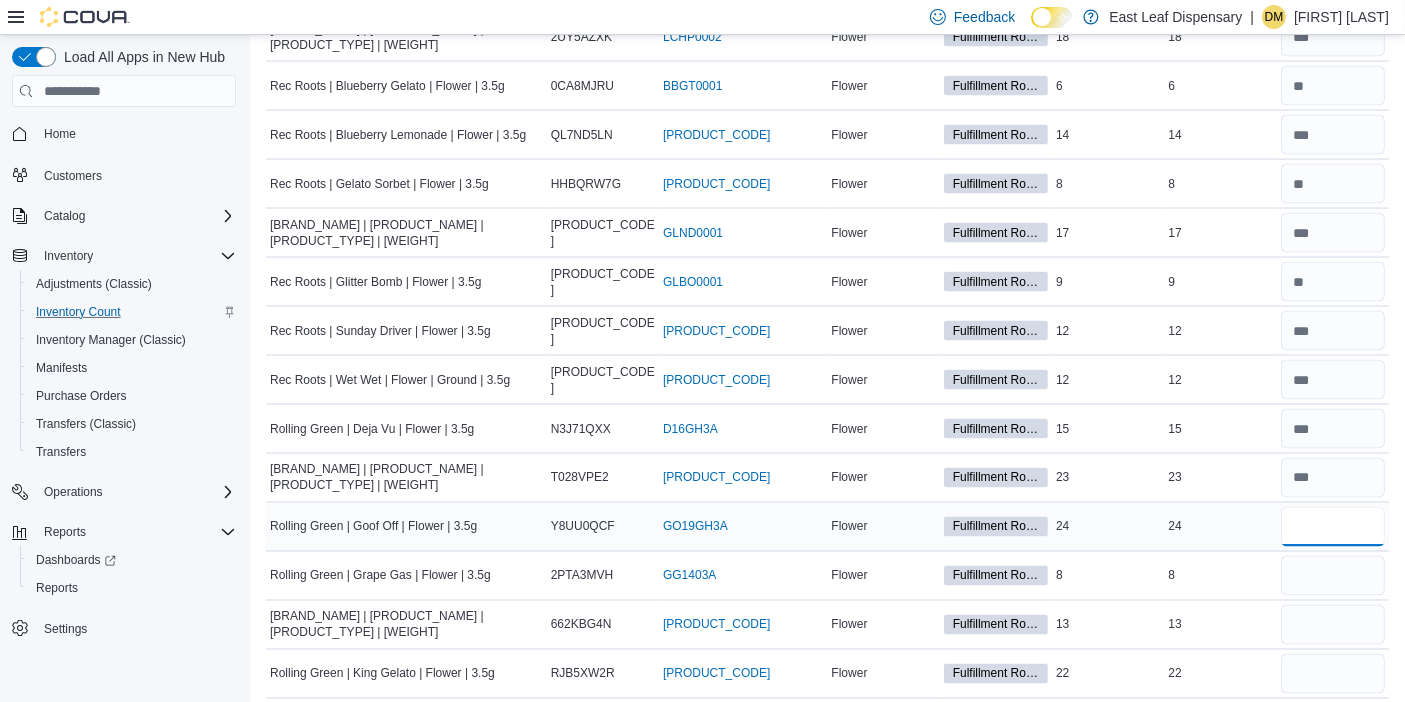 click at bounding box center [1333, 527] 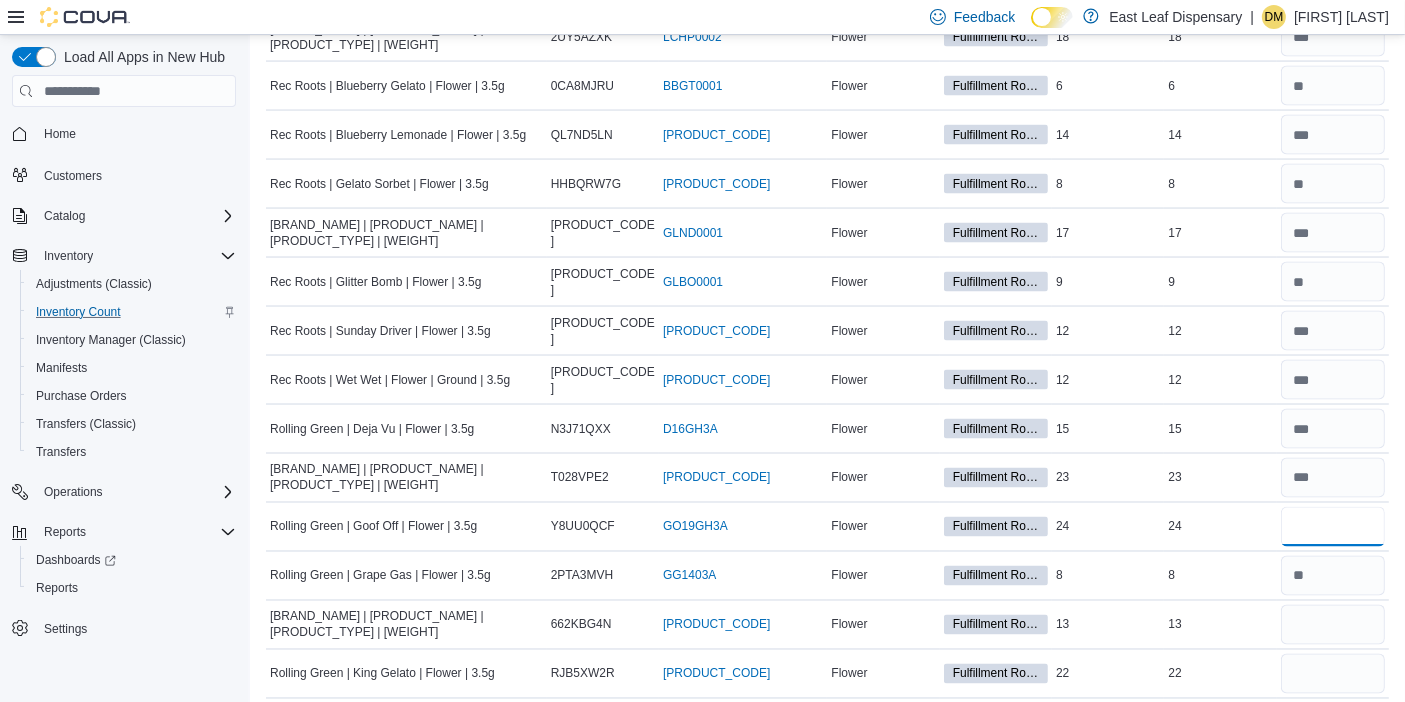 type on "**" 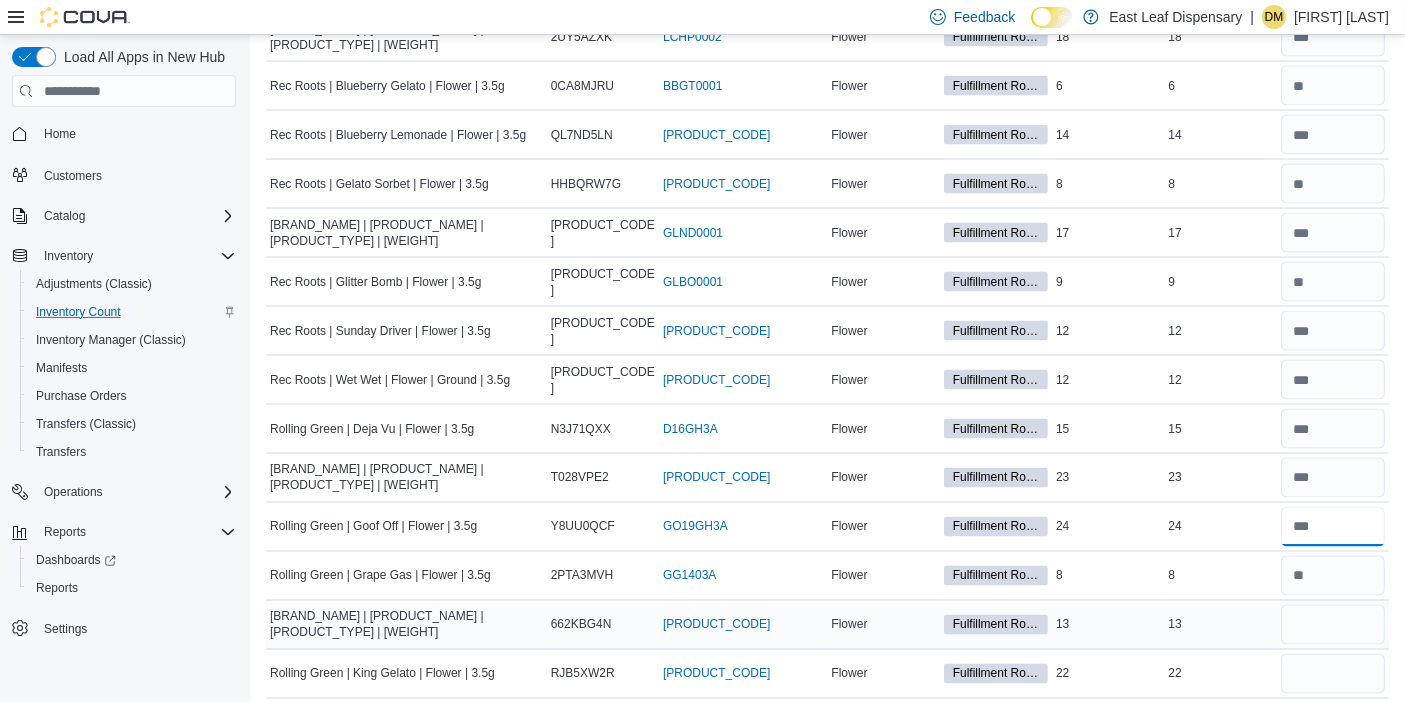 type on "*" 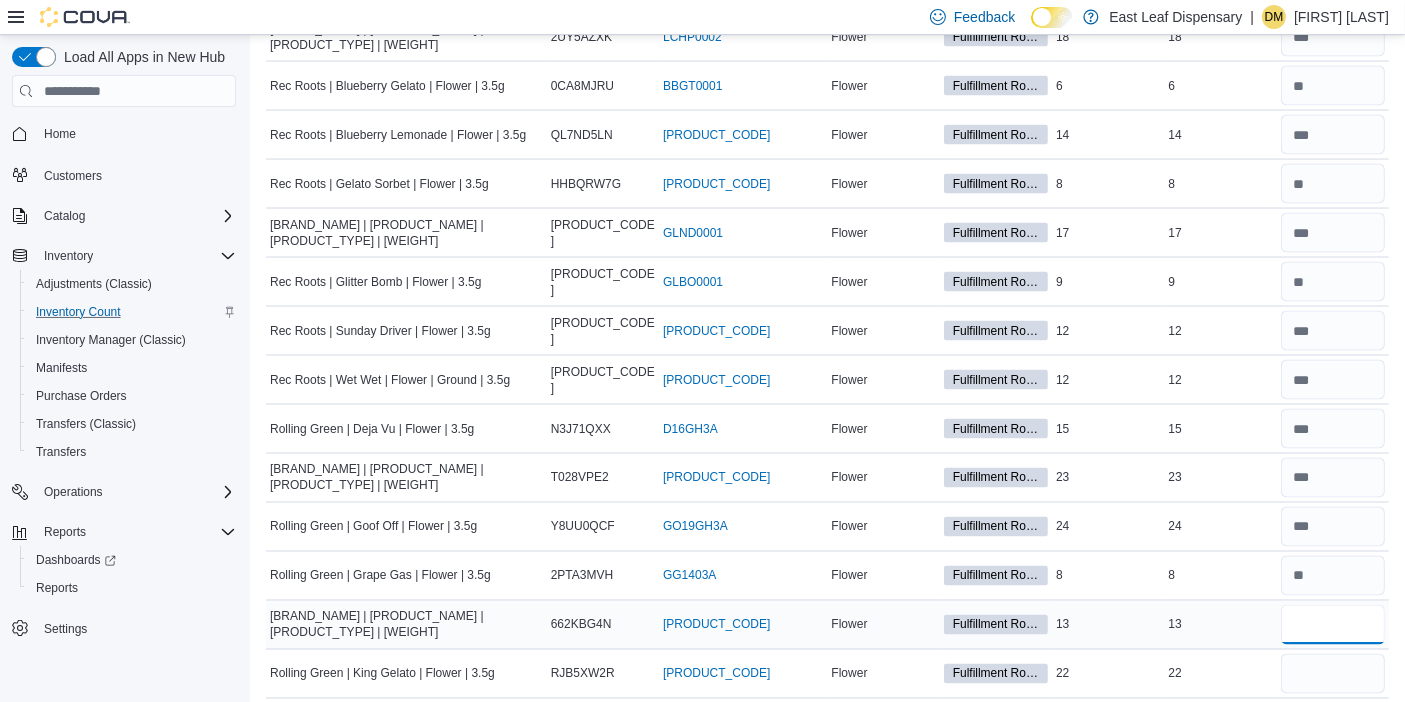 type 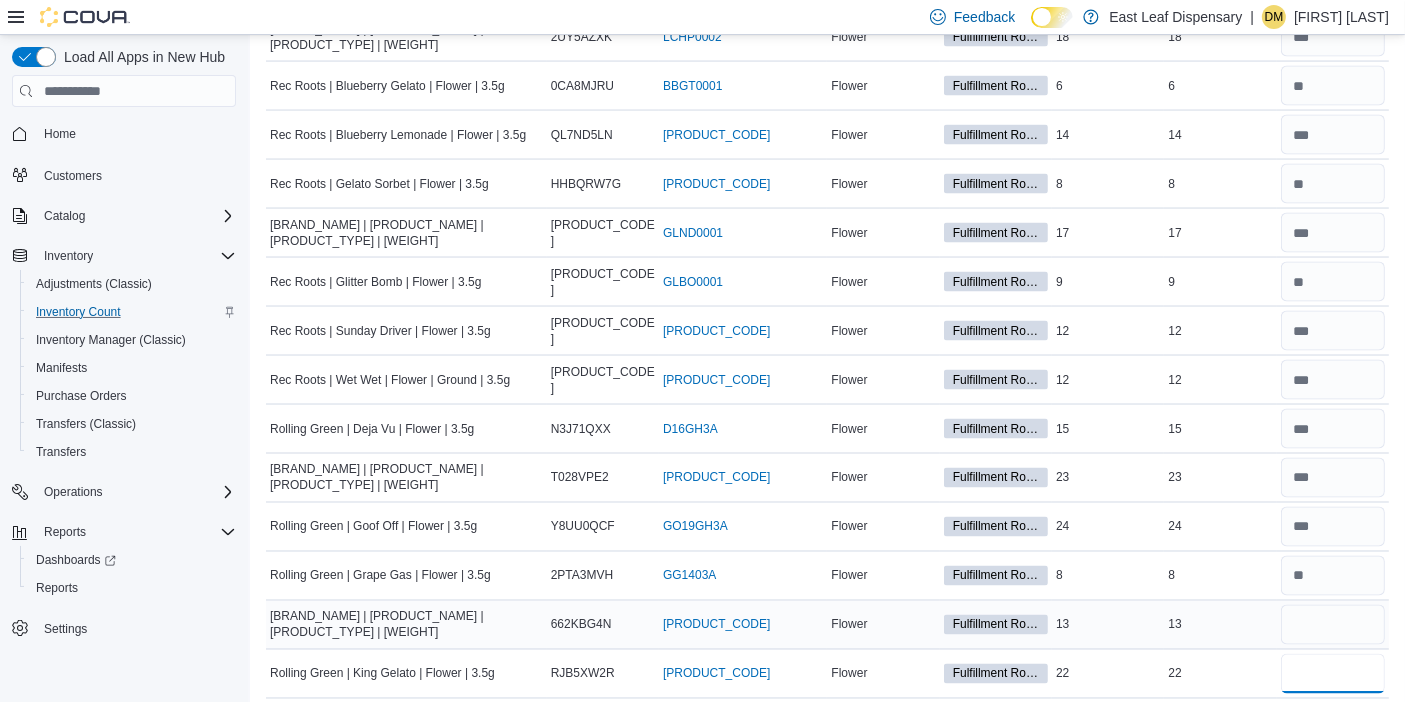 type 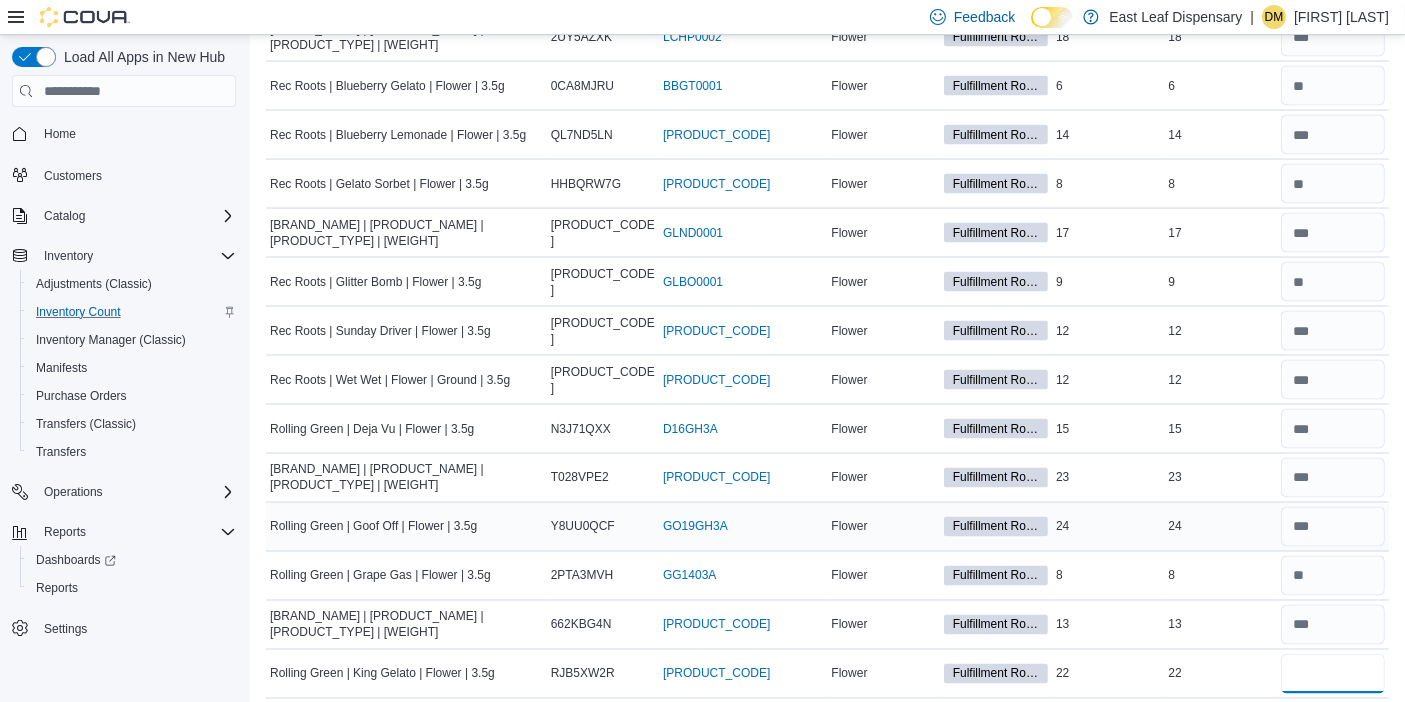 type on "**" 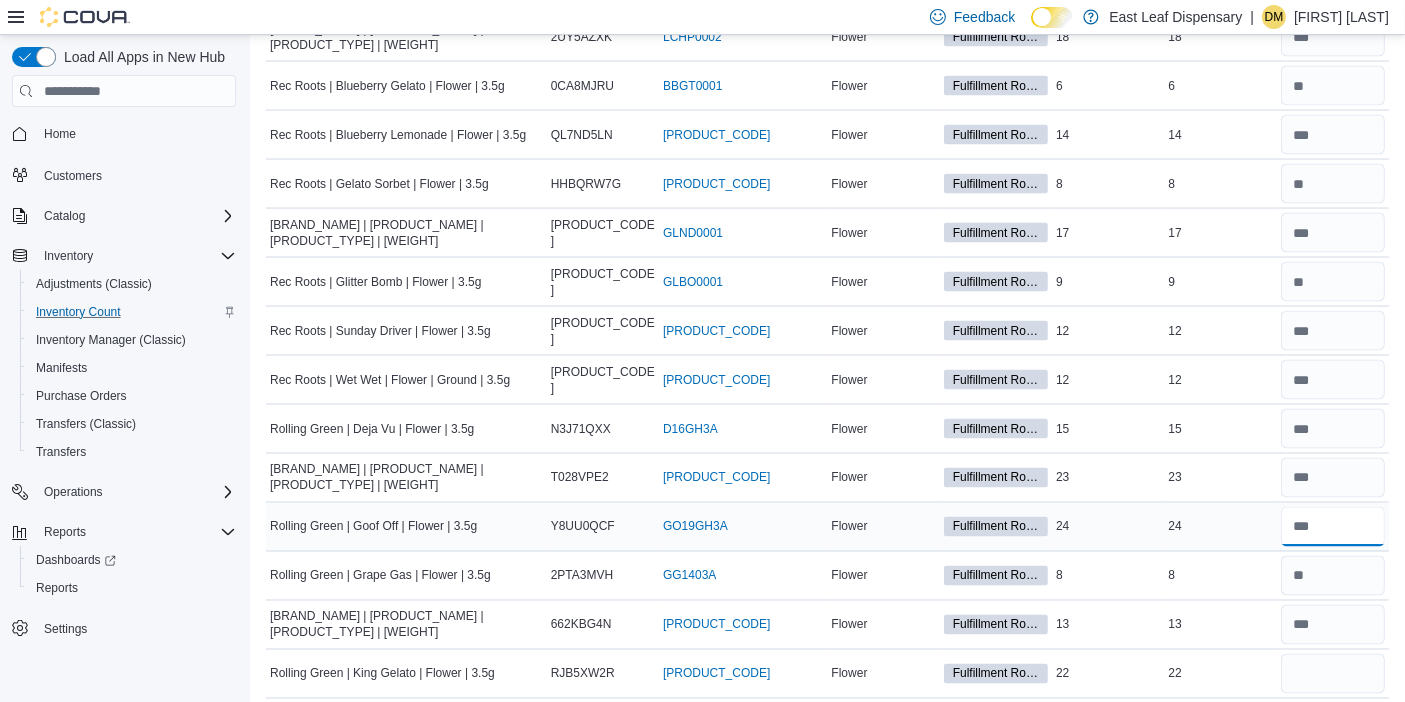 click at bounding box center [1333, 527] 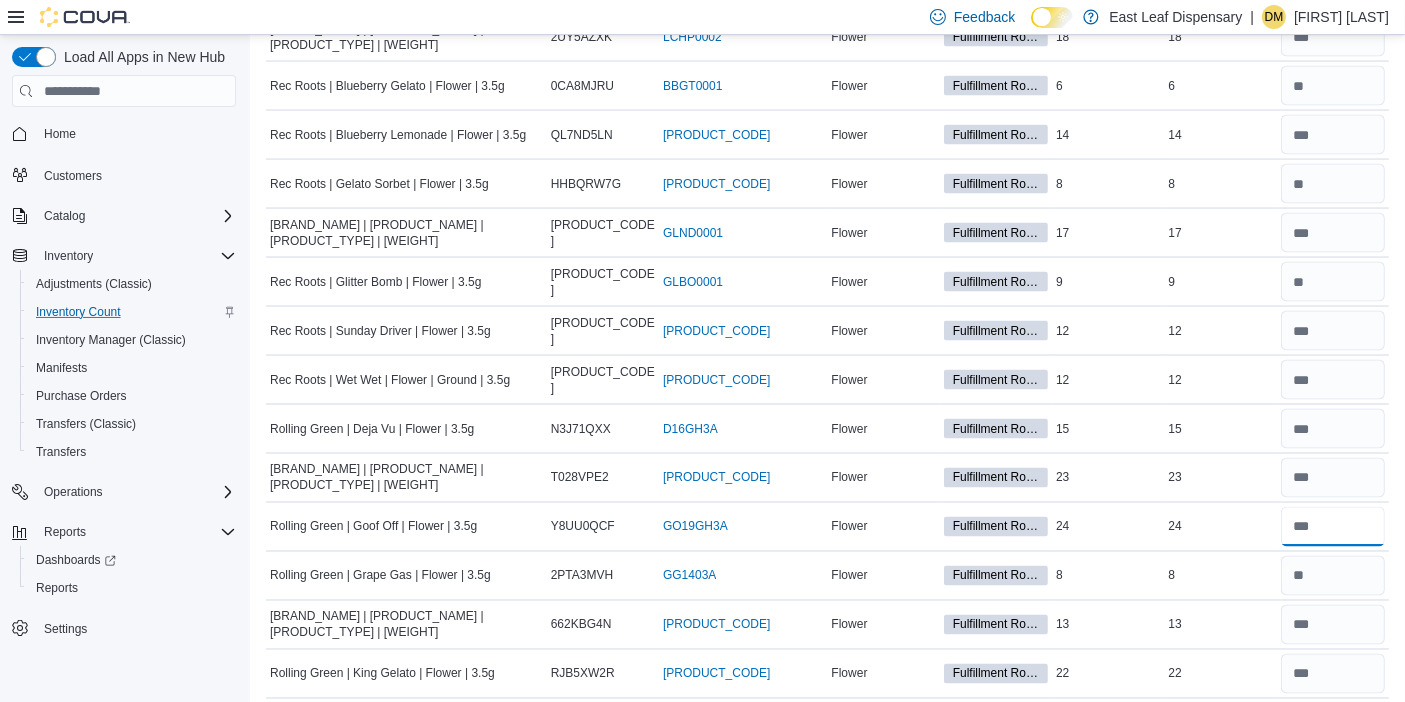 scroll, scrollTop: 3941, scrollLeft: 0, axis: vertical 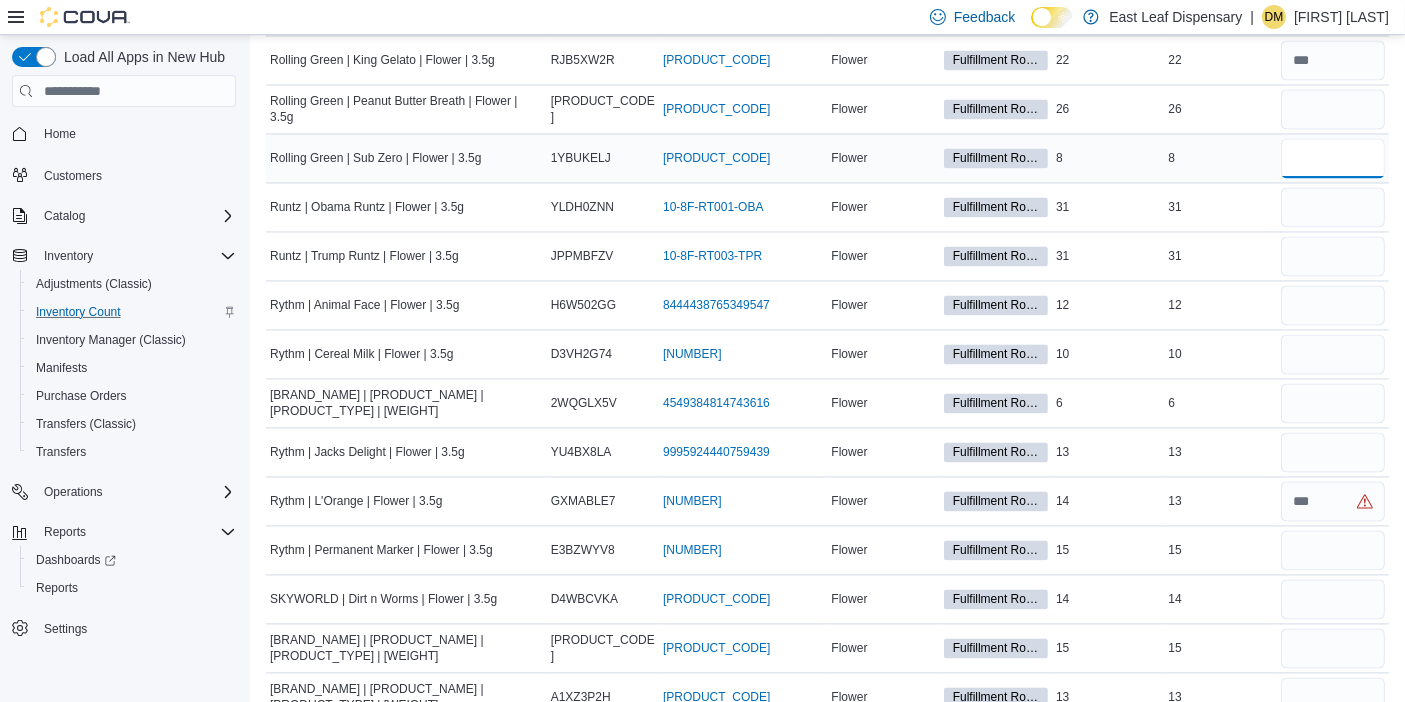 click at bounding box center (1333, 158) 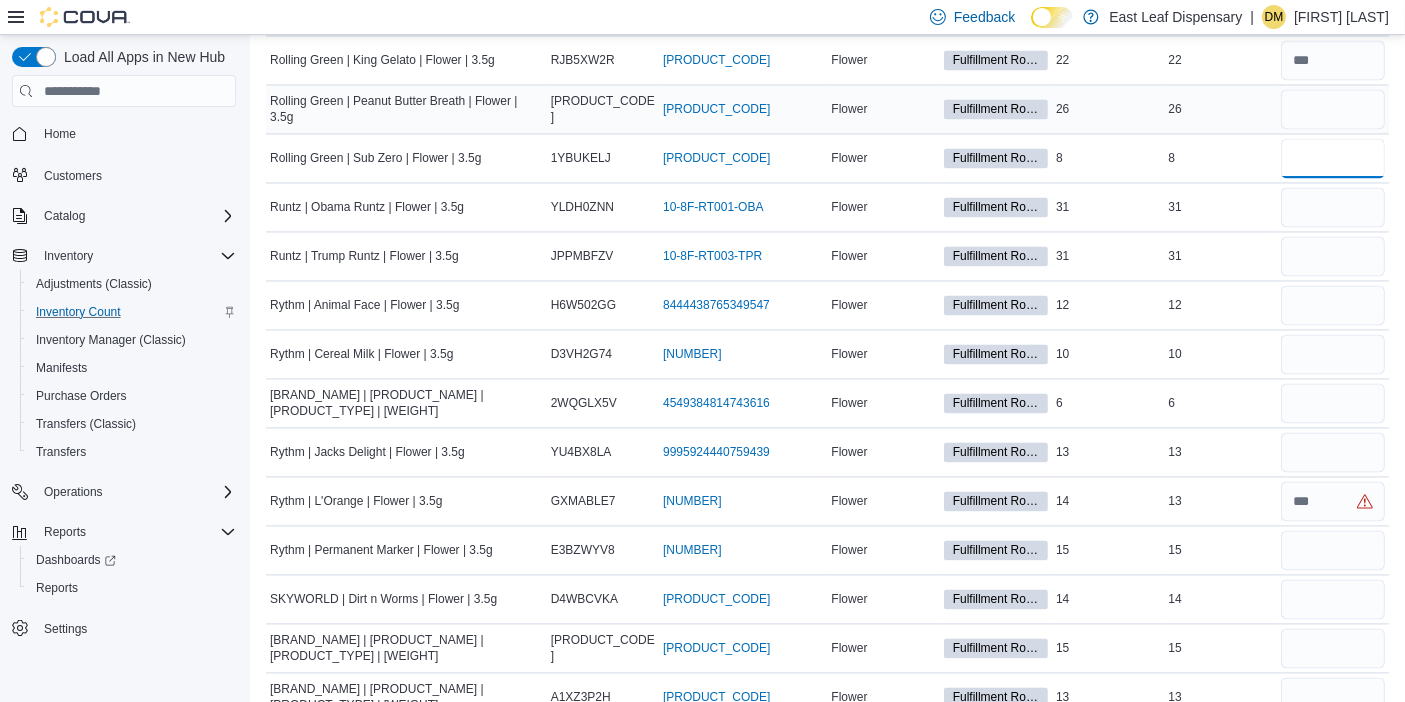 type on "*" 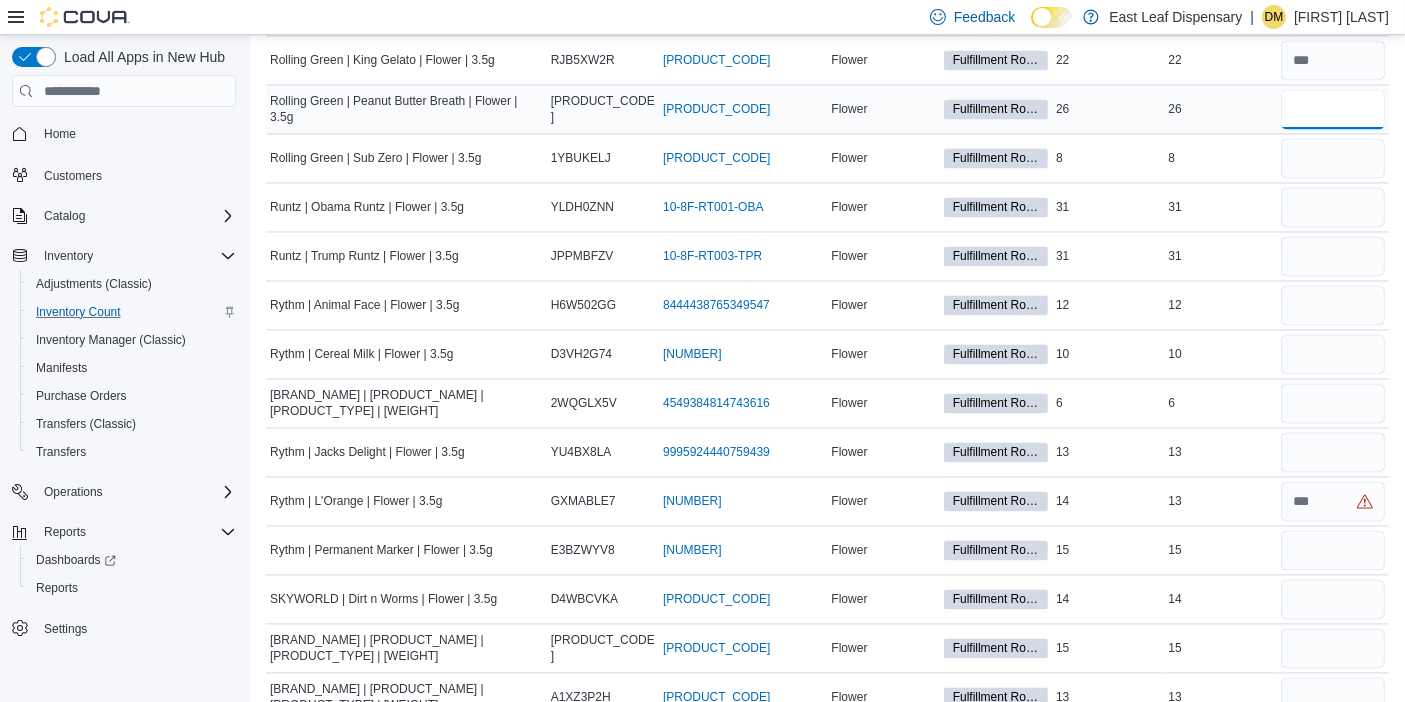 click at bounding box center (1333, 109) 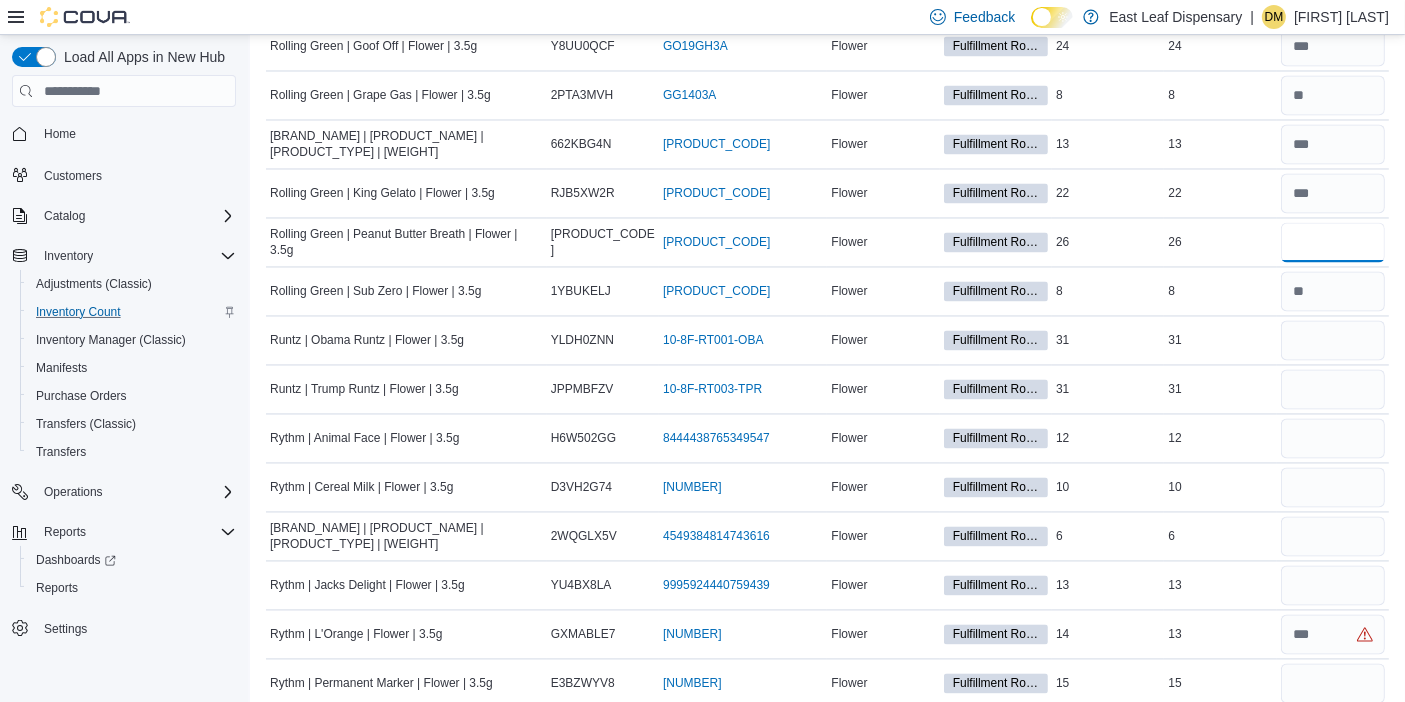 scroll, scrollTop: 3808, scrollLeft: 0, axis: vertical 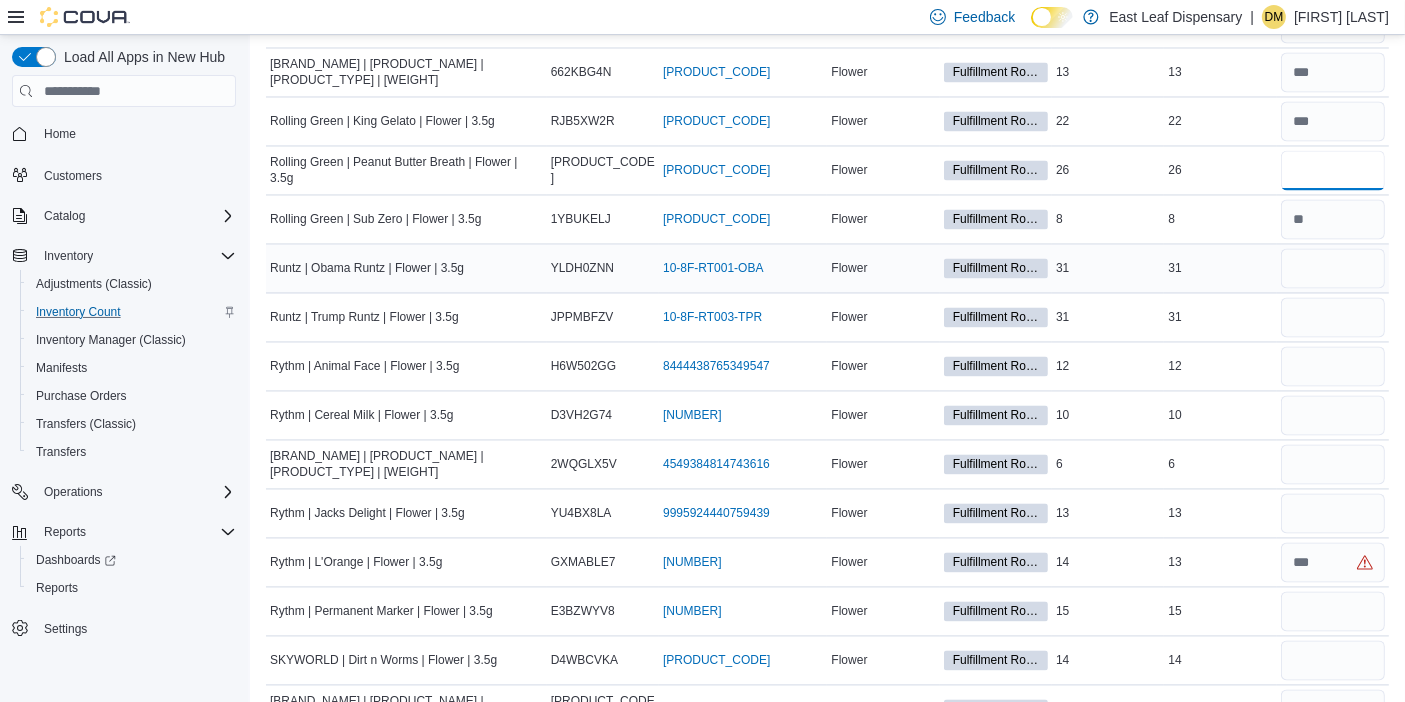 type on "**" 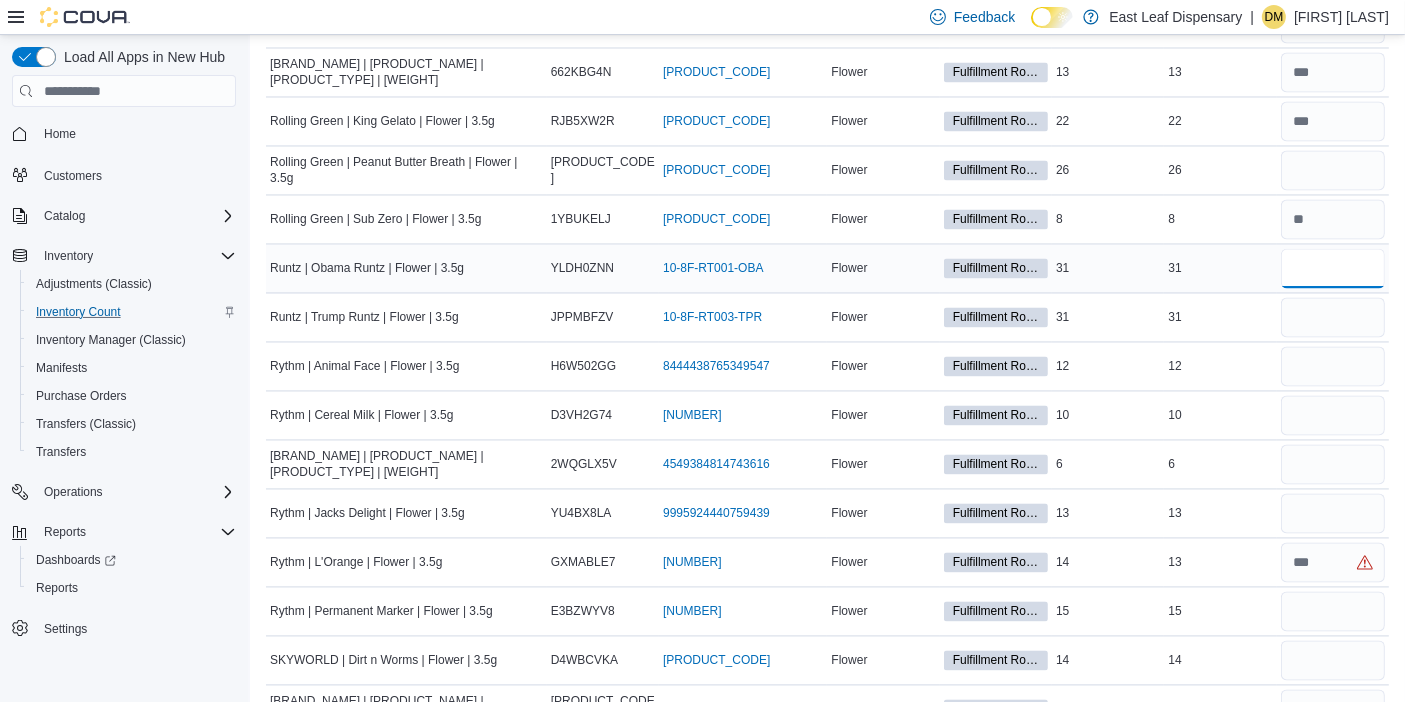 click at bounding box center [1333, 268] 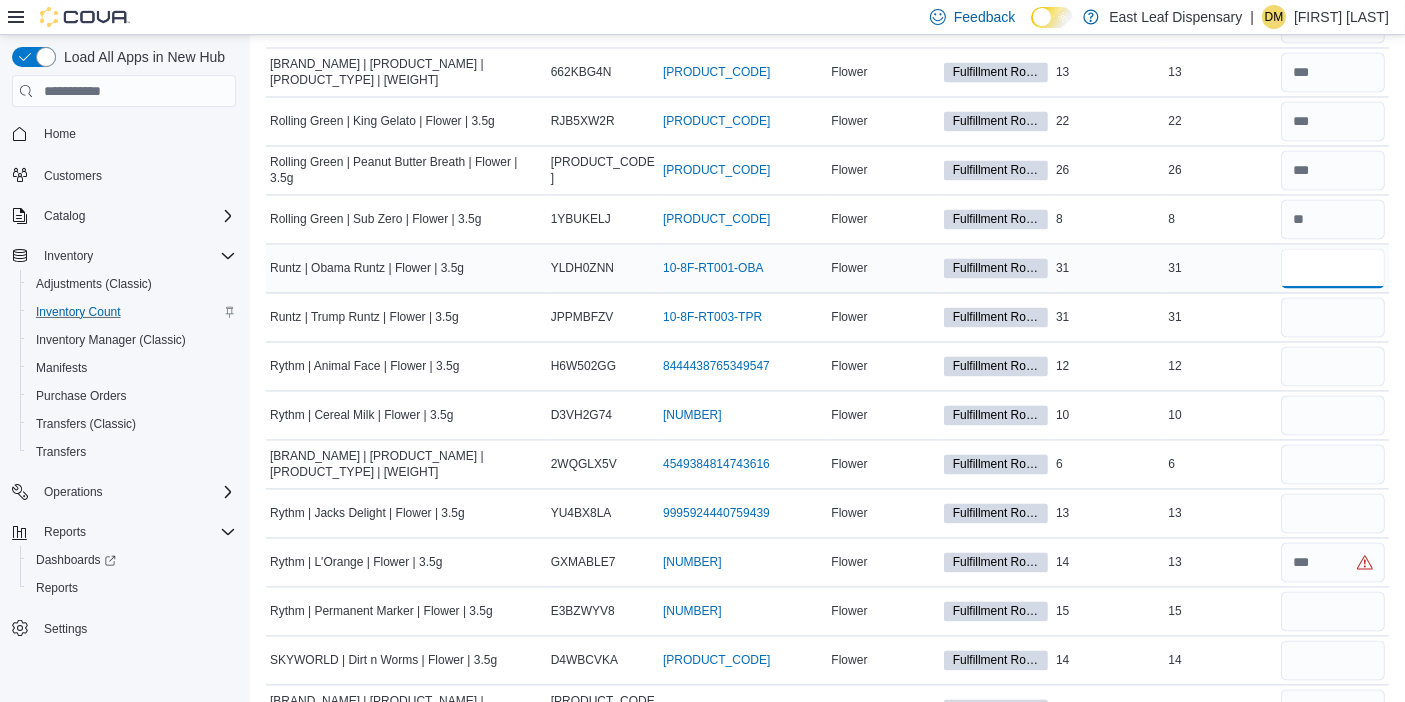 type on "**" 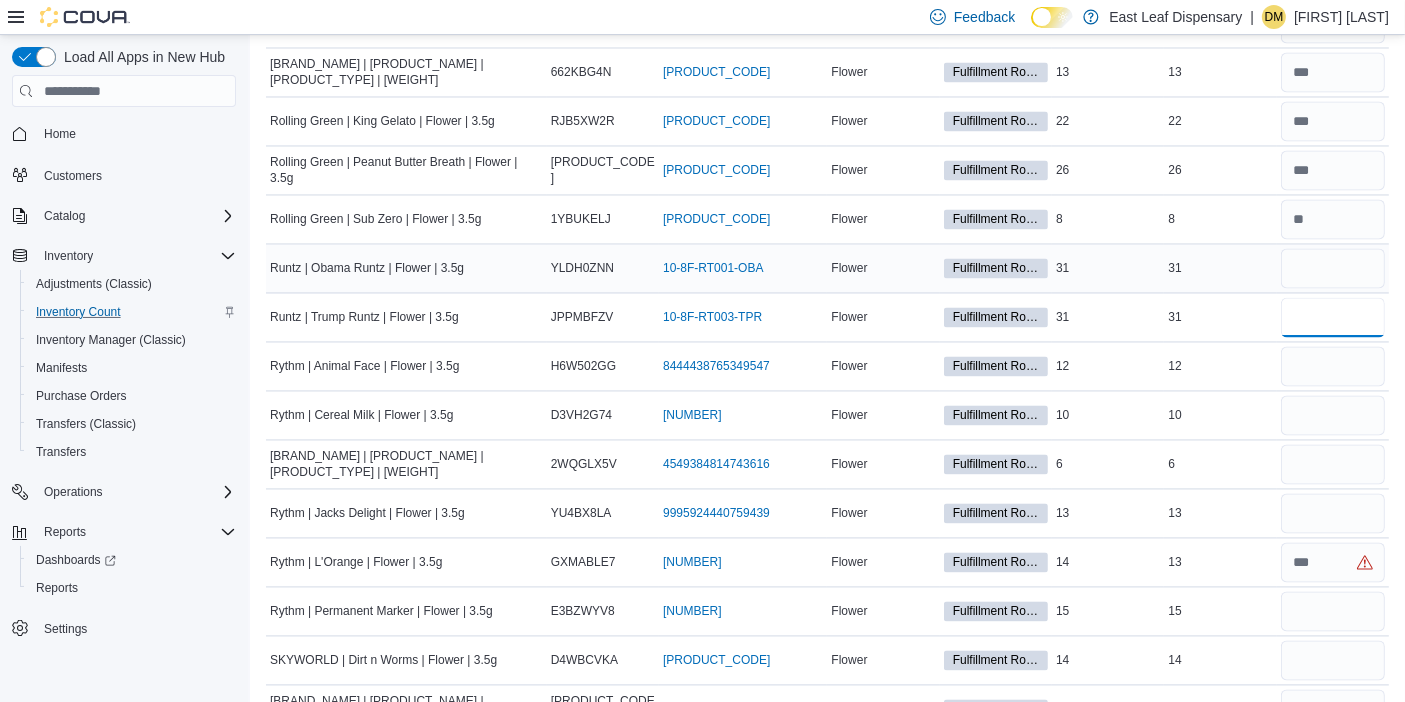 type on "*" 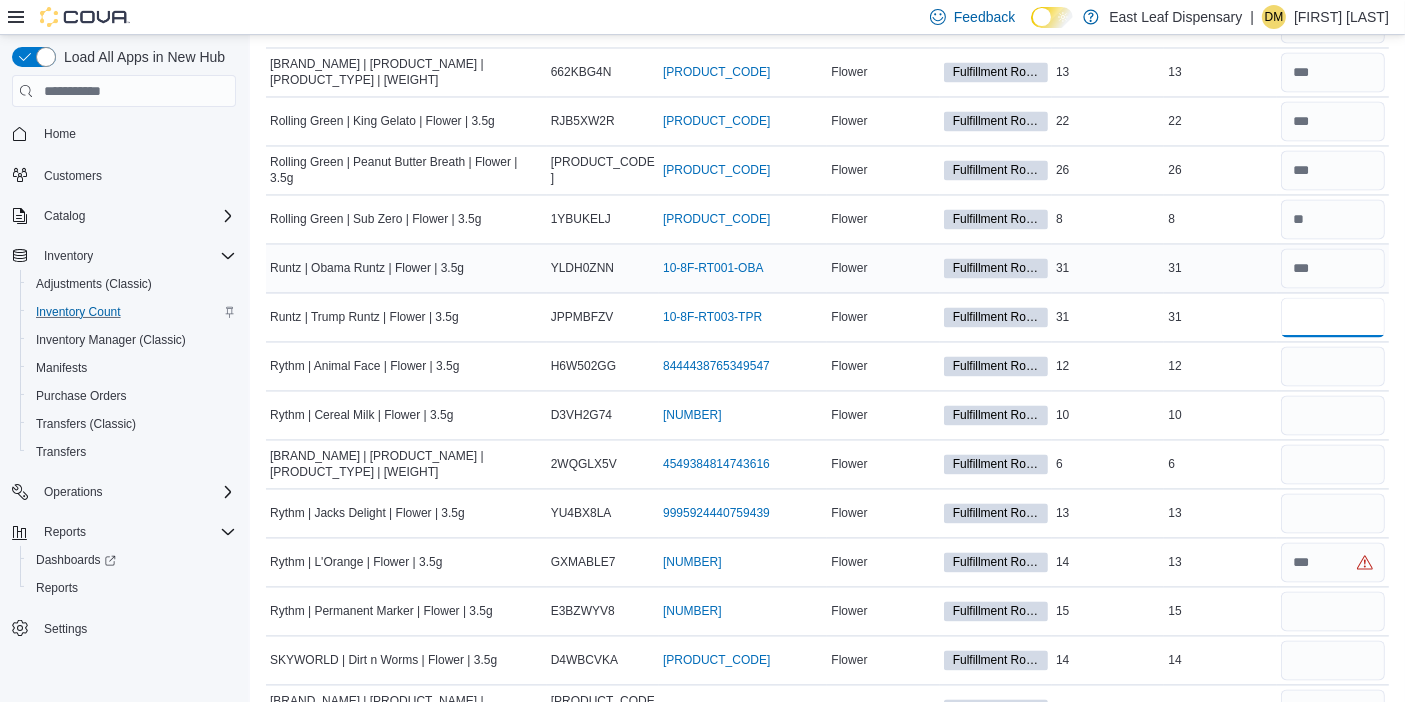 type on "**" 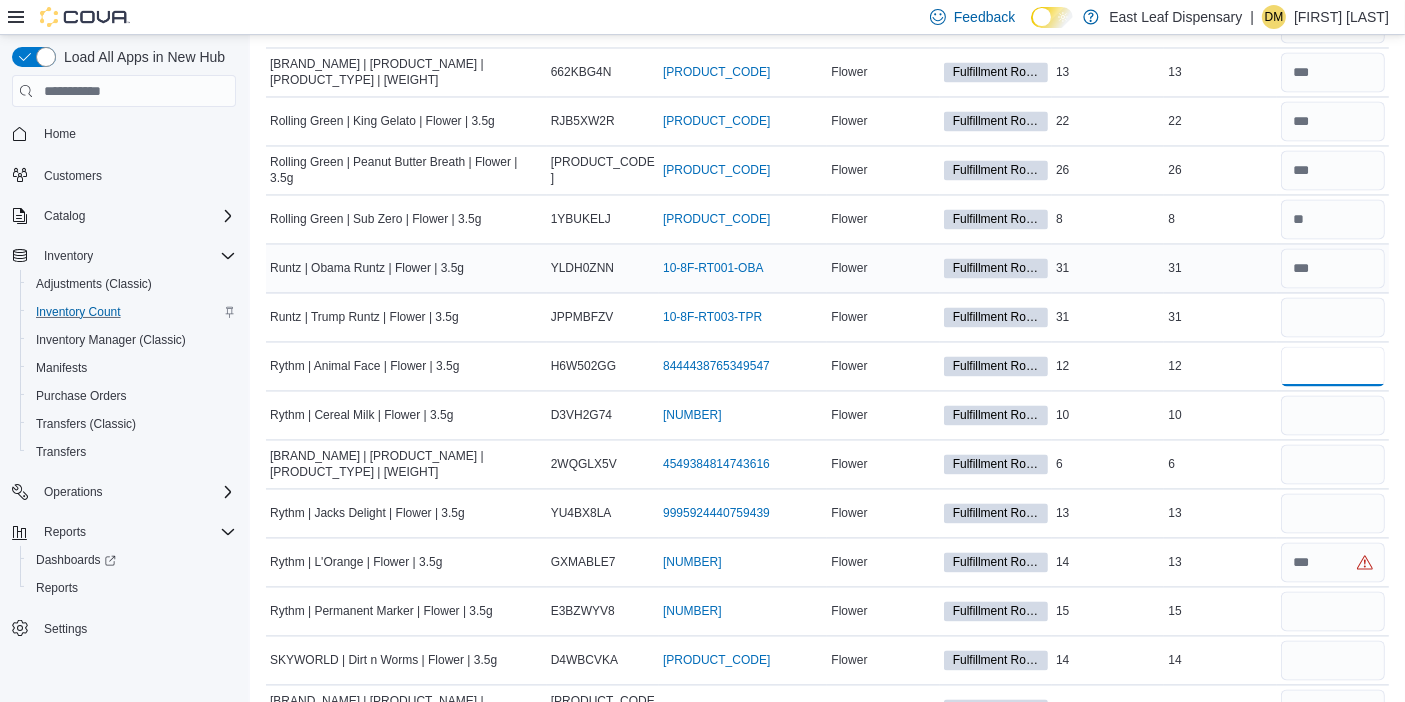 type 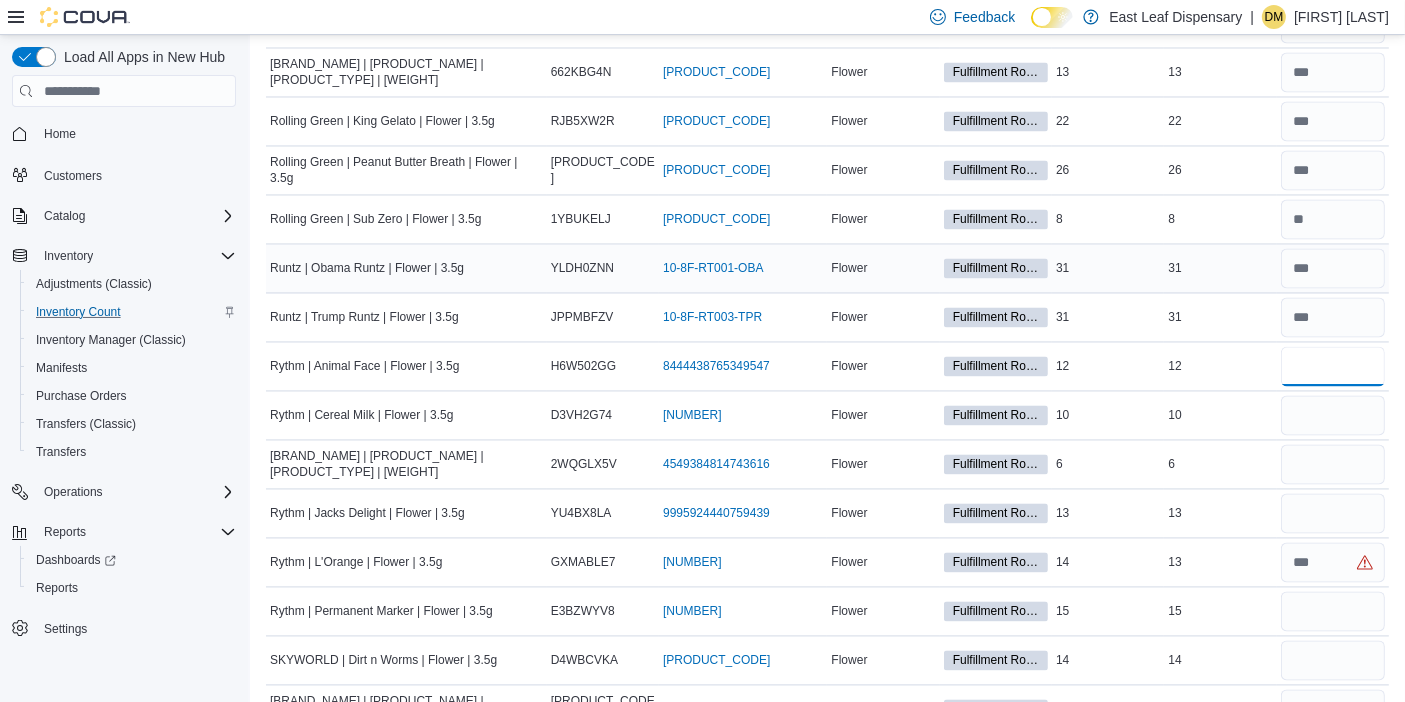 type on "**" 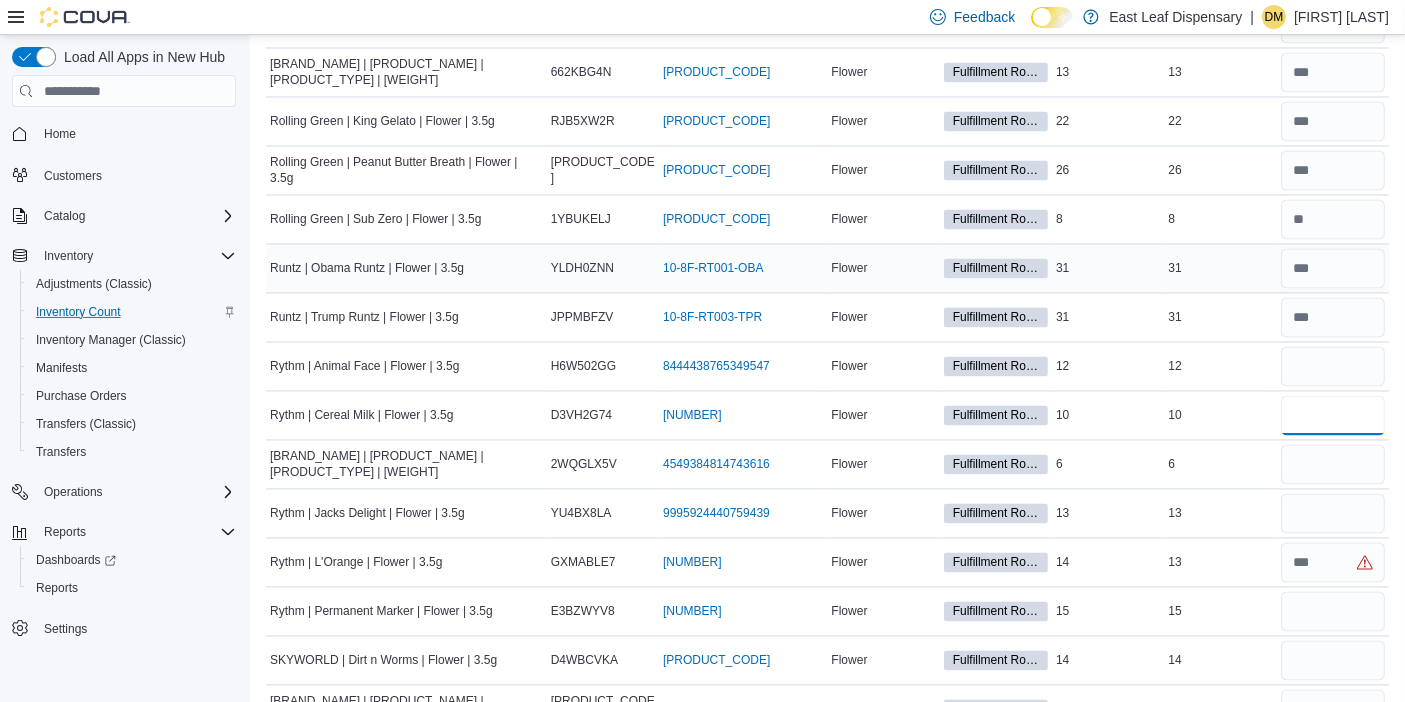 type 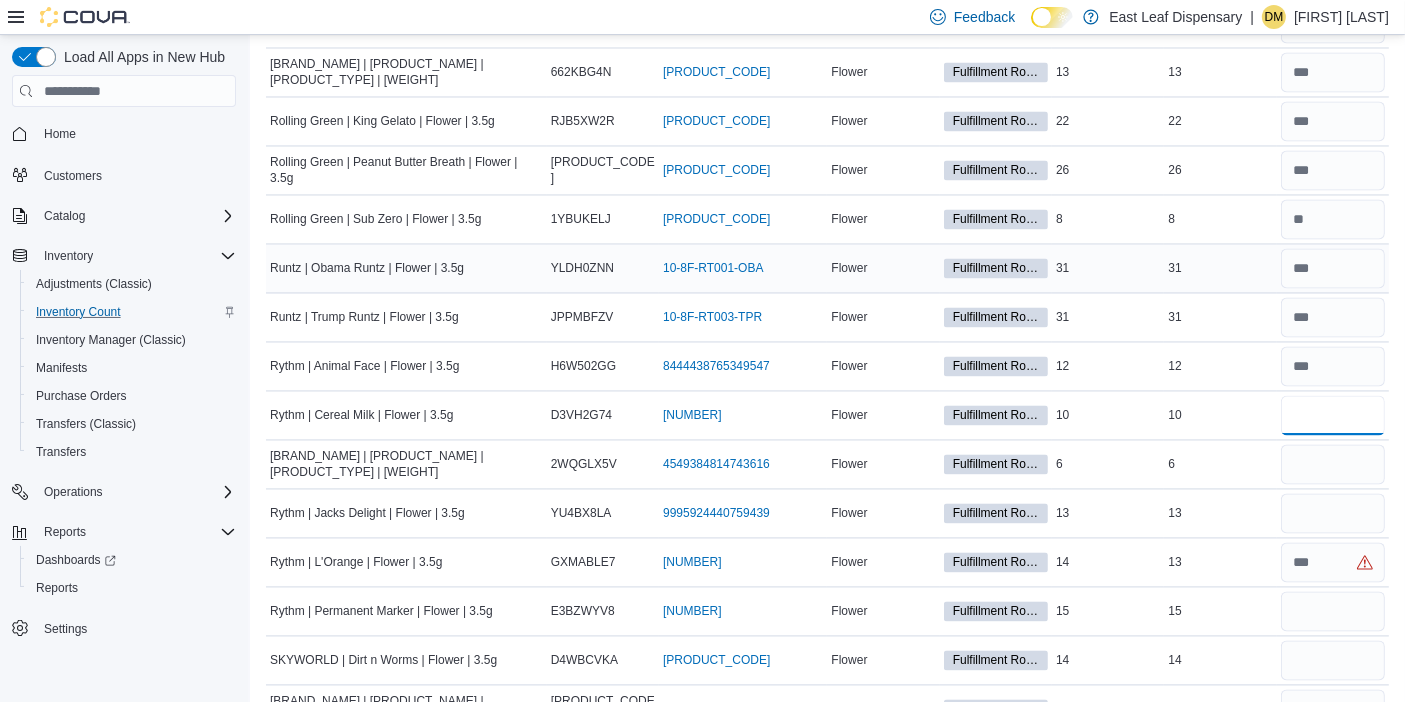 type on "**" 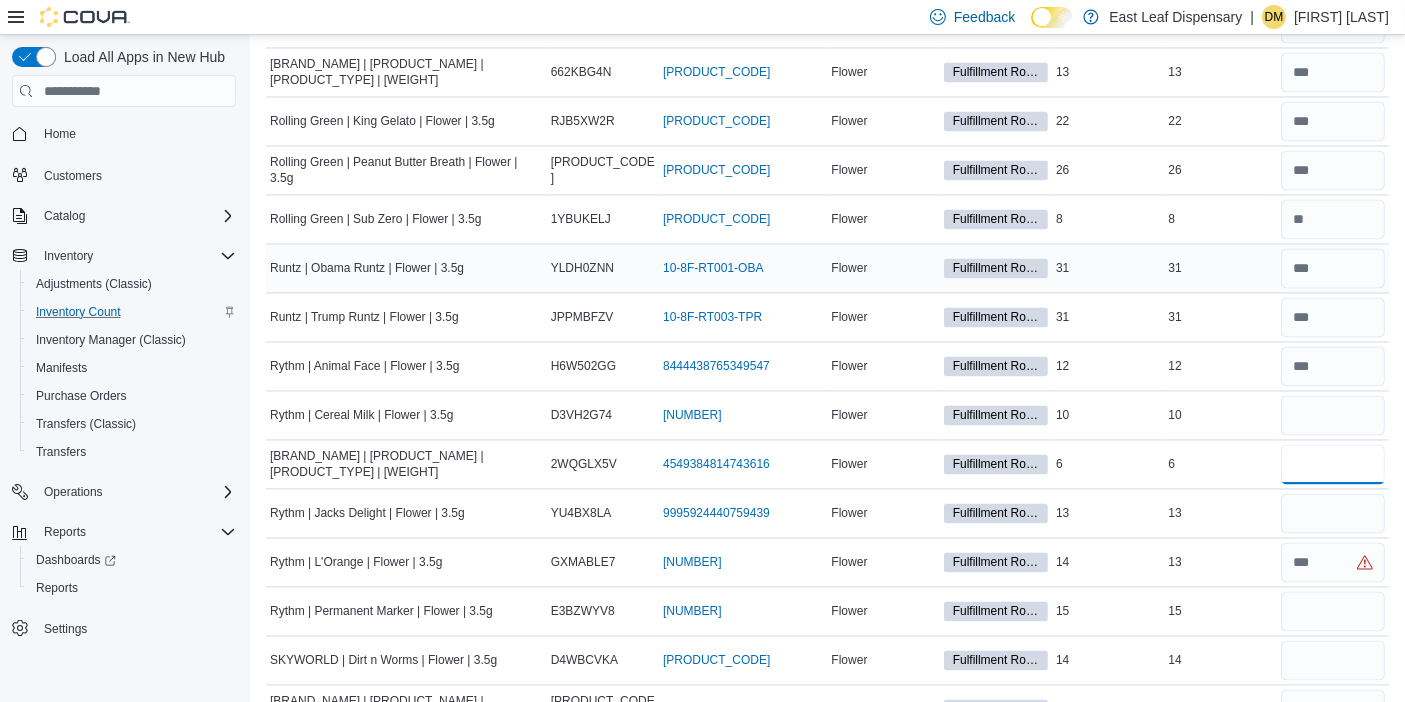 type 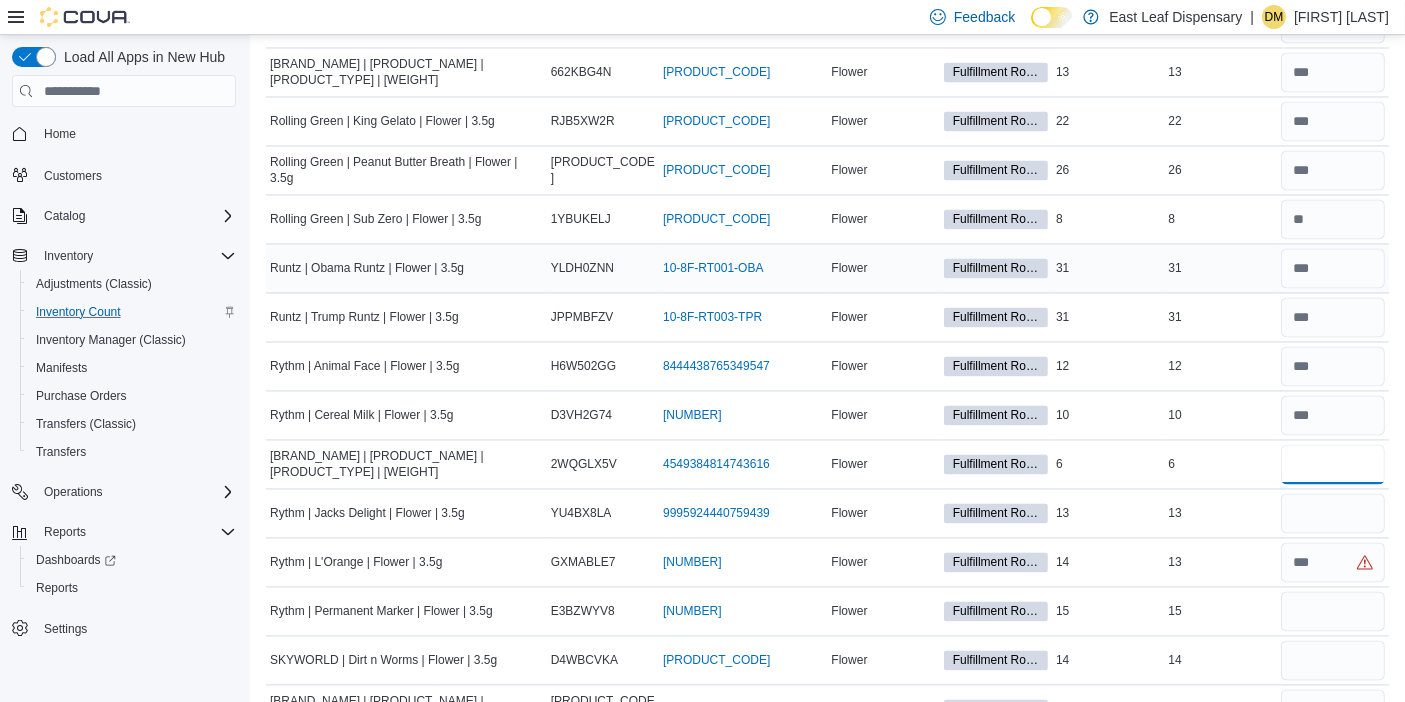 type on "*" 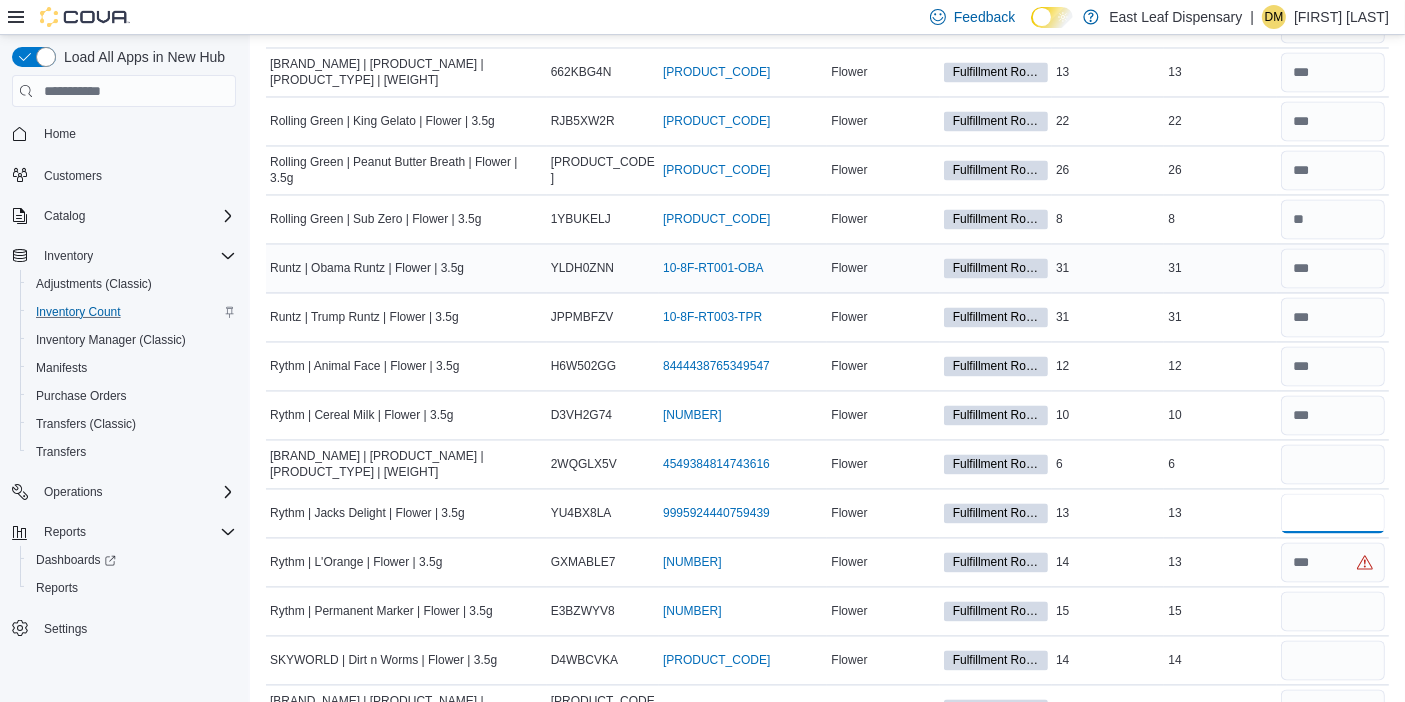 type 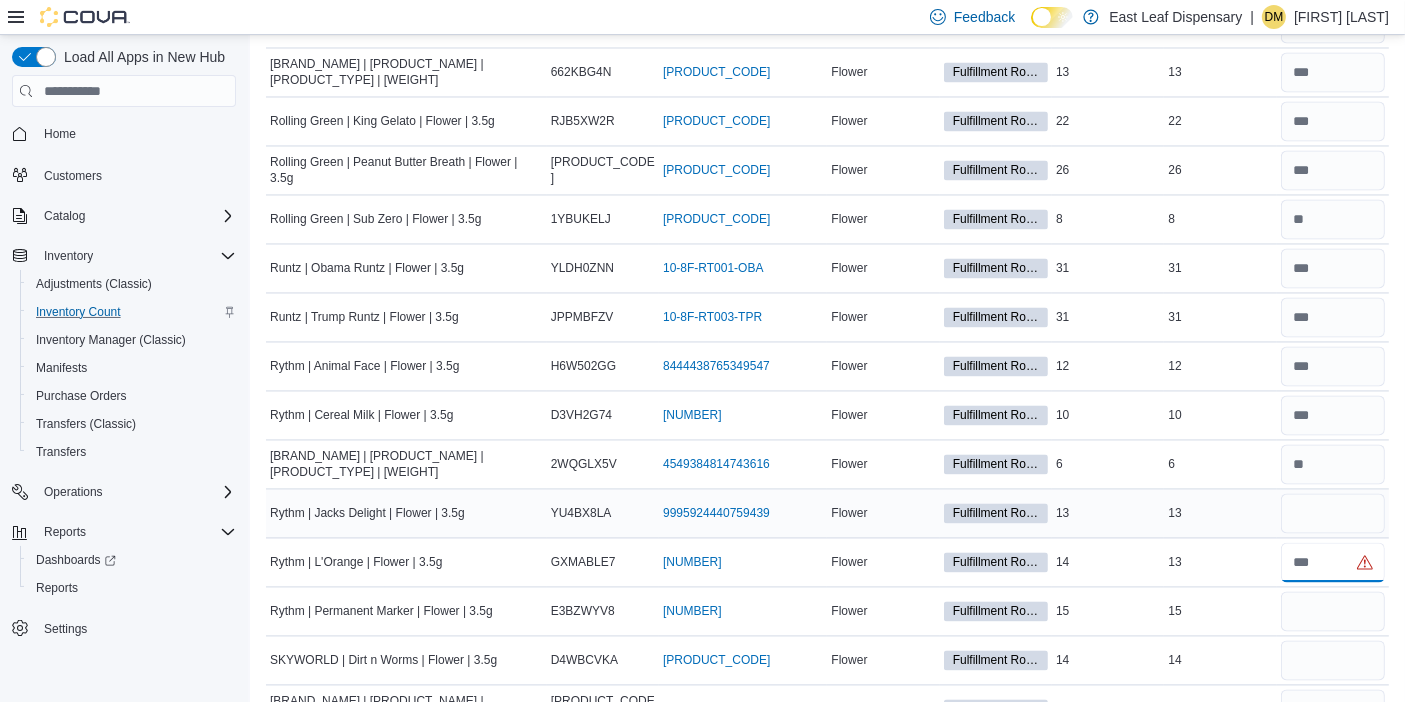 type on "**" 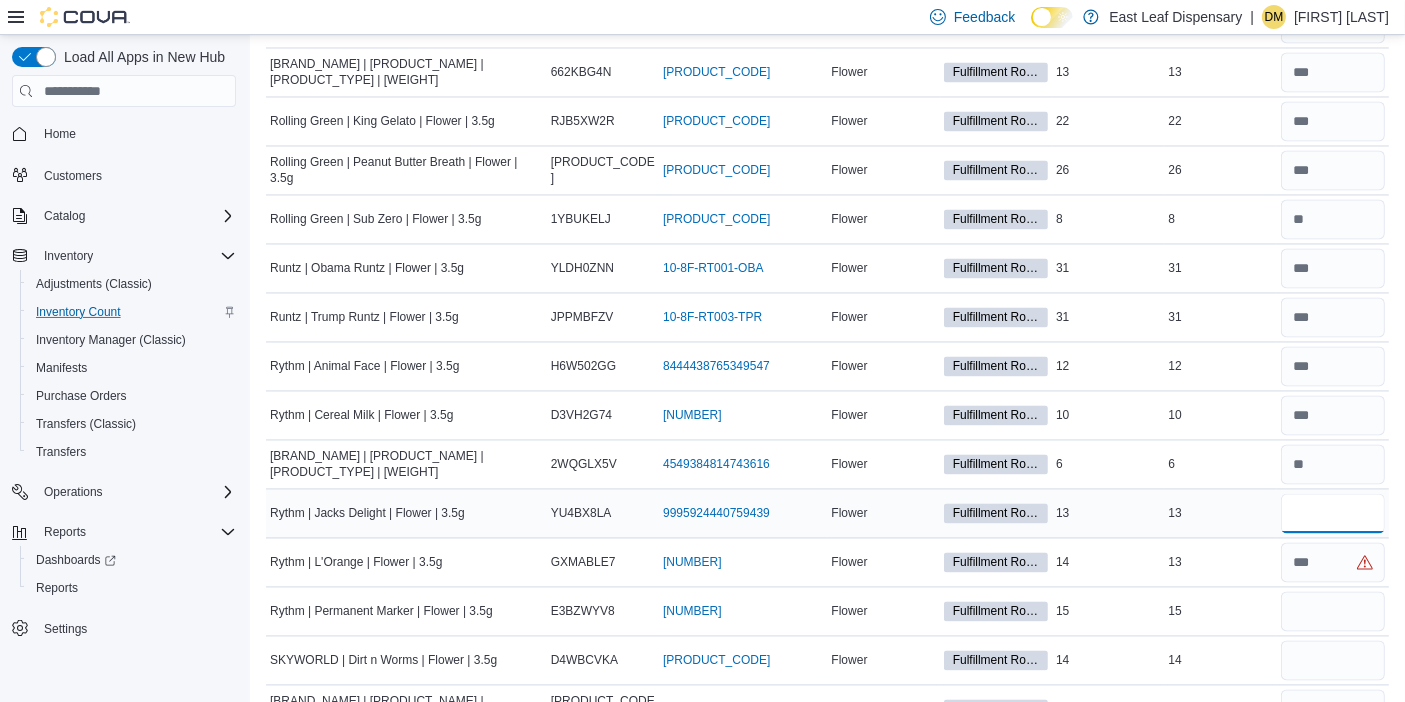 click at bounding box center (1333, 513) 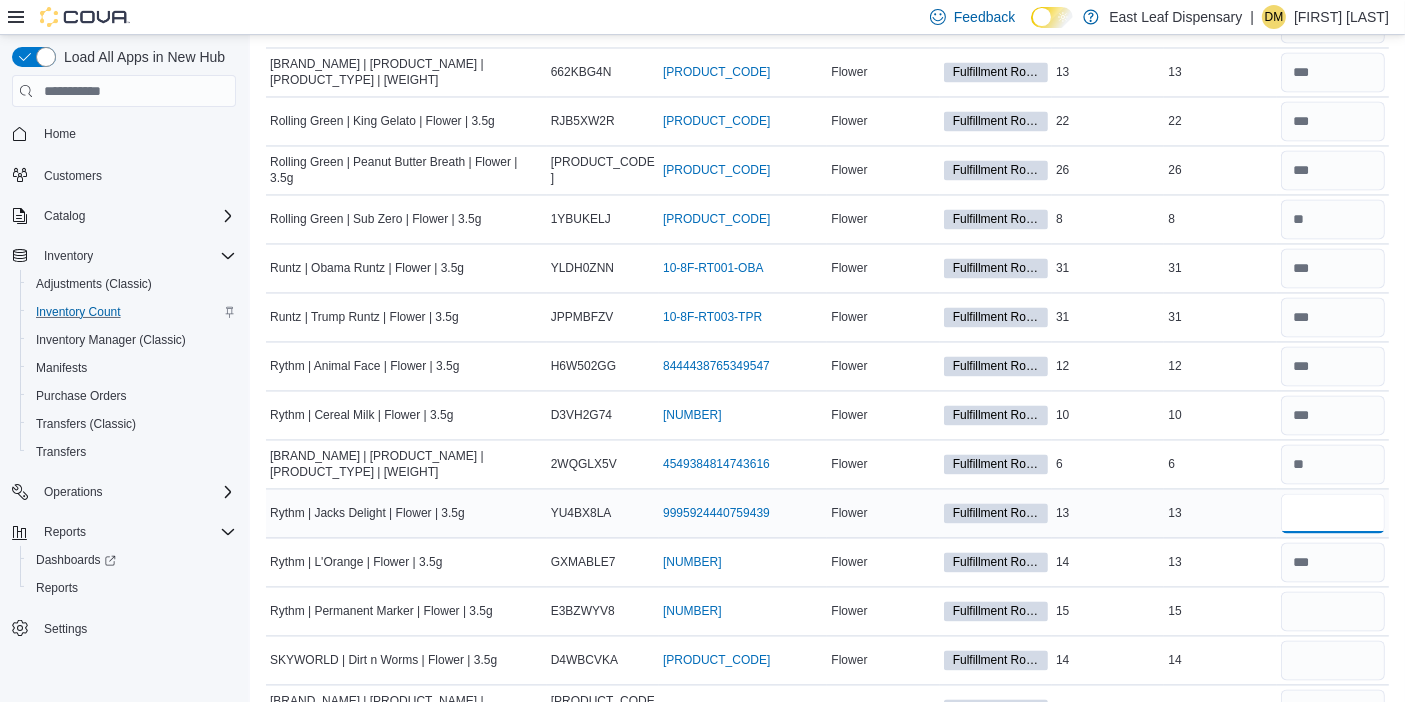 type on "**" 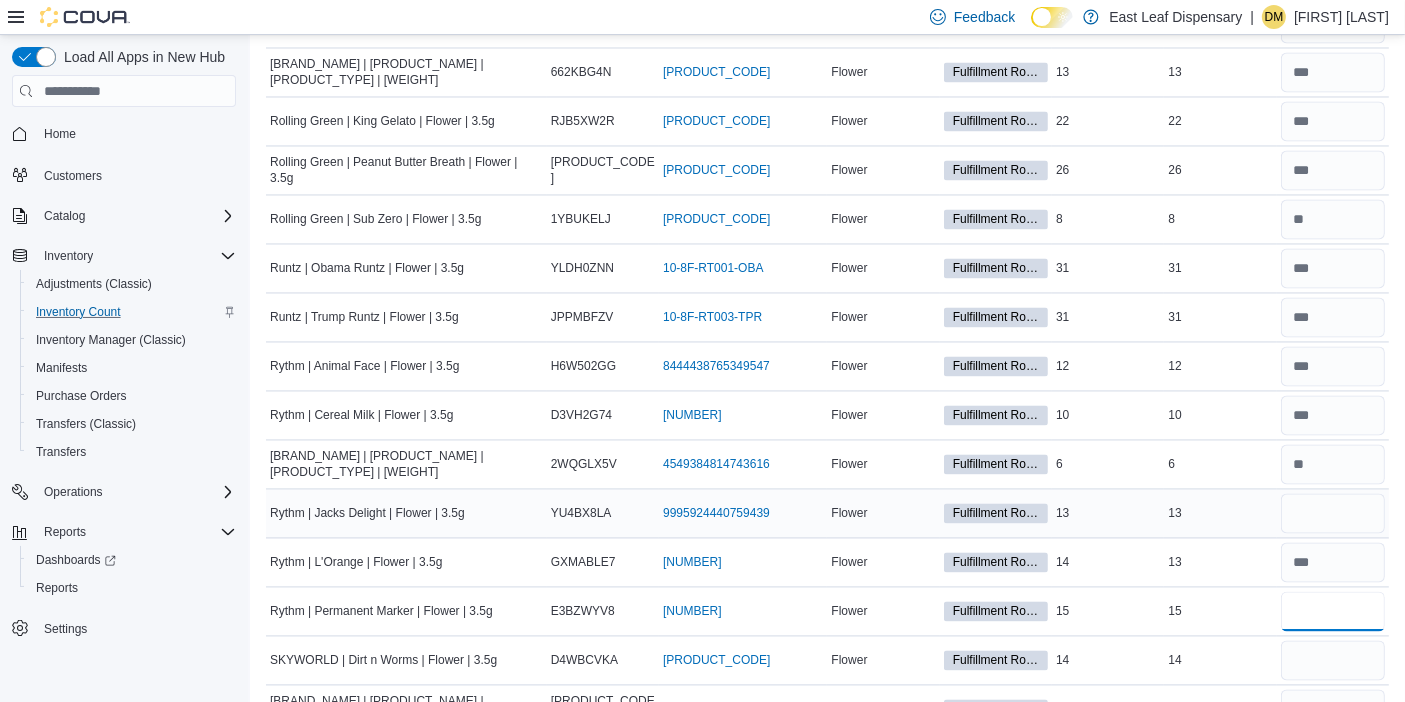 type 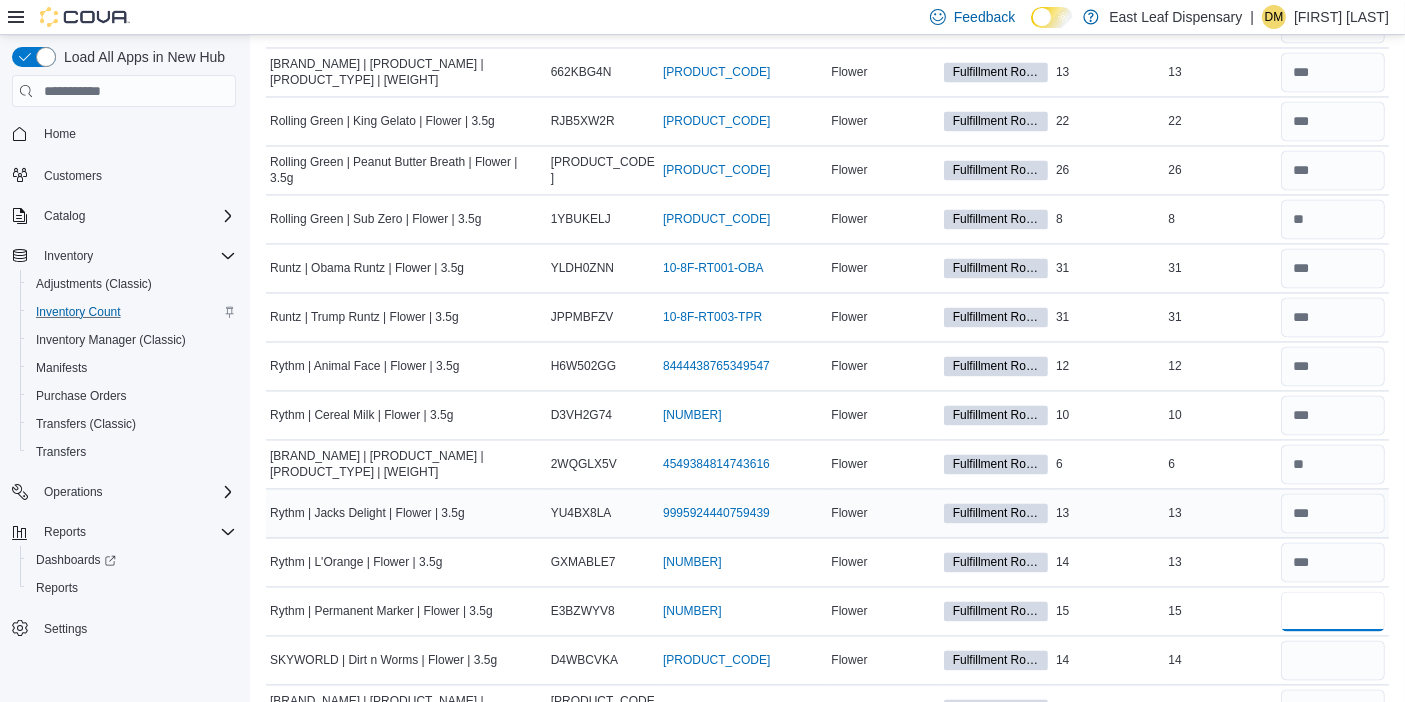 type on "**" 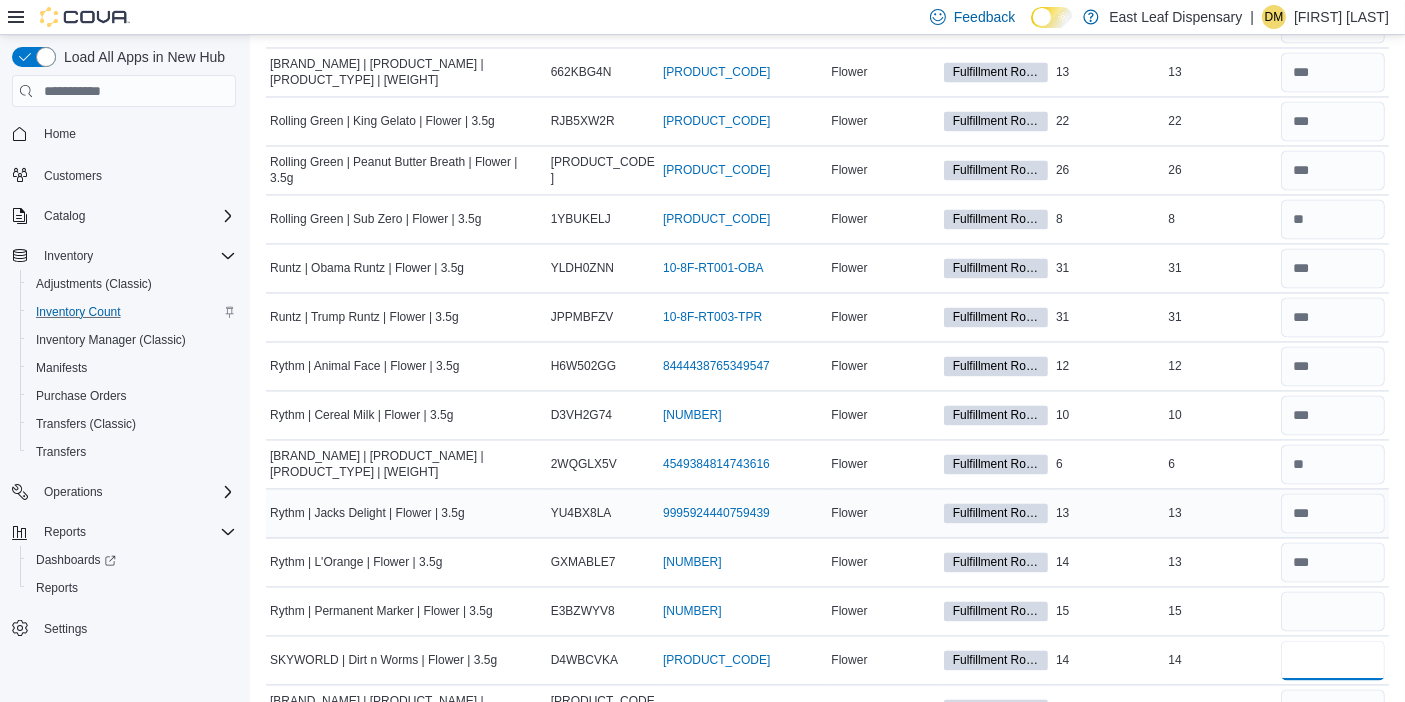 type 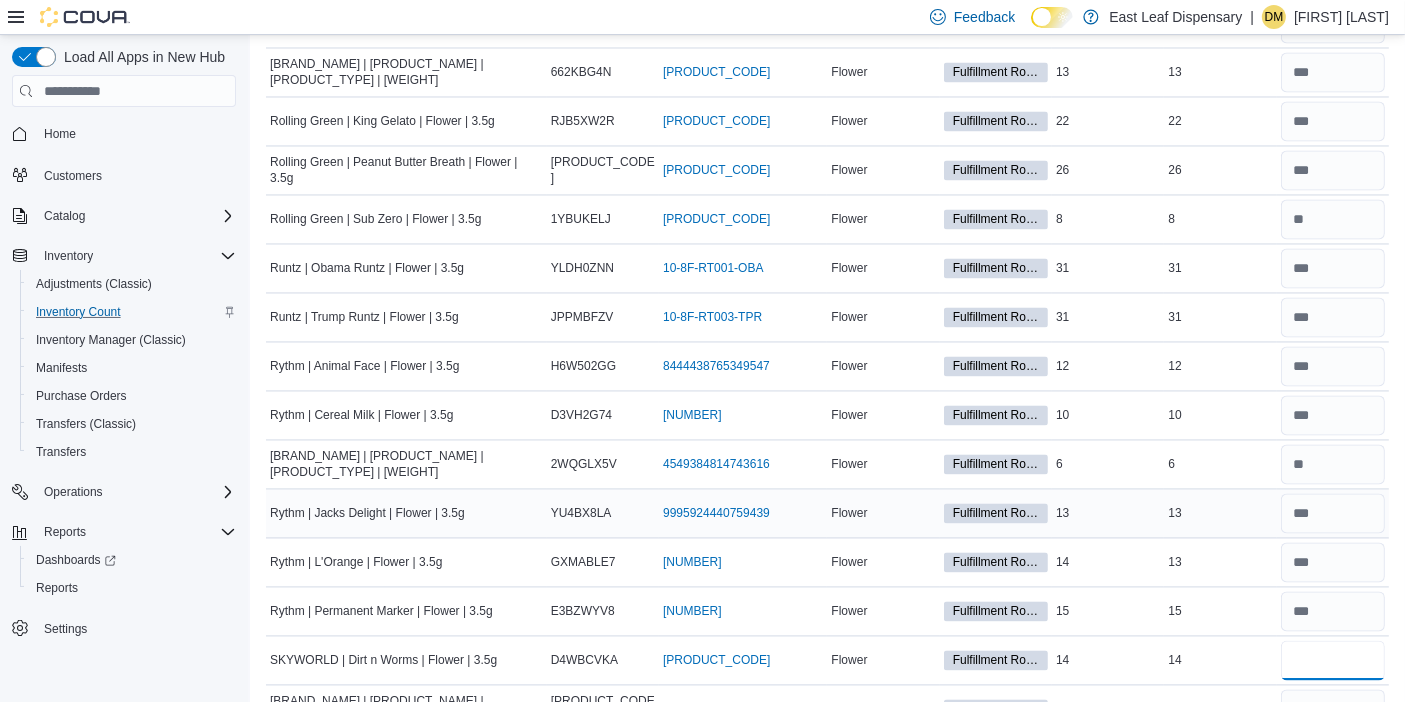 type on "**" 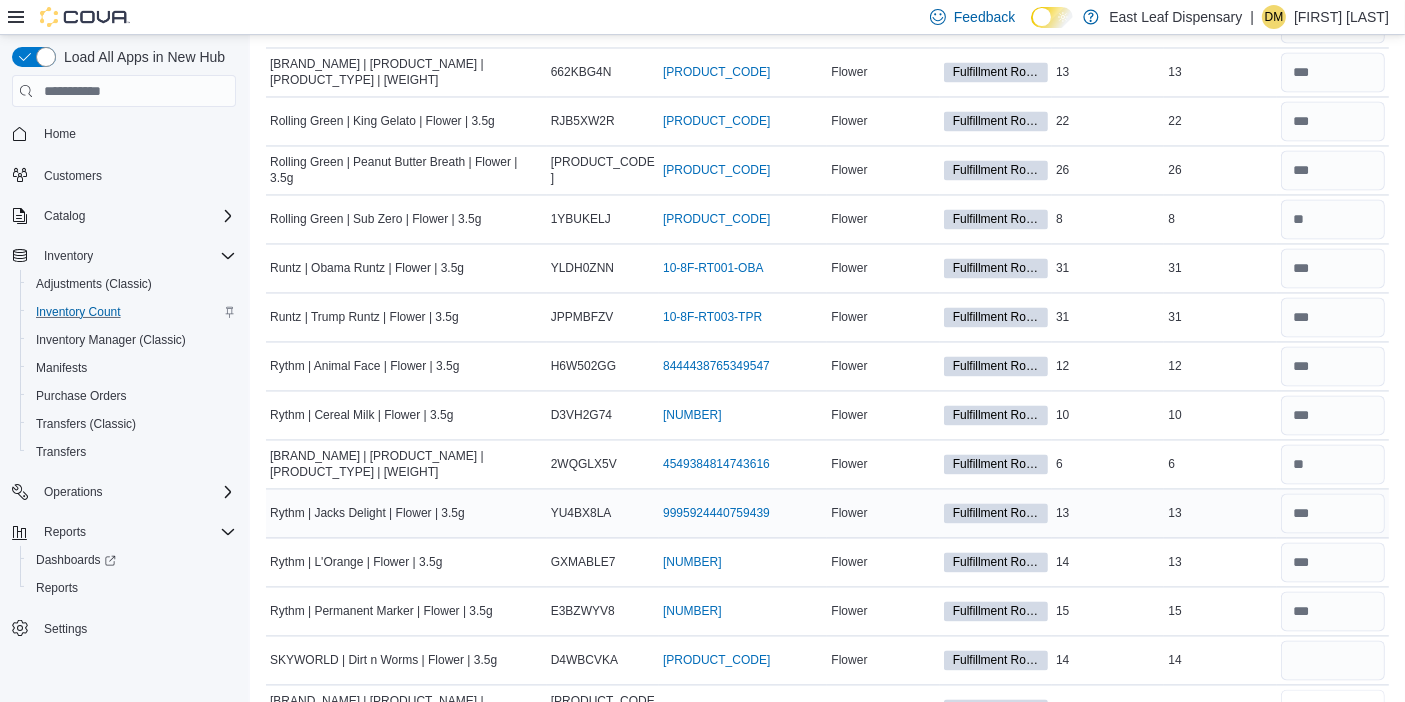 type 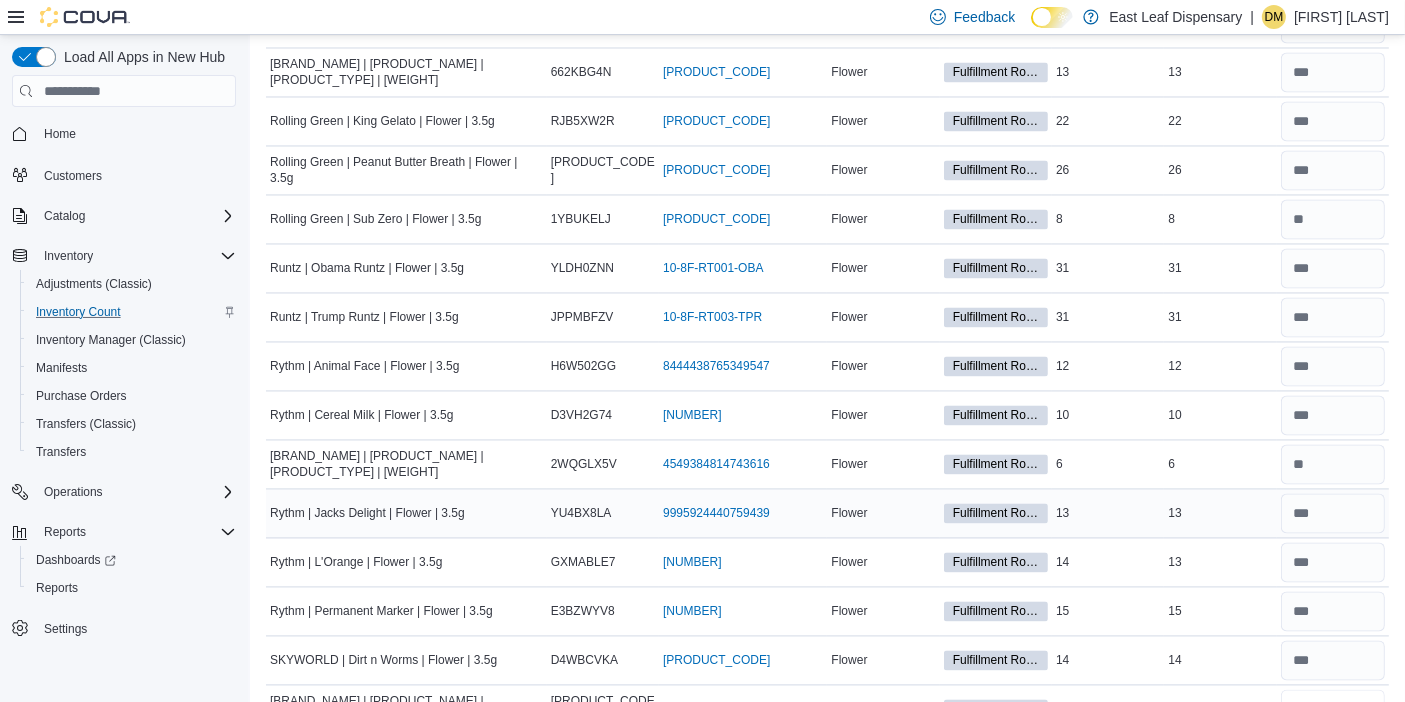type on "**" 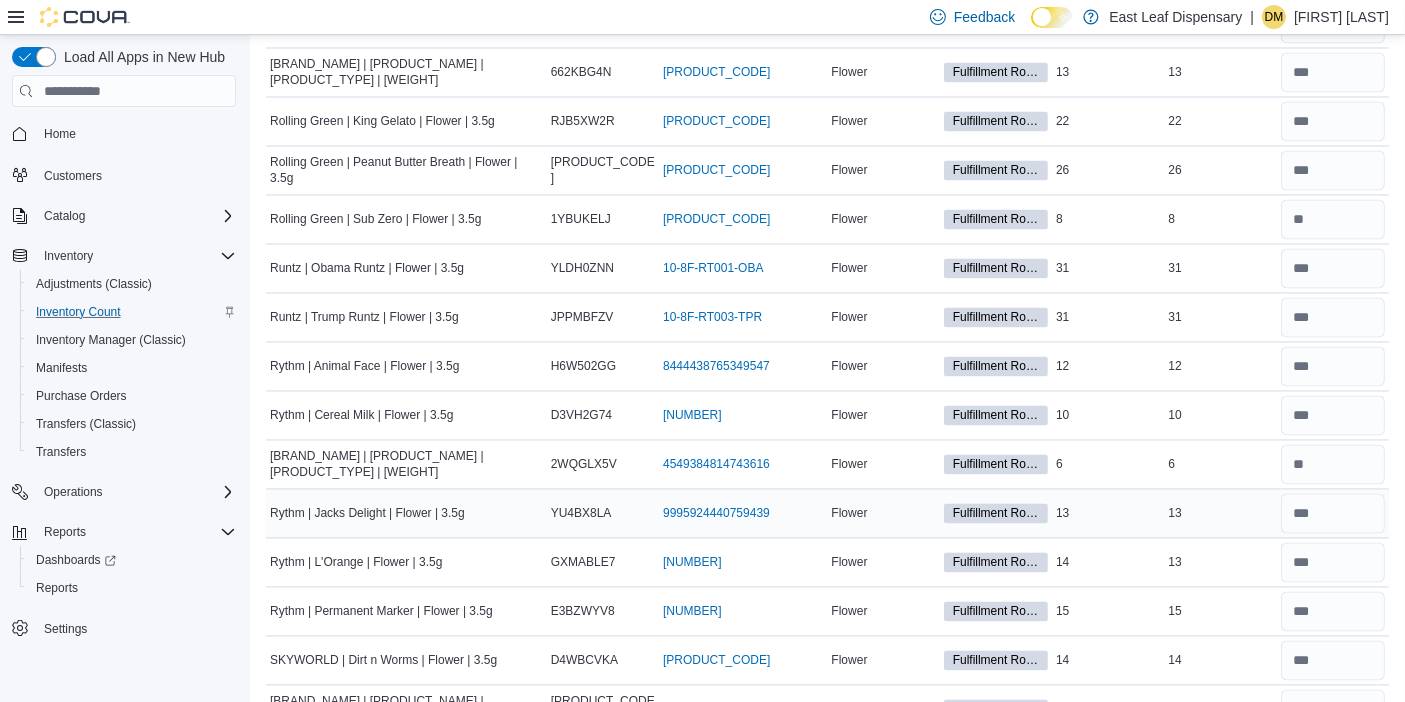 type 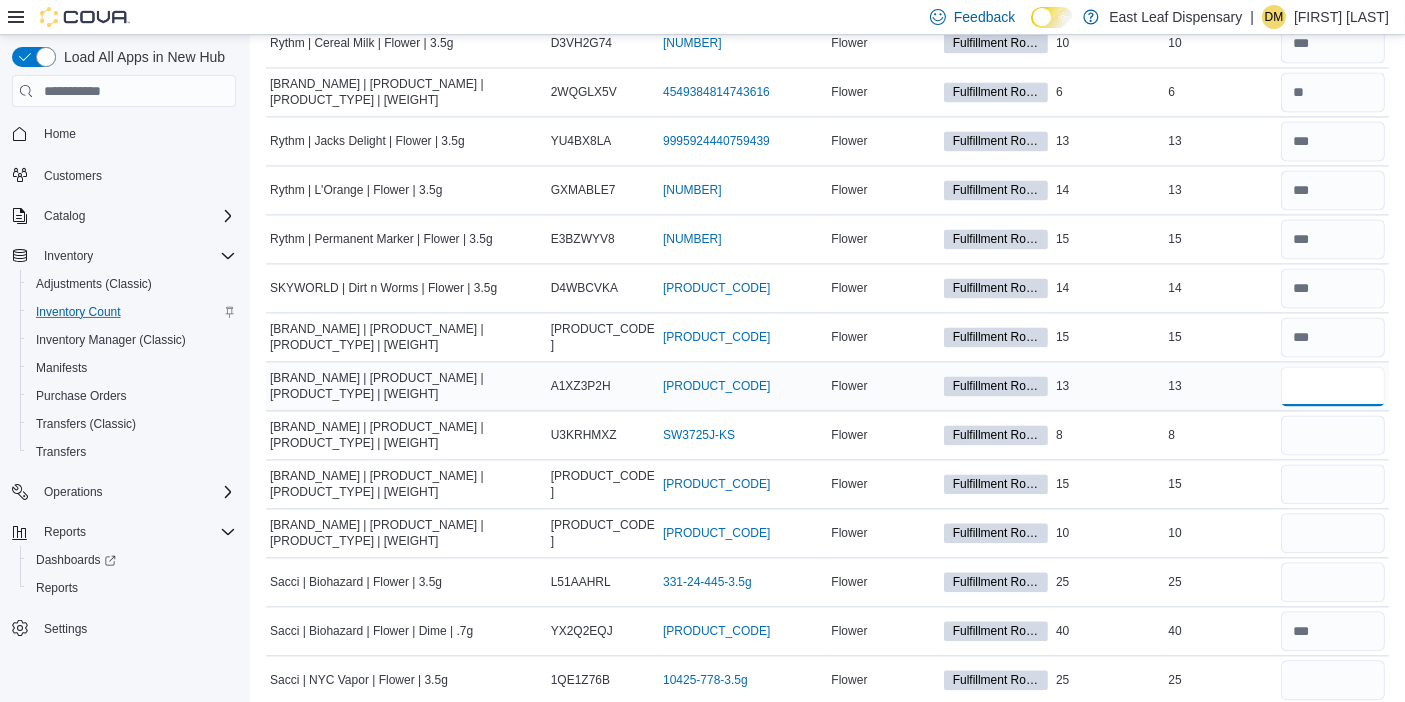 click at bounding box center [1333, 386] 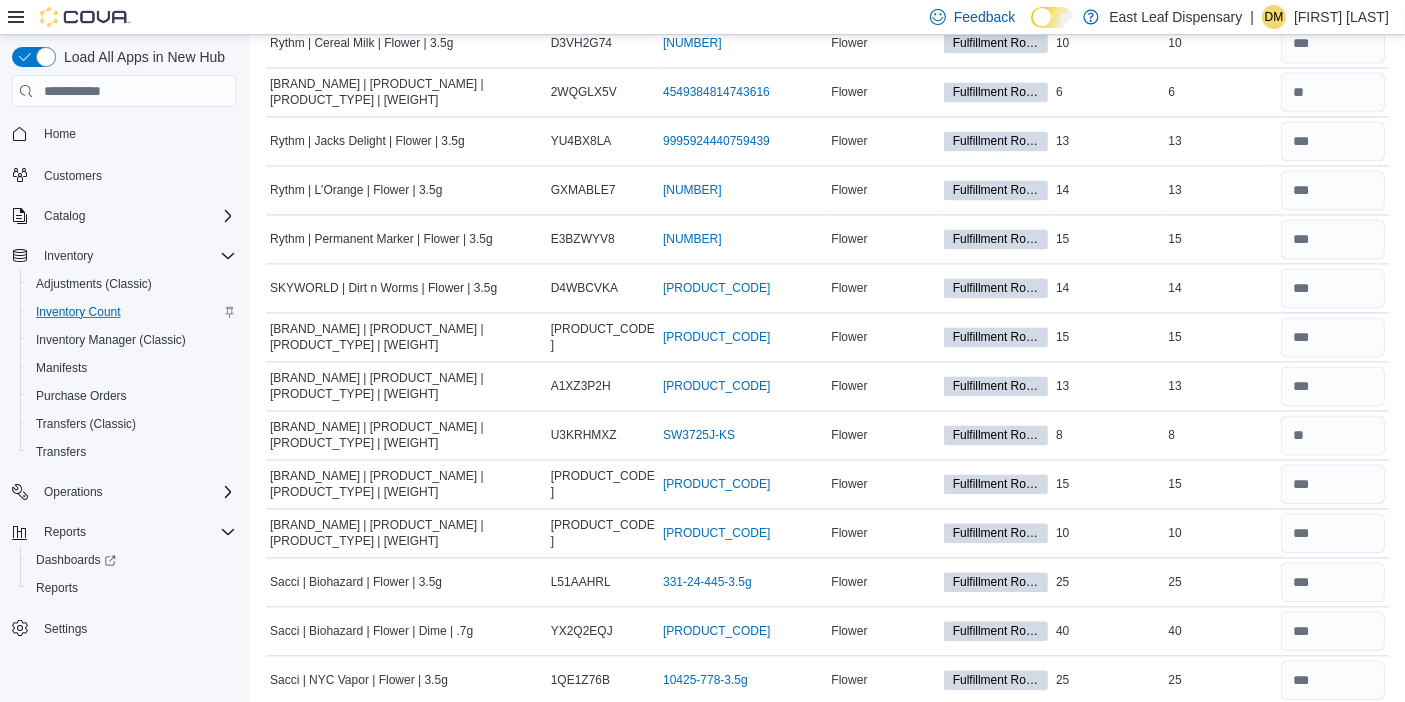 scroll, scrollTop: 4262, scrollLeft: 0, axis: vertical 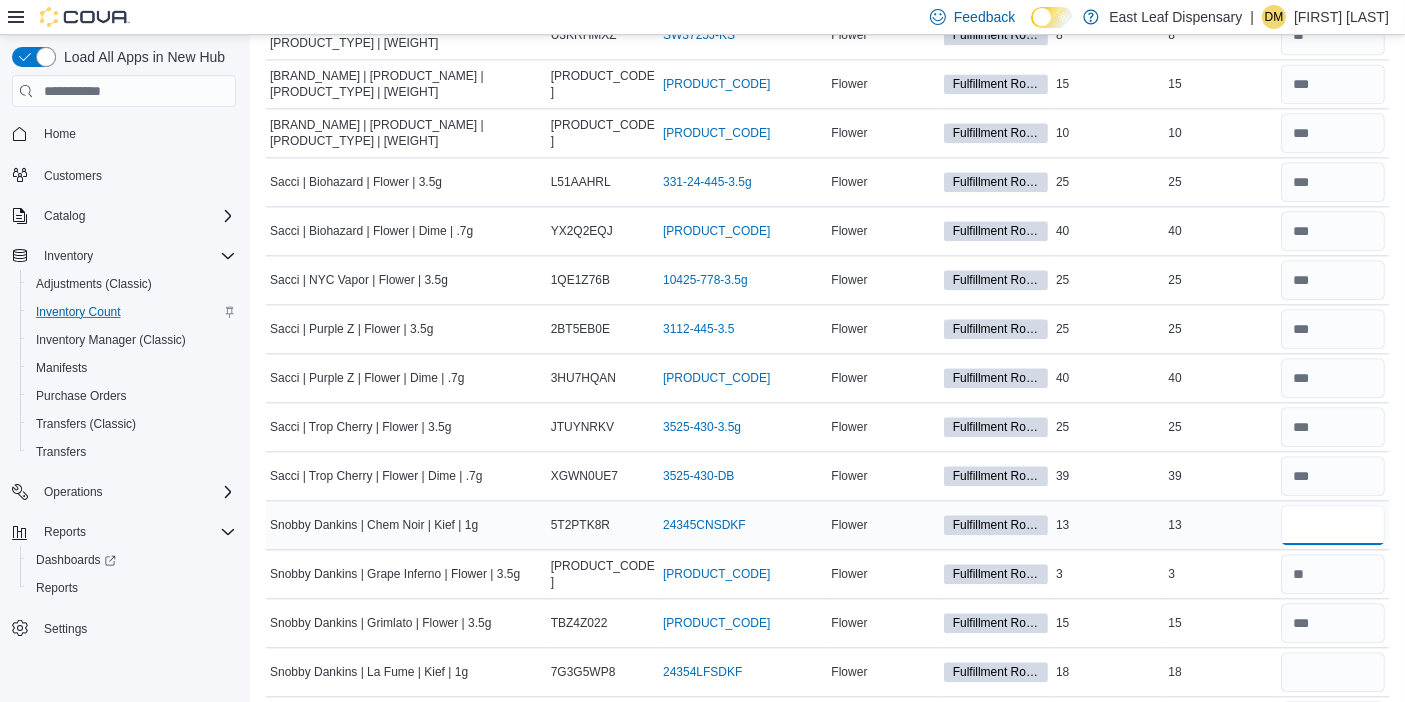 click at bounding box center [1333, 525] 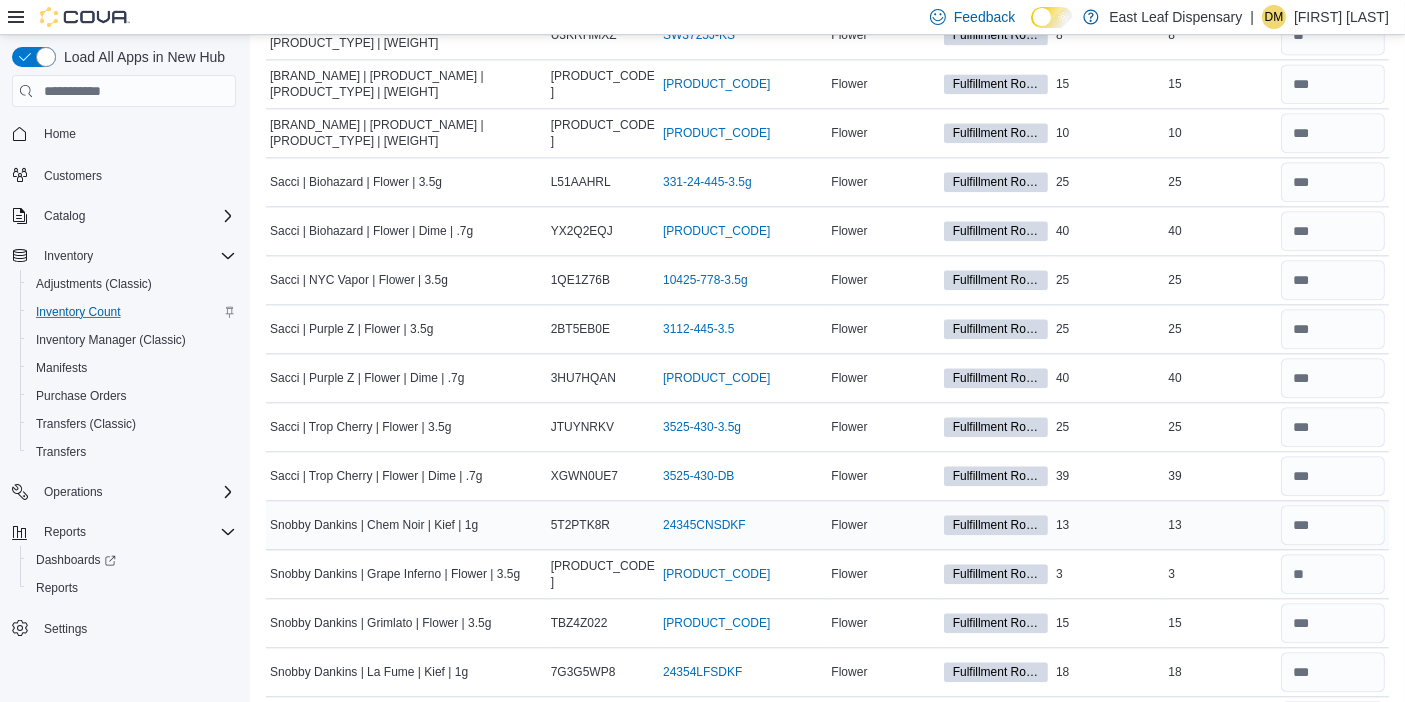 scroll, scrollTop: 5031, scrollLeft: 0, axis: vertical 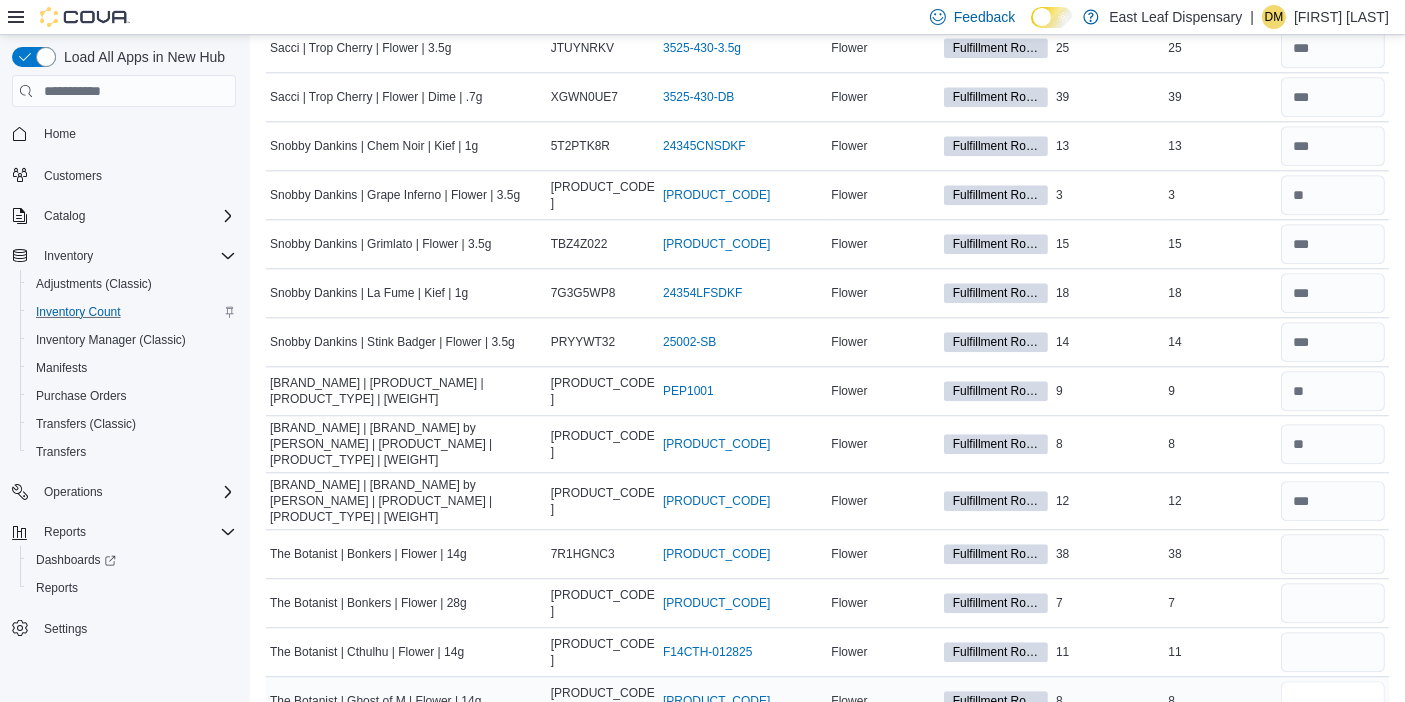 click at bounding box center (1333, 701) 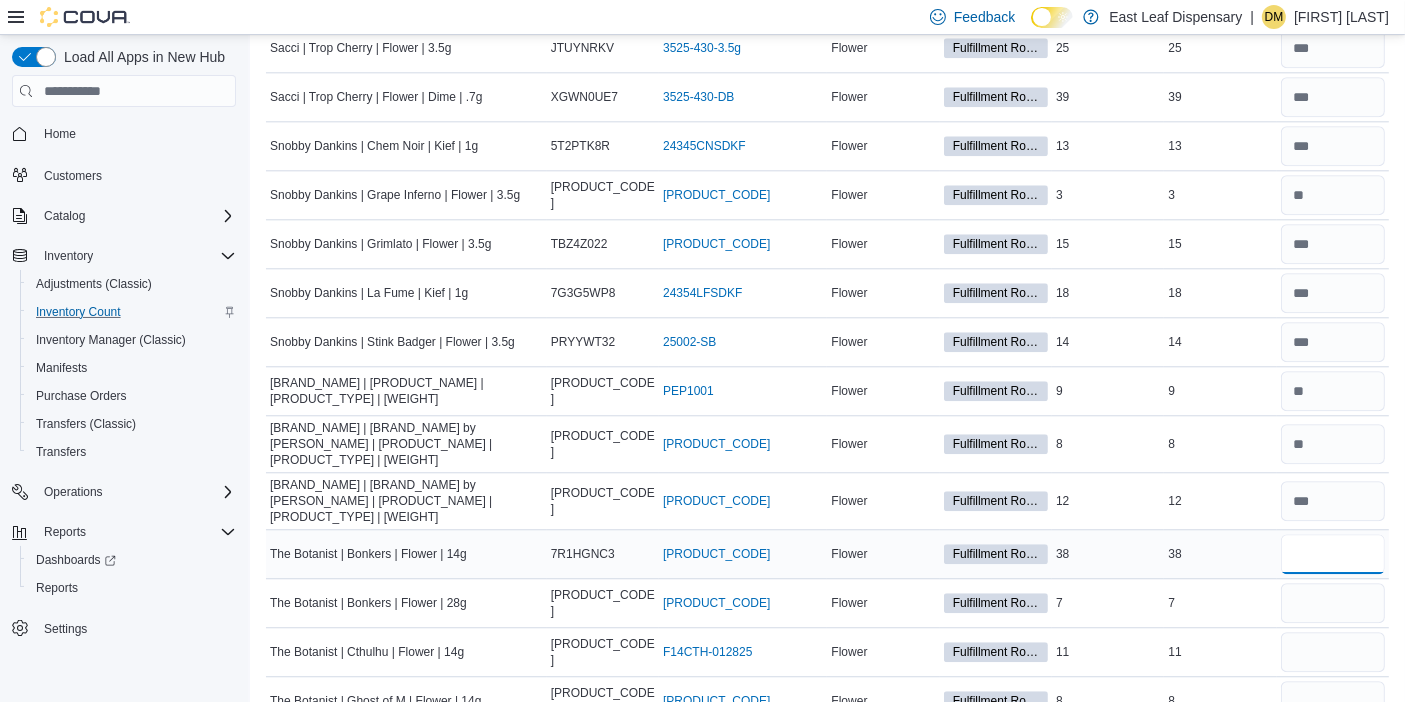 click at bounding box center (1333, 554) 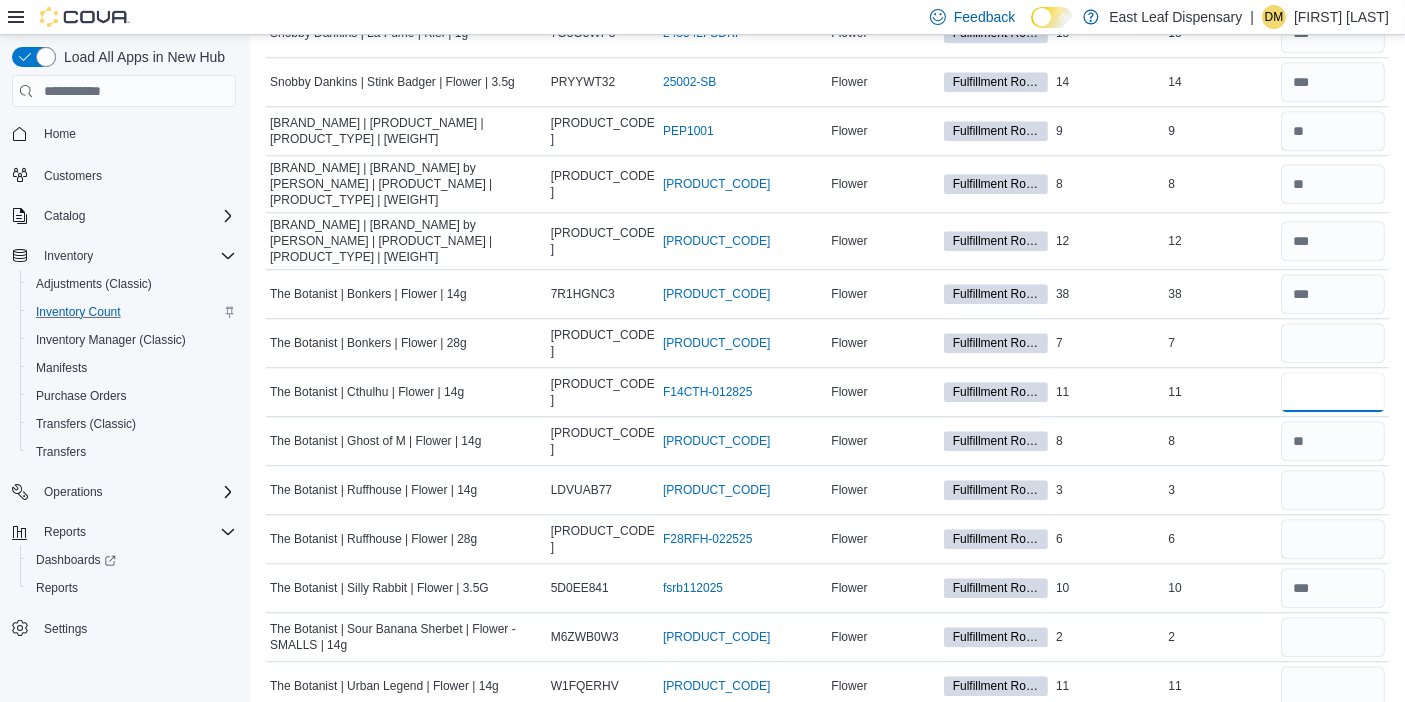scroll, scrollTop: 5305, scrollLeft: 0, axis: vertical 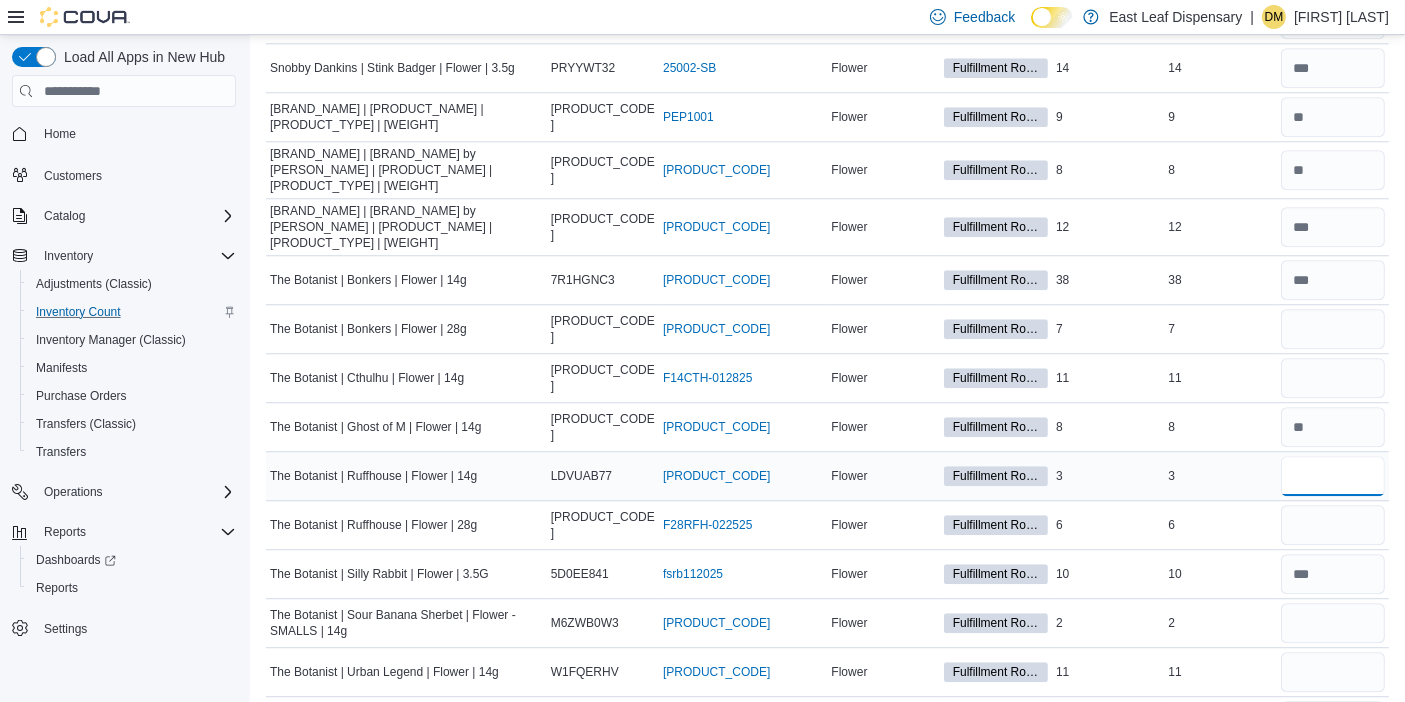 click at bounding box center [1333, 476] 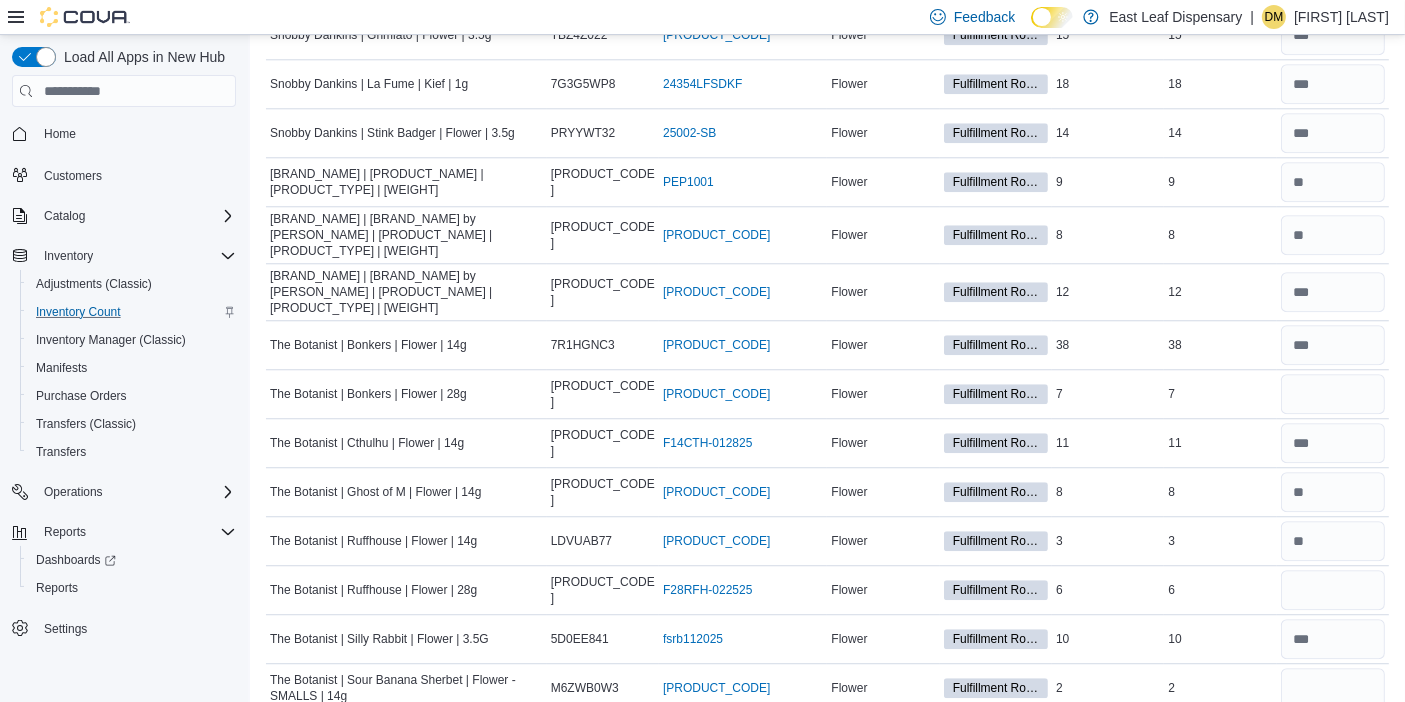 scroll, scrollTop: 5254, scrollLeft: 0, axis: vertical 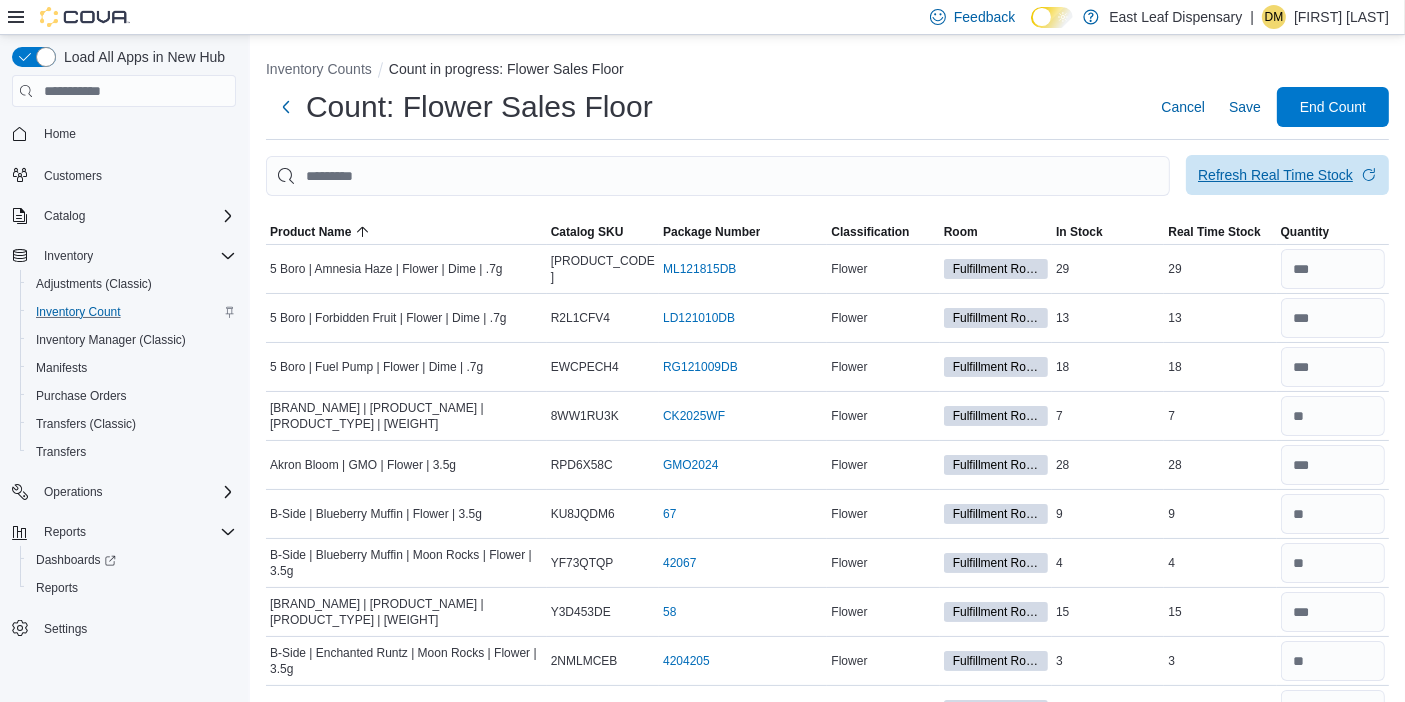 click on "Refresh Real Time Stock" at bounding box center (1287, 175) 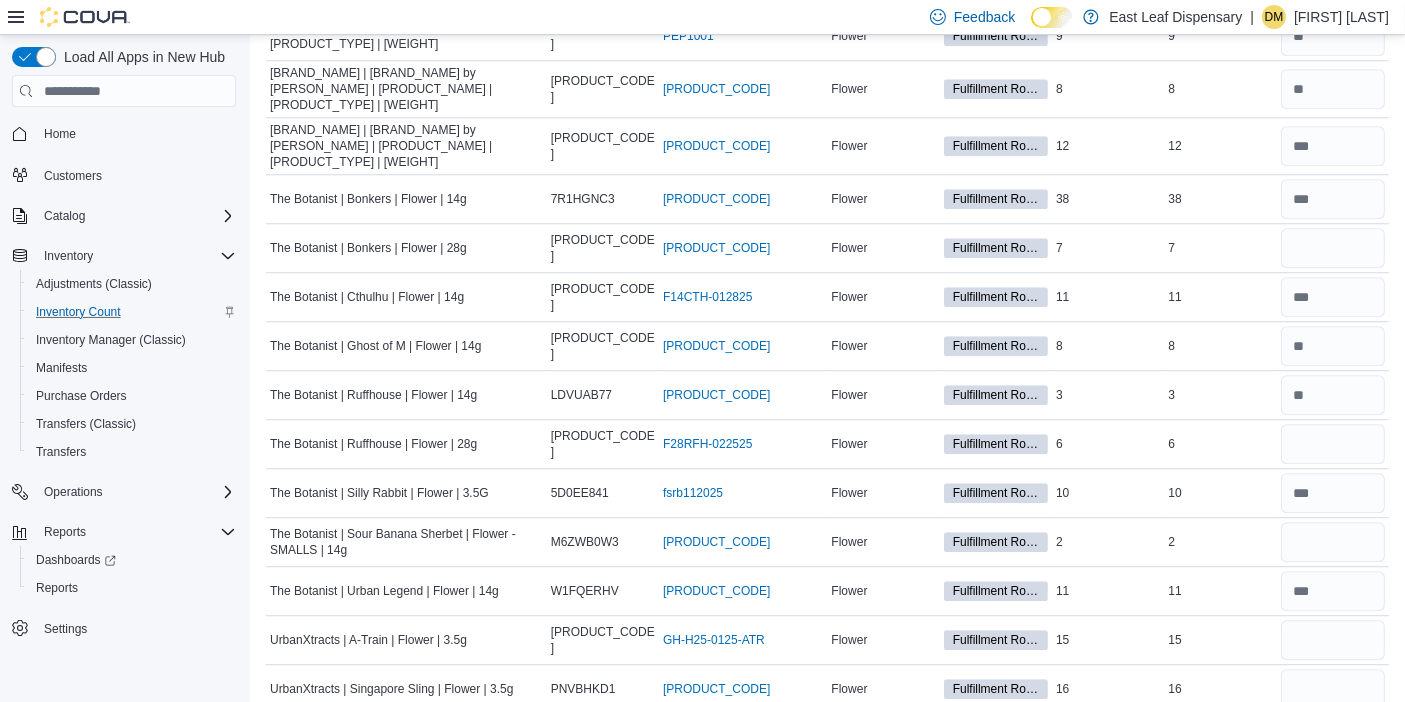 scroll, scrollTop: 5310, scrollLeft: 0, axis: vertical 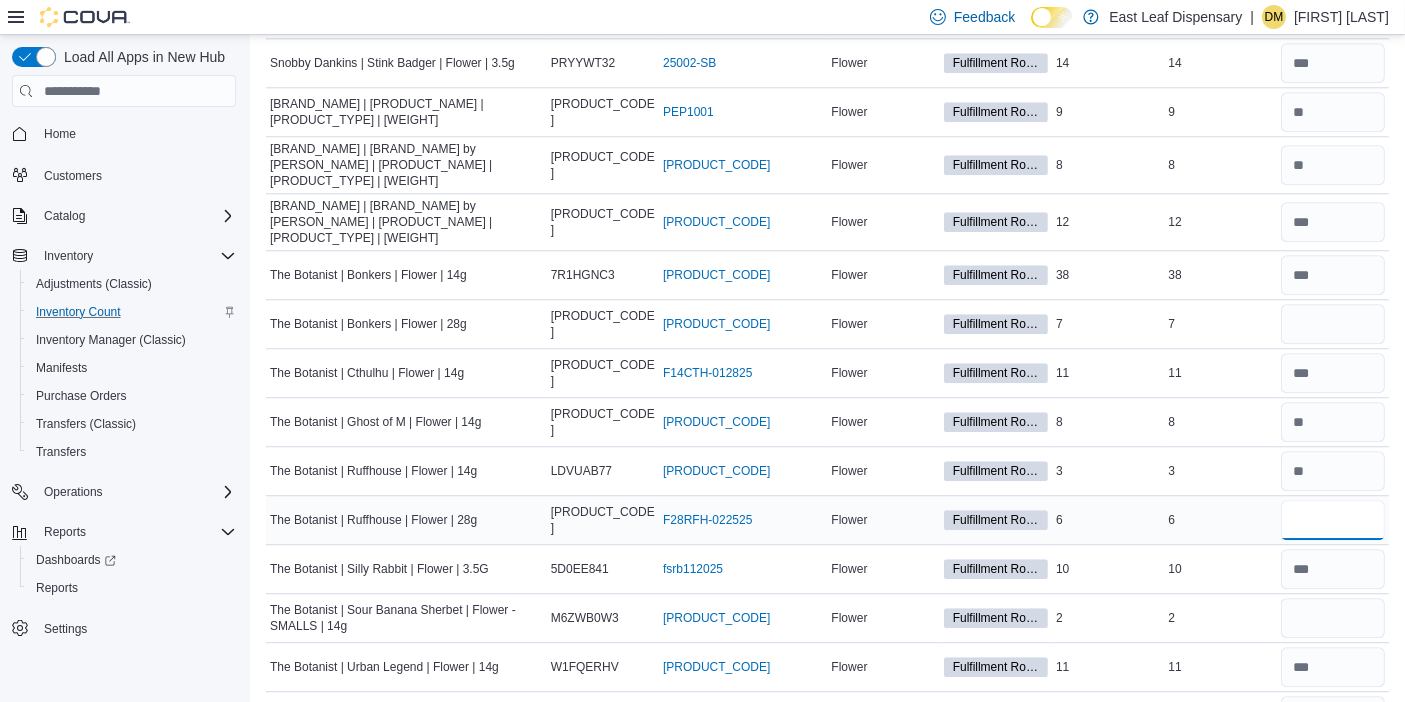 click at bounding box center [1333, 520] 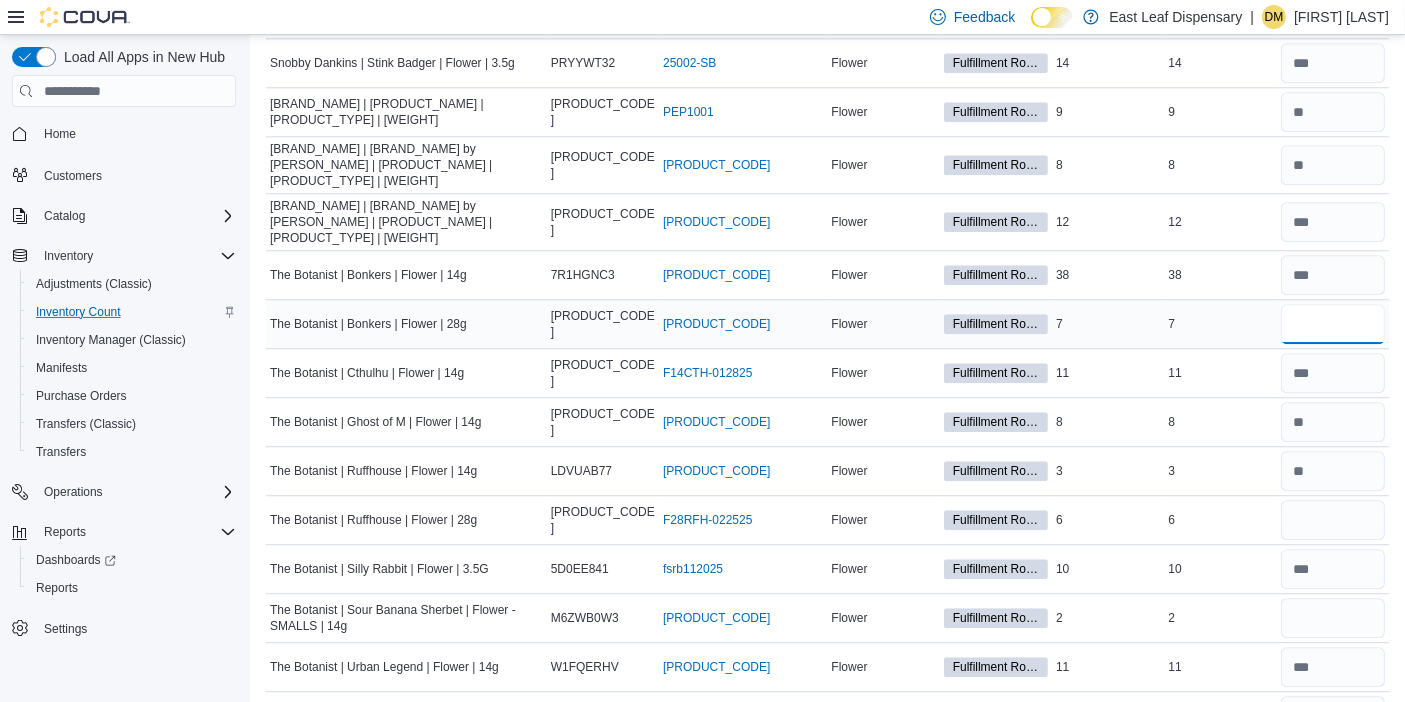 click at bounding box center [1333, 324] 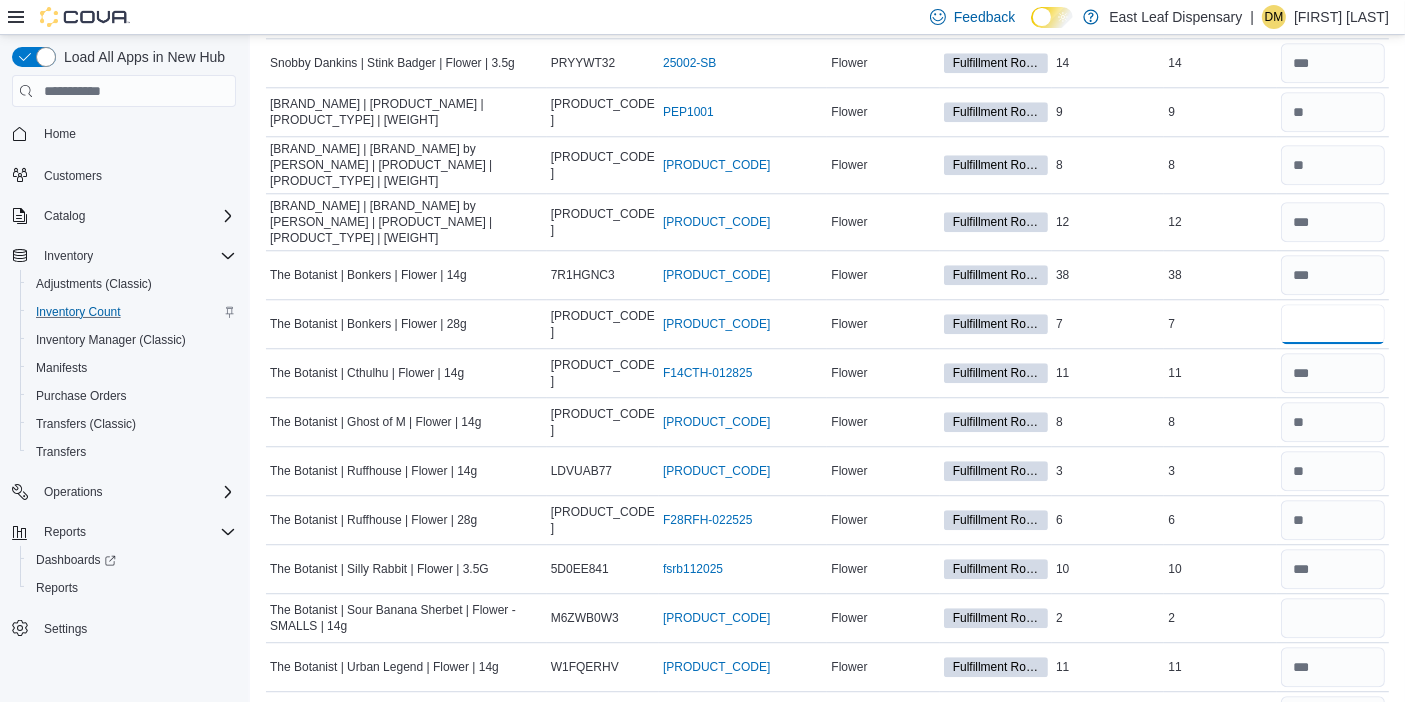 scroll, scrollTop: 5501, scrollLeft: 0, axis: vertical 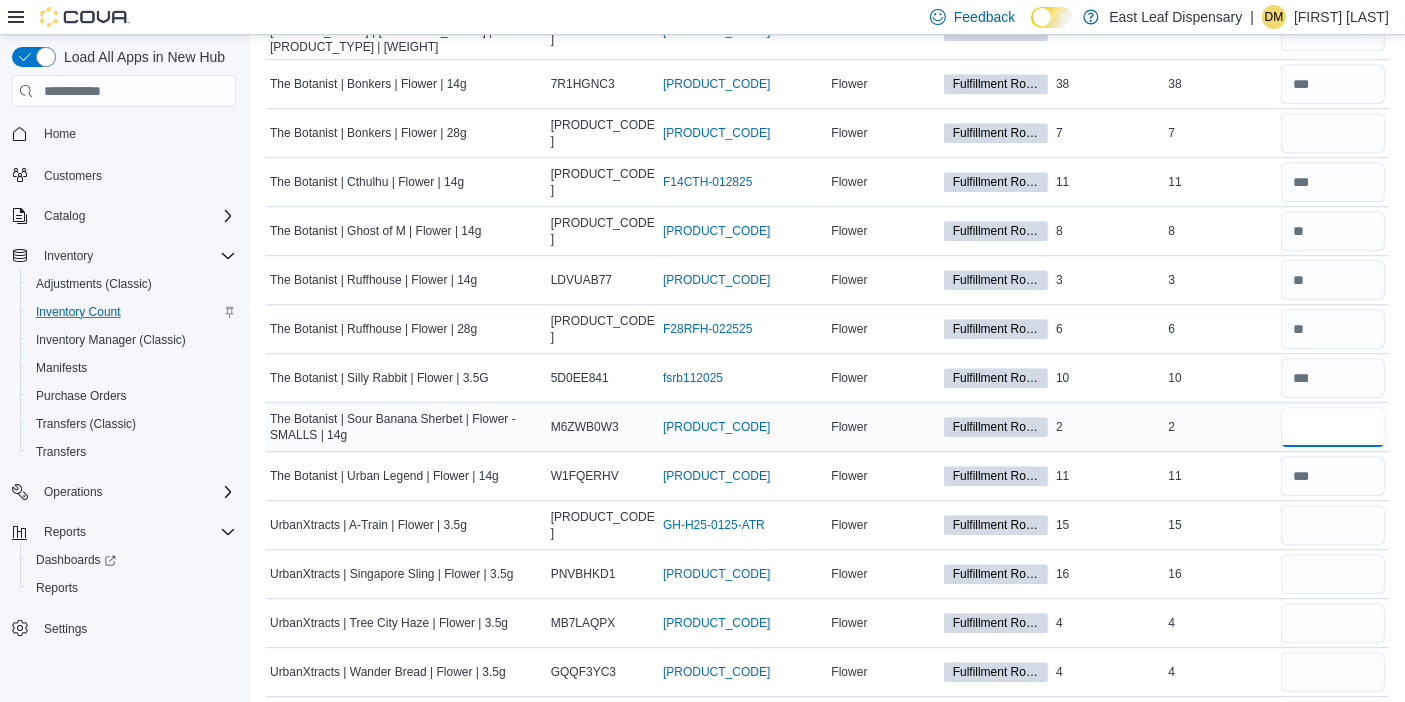 click at bounding box center (1333, 427) 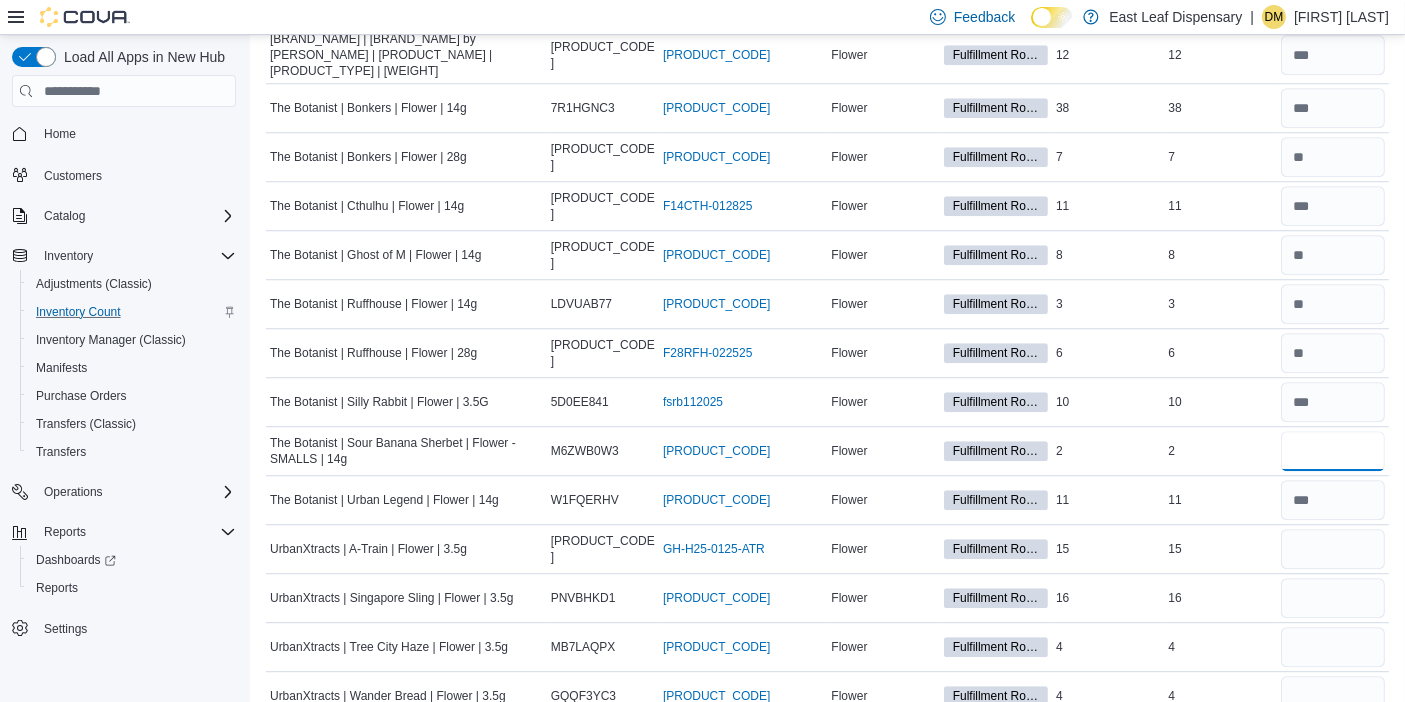 scroll, scrollTop: 5457, scrollLeft: 0, axis: vertical 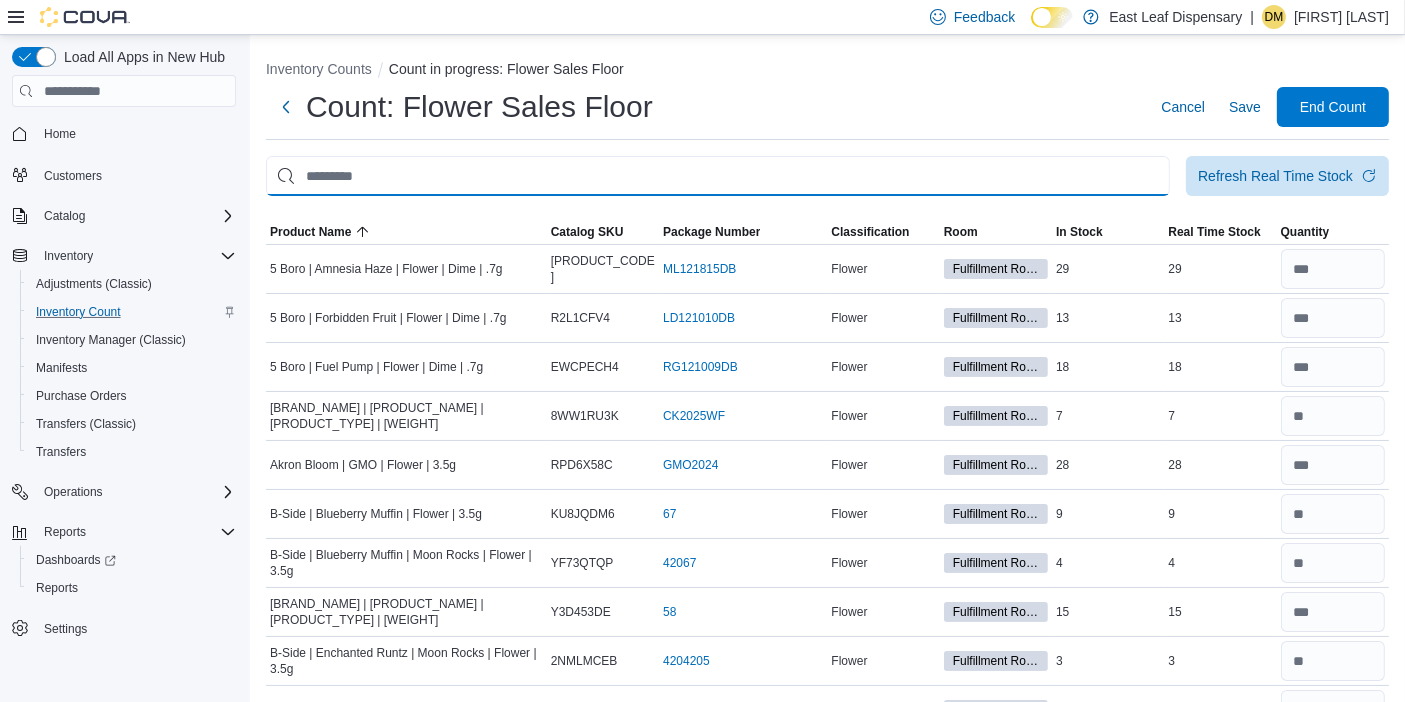 click at bounding box center [718, 176] 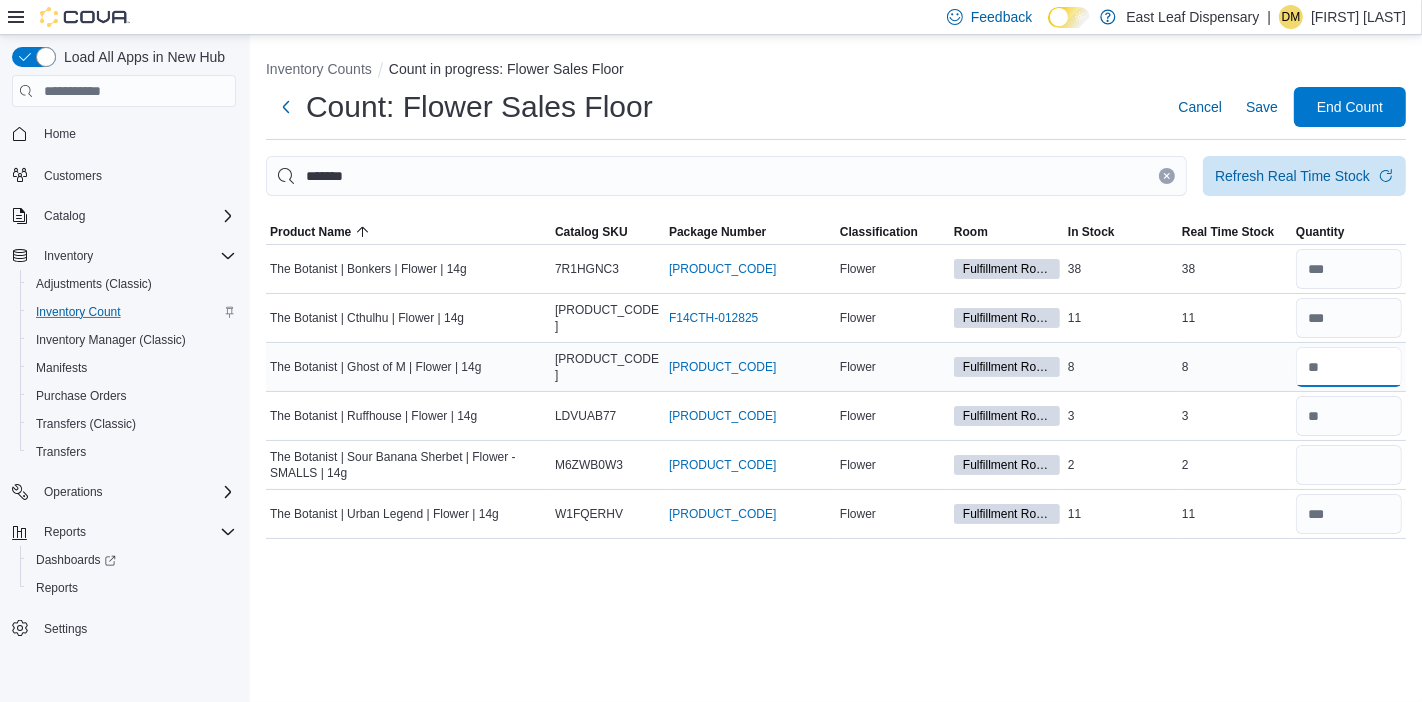 click at bounding box center (1349, 367) 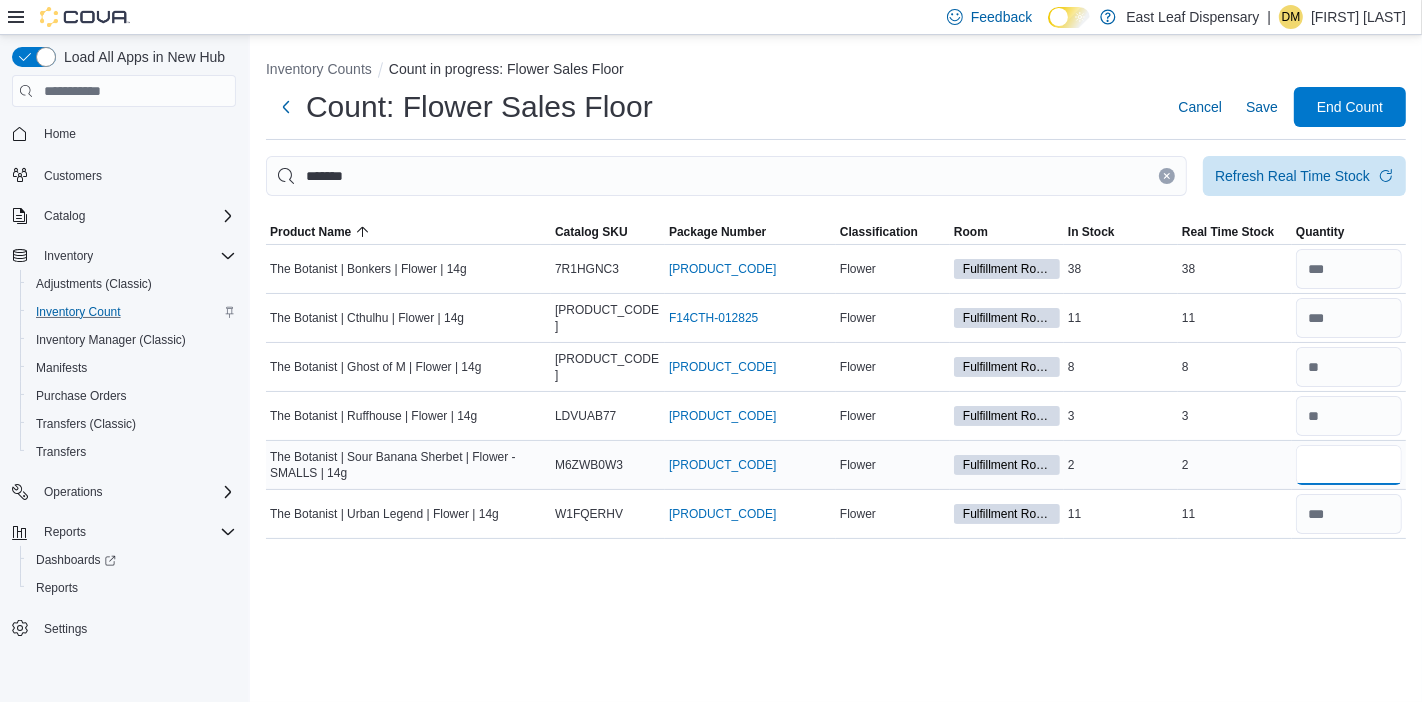 click at bounding box center (1349, 465) 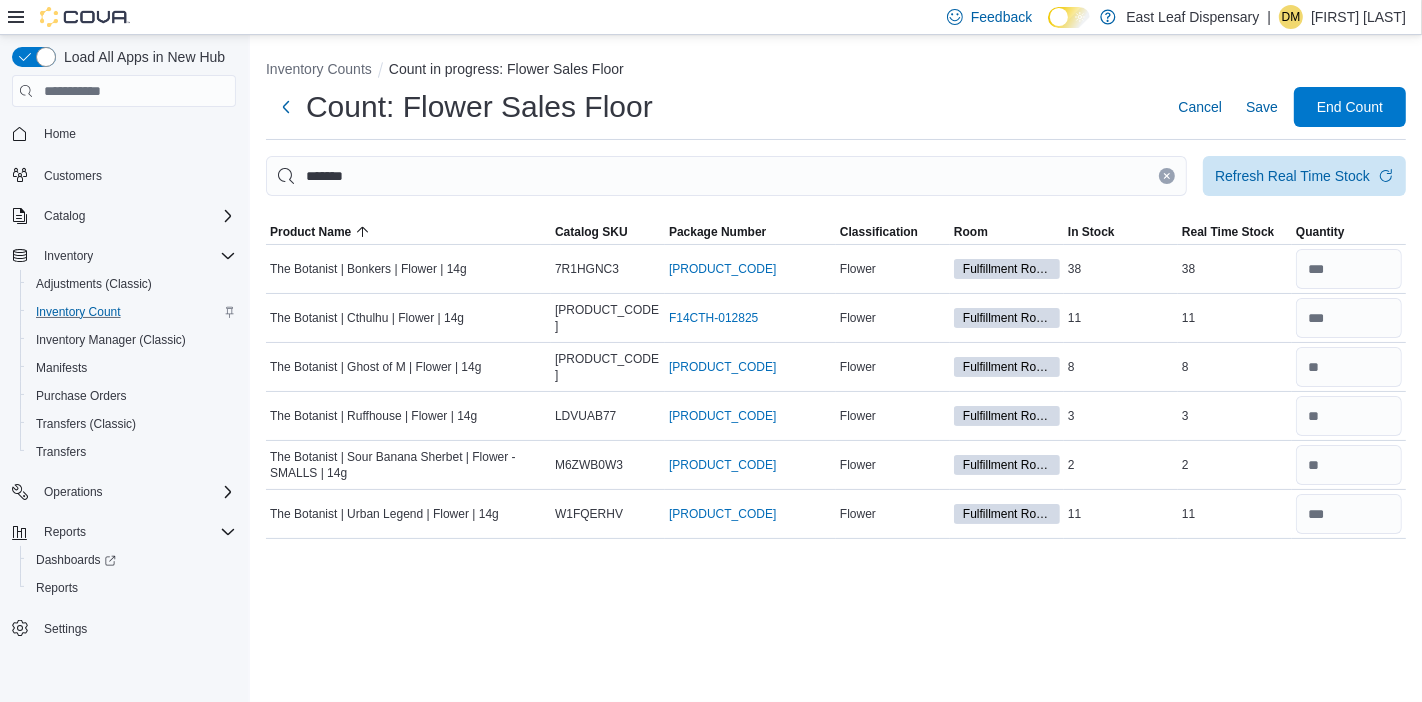click 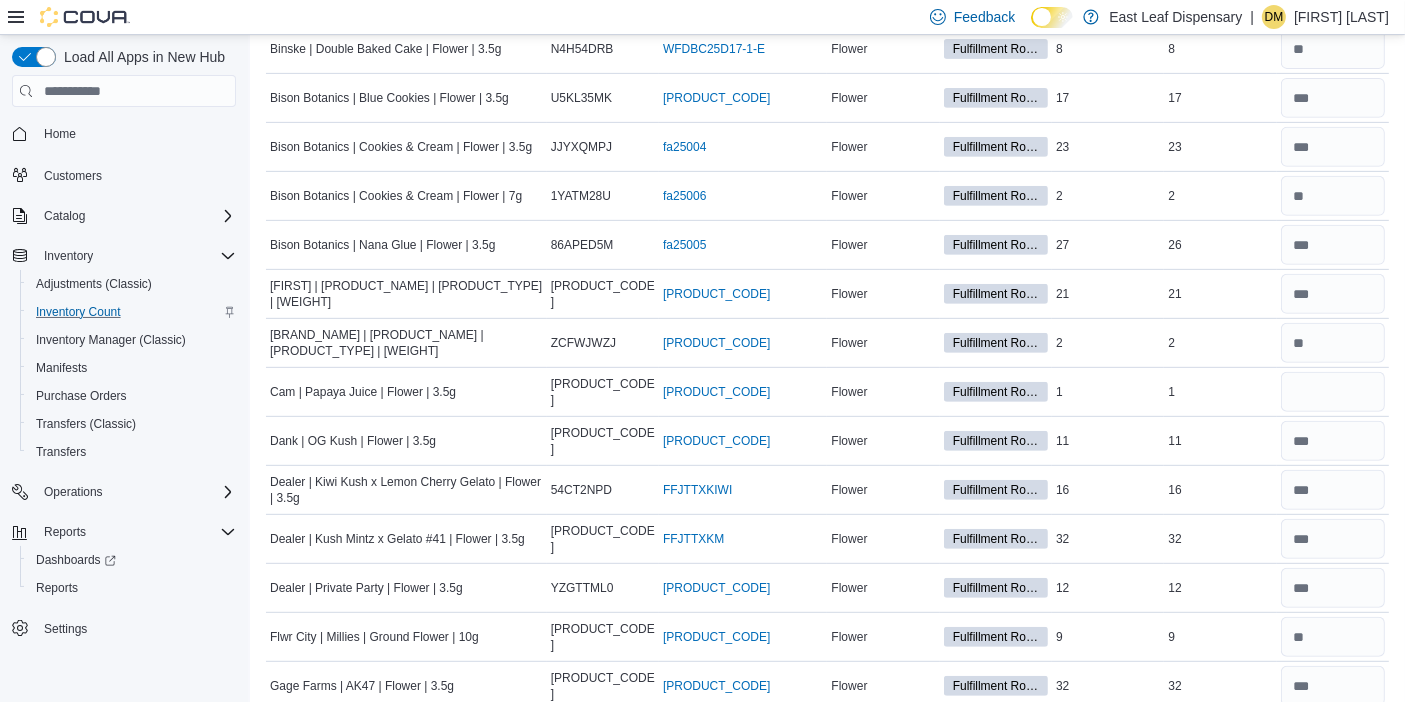 scroll, scrollTop: 898, scrollLeft: 0, axis: vertical 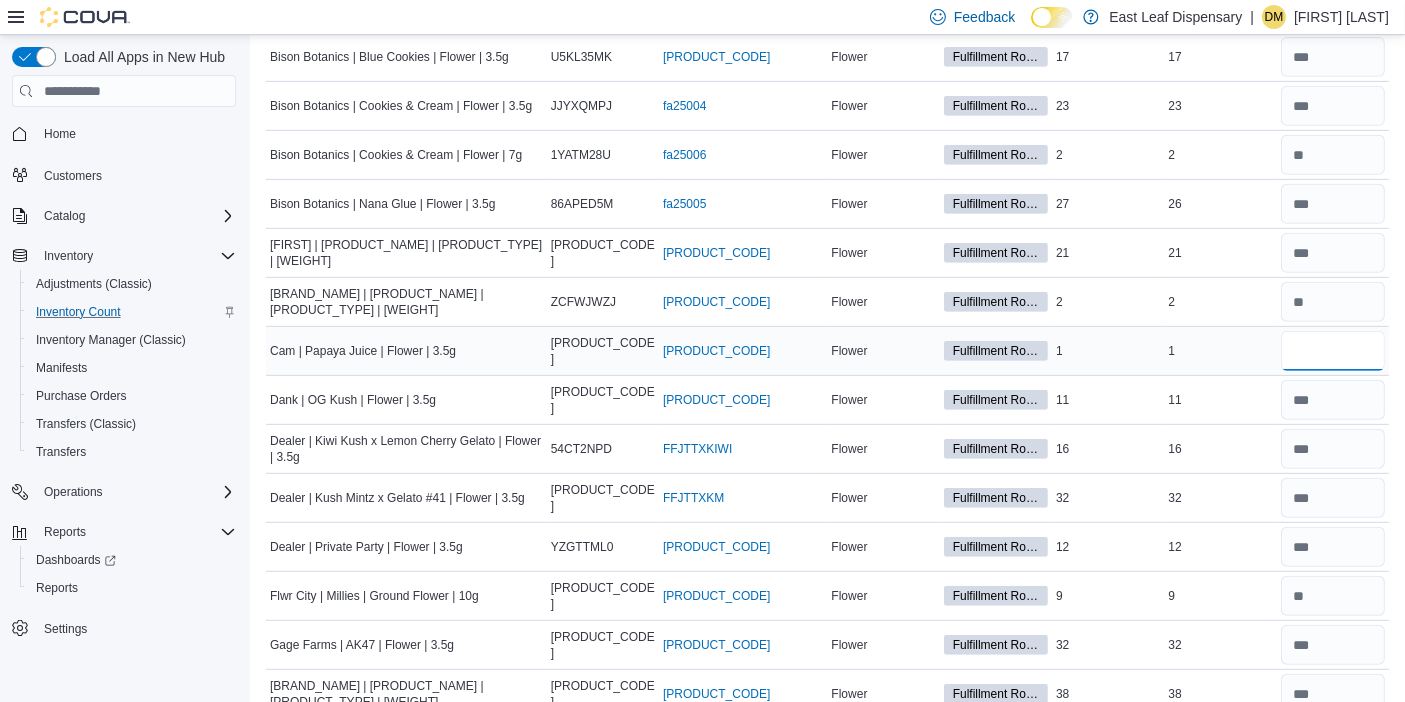 click at bounding box center (1333, 351) 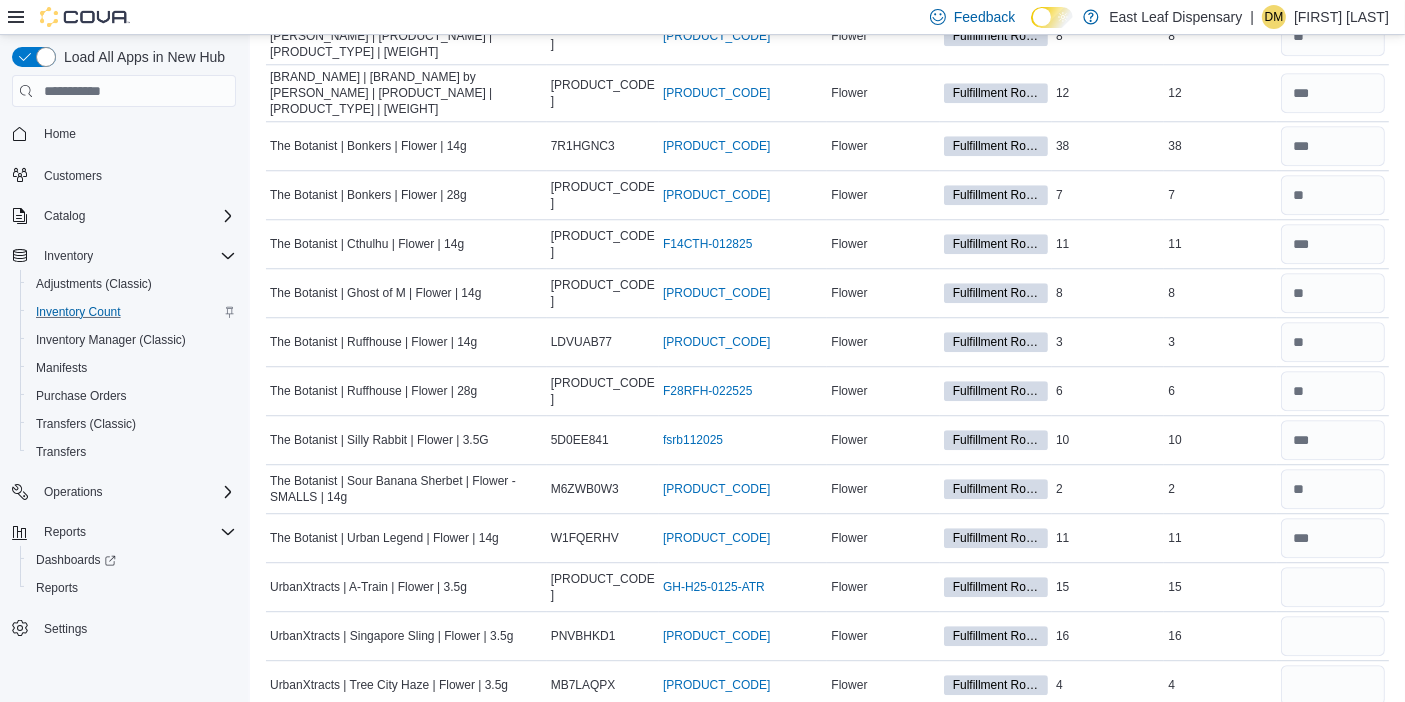 scroll, scrollTop: 5501, scrollLeft: 0, axis: vertical 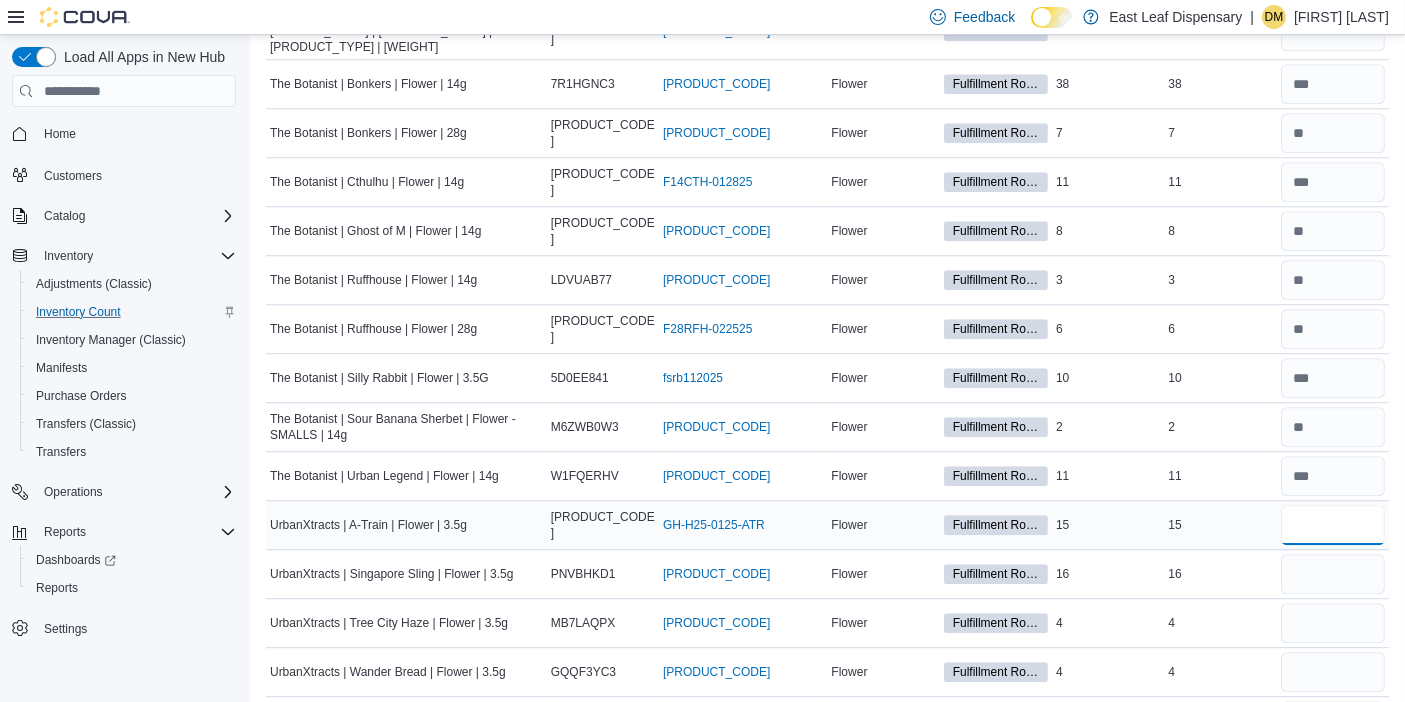 click at bounding box center (1333, 525) 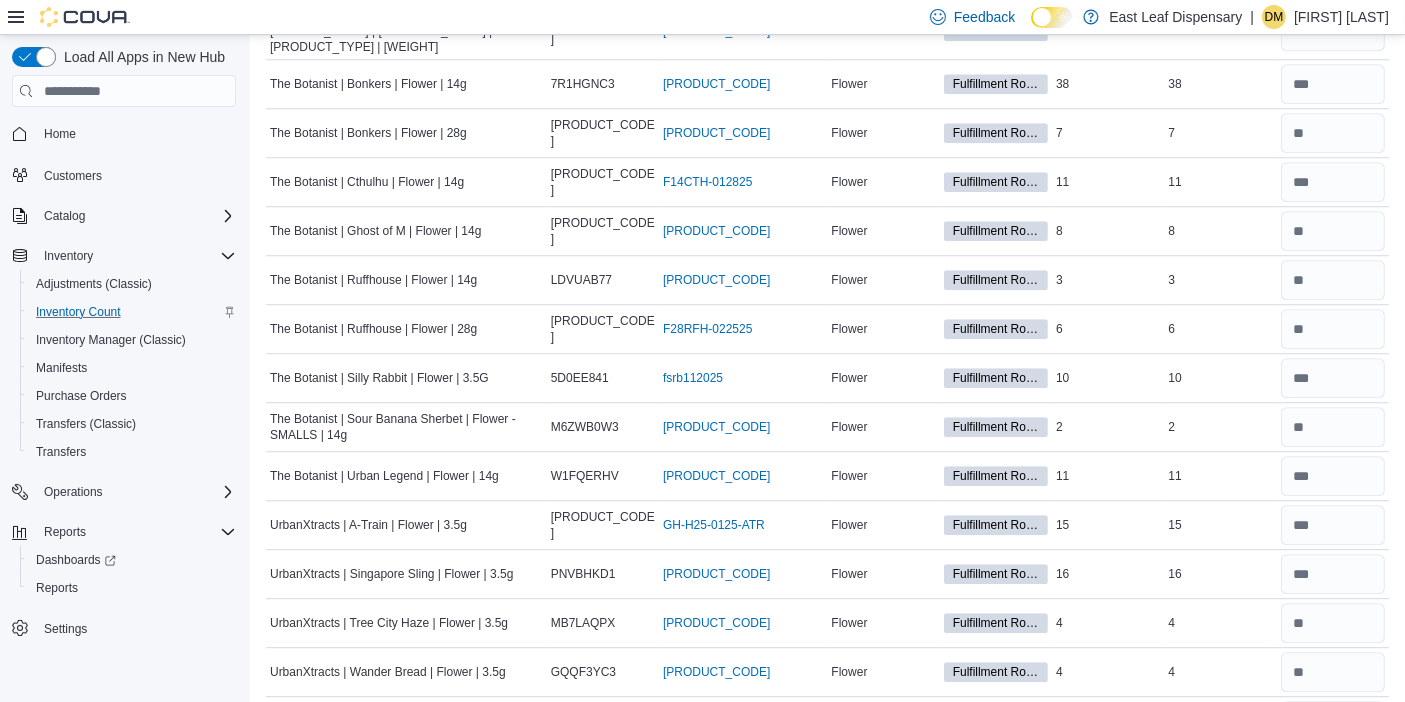 scroll, scrollTop: 5500, scrollLeft: 0, axis: vertical 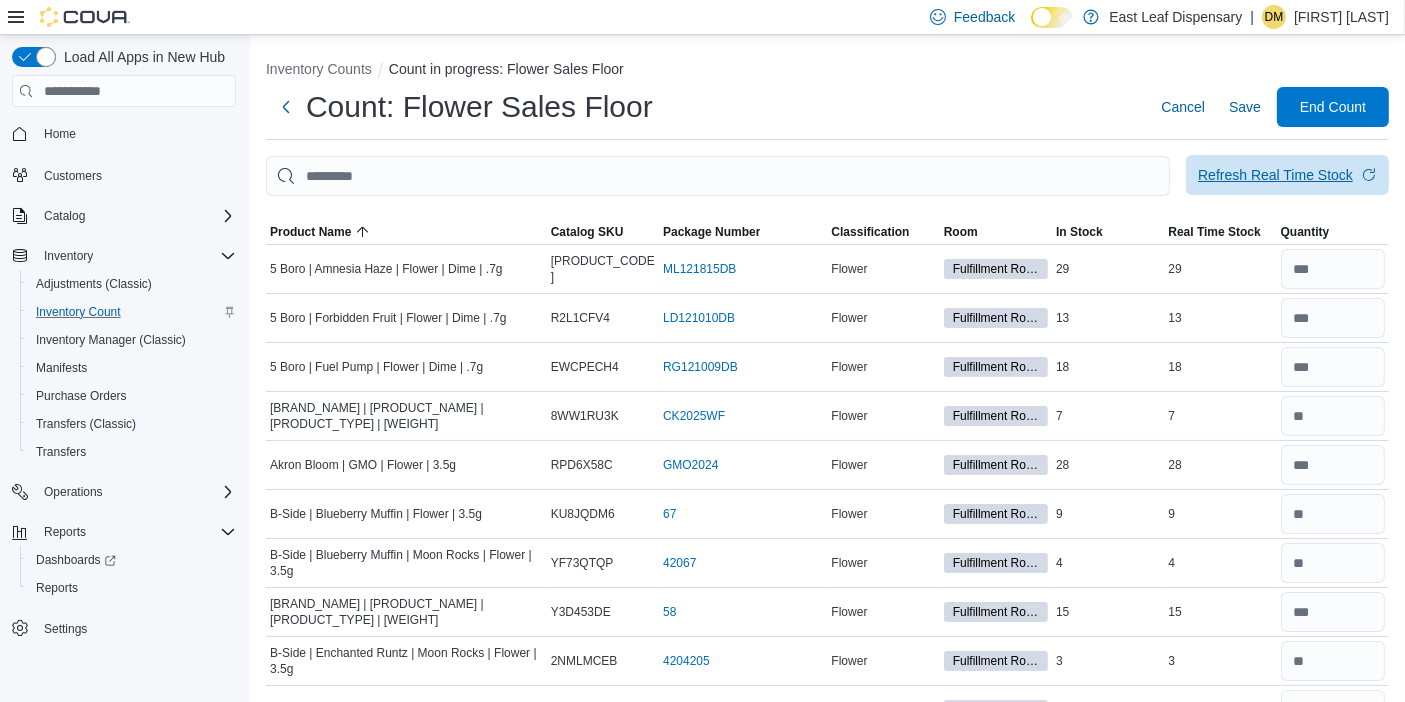 click on "Refresh Real Time Stock" at bounding box center [1287, 175] 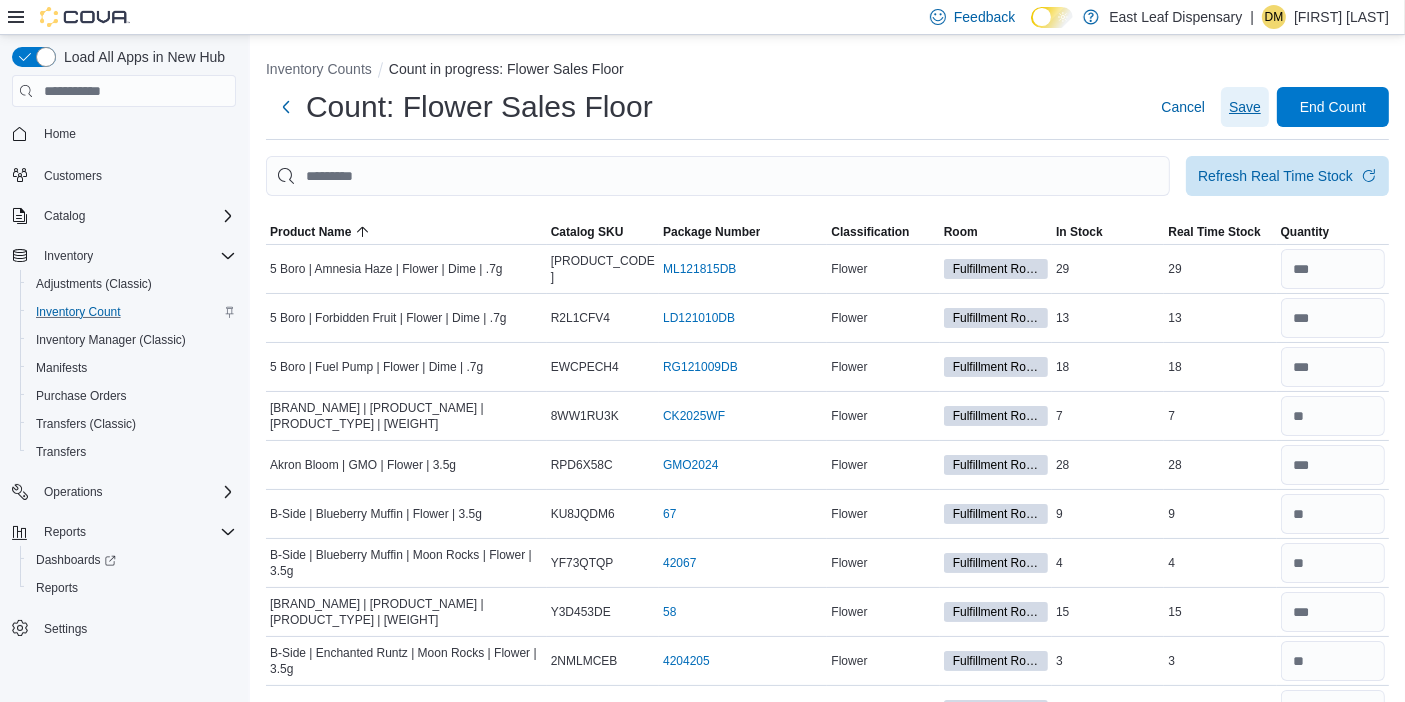 click on "Save" at bounding box center [1245, 107] 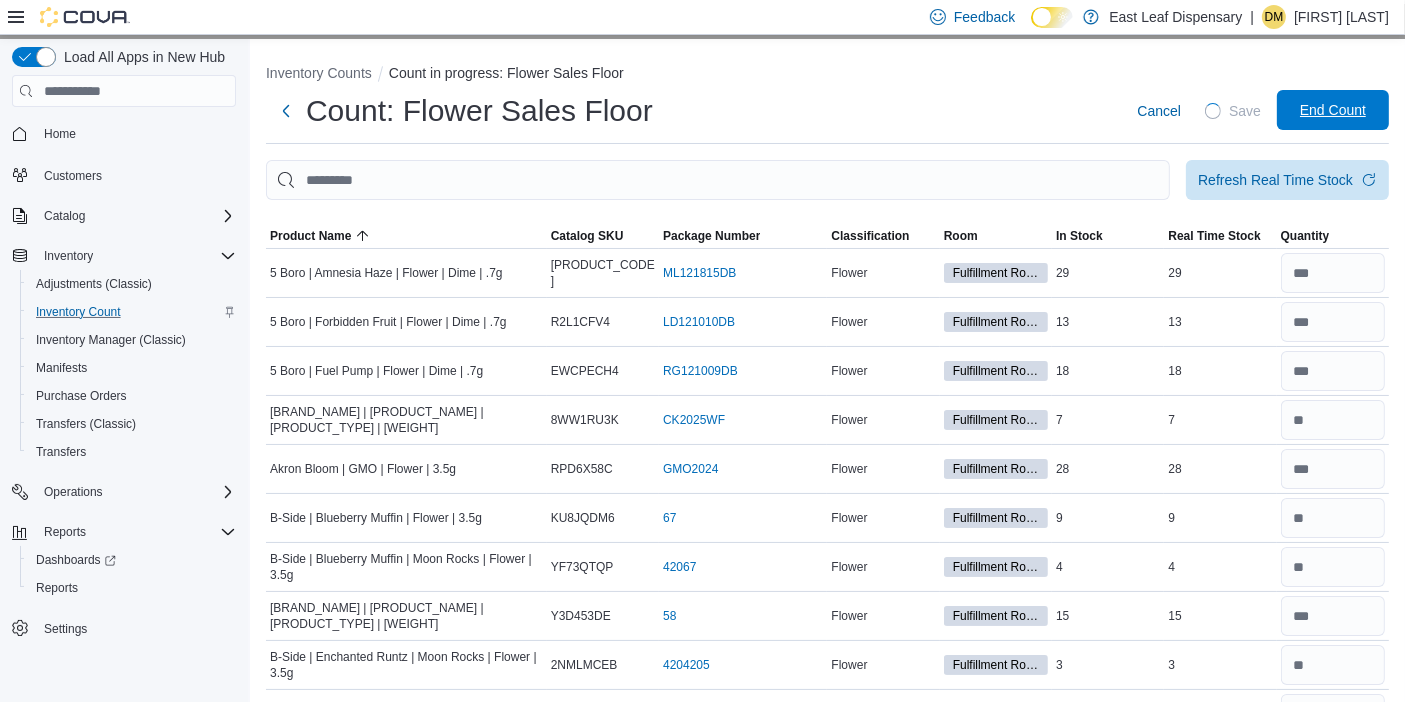 click on "End Count" at bounding box center [1333, 110] 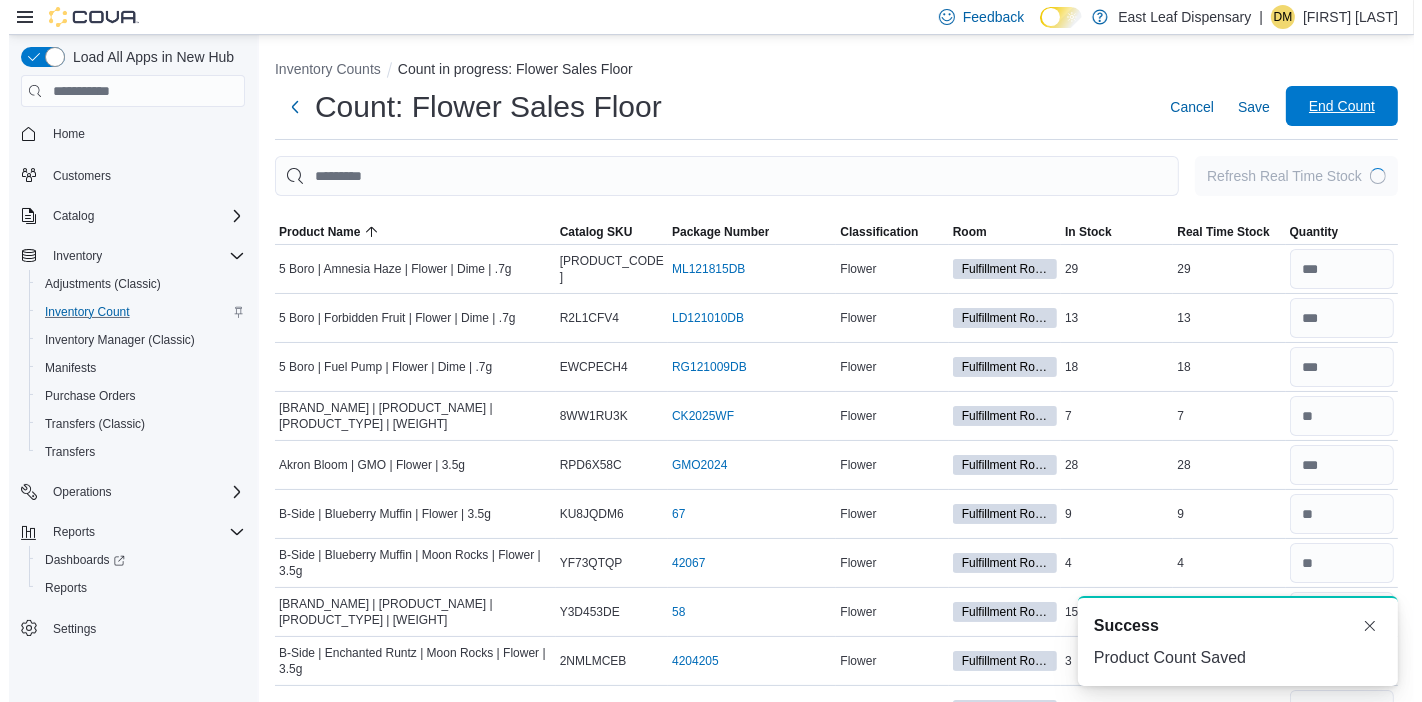 scroll, scrollTop: 0, scrollLeft: 0, axis: both 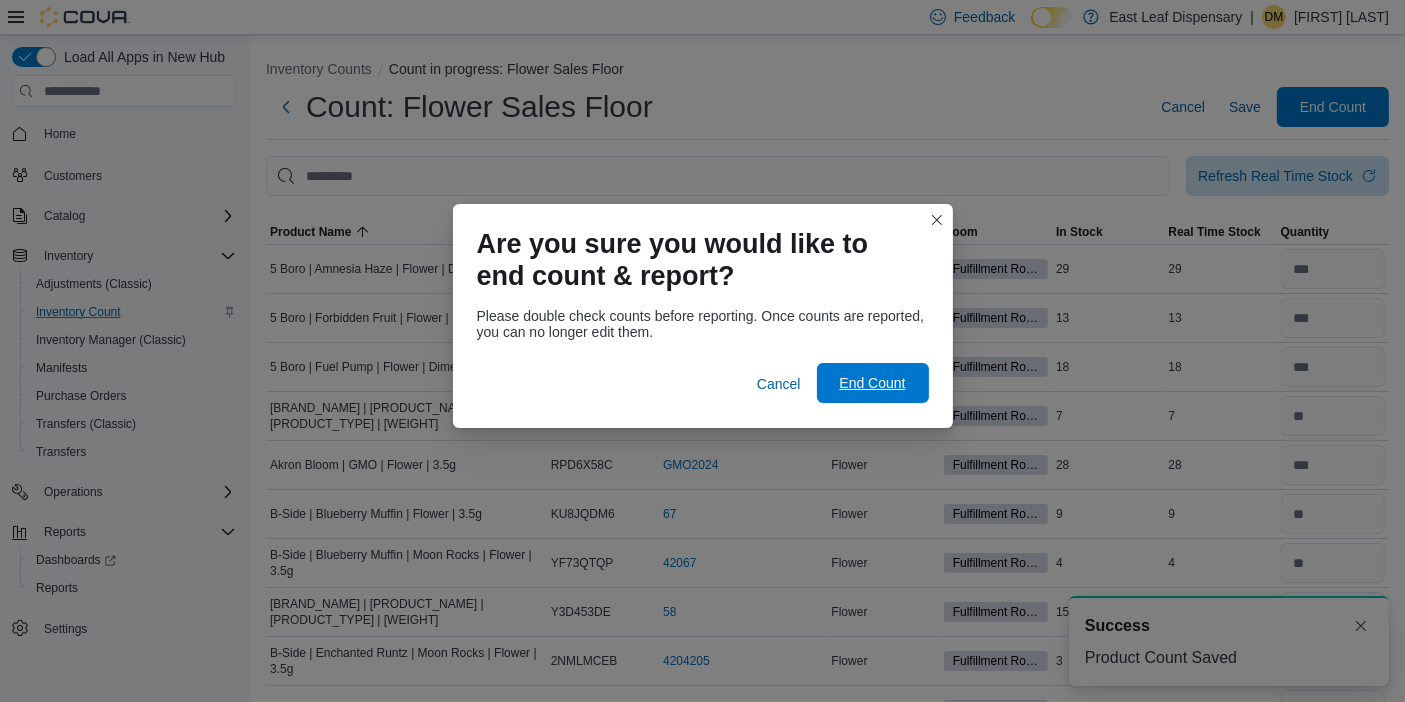 click on "End Count" at bounding box center [872, 383] 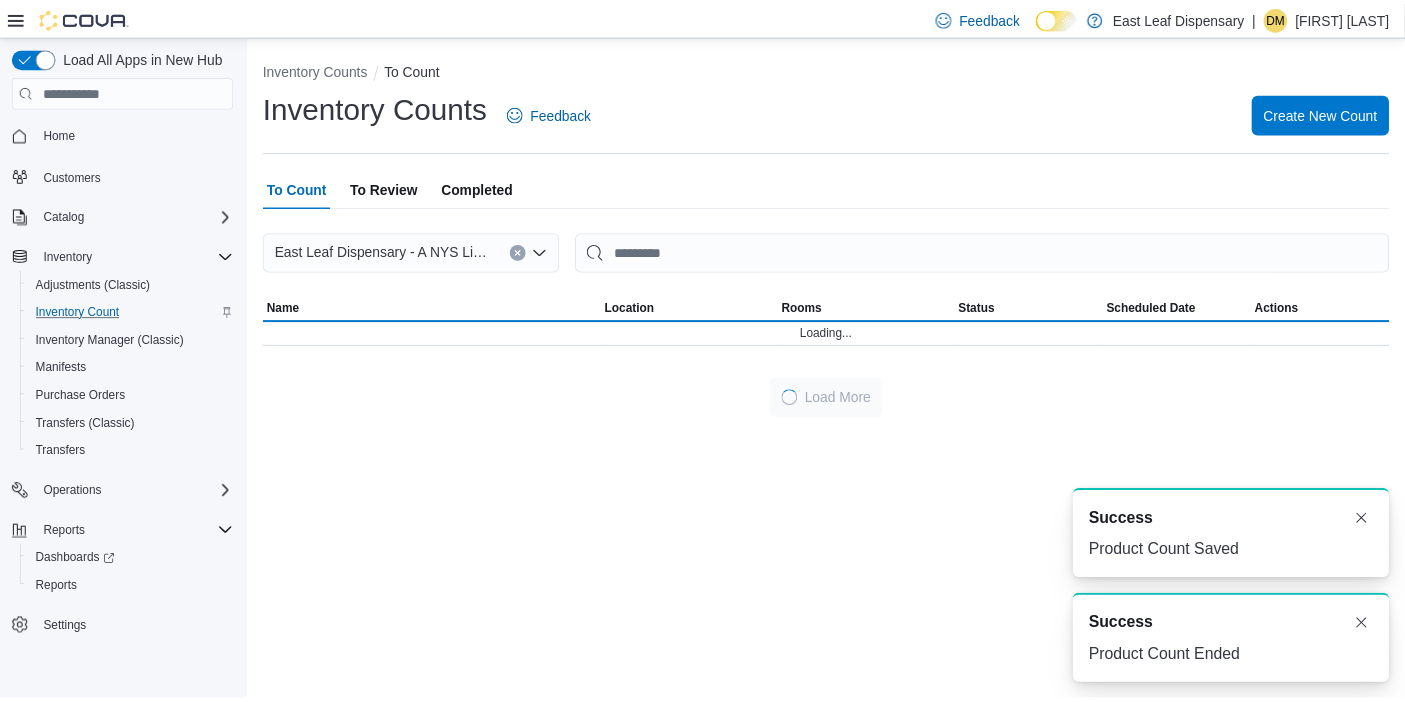 scroll, scrollTop: 0, scrollLeft: 0, axis: both 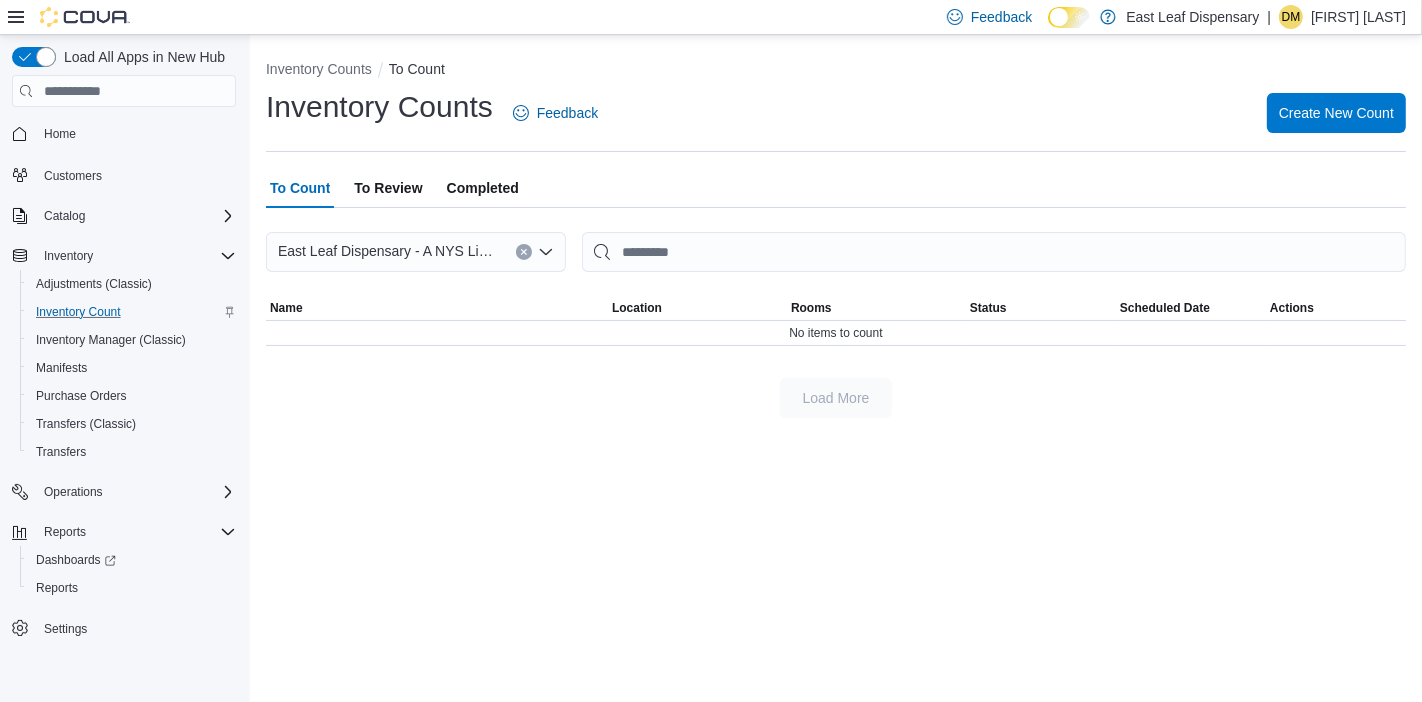 click on "To Review" at bounding box center [388, 188] 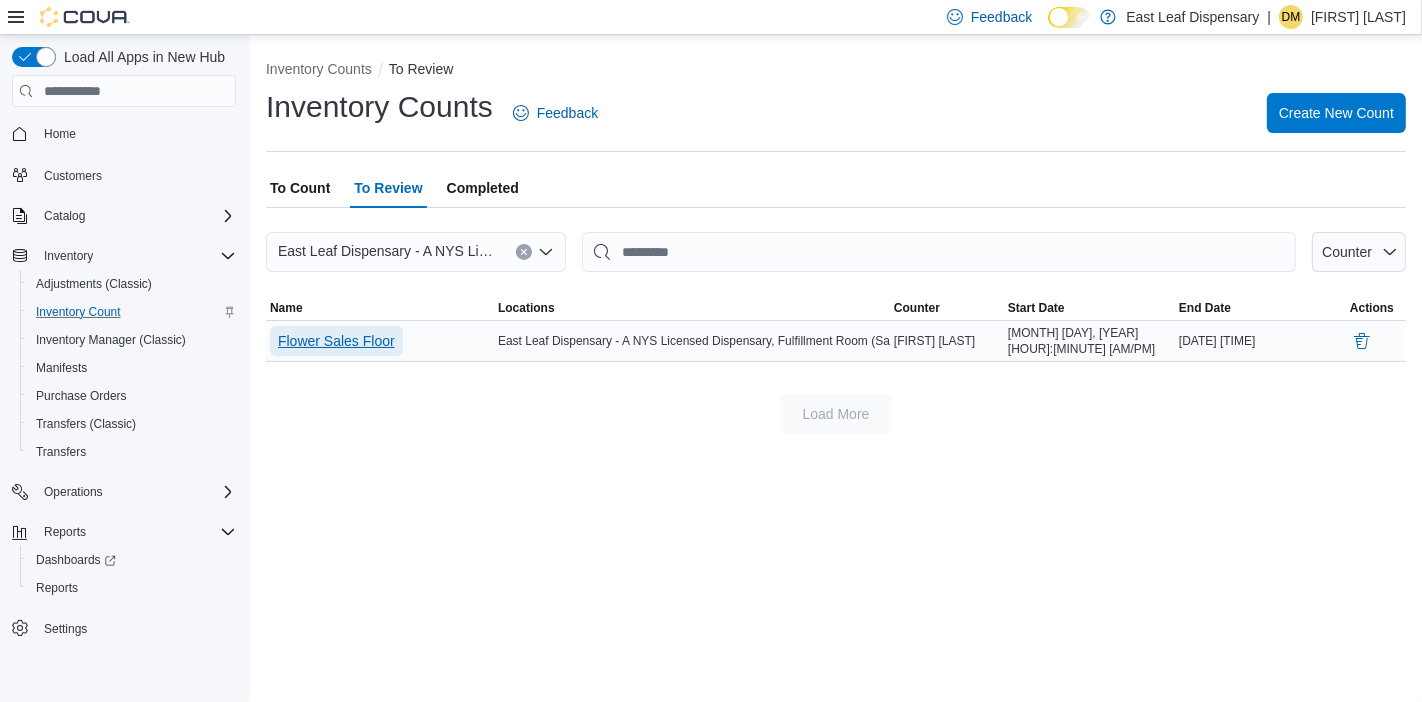 click on "Flower Sales Floor" at bounding box center [336, 341] 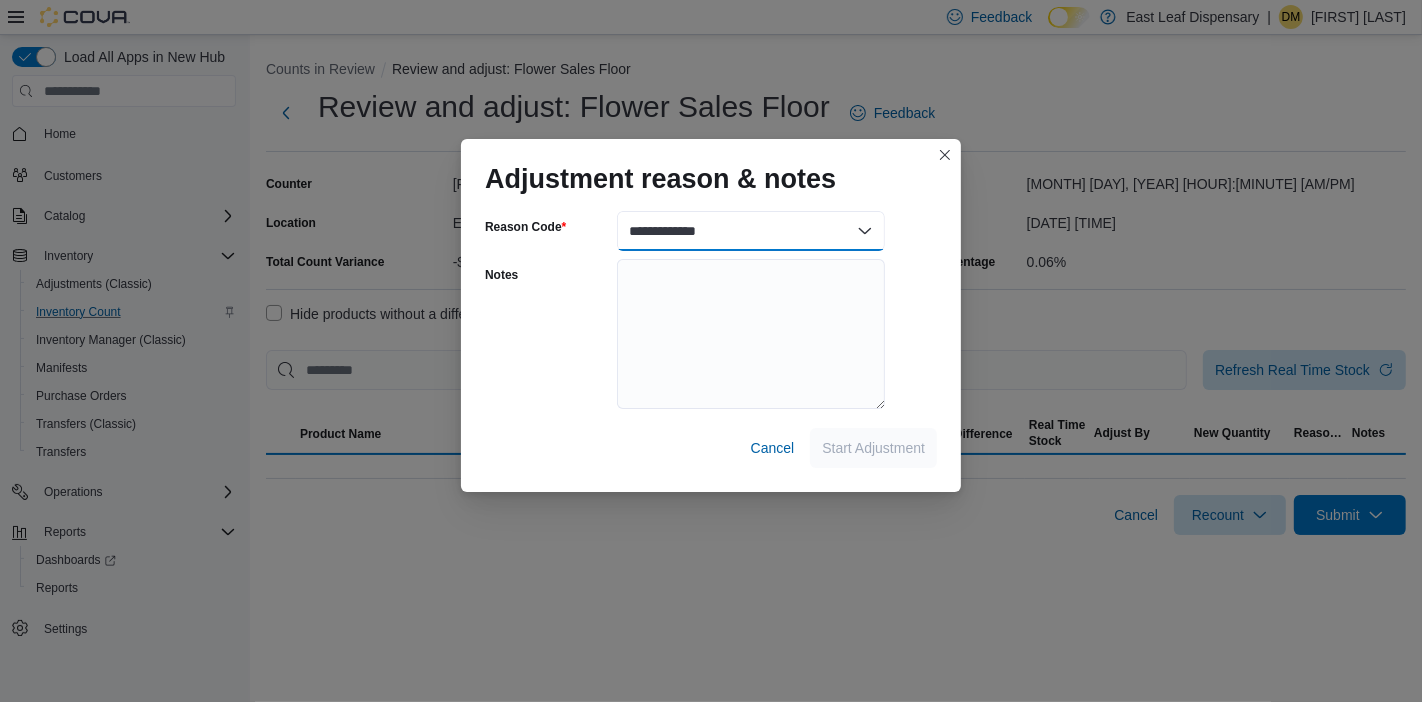 click on "**********" at bounding box center [751, 231] 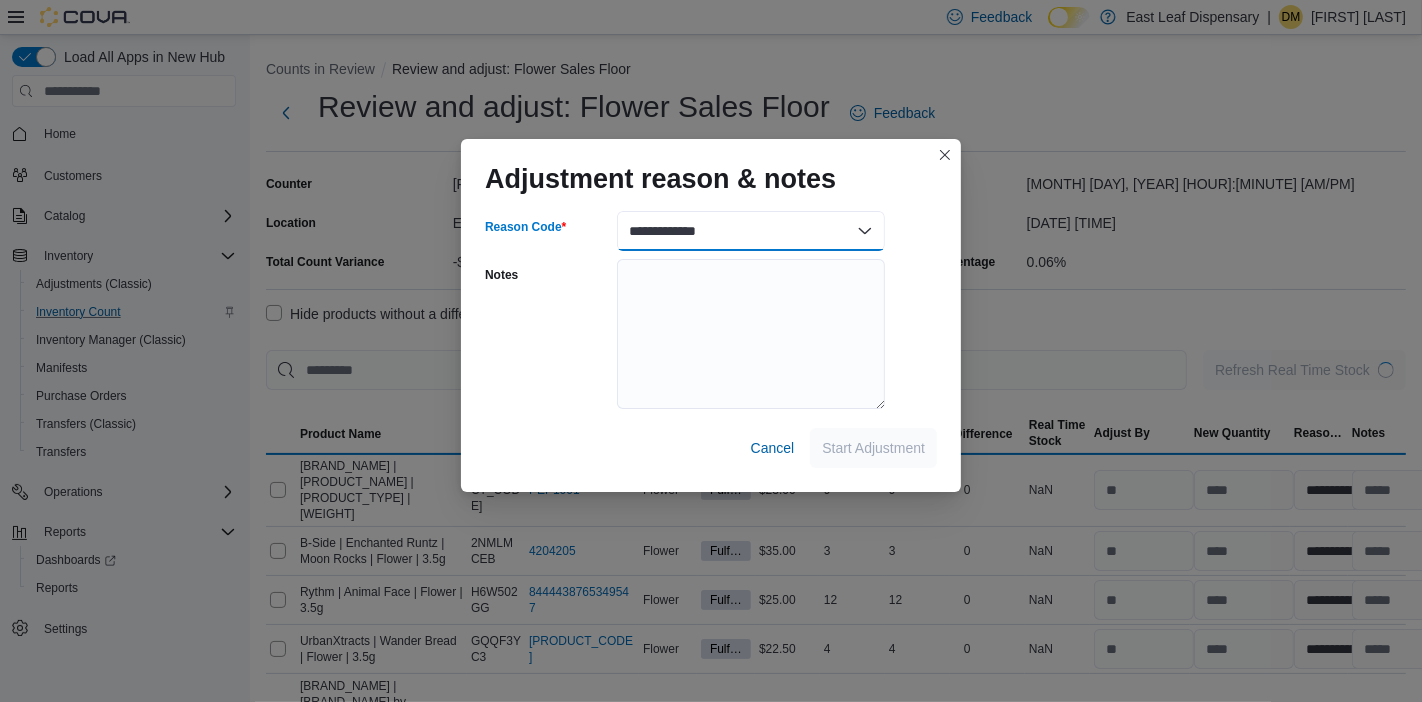 click on "**********" at bounding box center (751, 231) 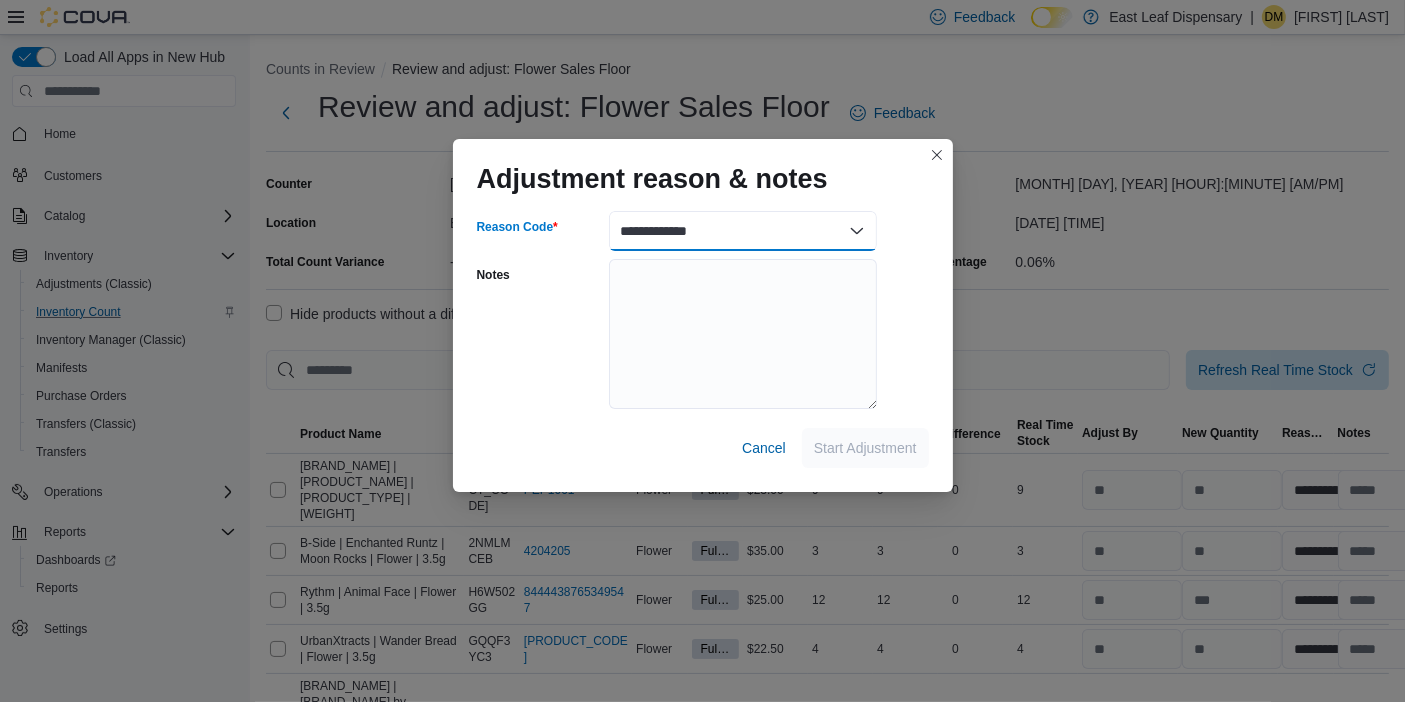 click on "**********" at bounding box center [743, 231] 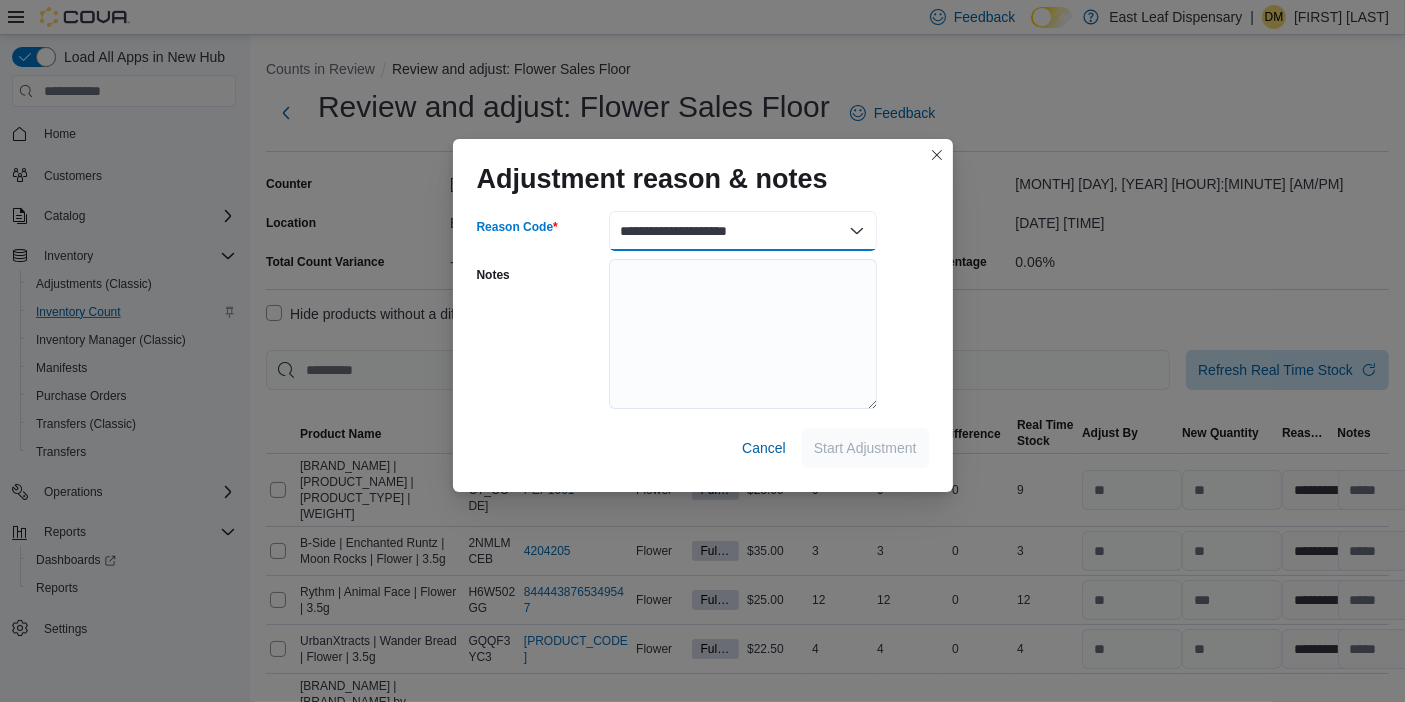 click on "**********" at bounding box center (743, 231) 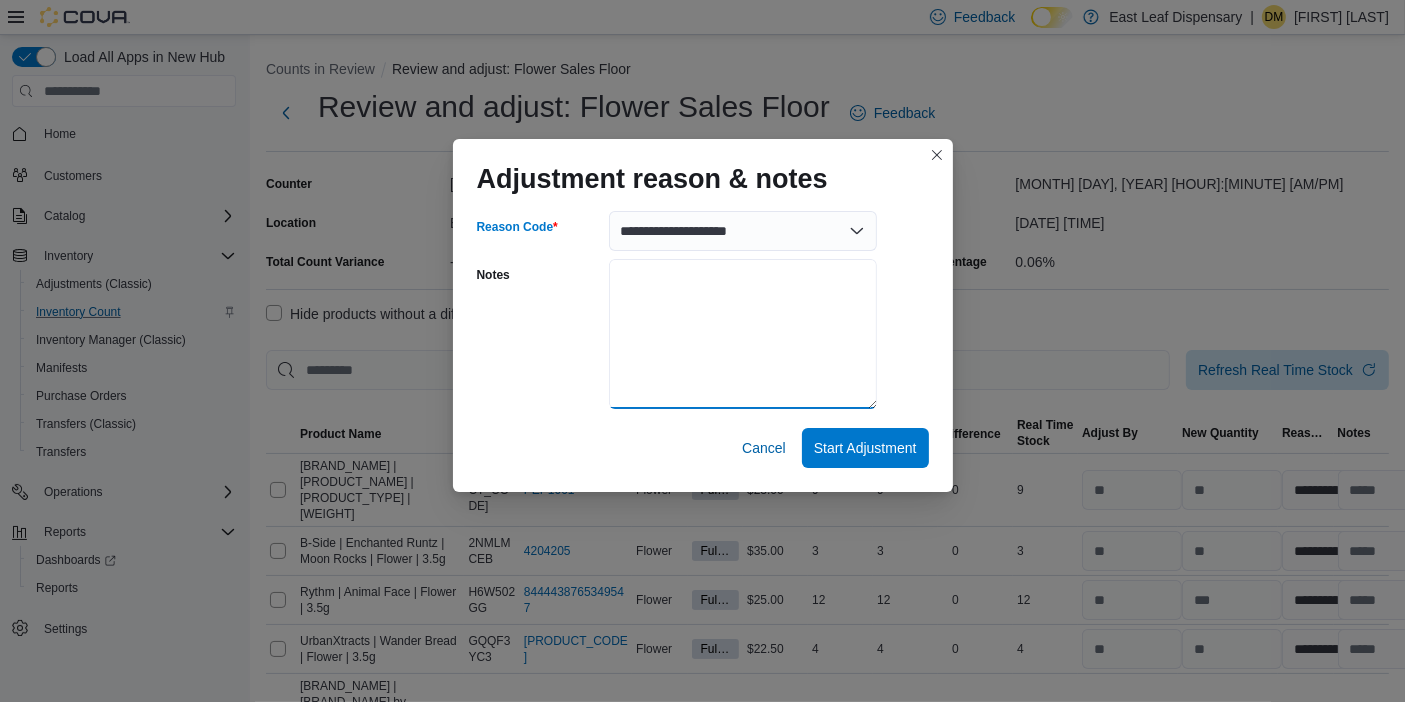 click on "Notes" at bounding box center (743, 334) 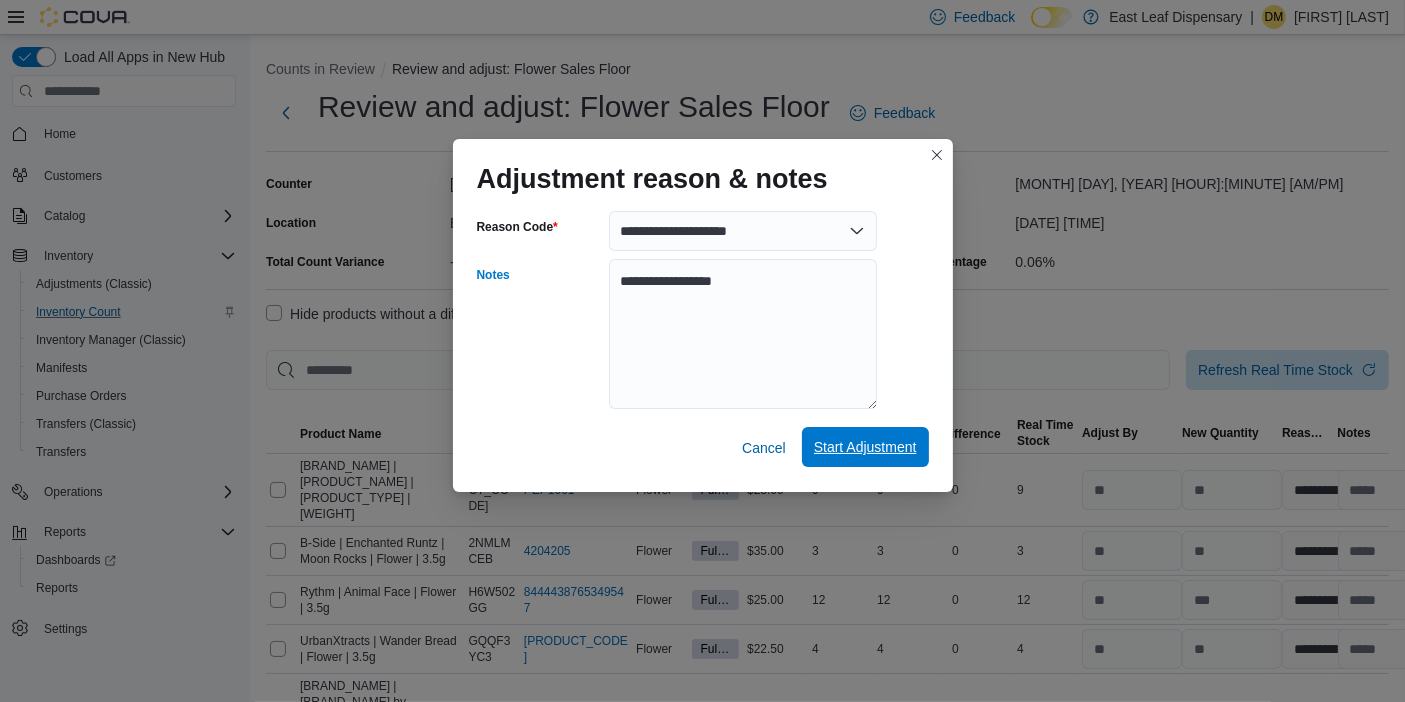 click on "Start Adjustment" at bounding box center (865, 447) 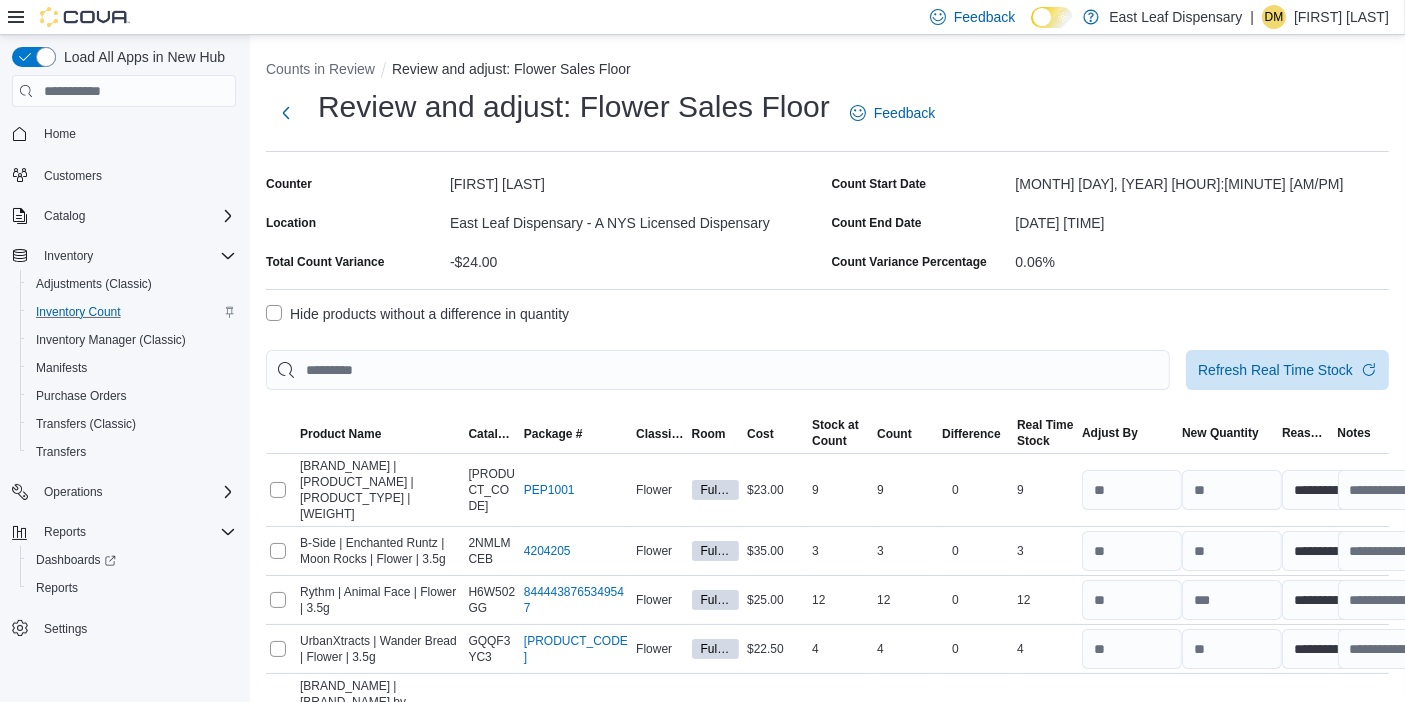click on "Hide products without a difference in quantity" at bounding box center [417, 314] 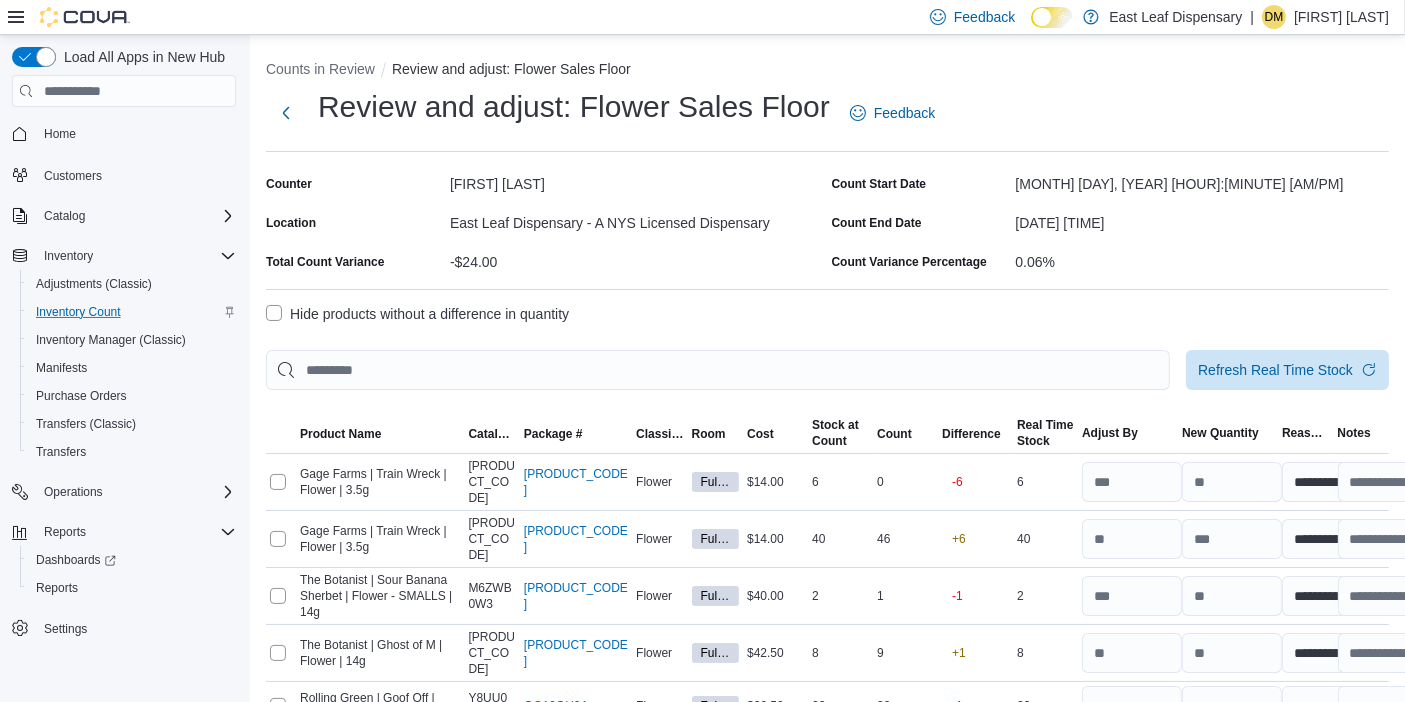 click on "Hide products without a difference in quantity" at bounding box center [417, 314] 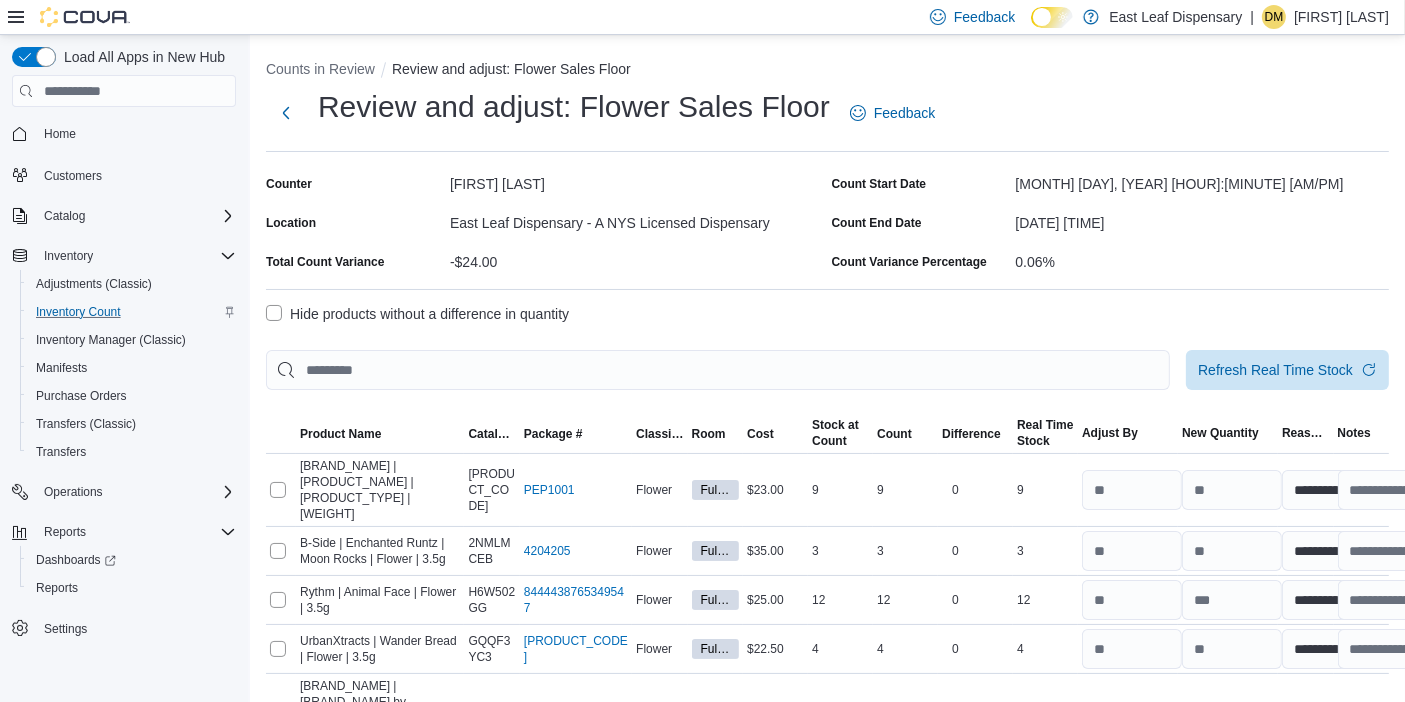 click on "Hide products without a difference in quantity" at bounding box center [417, 314] 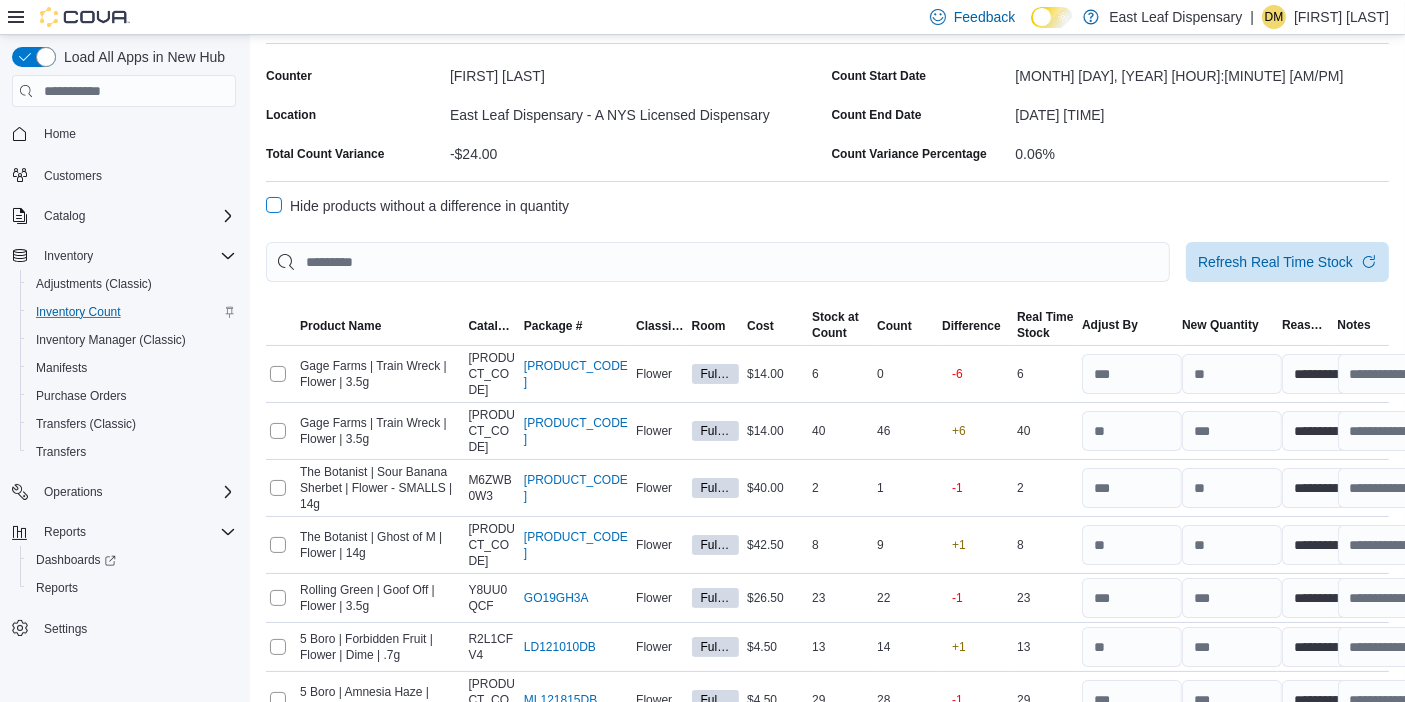scroll, scrollTop: 172, scrollLeft: 0, axis: vertical 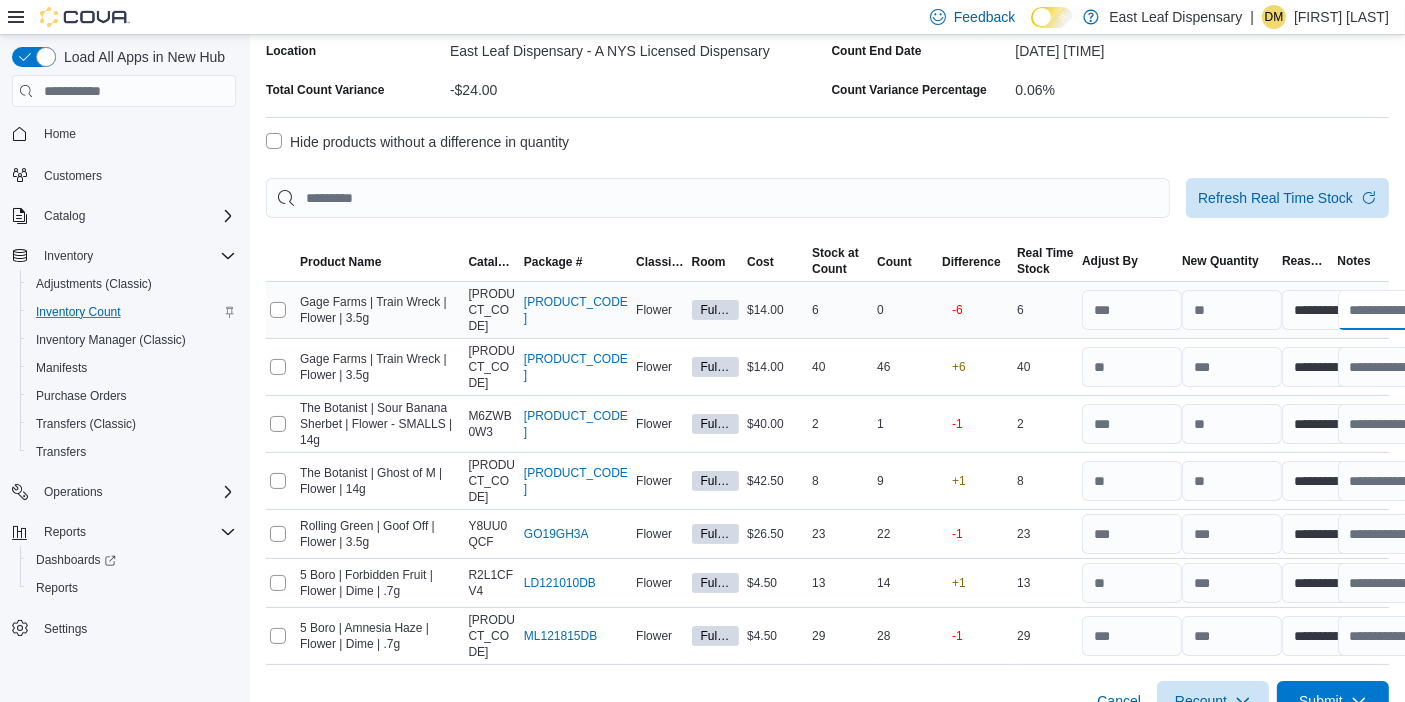click at bounding box center (1388, 310) 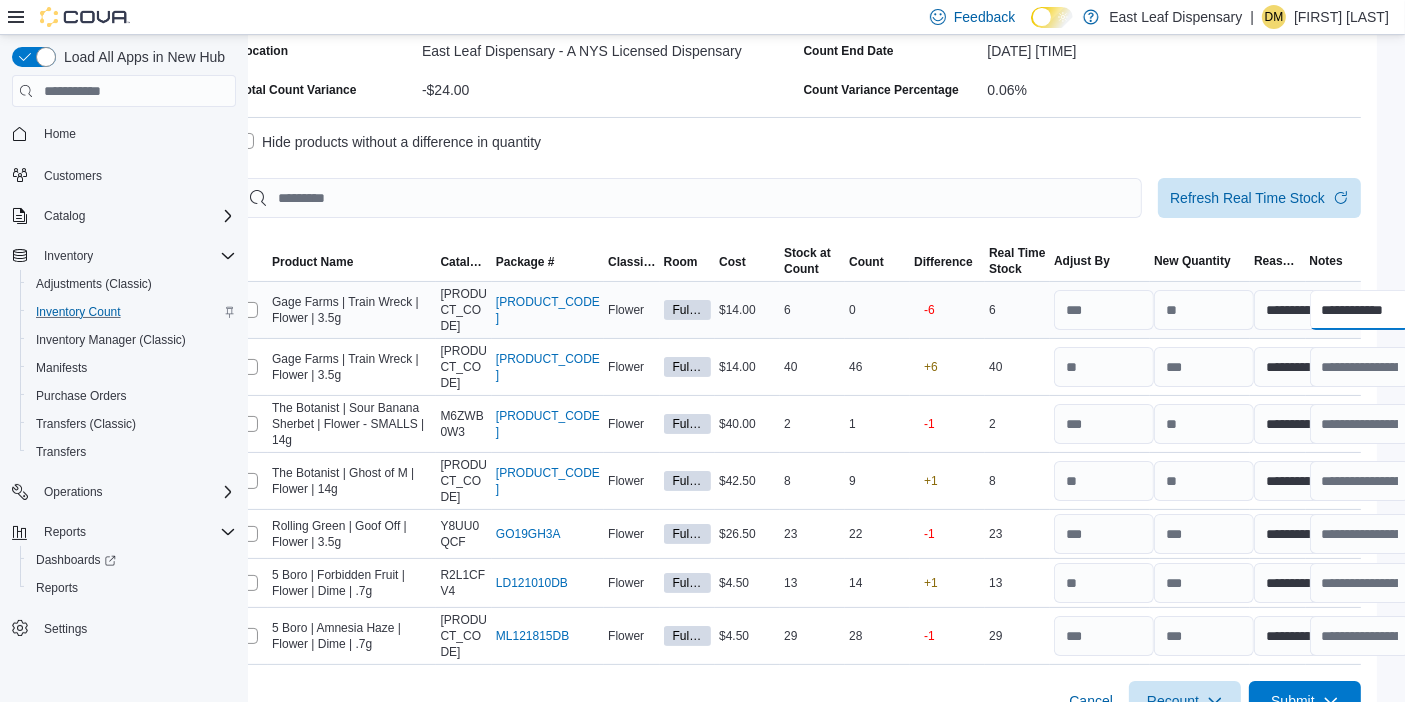 scroll, scrollTop: 172, scrollLeft: 34, axis: both 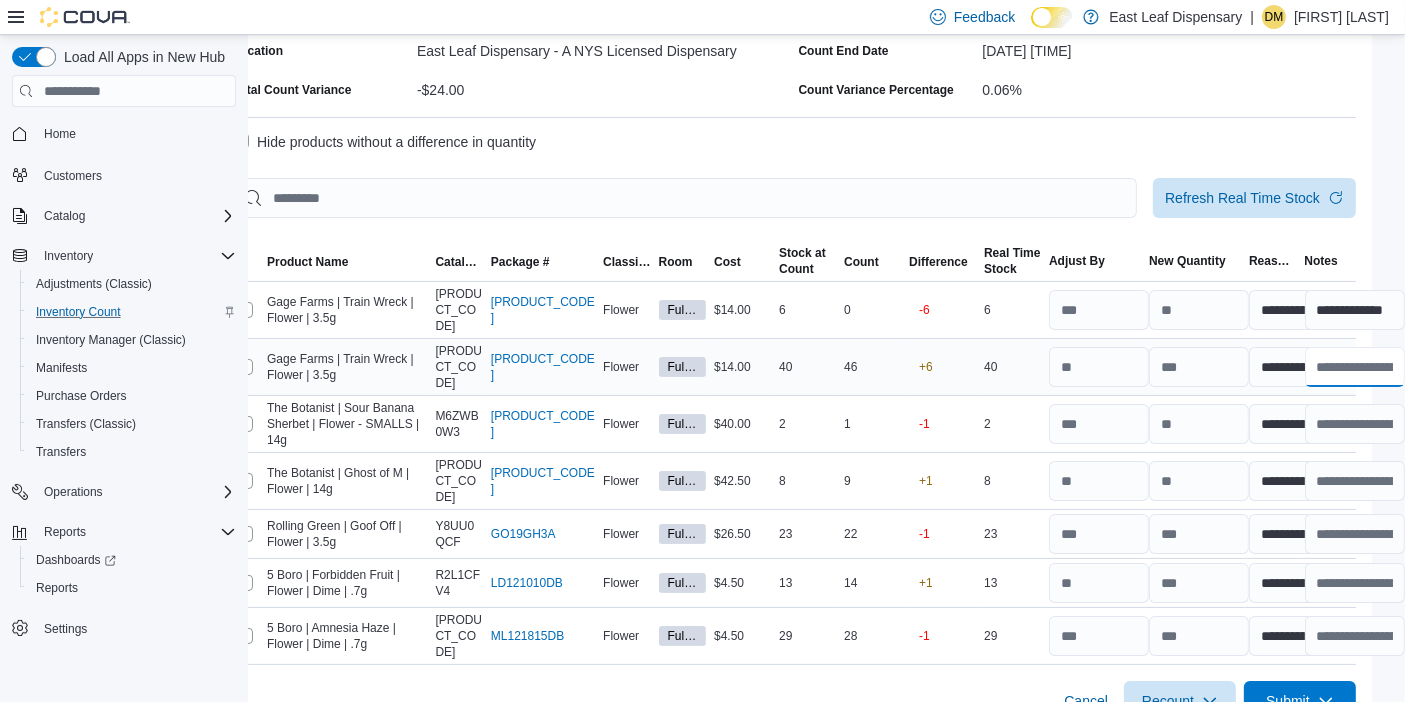 click at bounding box center (1355, 367) 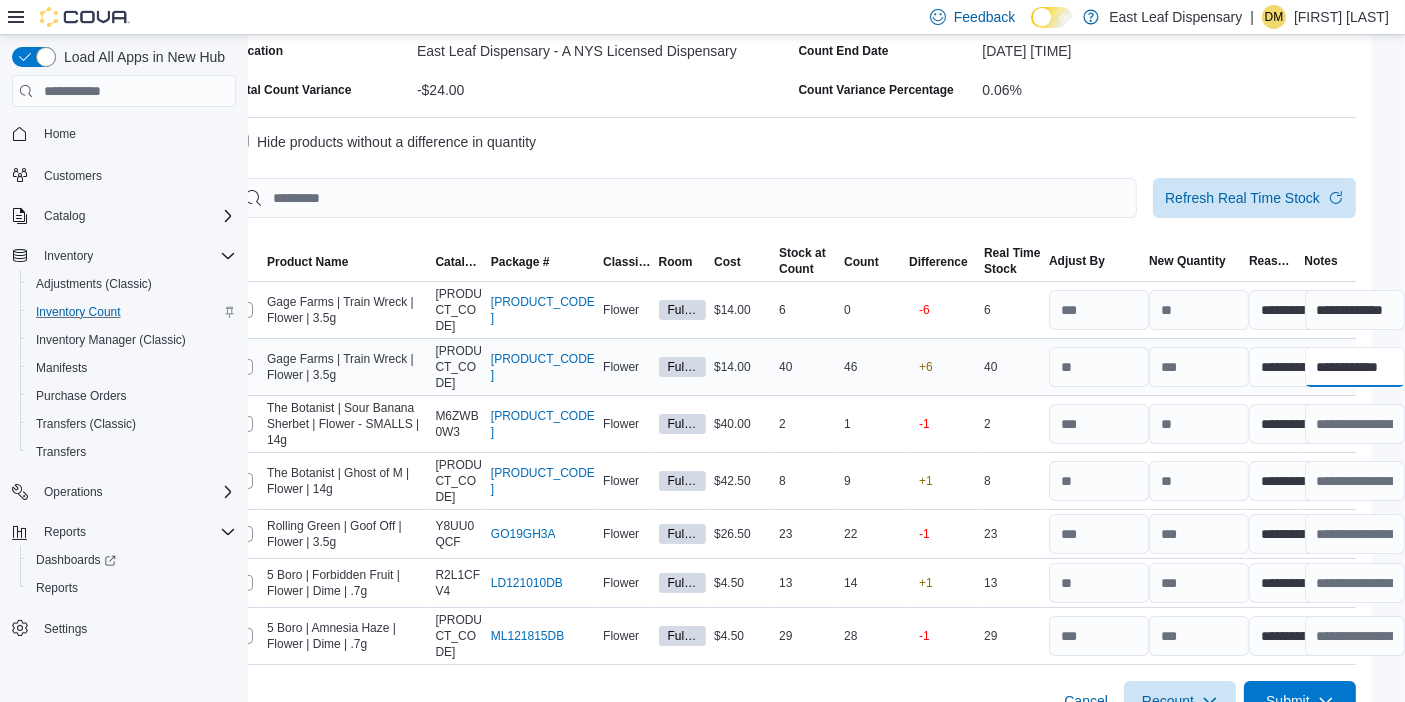 scroll, scrollTop: 0, scrollLeft: 6, axis: horizontal 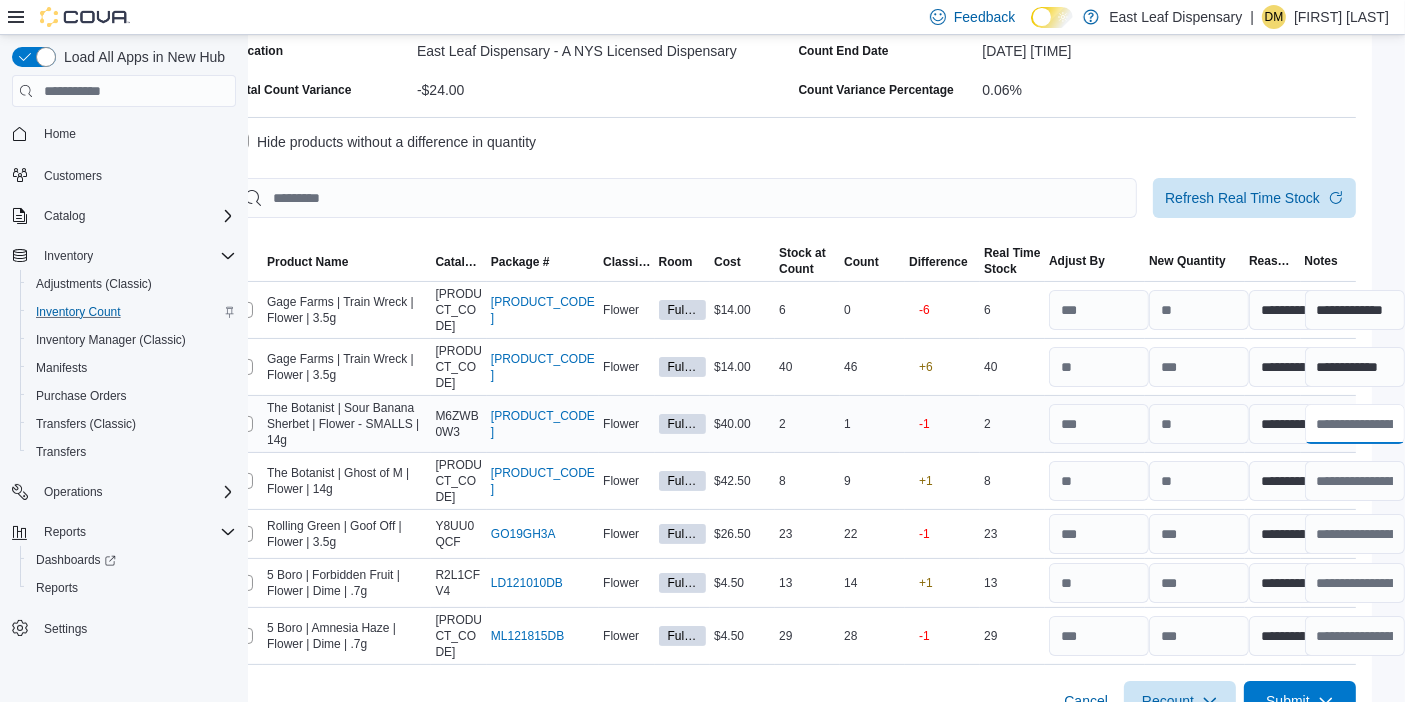 click at bounding box center (1355, 424) 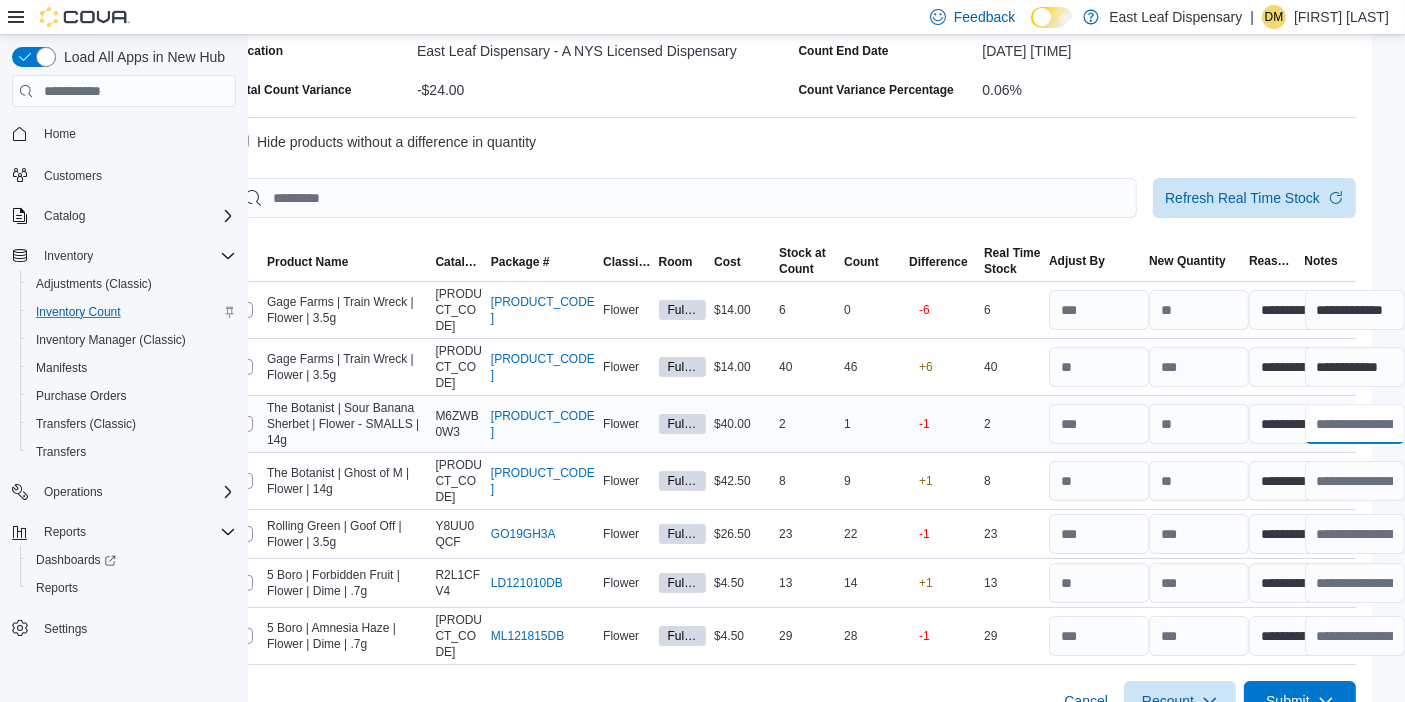 scroll, scrollTop: 0, scrollLeft: 0, axis: both 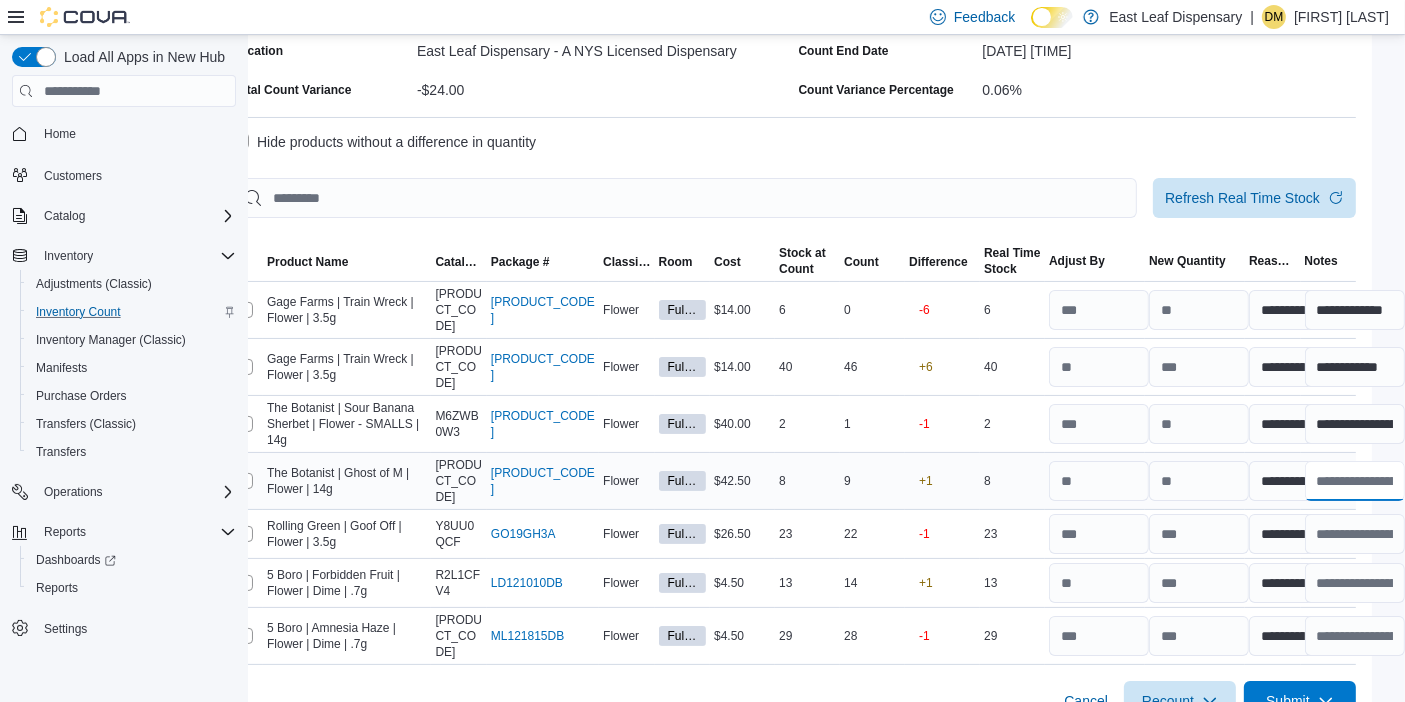click at bounding box center (1355, 481) 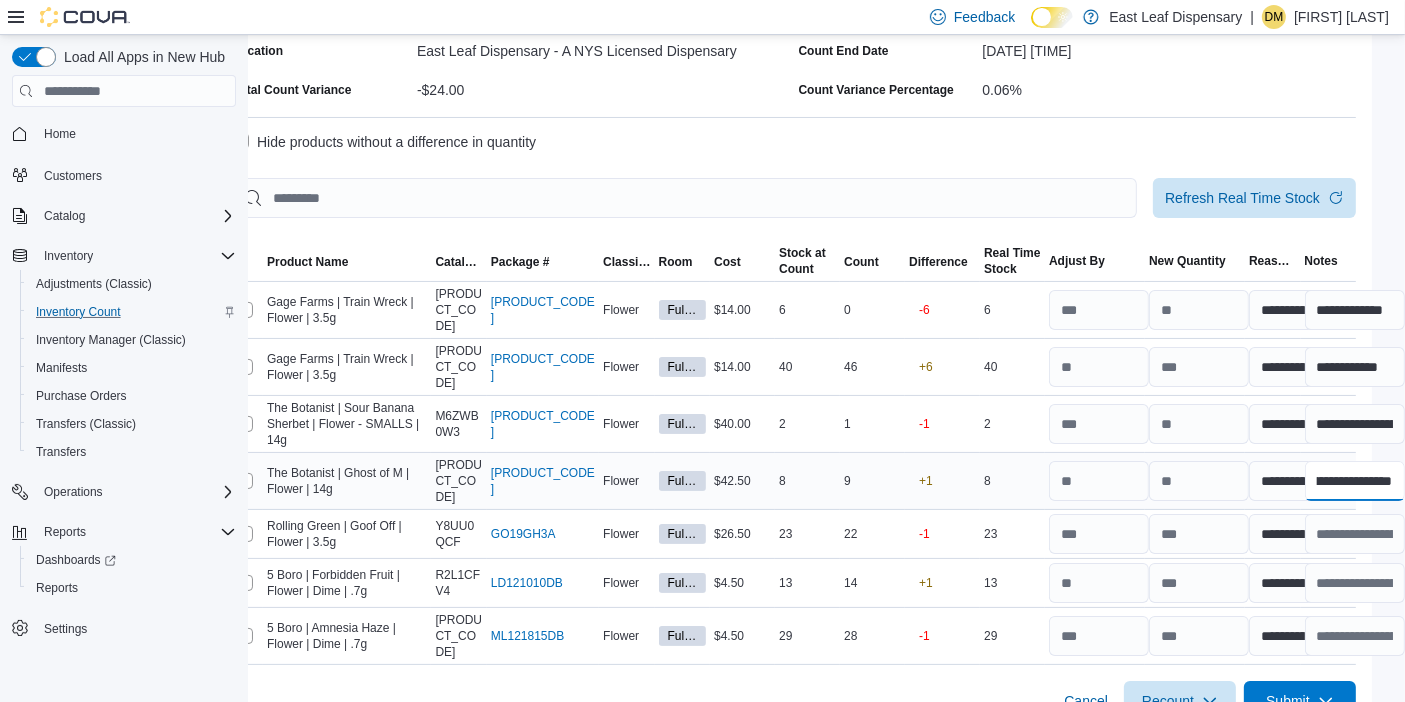 scroll, scrollTop: 0, scrollLeft: 251, axis: horizontal 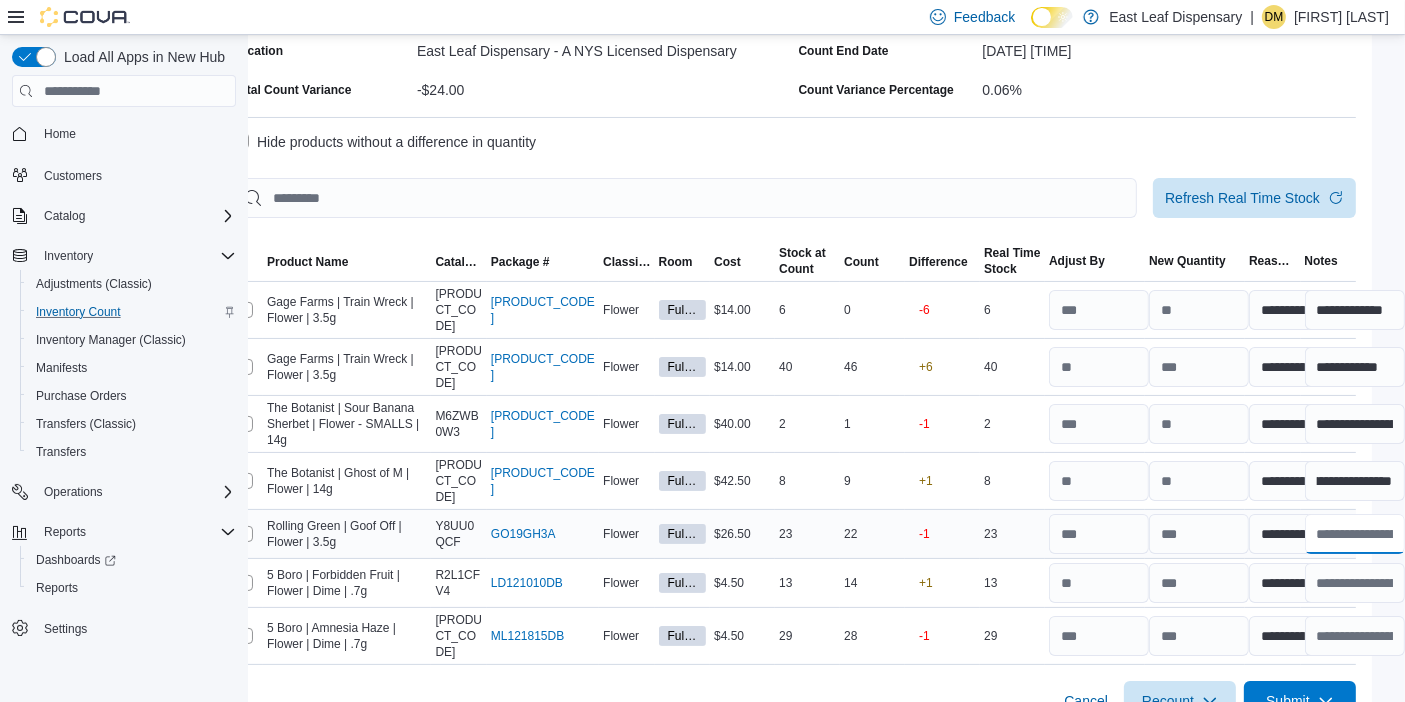 click at bounding box center [1355, 534] 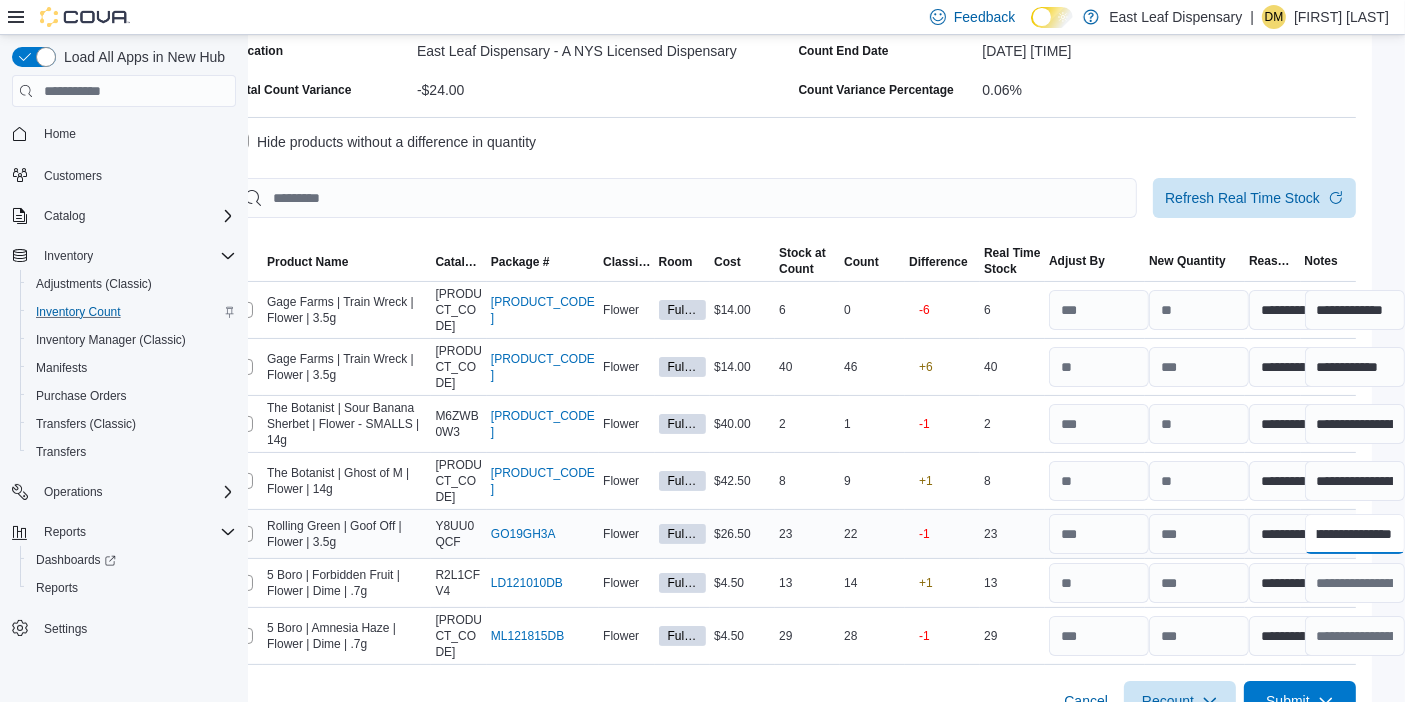 scroll, scrollTop: 0, scrollLeft: 251, axis: horizontal 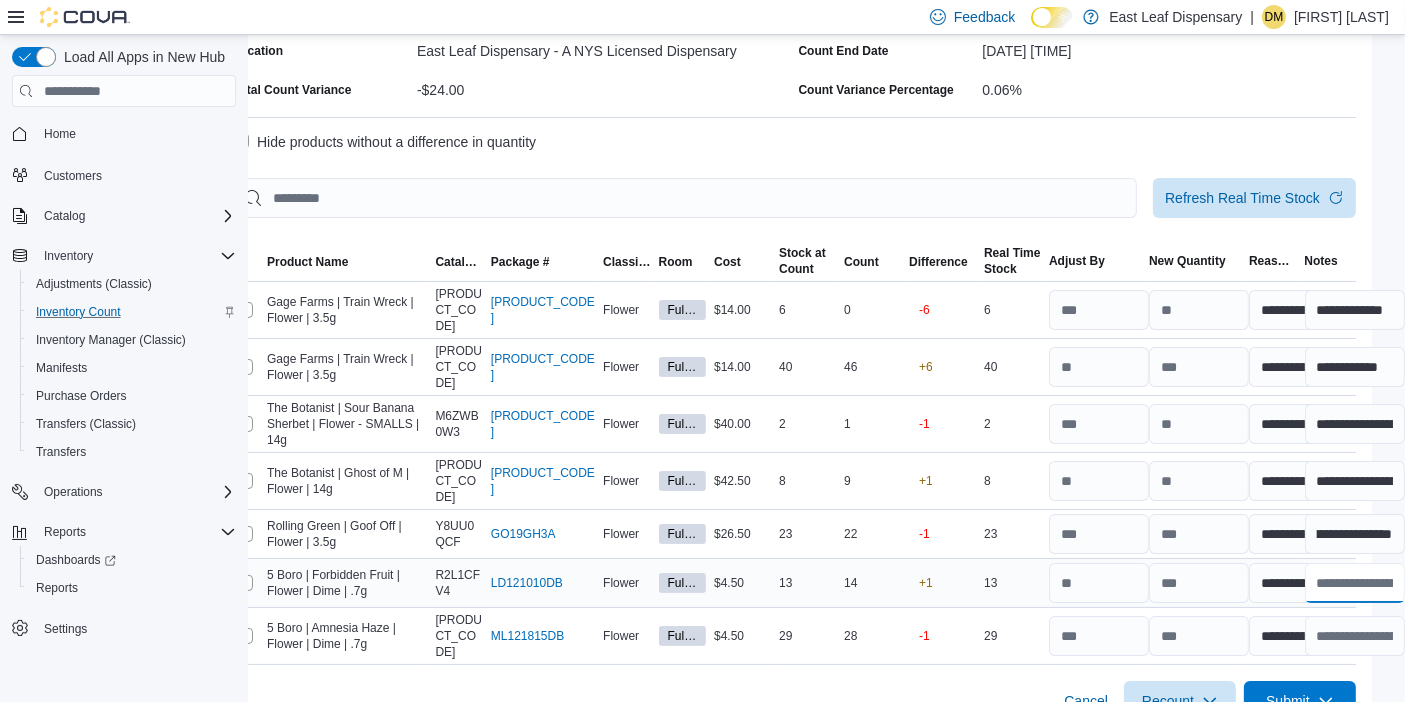 click at bounding box center [1355, 583] 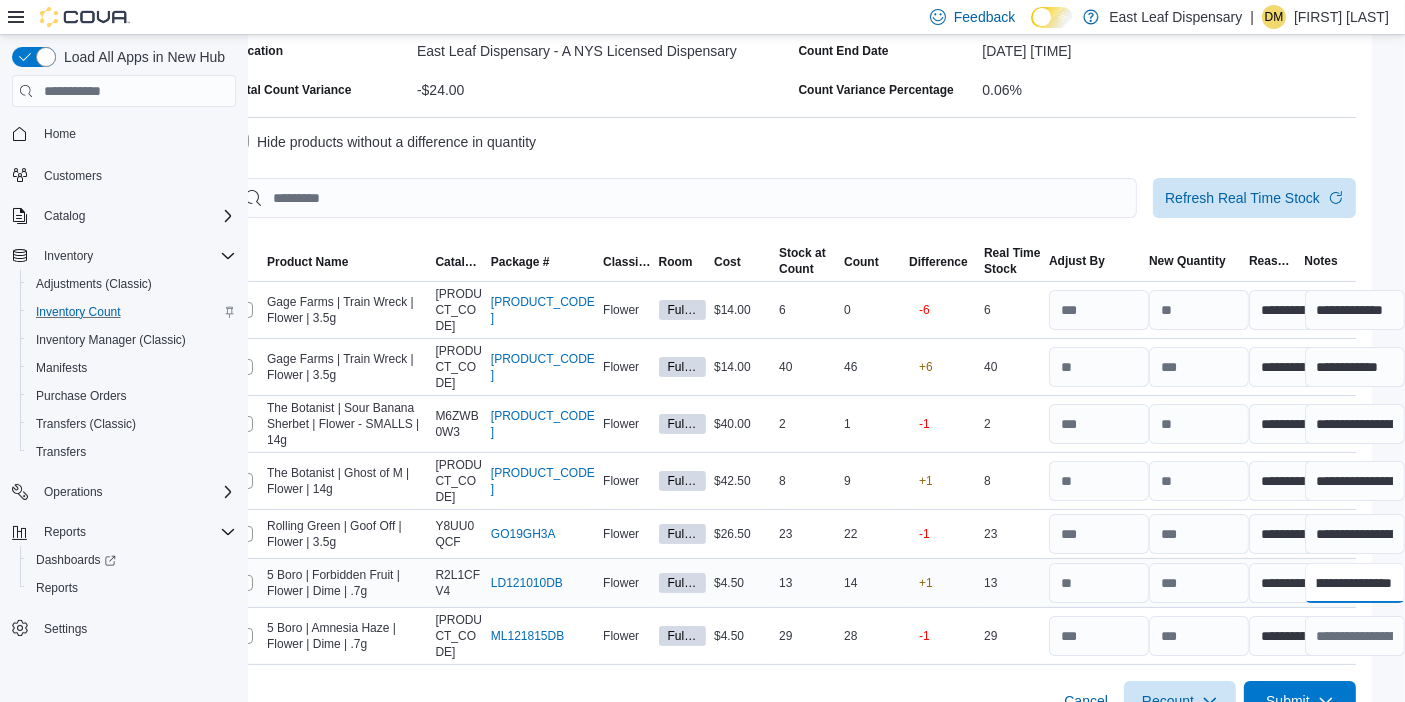 scroll, scrollTop: 0, scrollLeft: 111, axis: horizontal 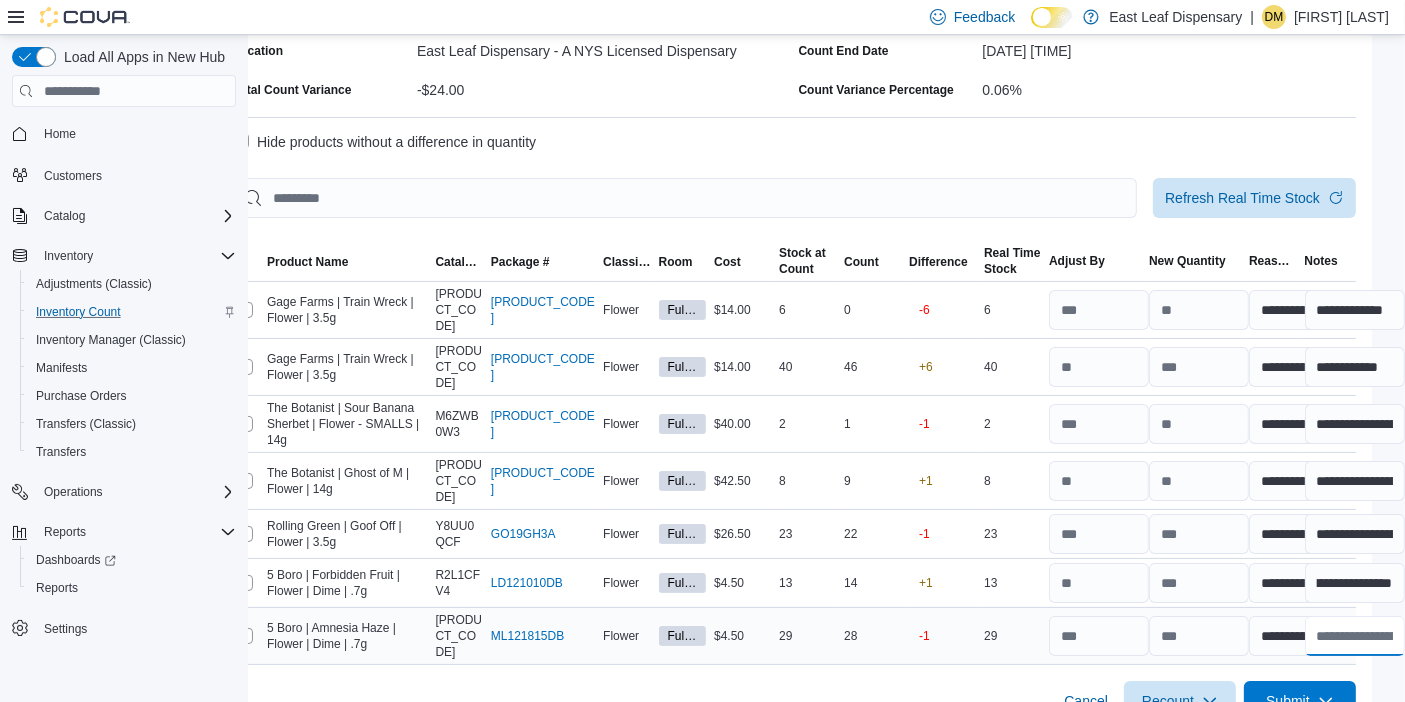 click at bounding box center (1355, 636) 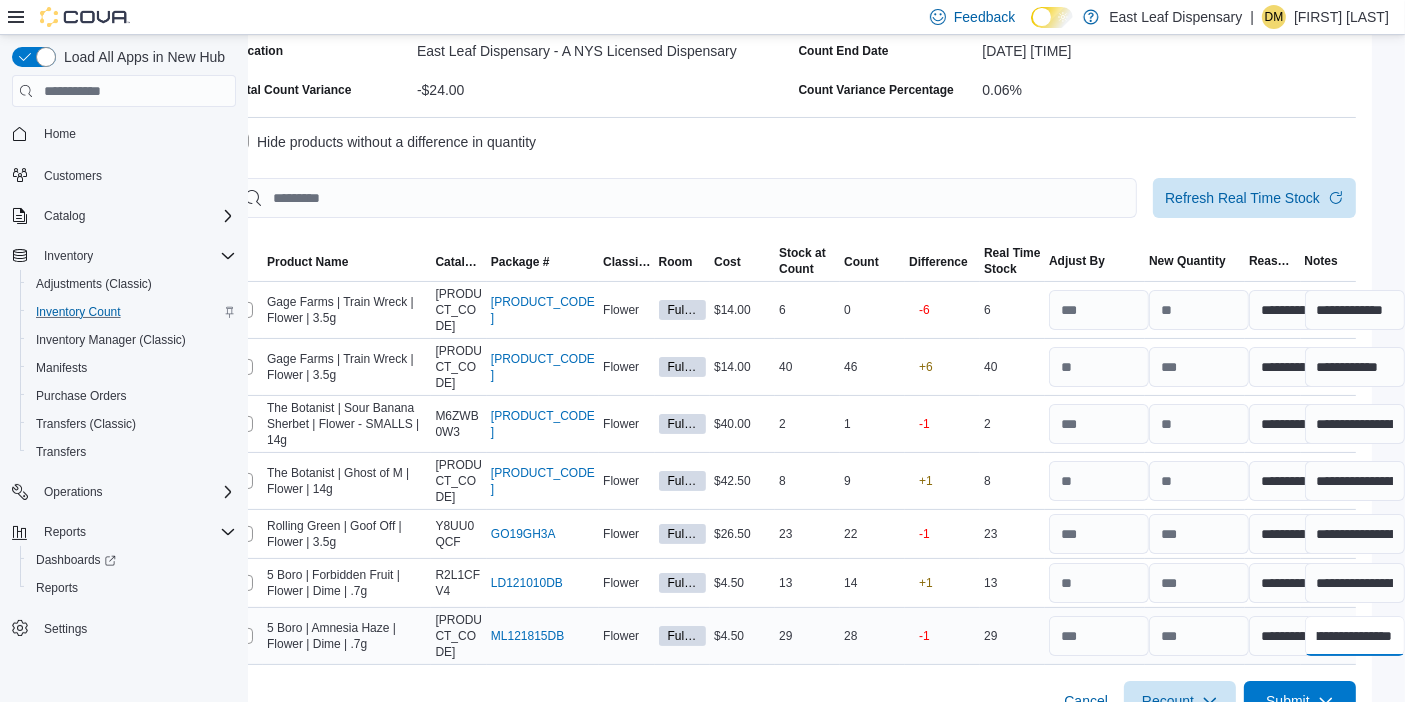 scroll, scrollTop: 0, scrollLeft: 141, axis: horizontal 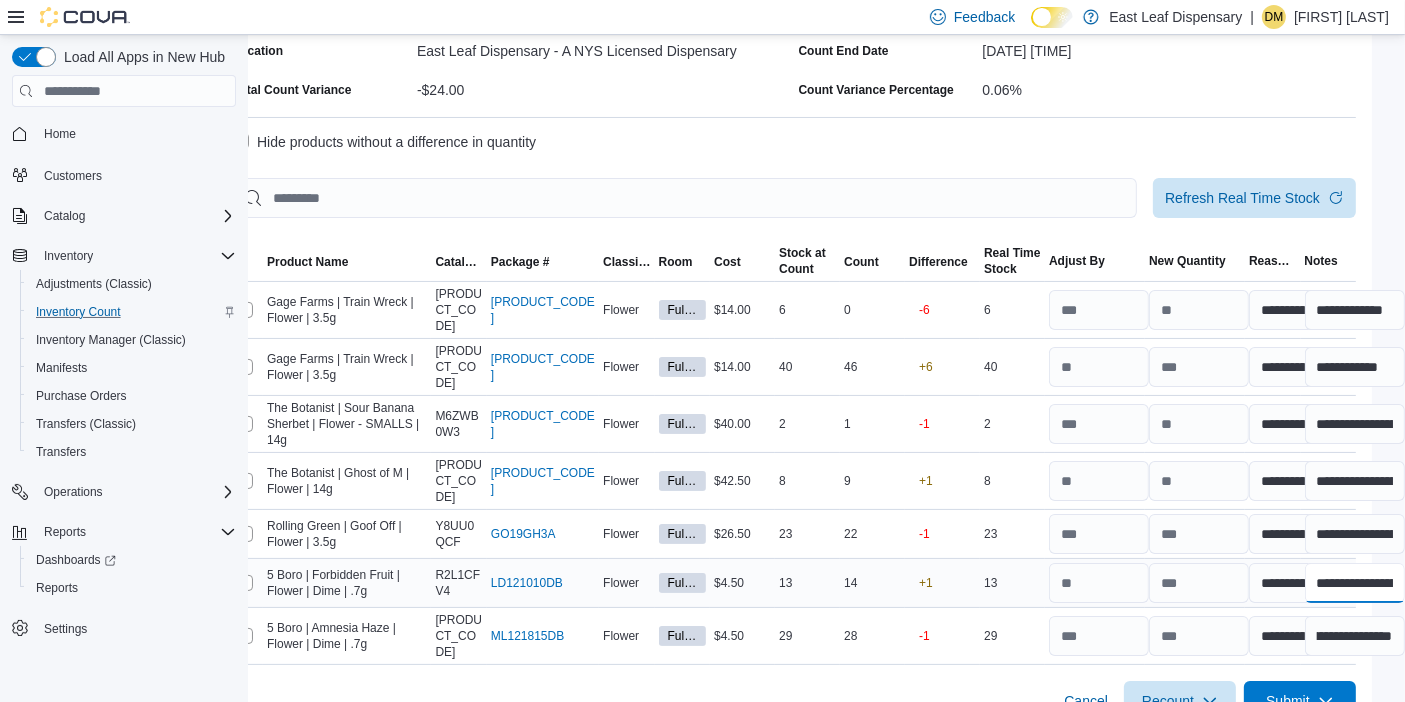 click on "**********" at bounding box center (1355, 583) 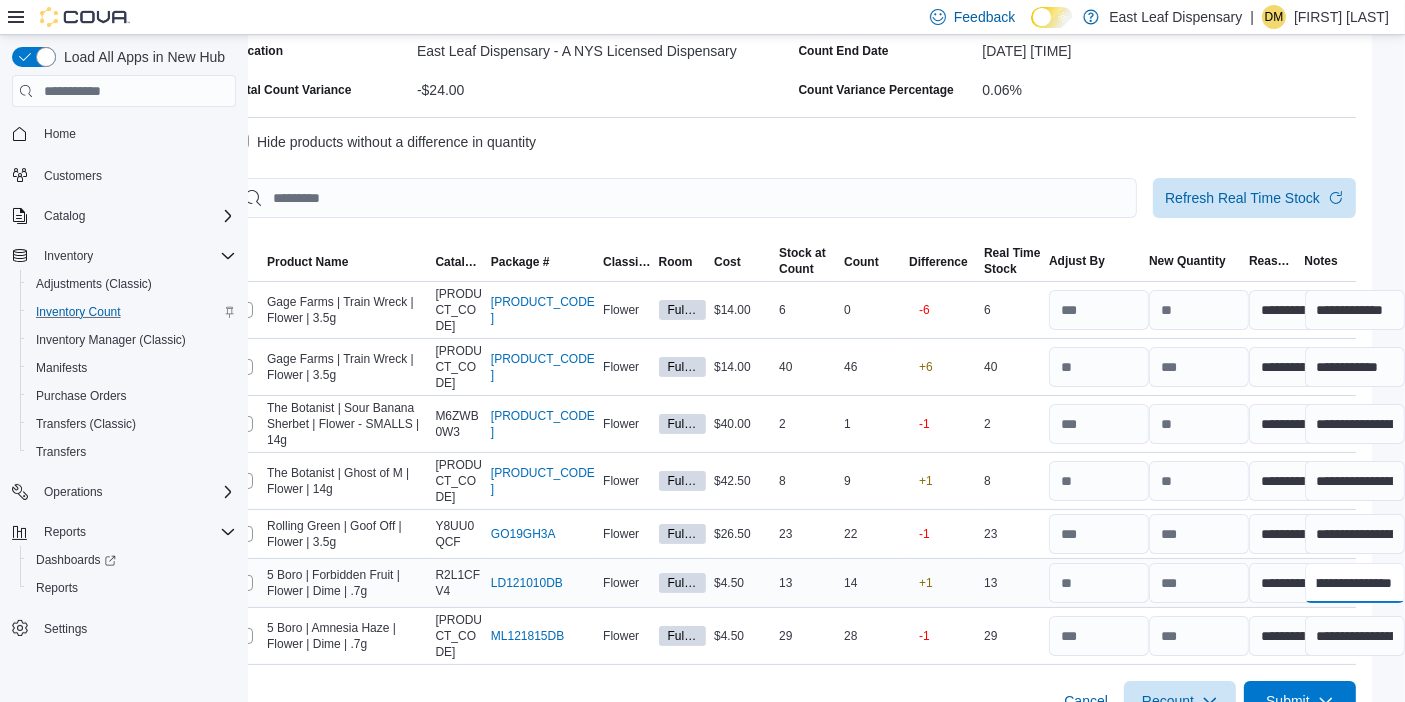 scroll, scrollTop: 0, scrollLeft: 142, axis: horizontal 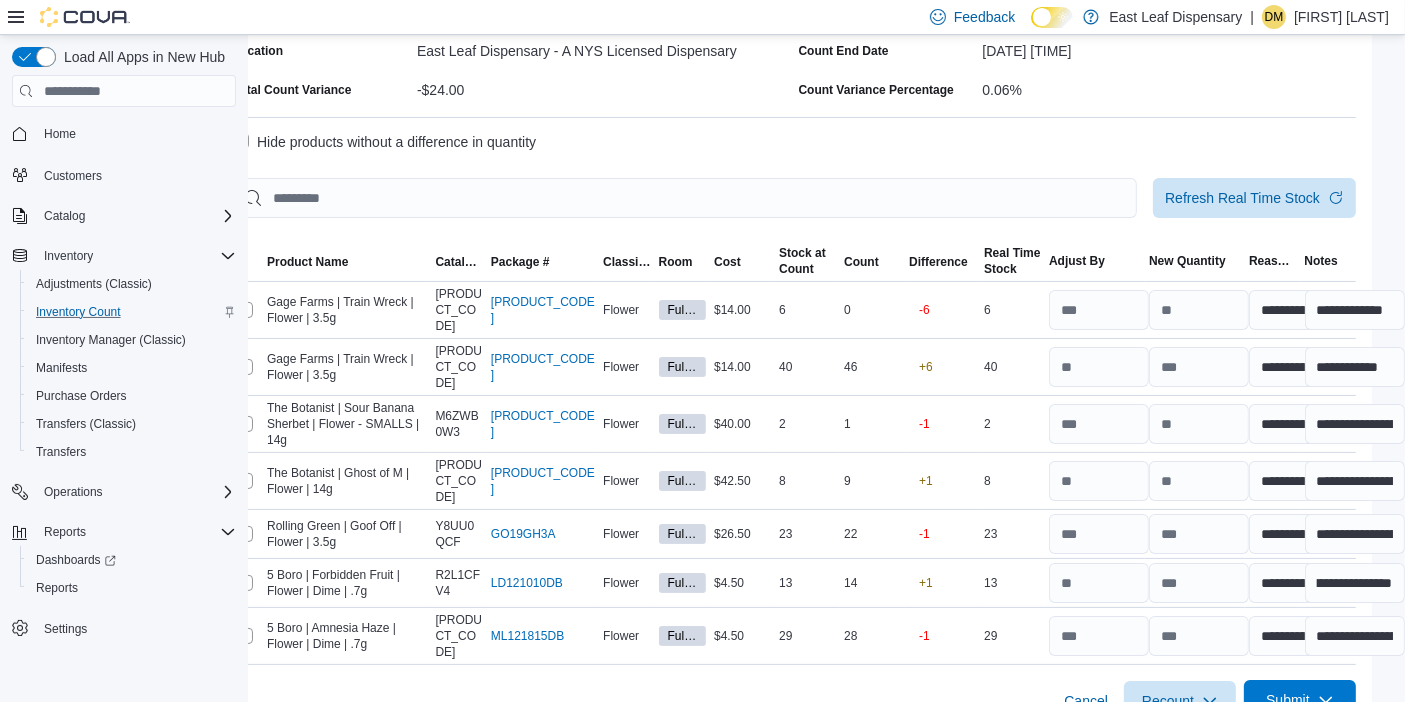 click on "Submit" at bounding box center [1288, 700] 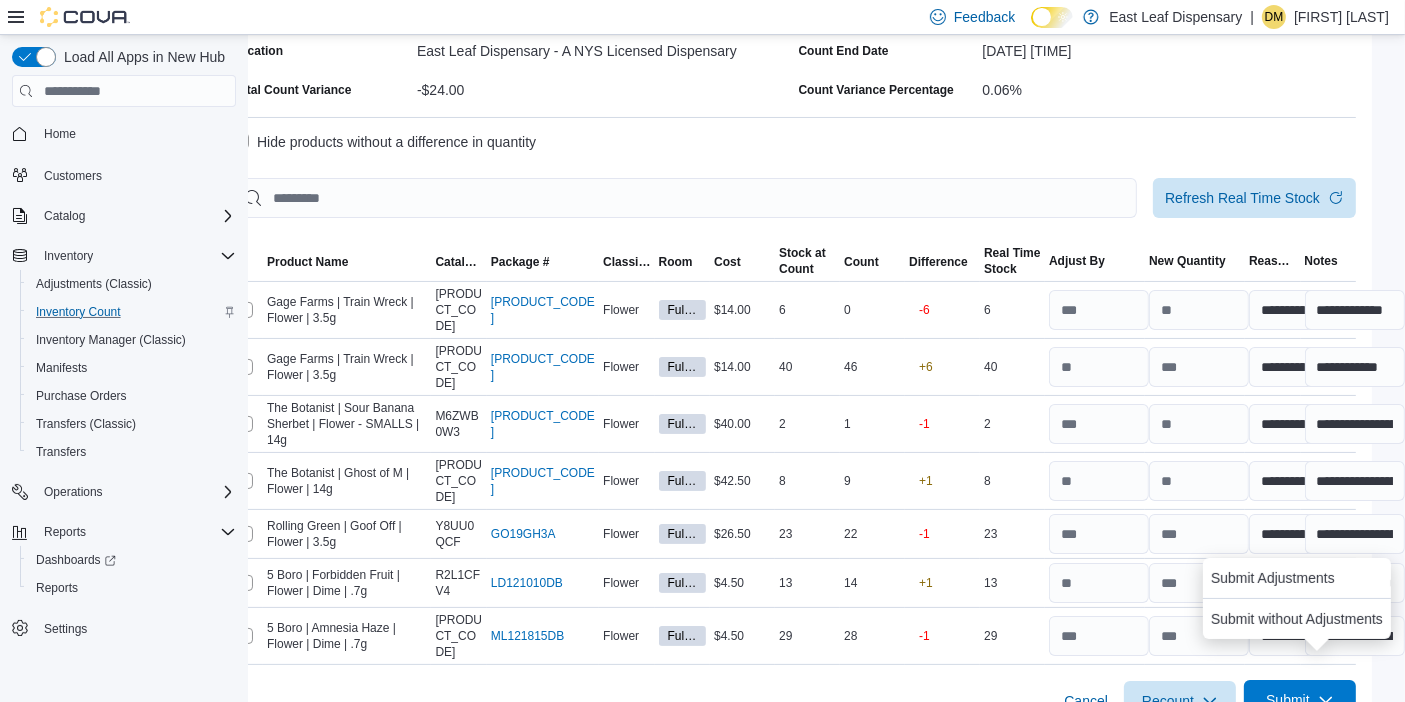 scroll, scrollTop: 0, scrollLeft: 0, axis: both 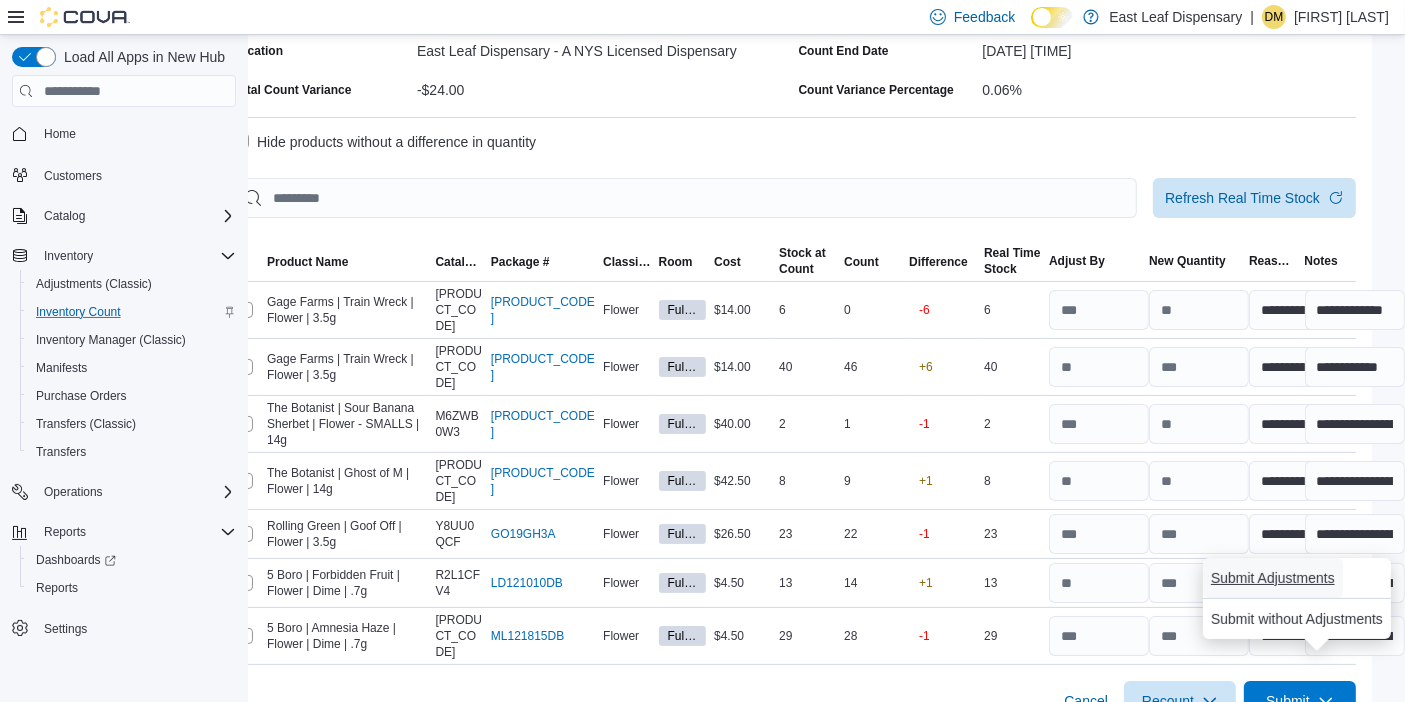 click on "Submit Adjustments" at bounding box center [1273, 578] 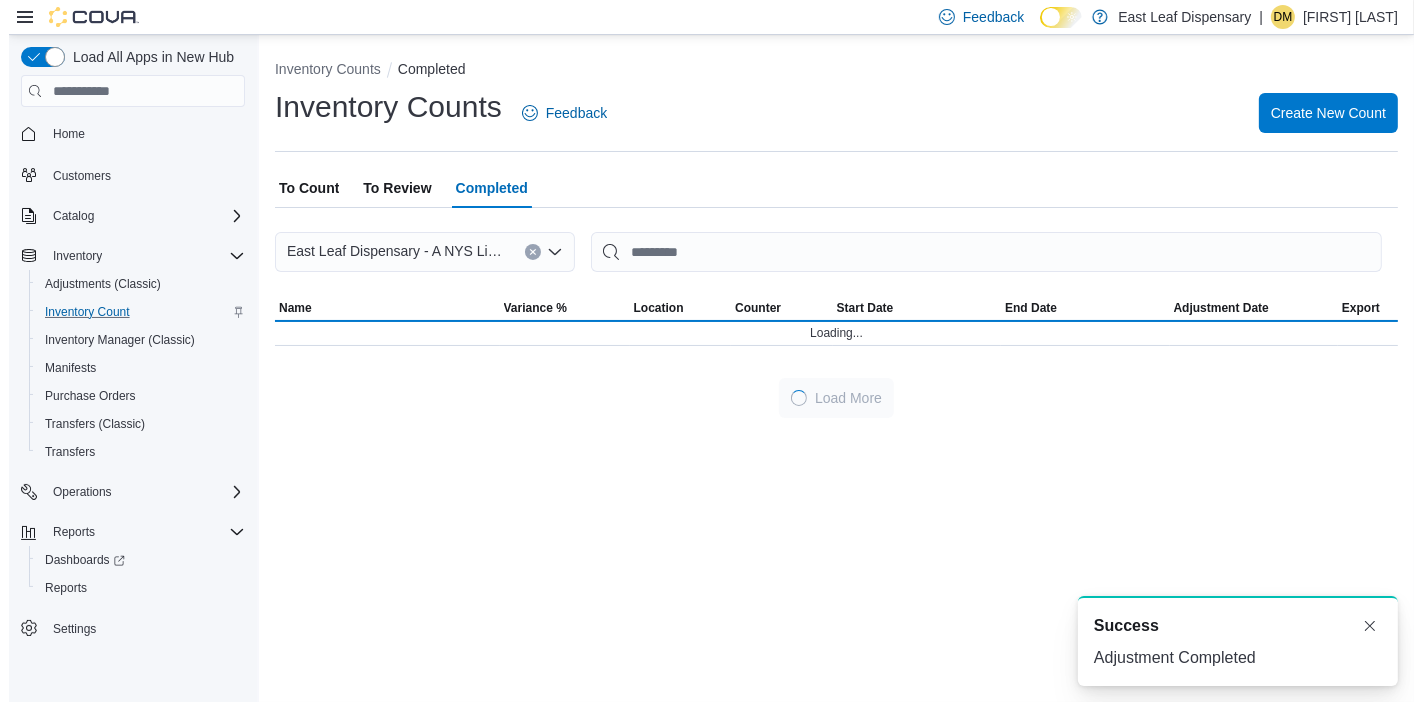 scroll, scrollTop: 0, scrollLeft: 0, axis: both 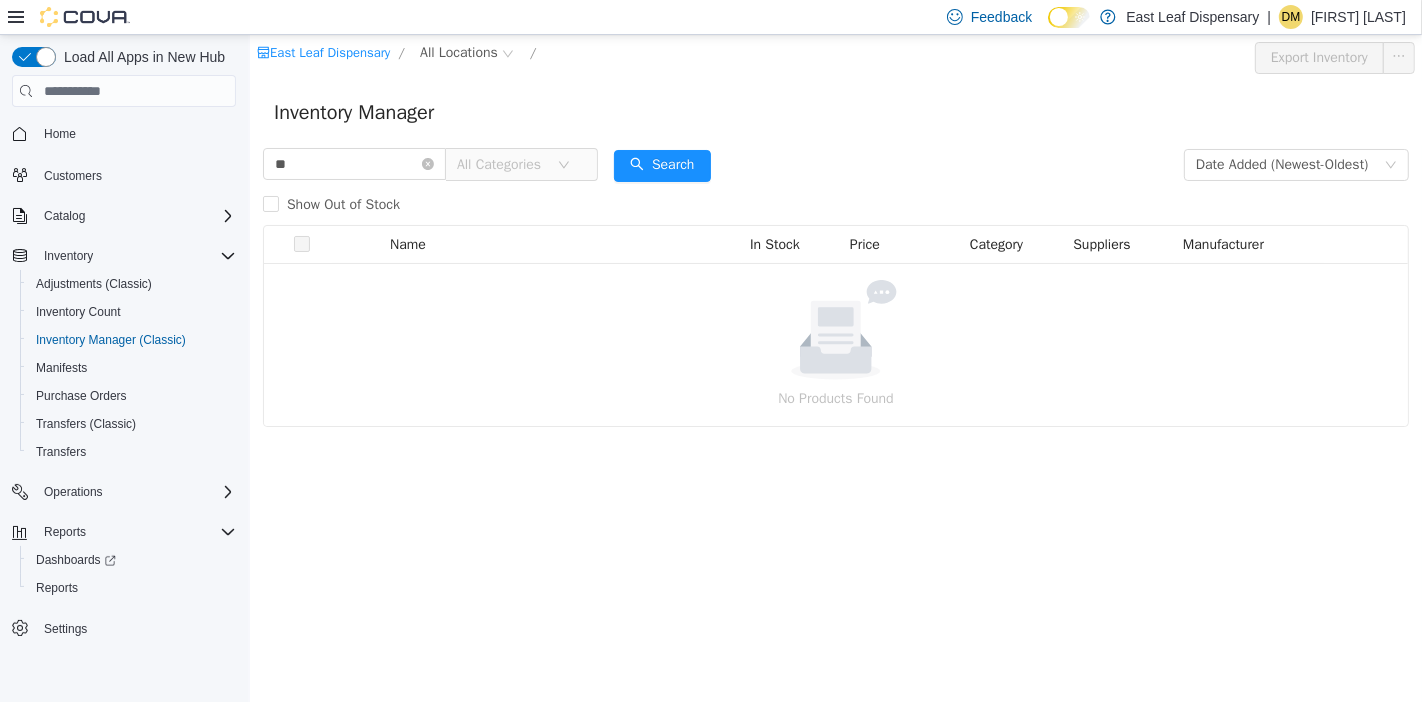 type on "*" 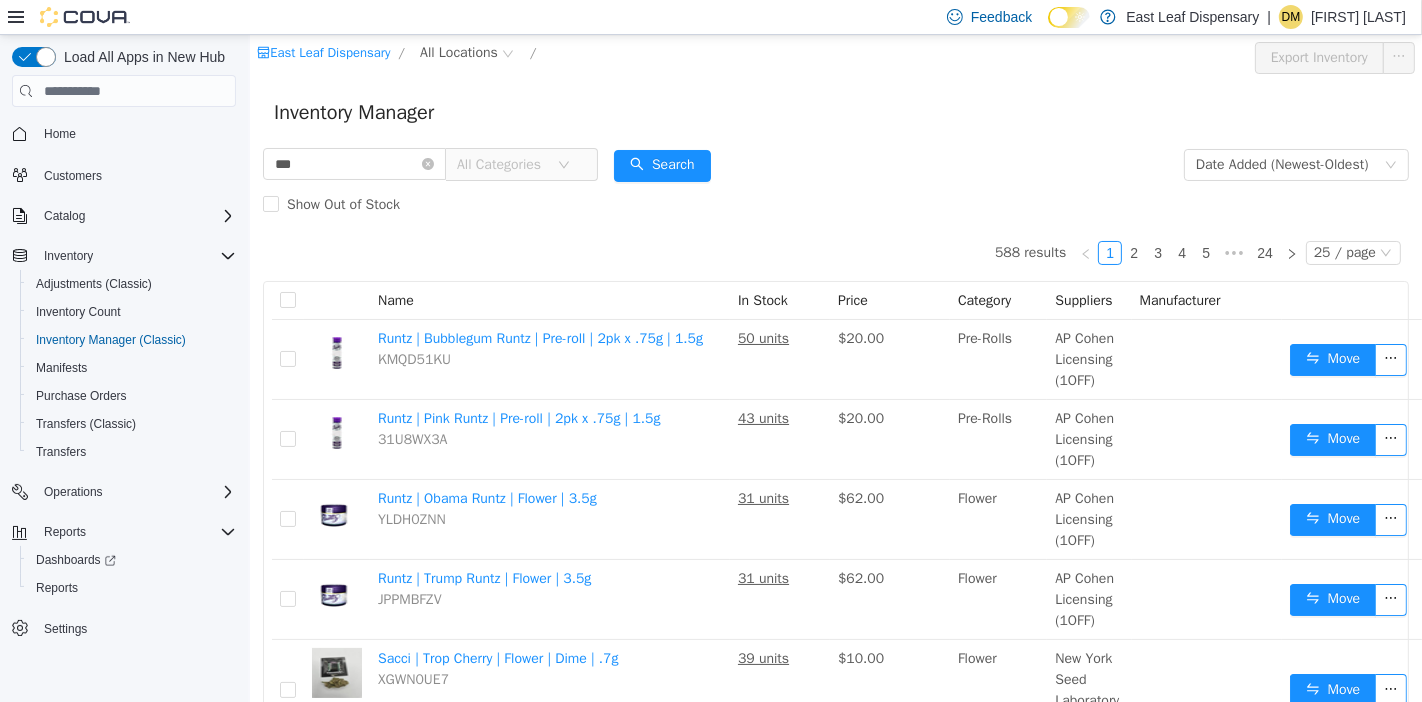 type on "***" 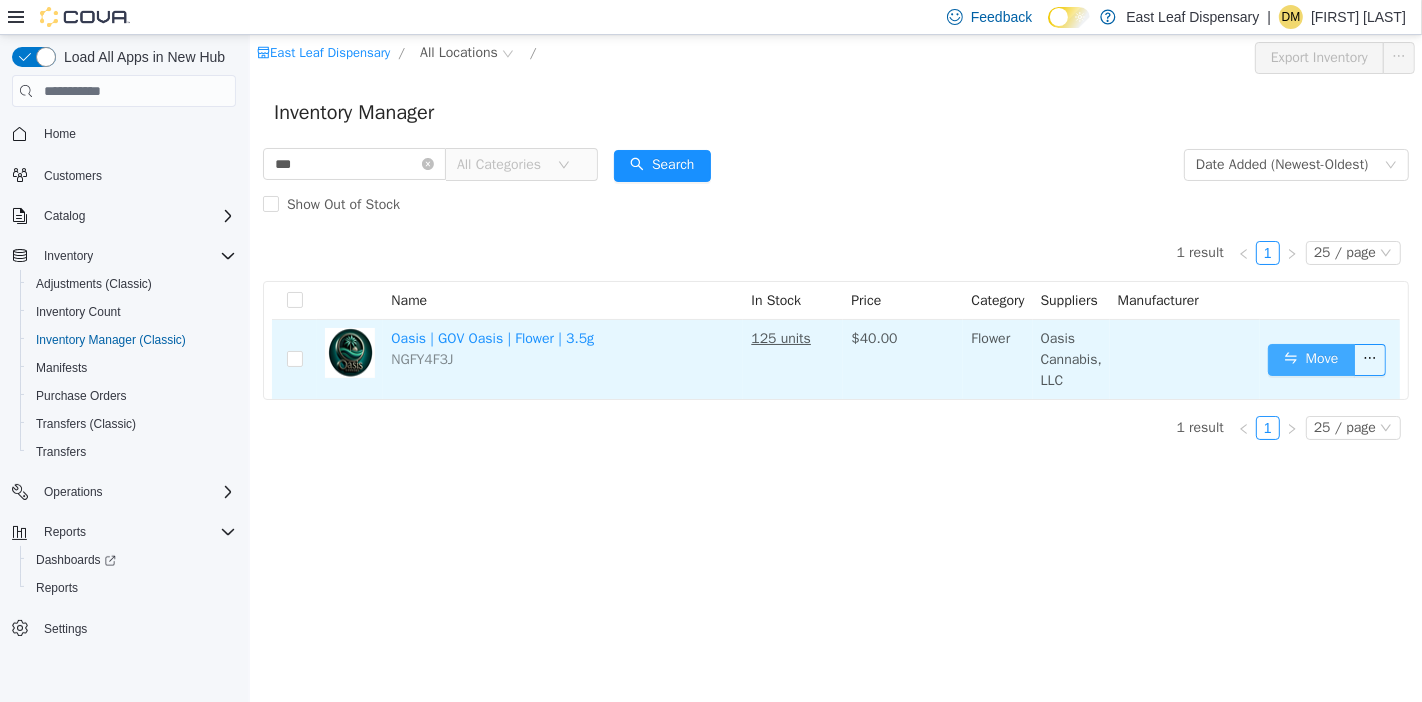 click on "Move" at bounding box center (1310, 360) 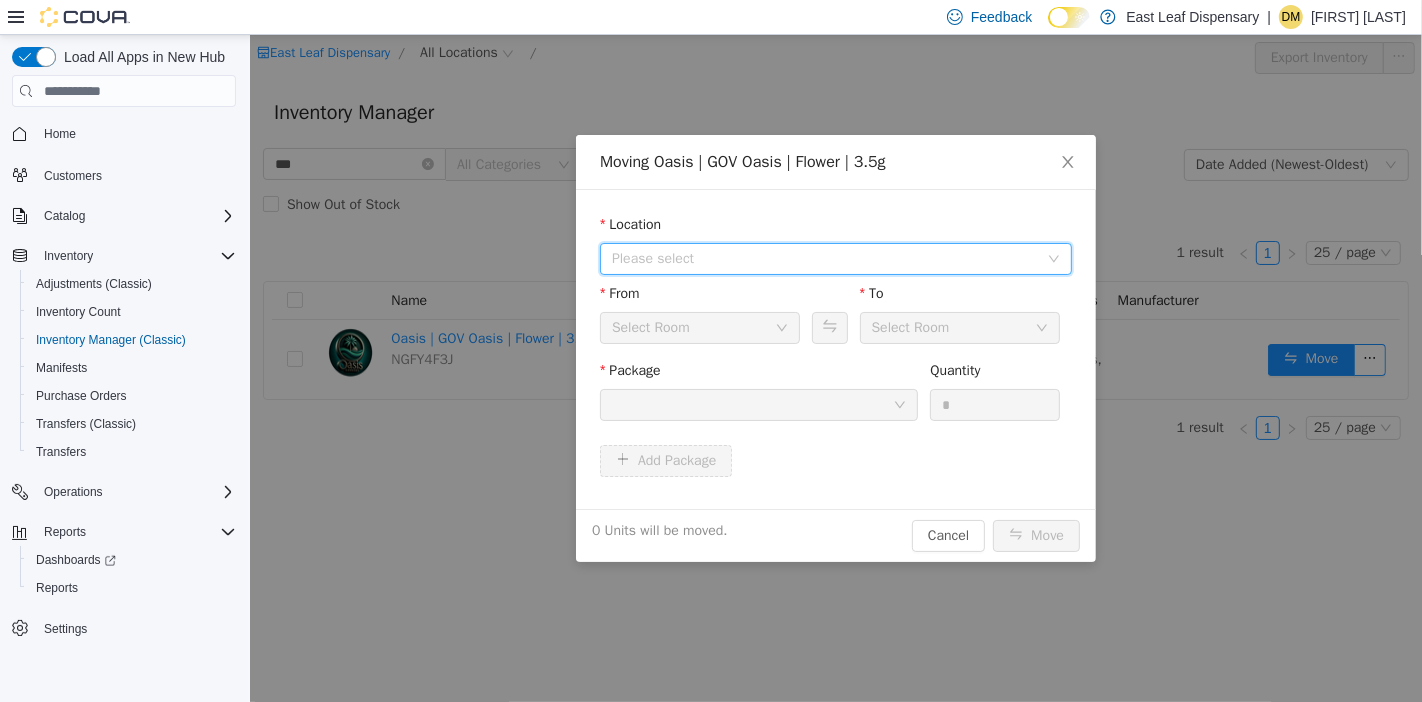 click on "Please select" at bounding box center [824, 259] 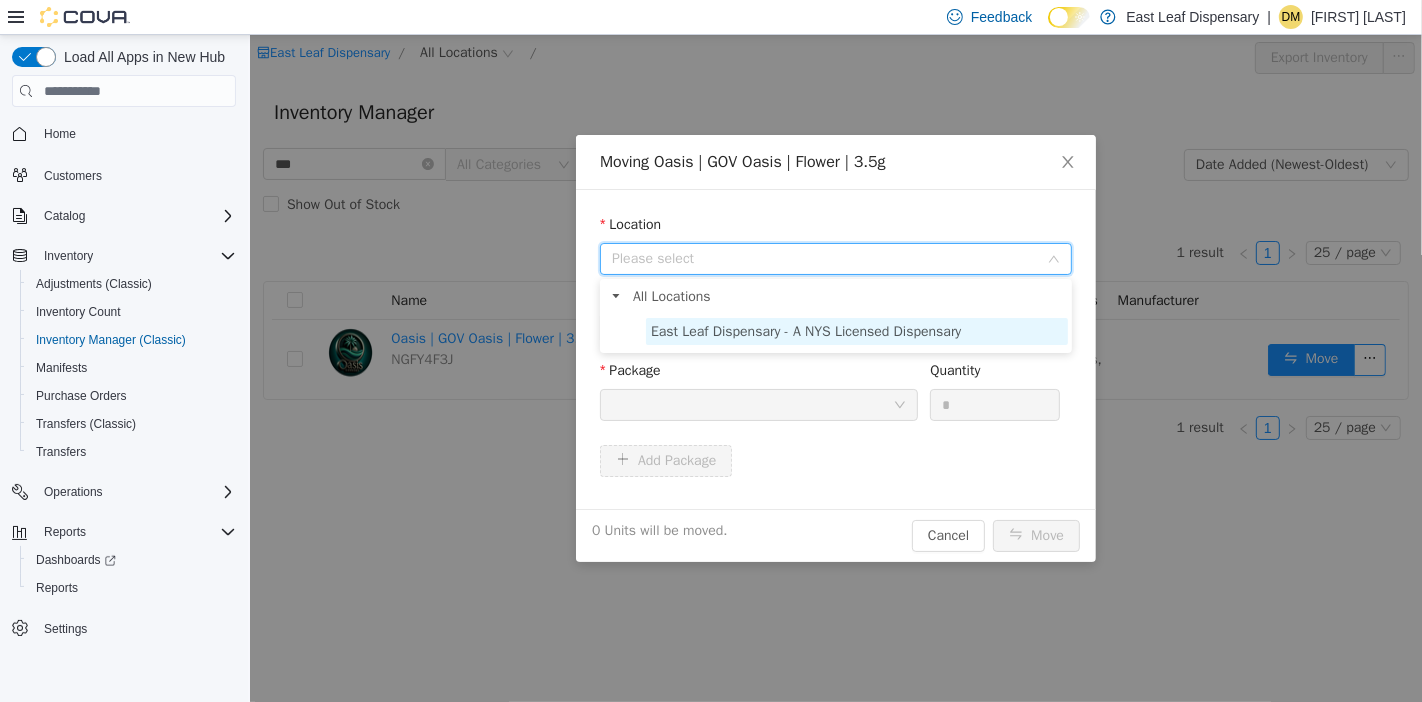click on "East Leaf Dispensary - A NYS Licensed Dispensary" at bounding box center [805, 331] 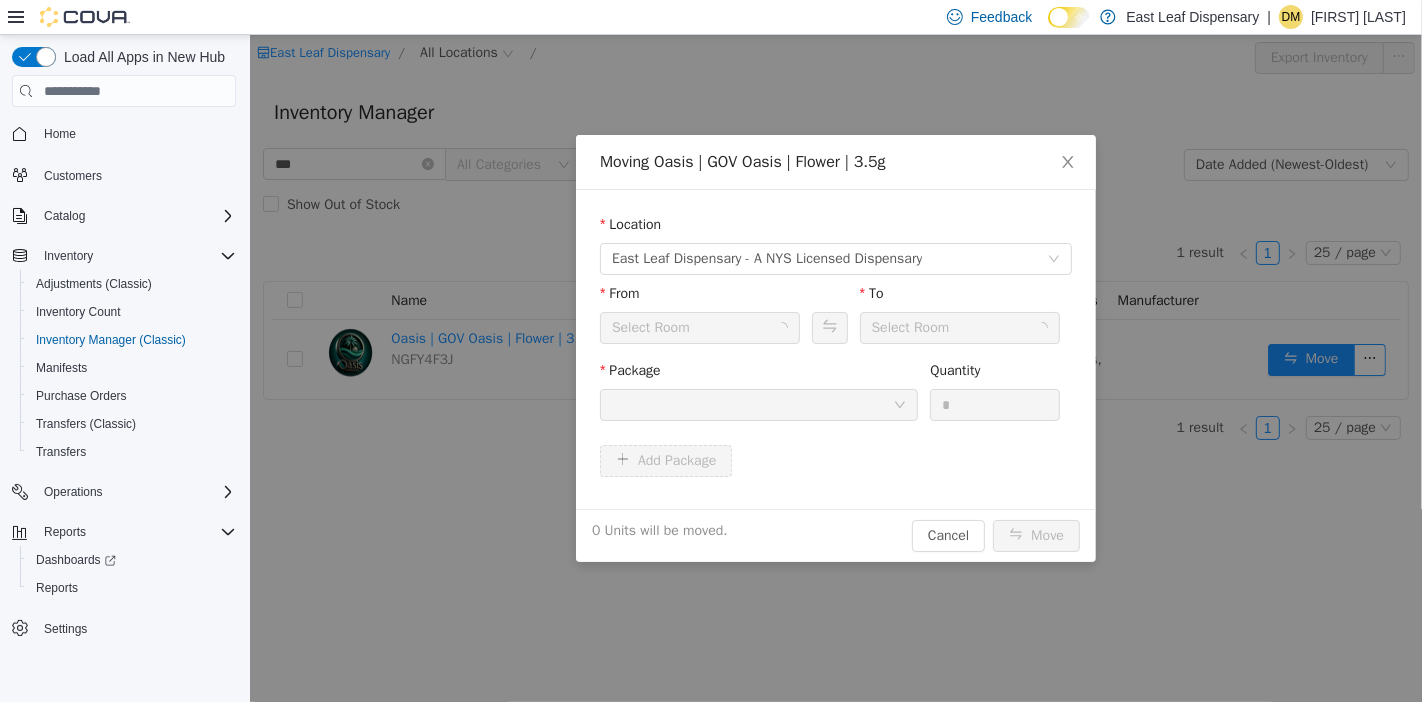 click on "Select Room" at bounding box center (692, 328) 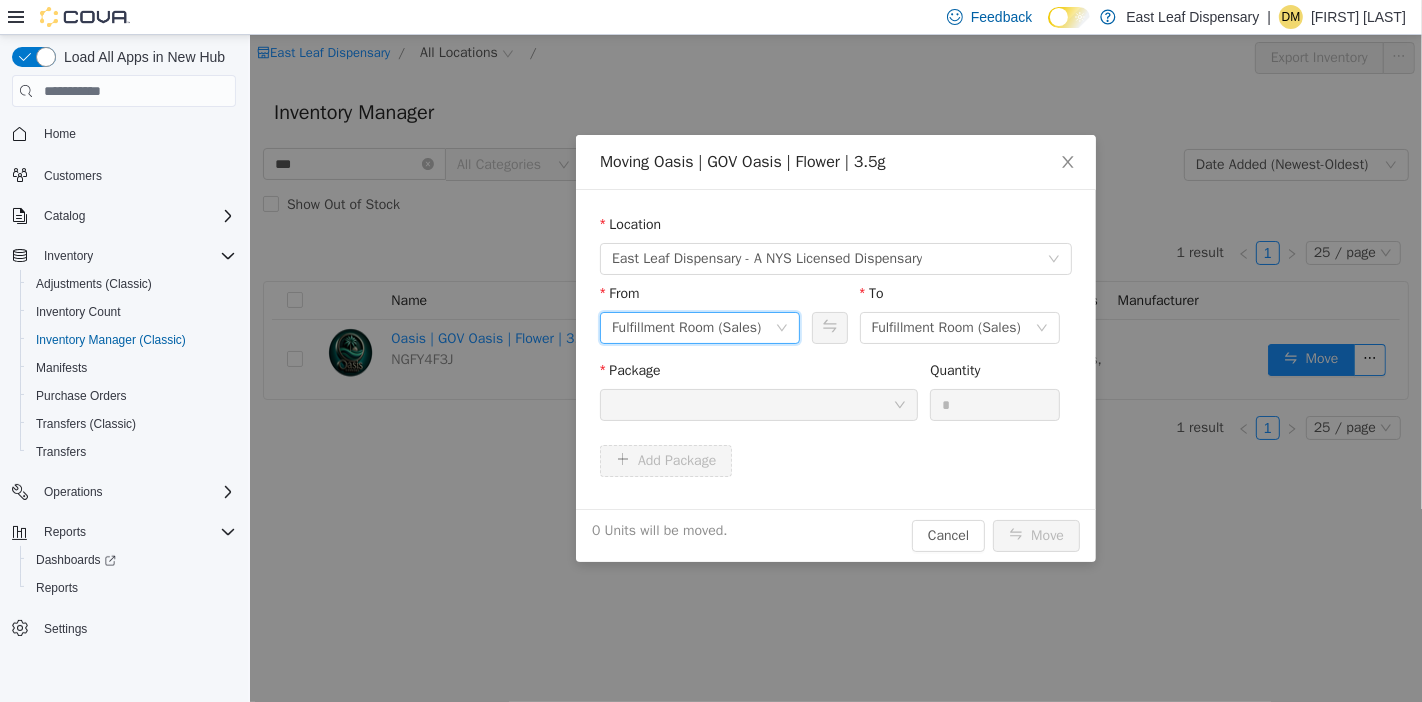 click on "Fulfillment Room (Sales)" at bounding box center (685, 328) 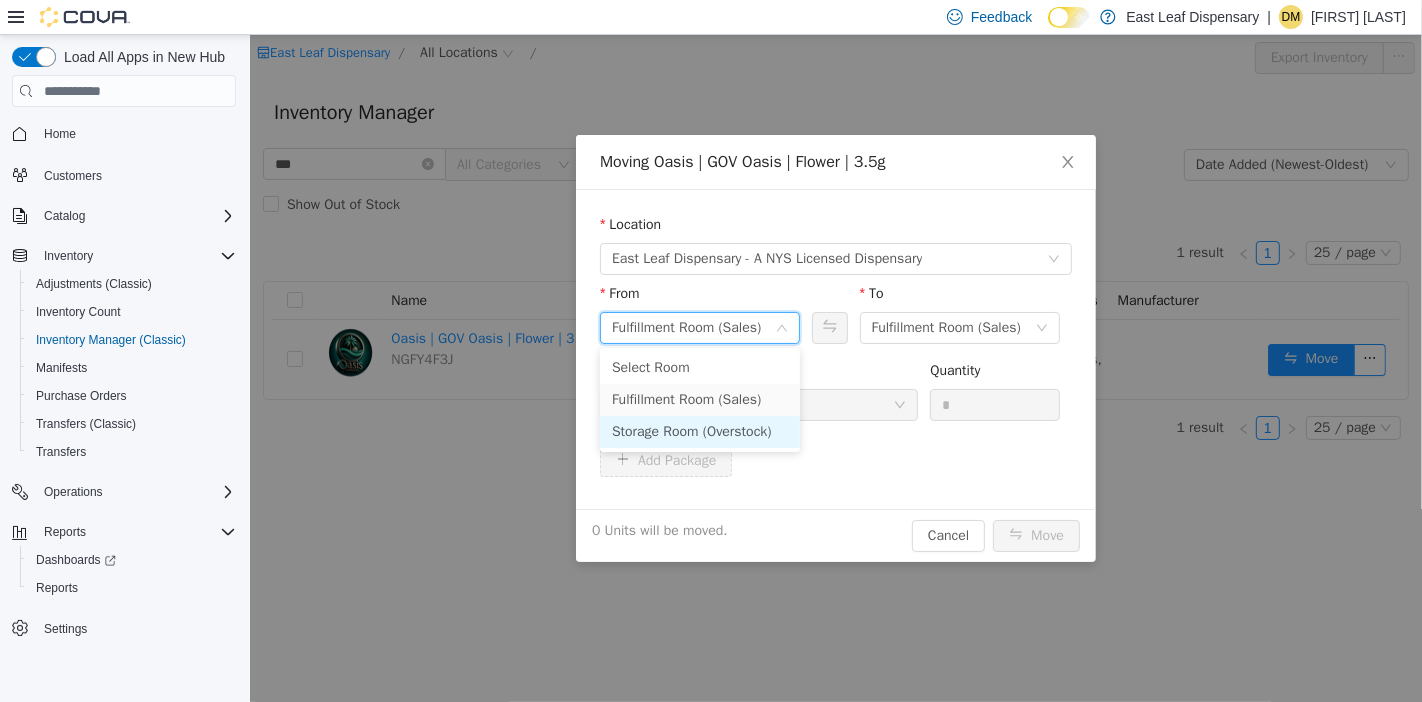 click on "Storage Room (Overstock)" at bounding box center (699, 432) 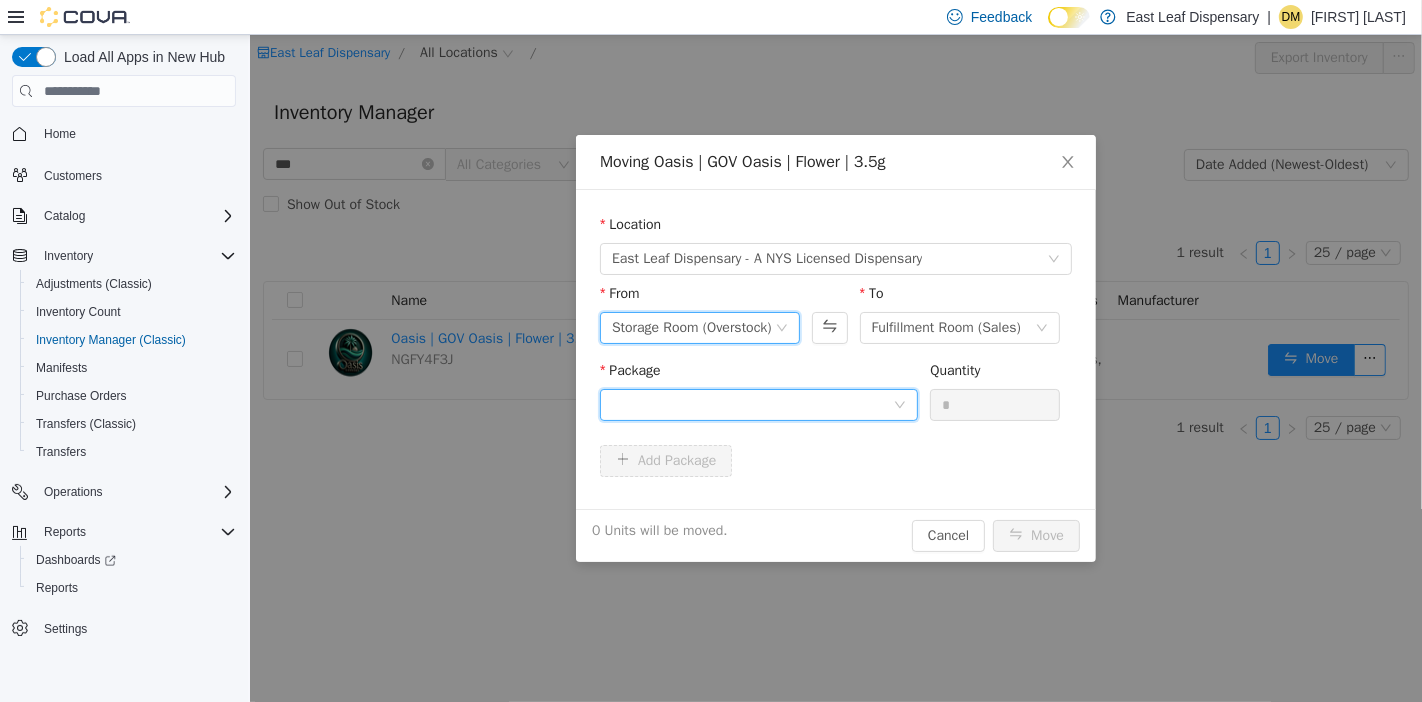 click at bounding box center [751, 405] 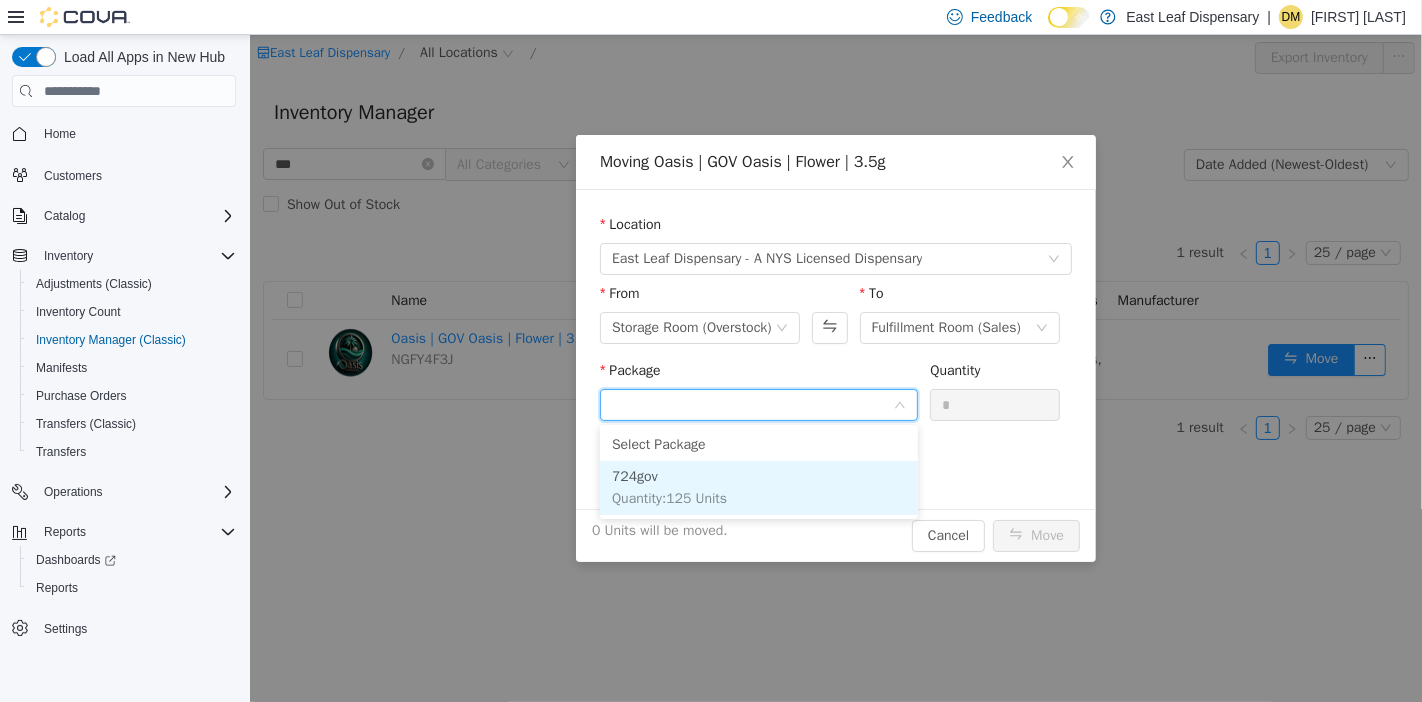 click on "724gov Quantity :  125 Units" at bounding box center (758, 488) 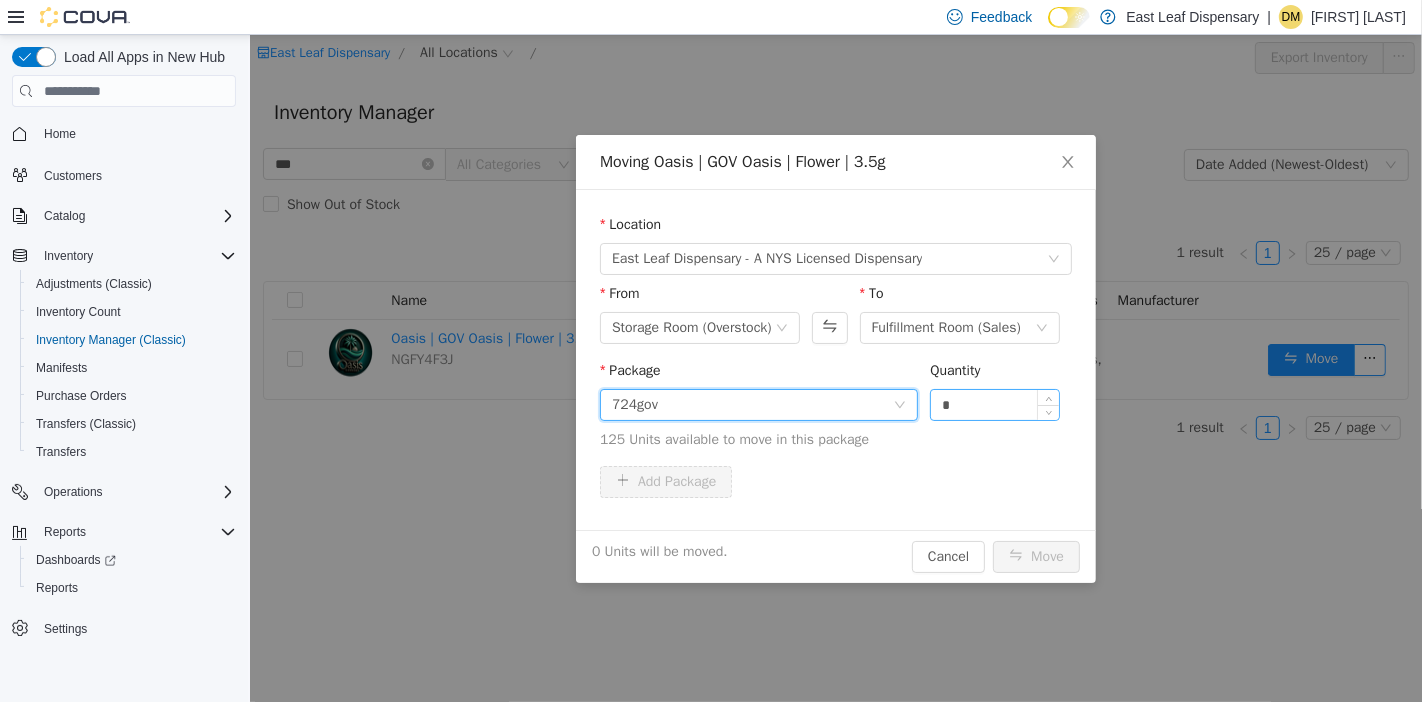 click on "*" at bounding box center [994, 405] 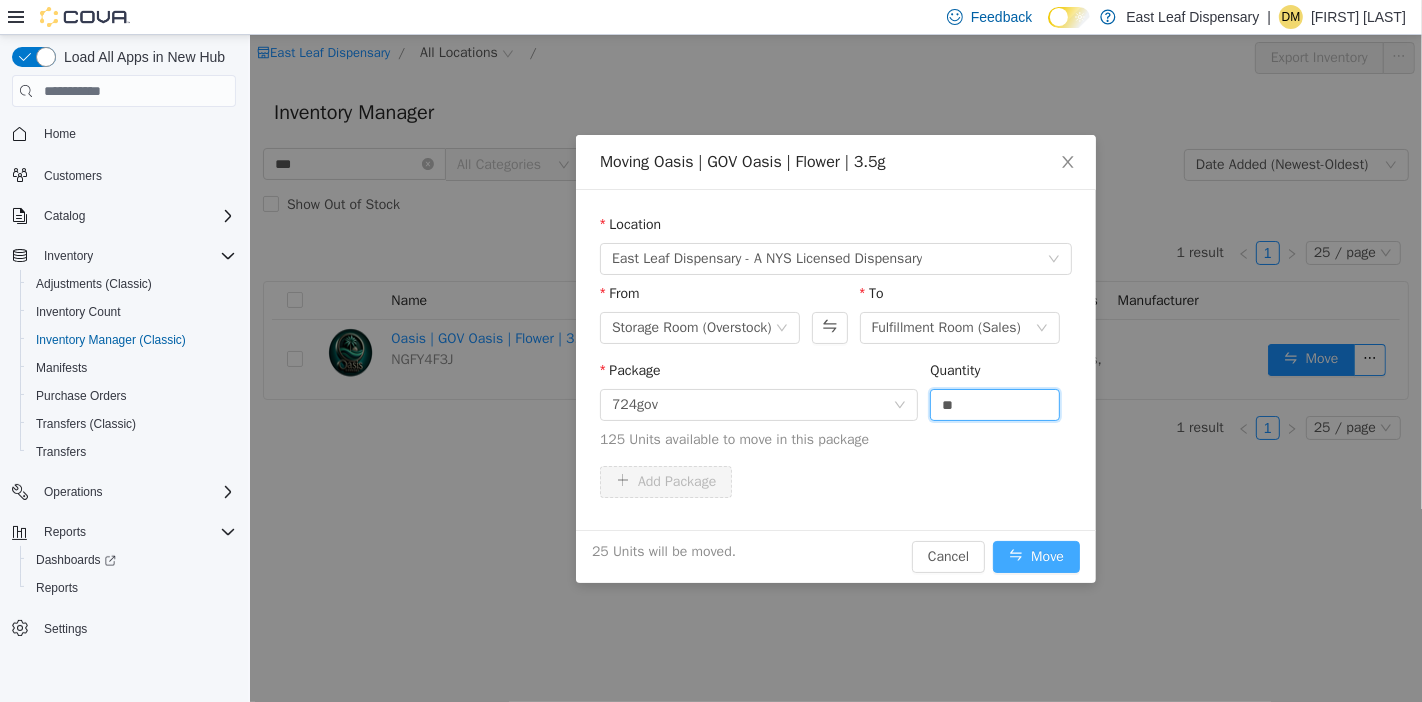 type on "**" 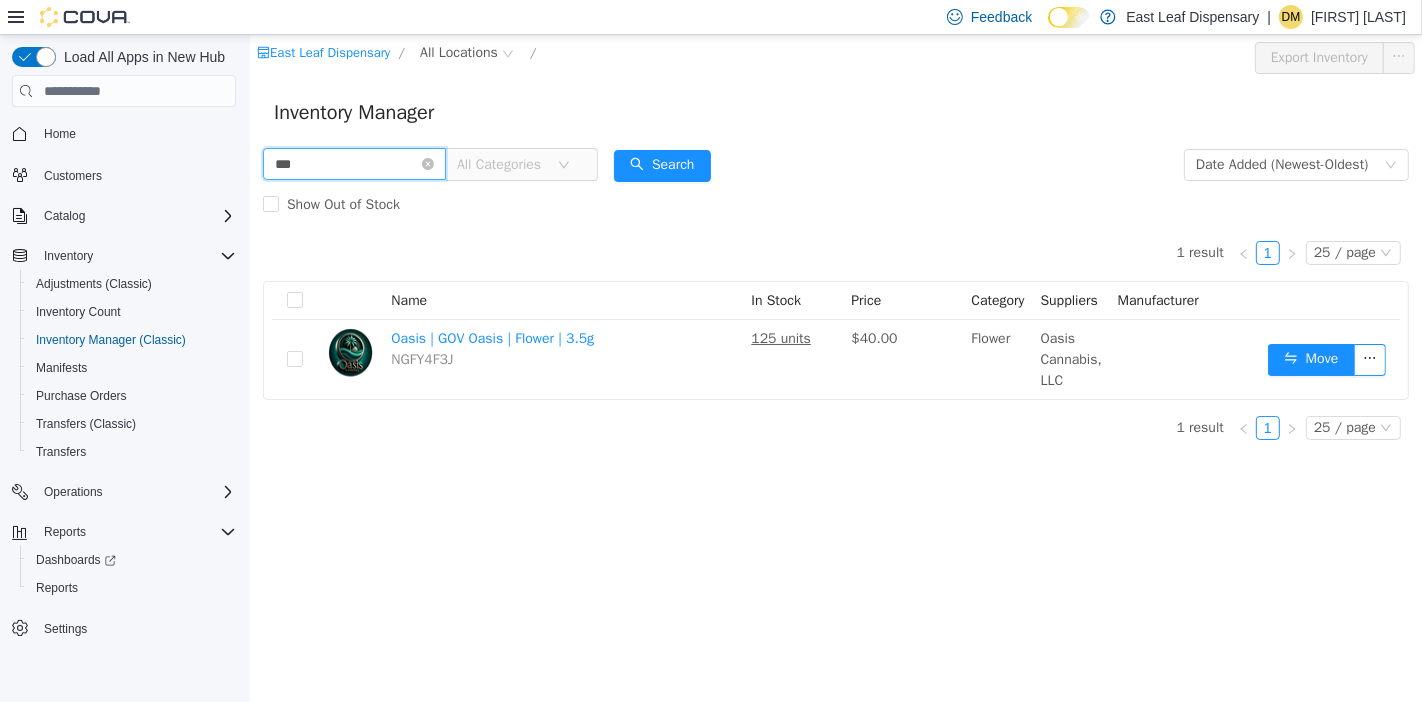 click on "***" at bounding box center [353, 164] 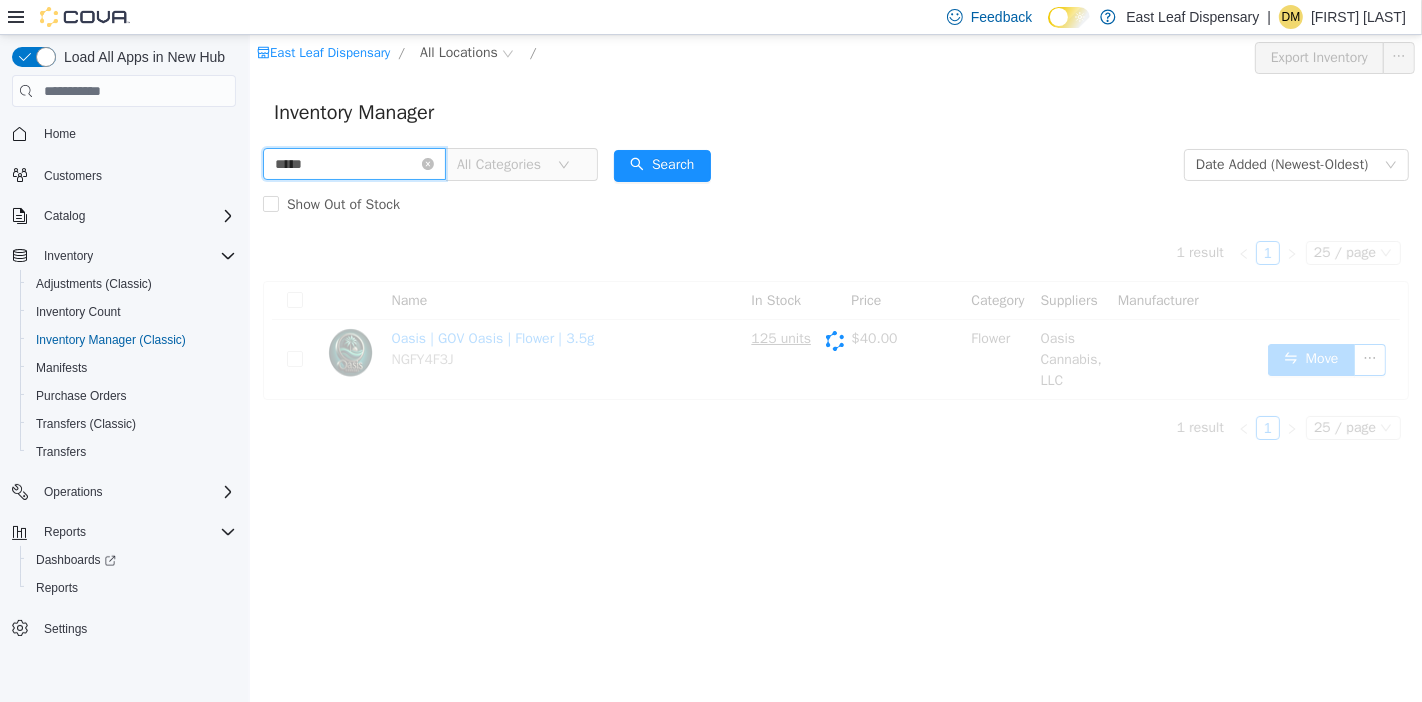 type on "*****" 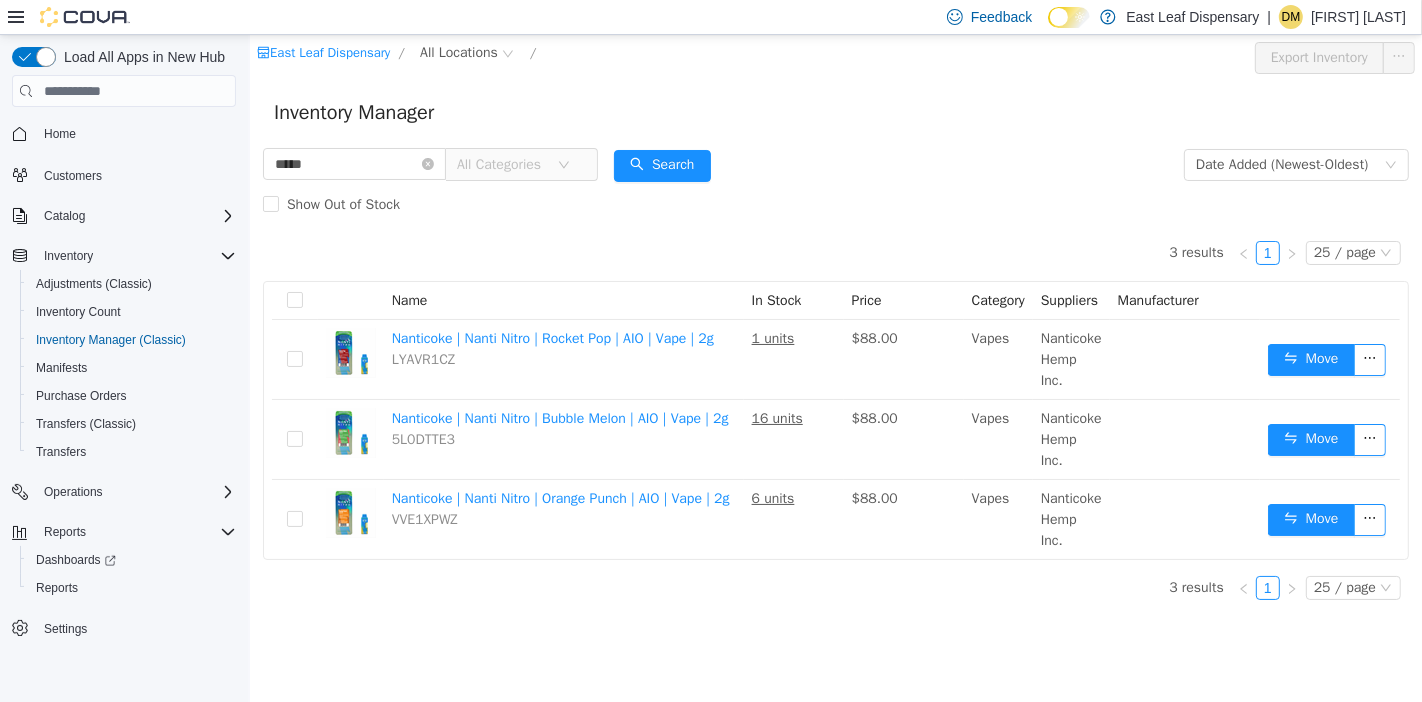 click on "3 results 1 25 / page Name In Stock Price Category Suppliers Manufacturer Nanticoke | Nanti Nitro | Rocket Pop | AIO | Vape | 2g LYAVR1CZ 1 units $88.00 Vapes Nanticoke Hemp Inc. Move Nanticoke | Nanti Nitro | Bubble Melon | AIO | Vape | 2g 5L0DTTE3 16 units $88.00 Vapes Nanticoke Hemp Inc. Move Nanticoke | Nanti Nitro | Orange Punch | AIO | Vape | 2g VVE1XPWZ 6 units $88.00 Vapes Nanticoke Hemp Inc. Move 3 results 1 25 / page" at bounding box center [835, 392] 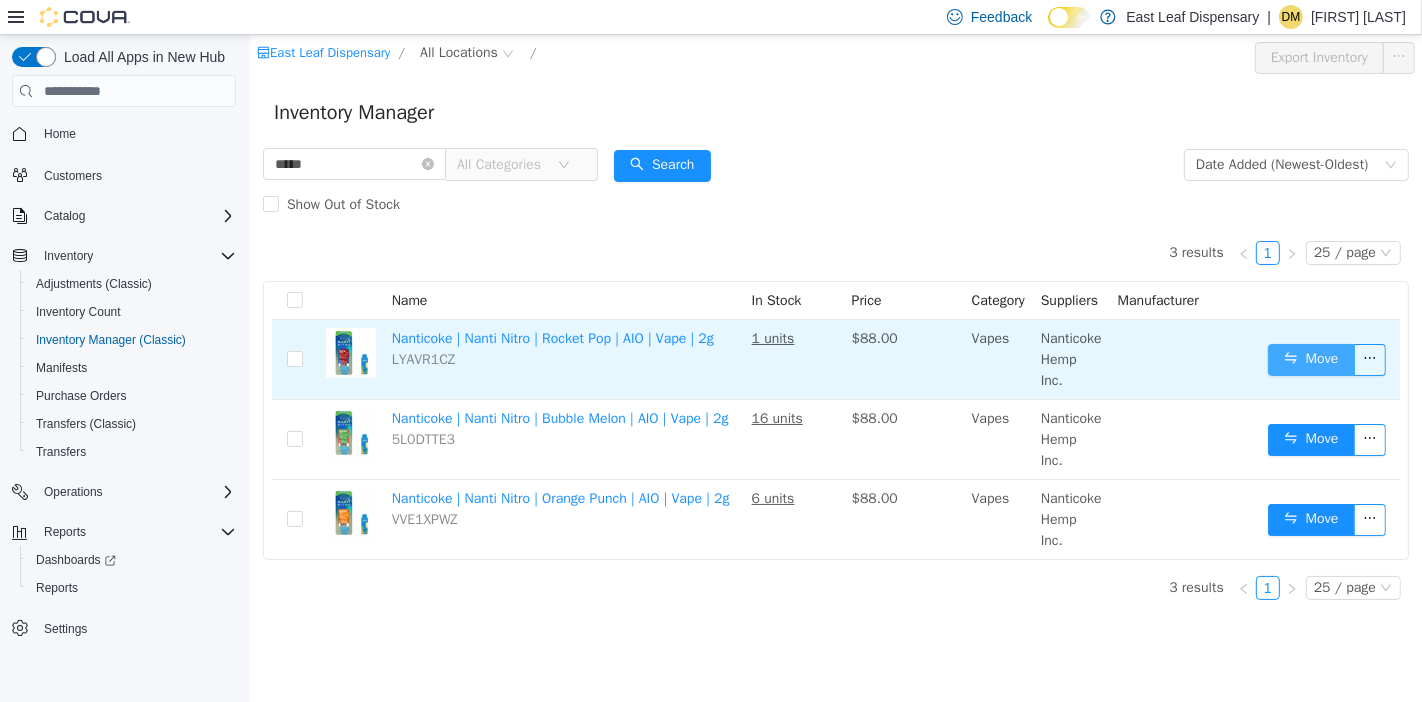 click on "Move" at bounding box center [1310, 360] 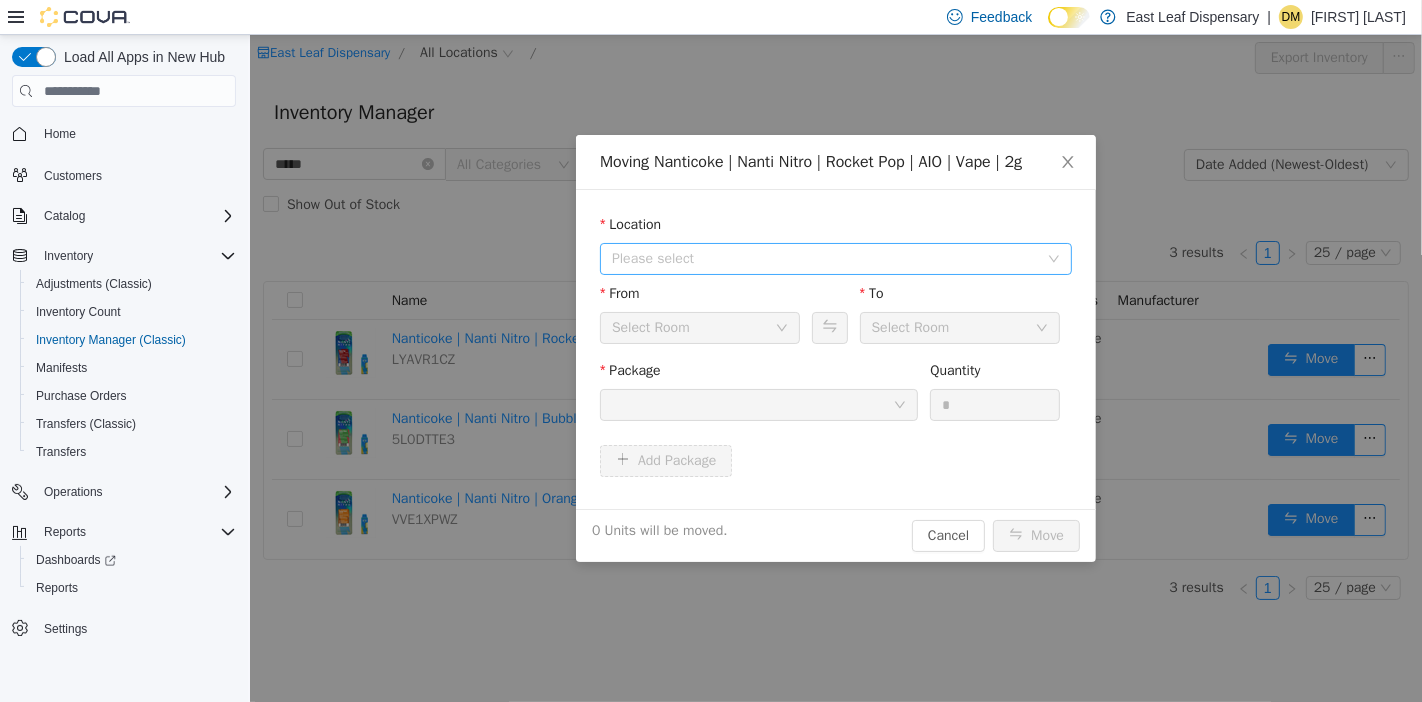 click on "Please select" at bounding box center (824, 259) 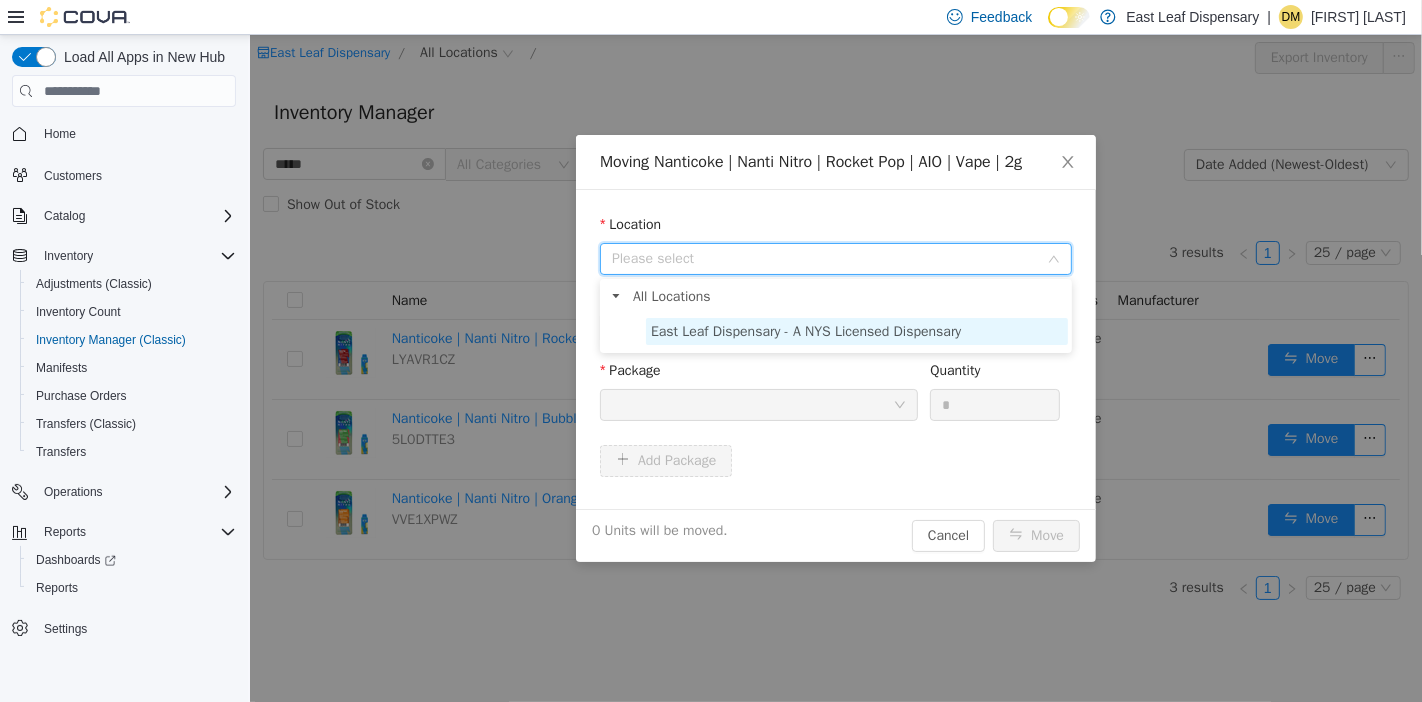 click on "East Leaf Dispensary - A NYS Licensed Dispensary" at bounding box center (805, 331) 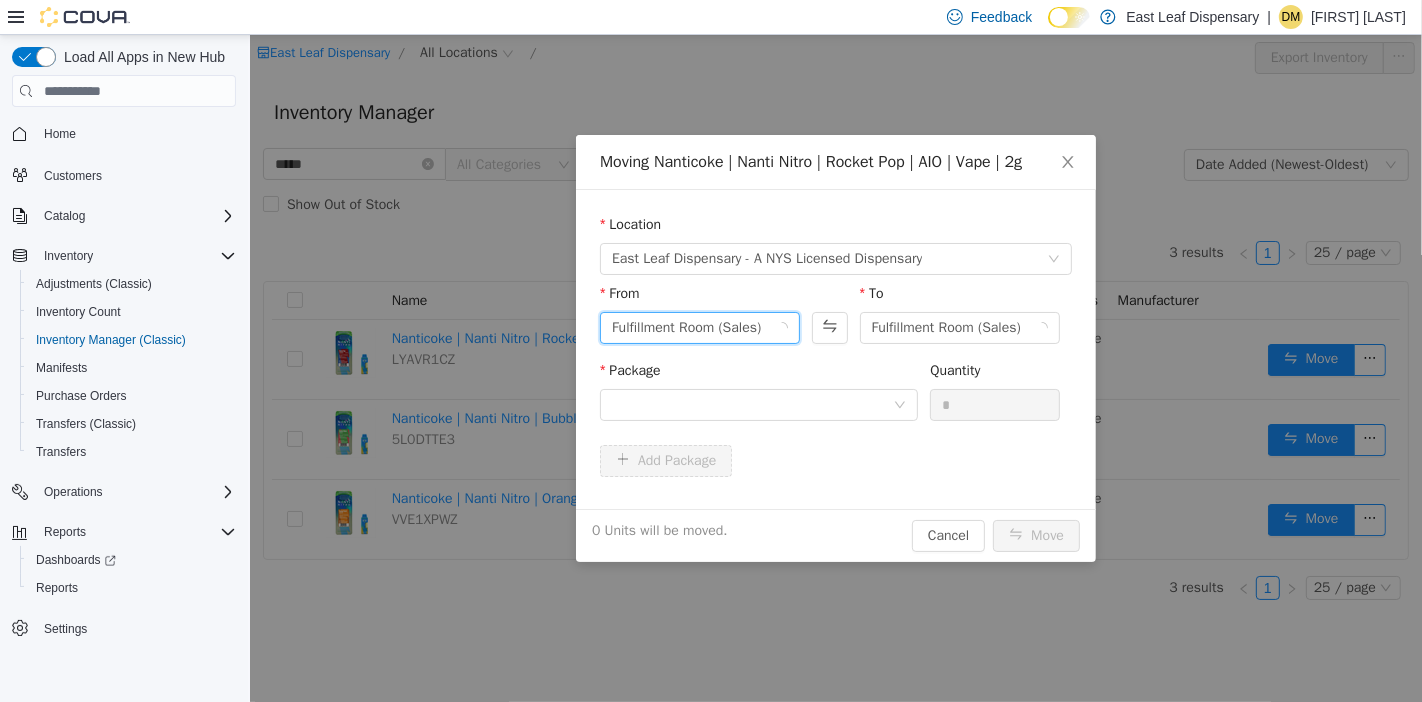 click on "Fulfillment Room (Sales)" at bounding box center [685, 328] 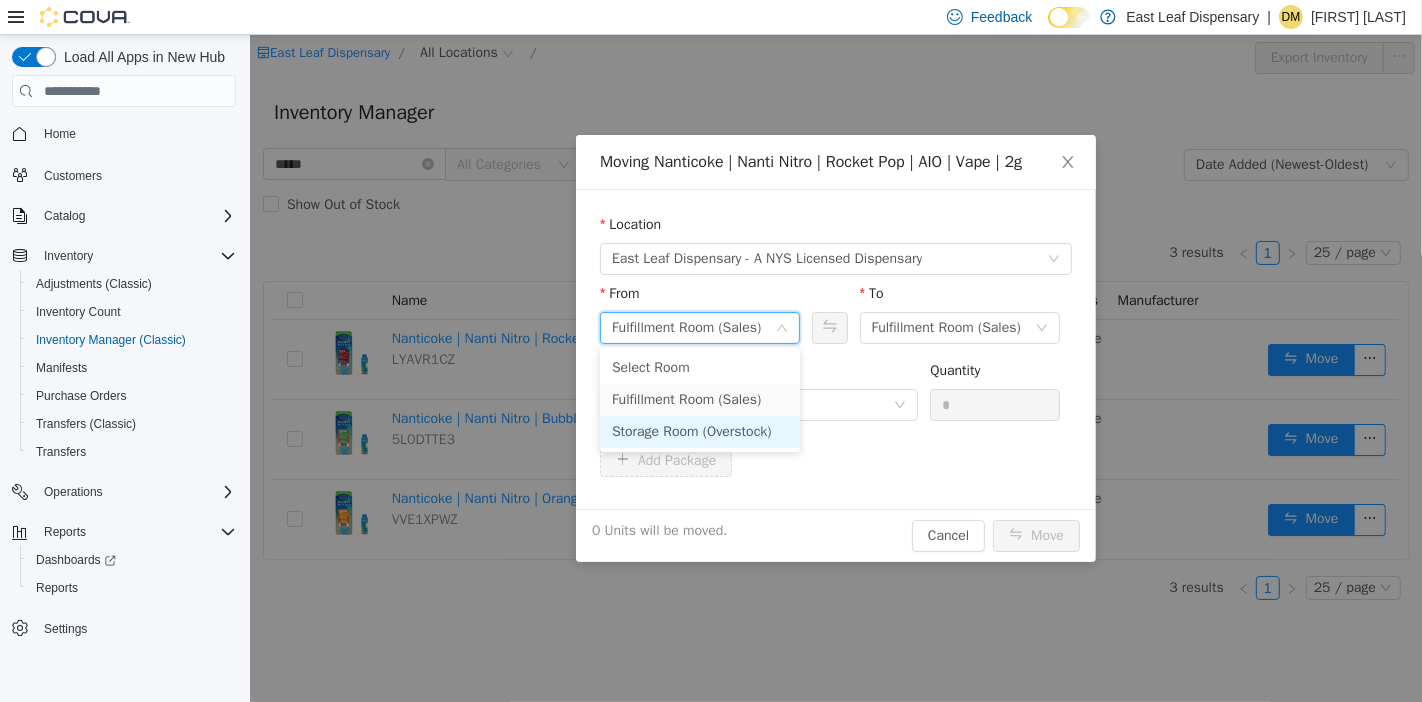 click on "Storage Room (Overstock)" at bounding box center [699, 432] 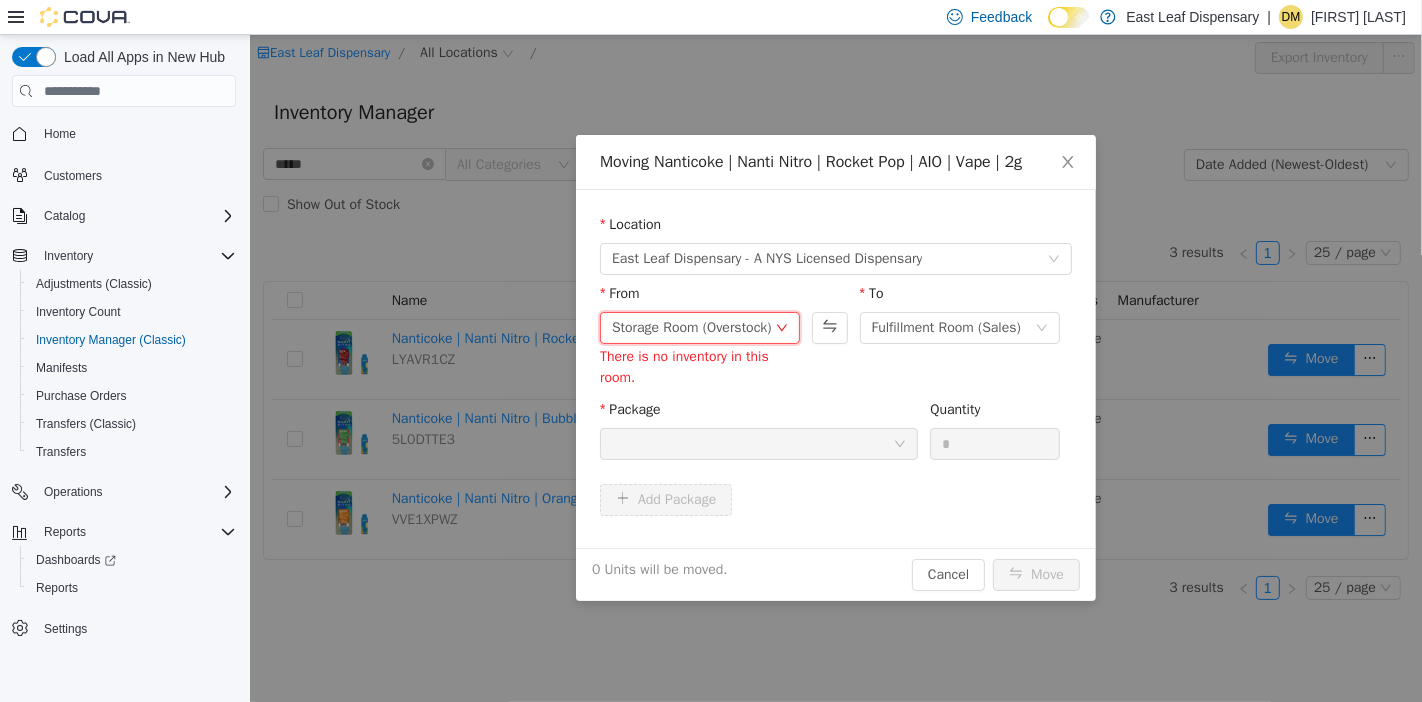 click at bounding box center (751, 444) 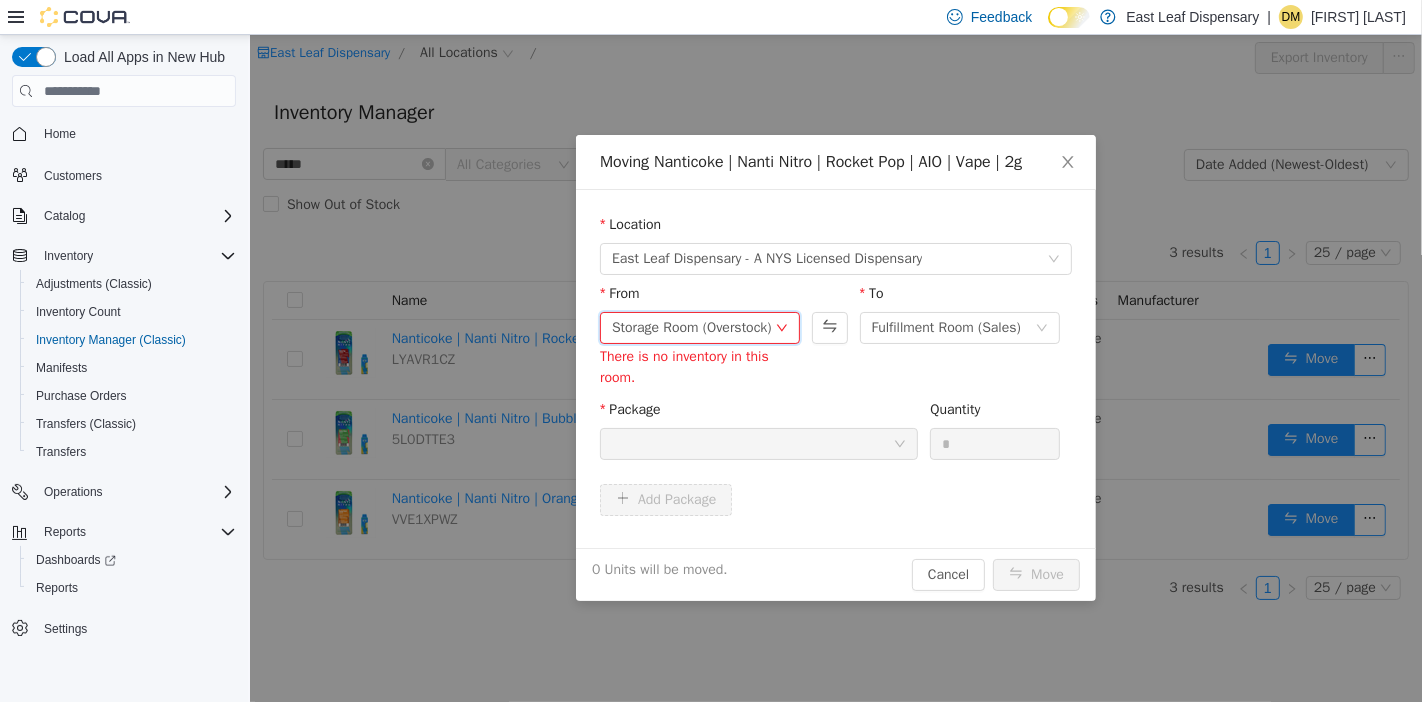 click on "Storage Room (Overstock)" at bounding box center (691, 328) 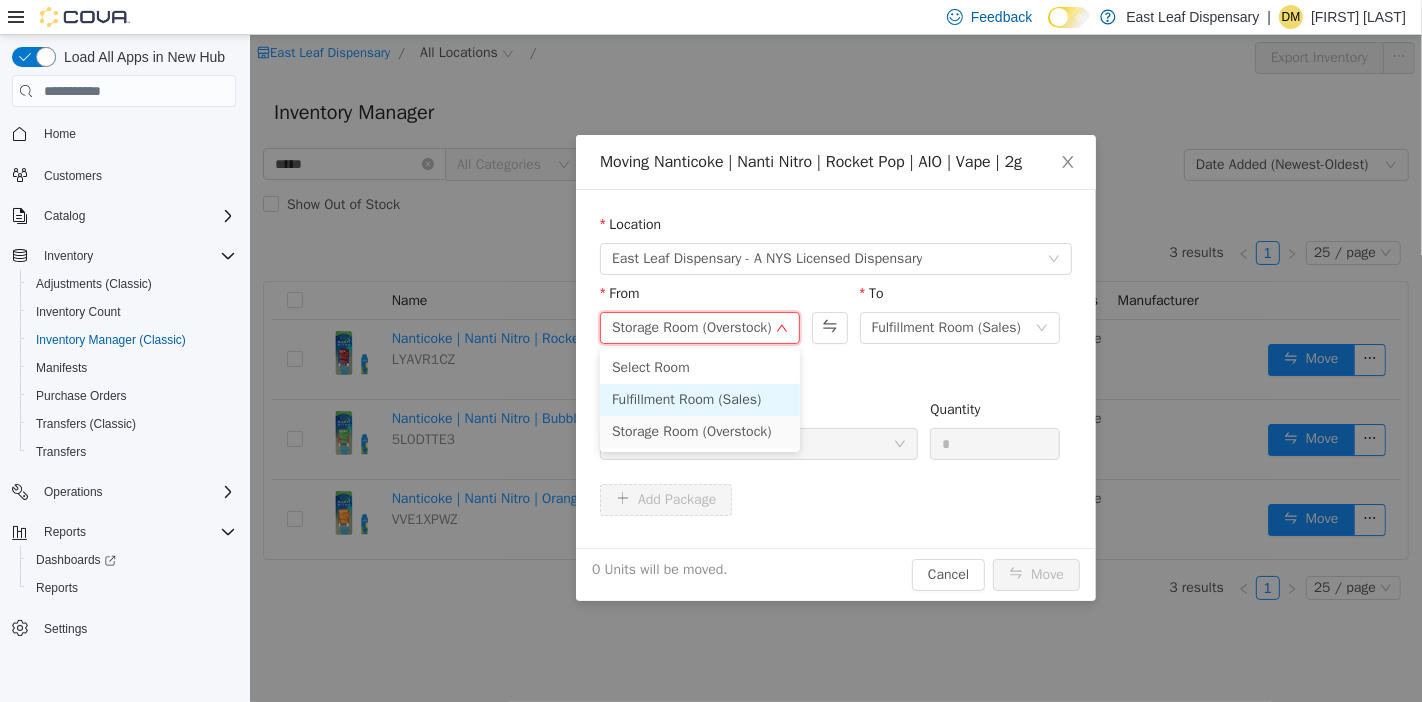 click on "Fulfillment Room (Sales)" at bounding box center (699, 400) 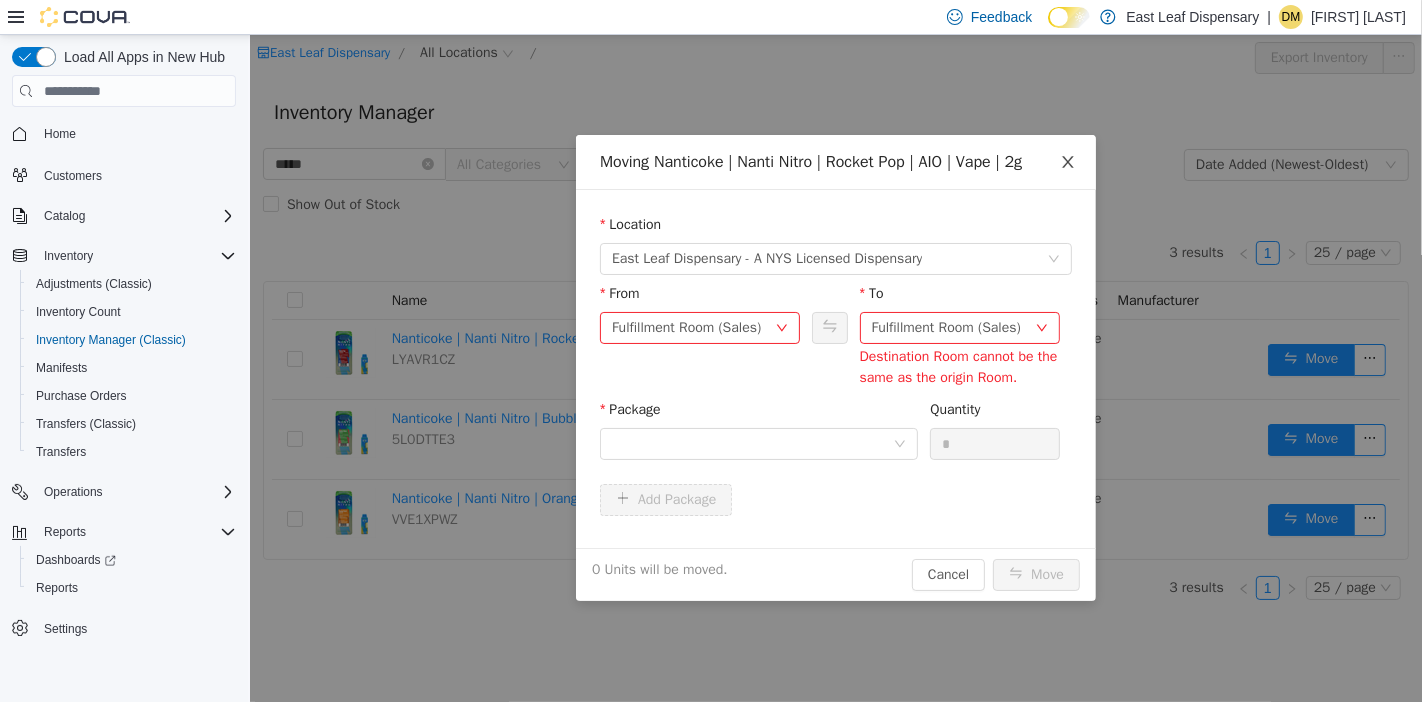 click 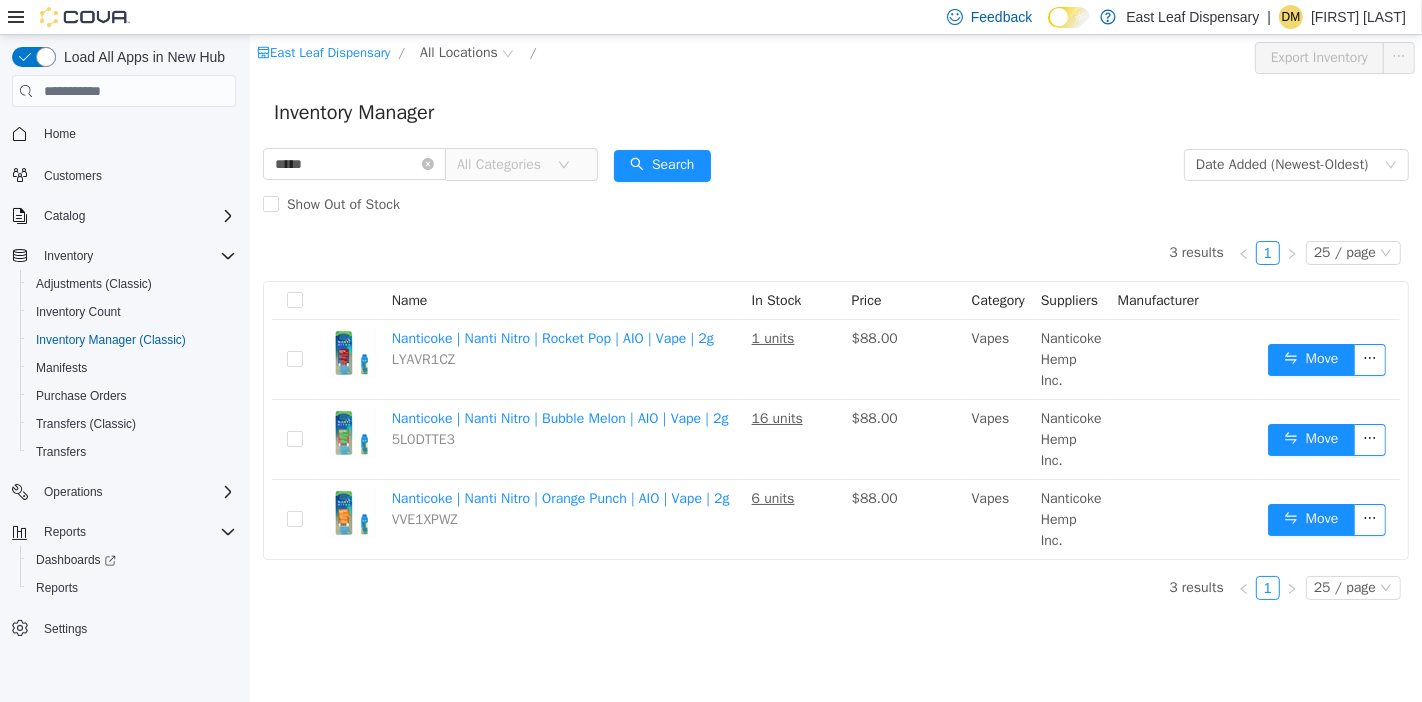 scroll, scrollTop: 0, scrollLeft: 0, axis: both 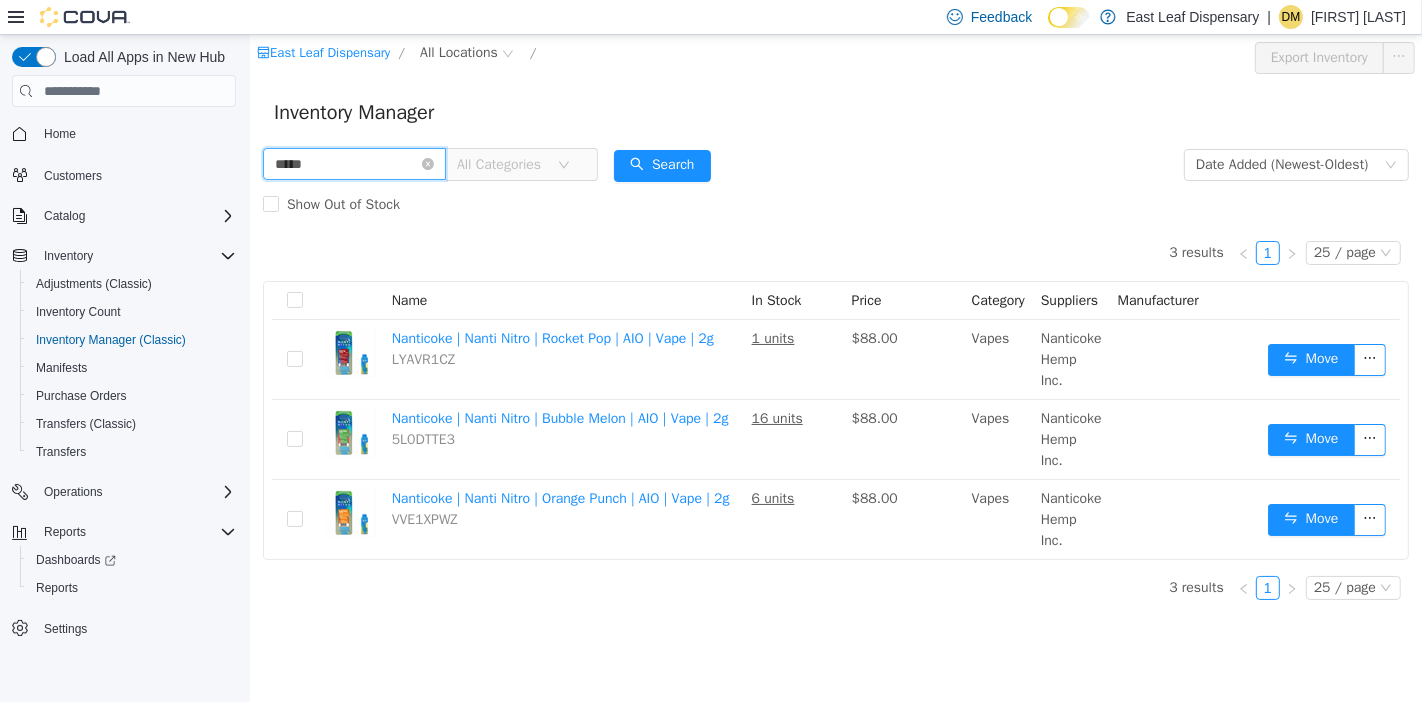 drag, startPoint x: 249, startPoint y: 35, endPoint x: 353, endPoint y: 159, distance: 161.83943 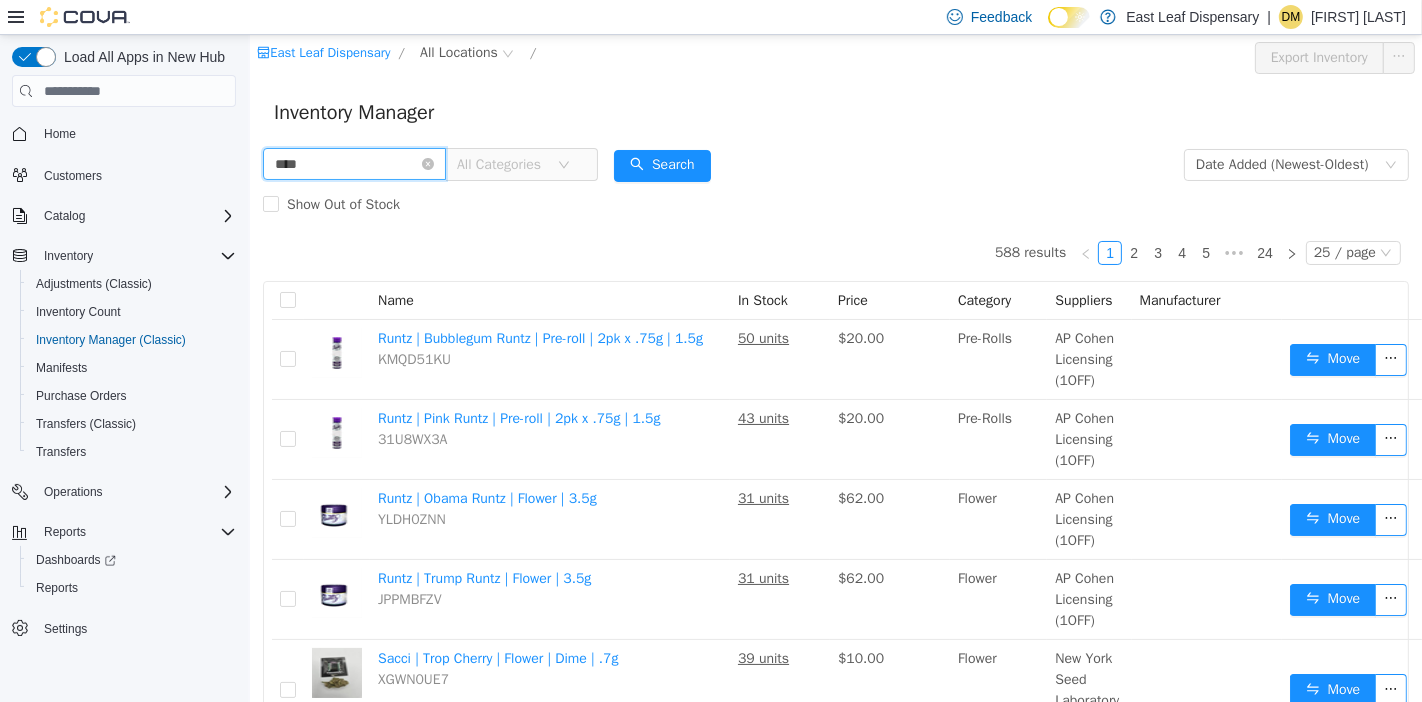 type on "****" 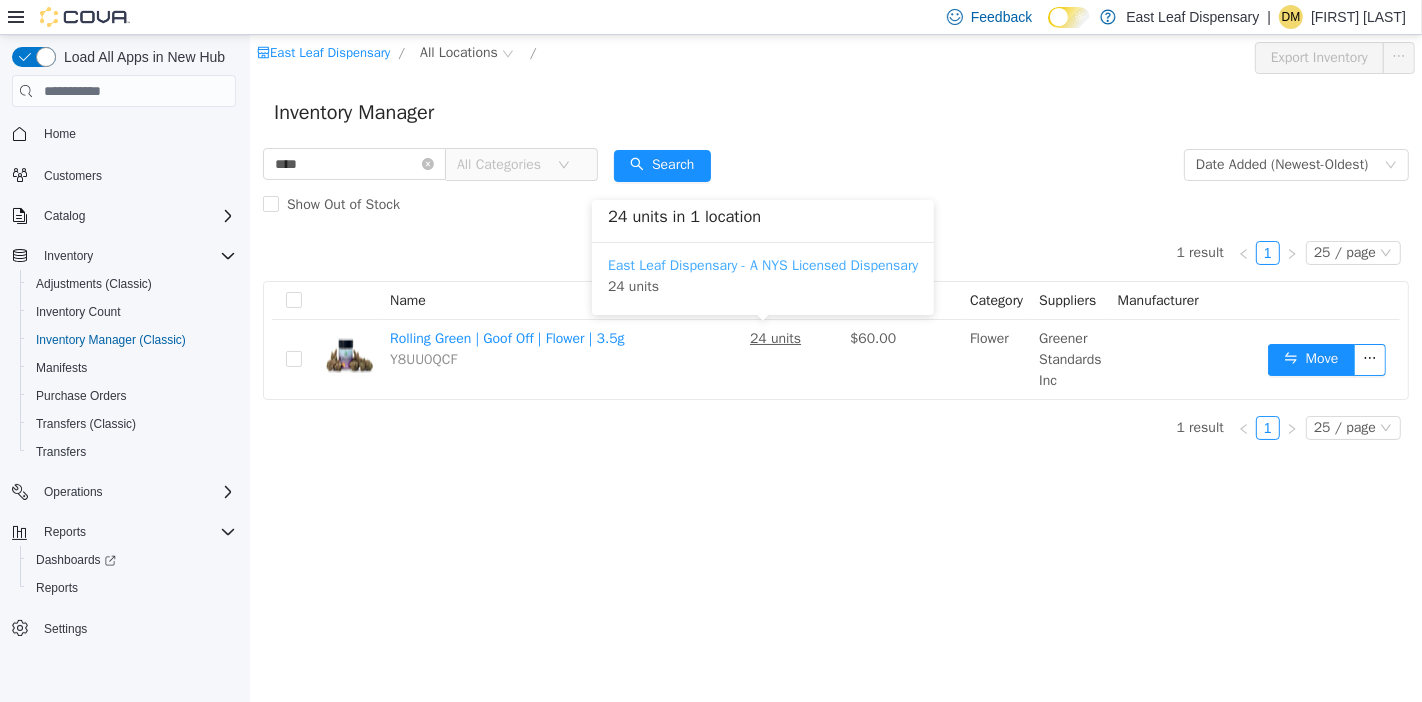 click on "East Leaf Dispensary - A NYS Licensed Dispensary" at bounding box center [762, 265] 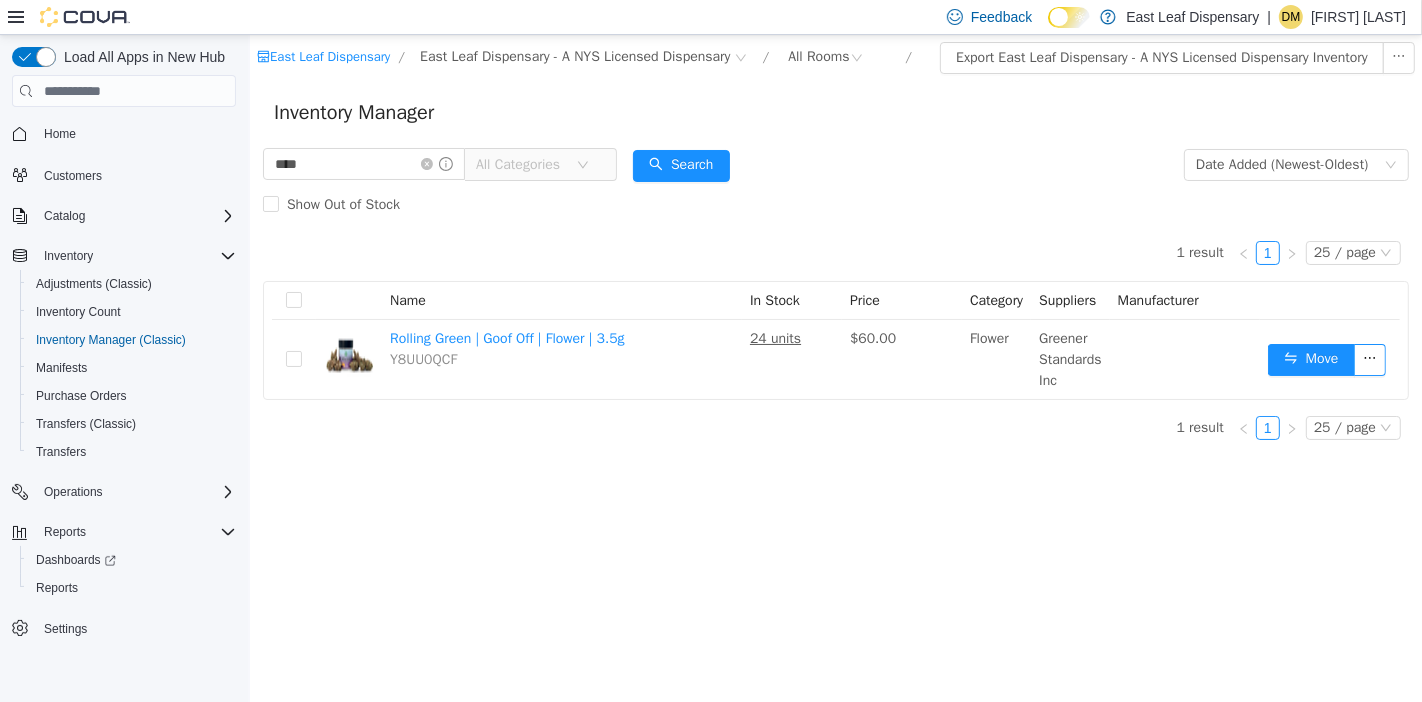 click on "**** All Categories Date Added (Newest-Oldest) Search Show Out of Stock" at bounding box center [835, 185] 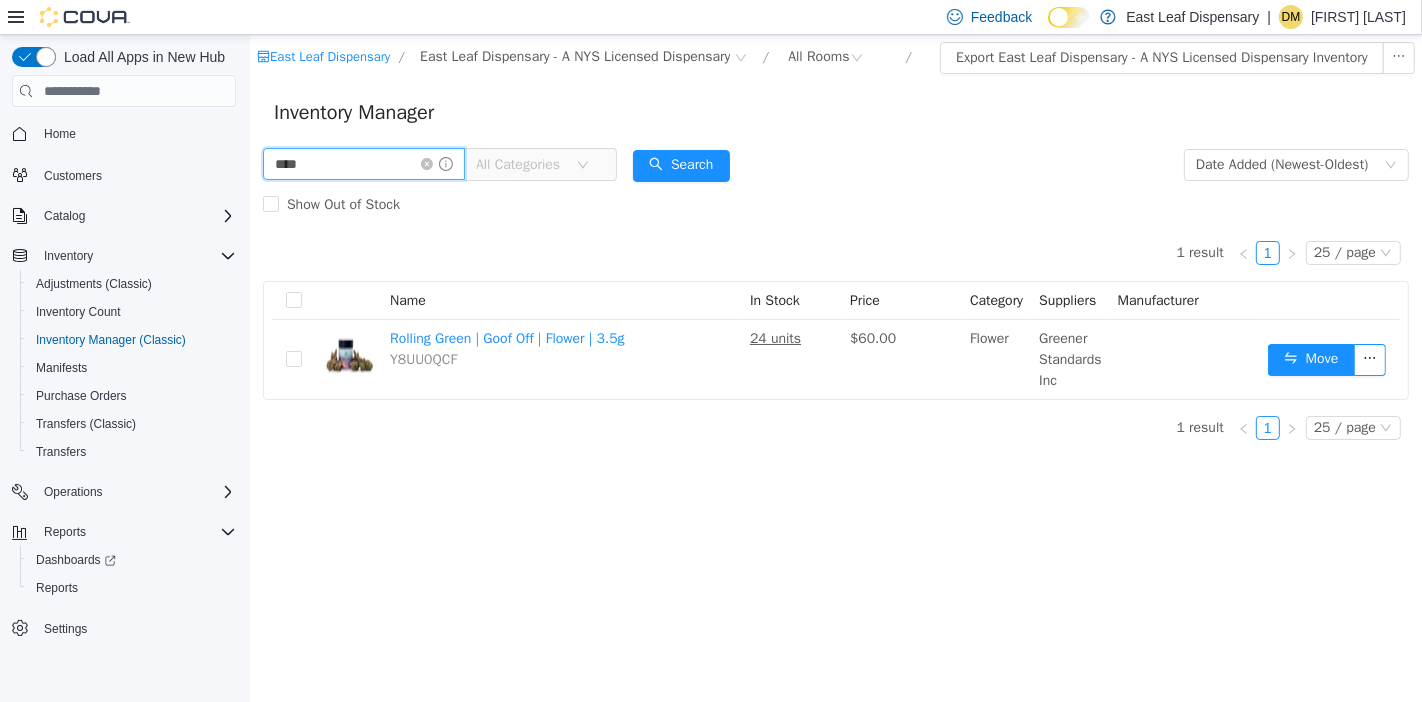 click on "****" at bounding box center (363, 164) 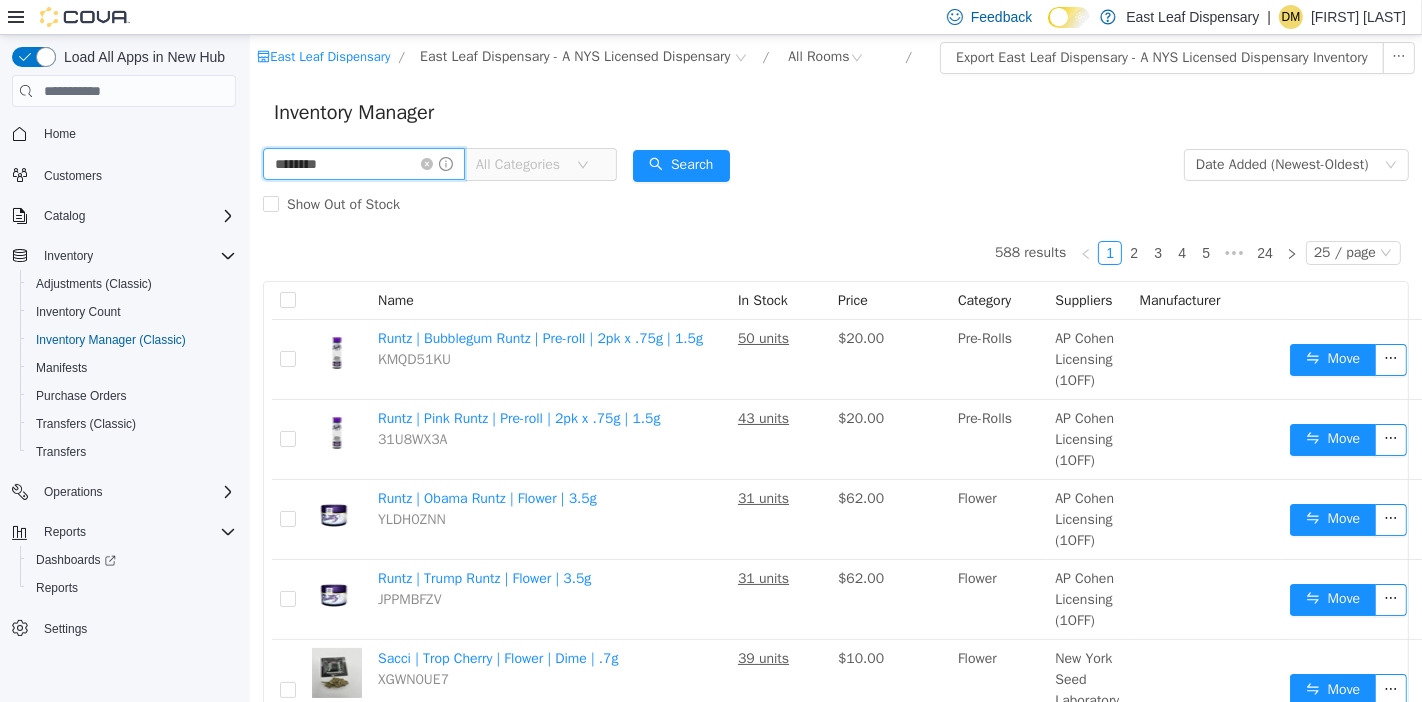 type on "********" 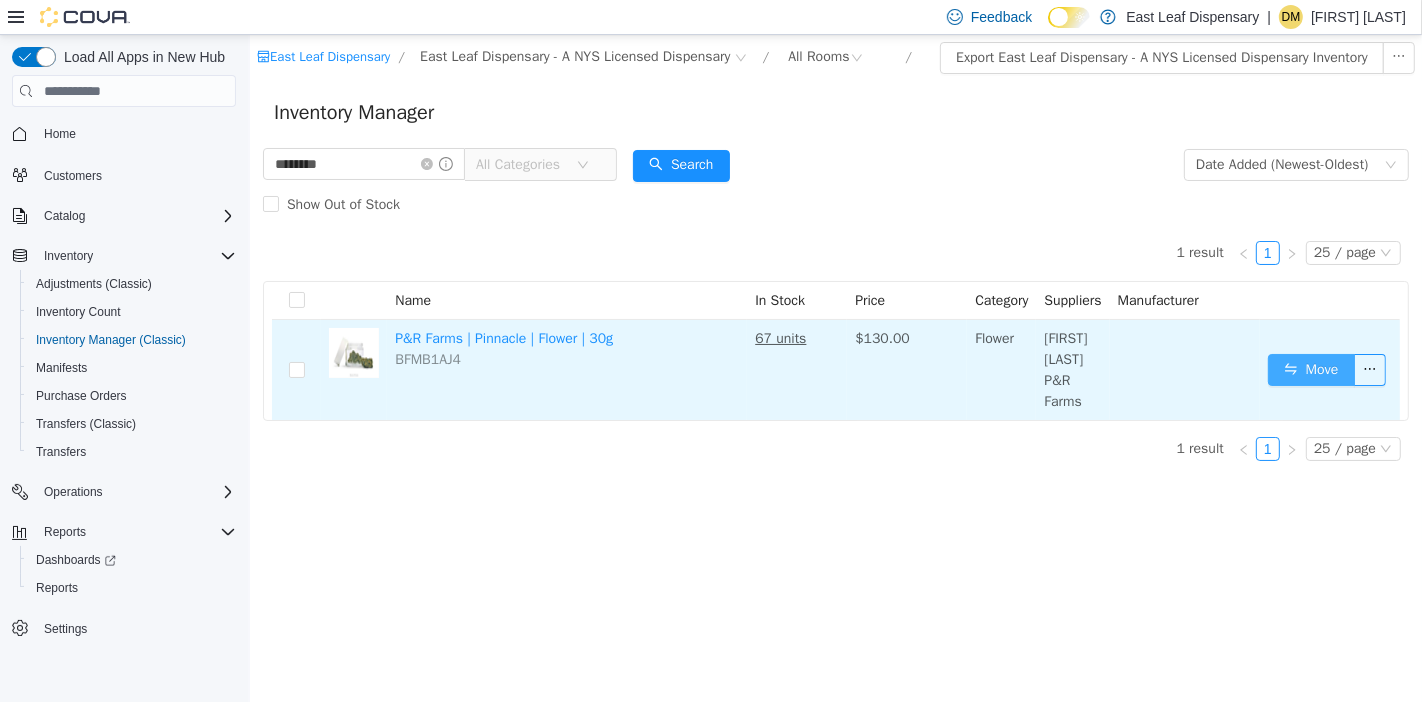 click on "Move" at bounding box center (1310, 370) 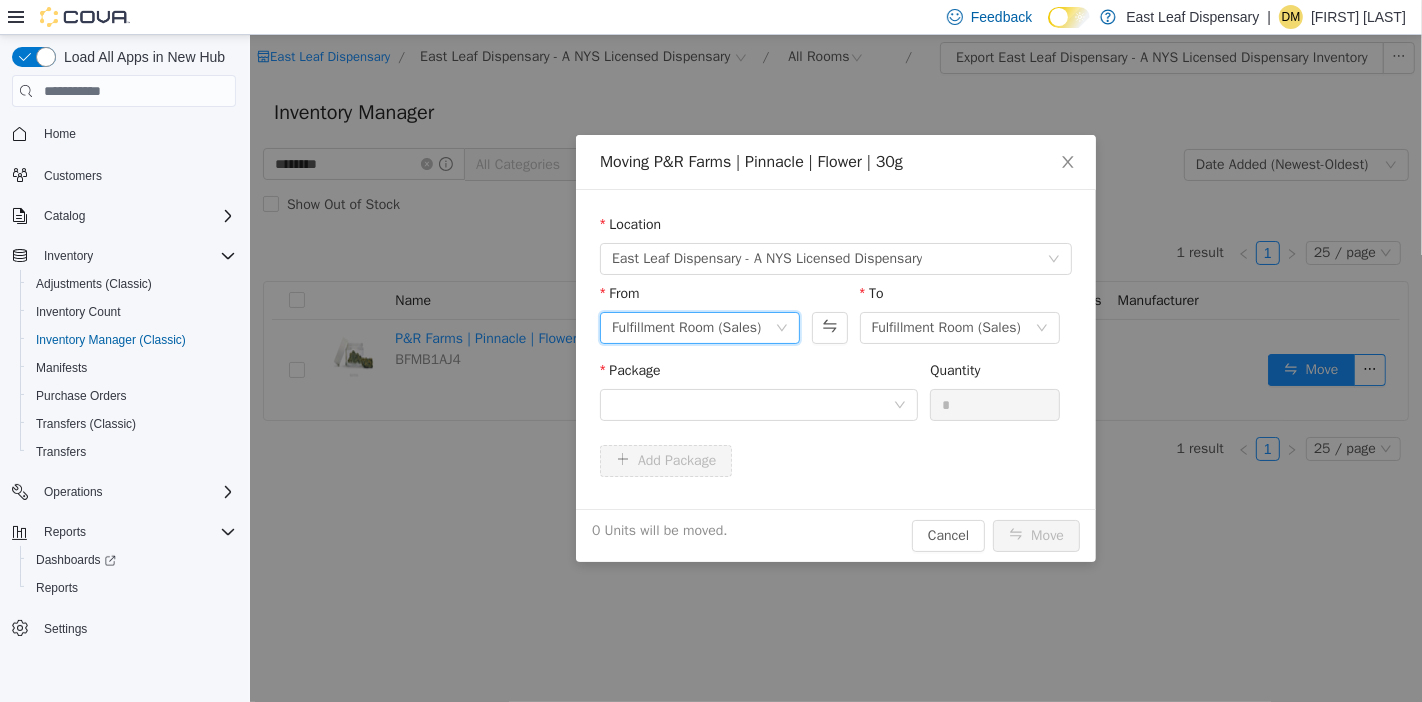 click on "Fulfillment Room (Sales)" at bounding box center (685, 328) 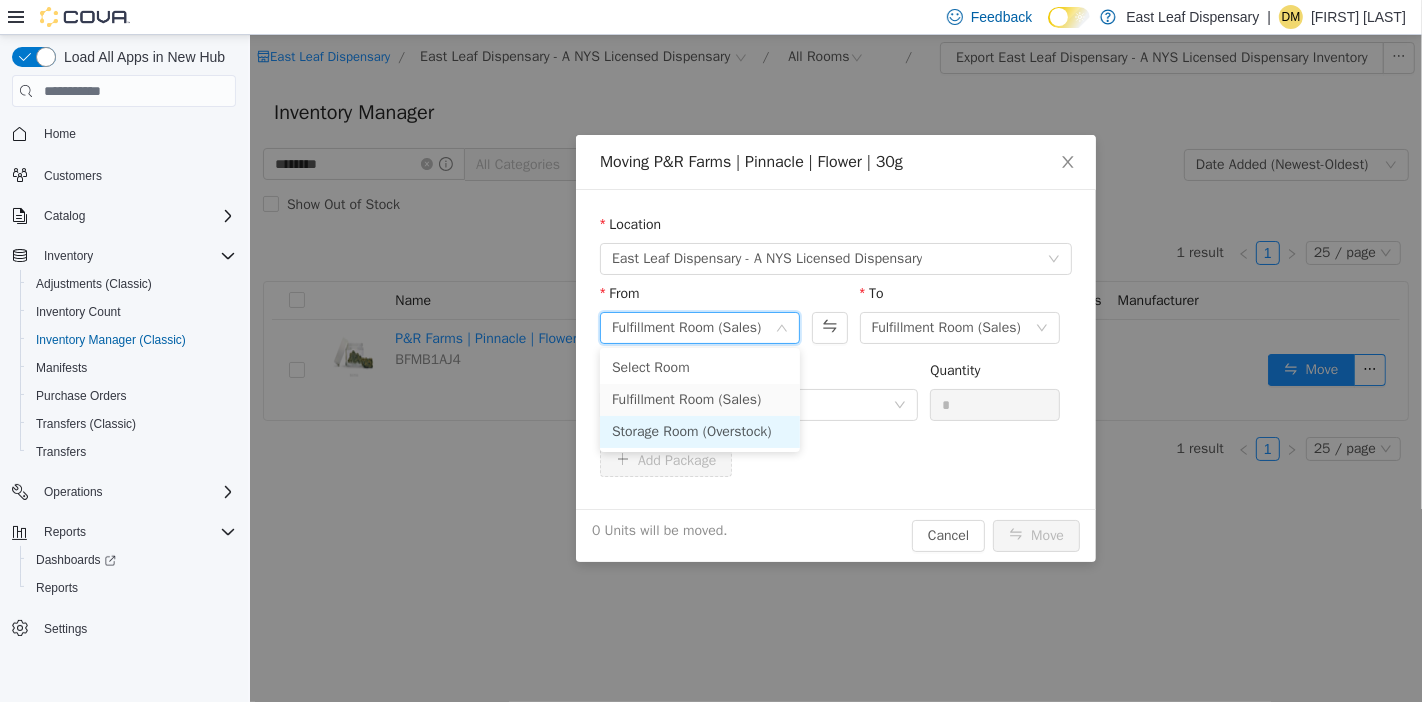 click on "Storage Room (Overstock)" at bounding box center [699, 432] 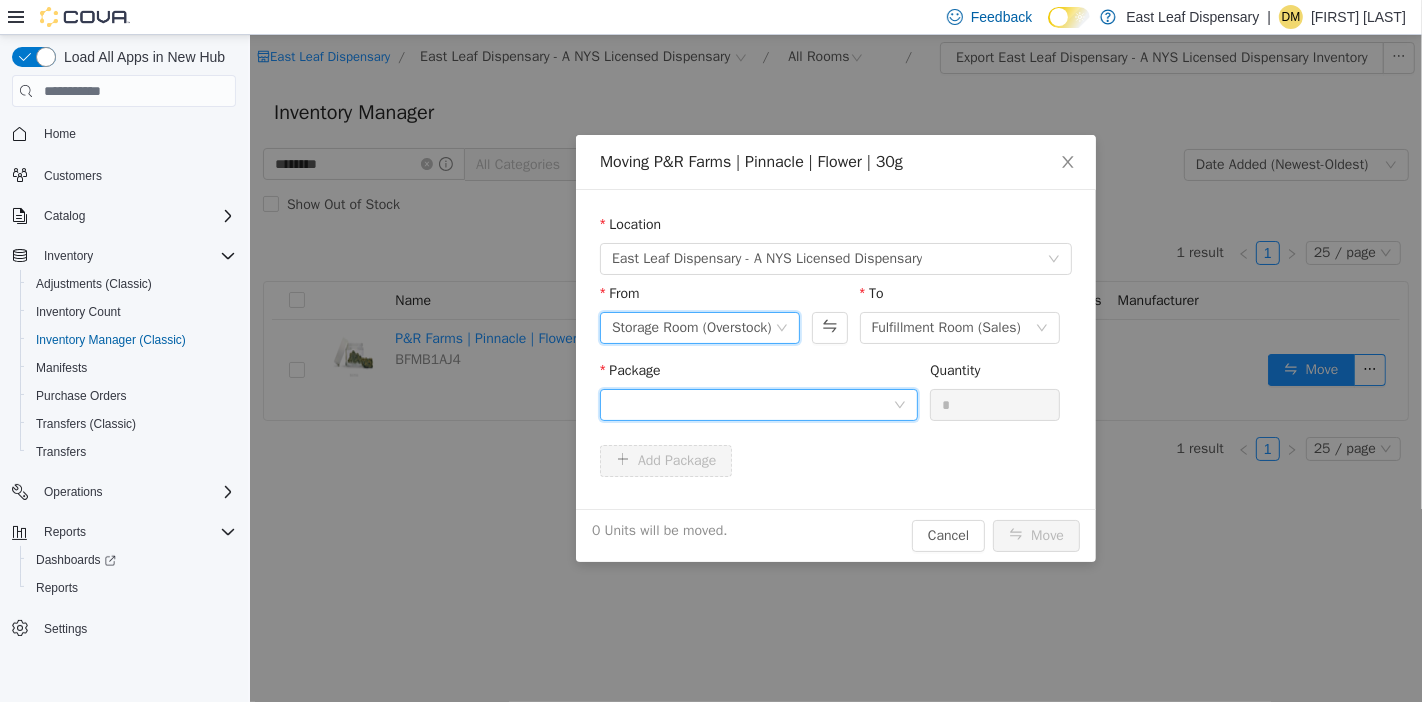 click at bounding box center [751, 405] 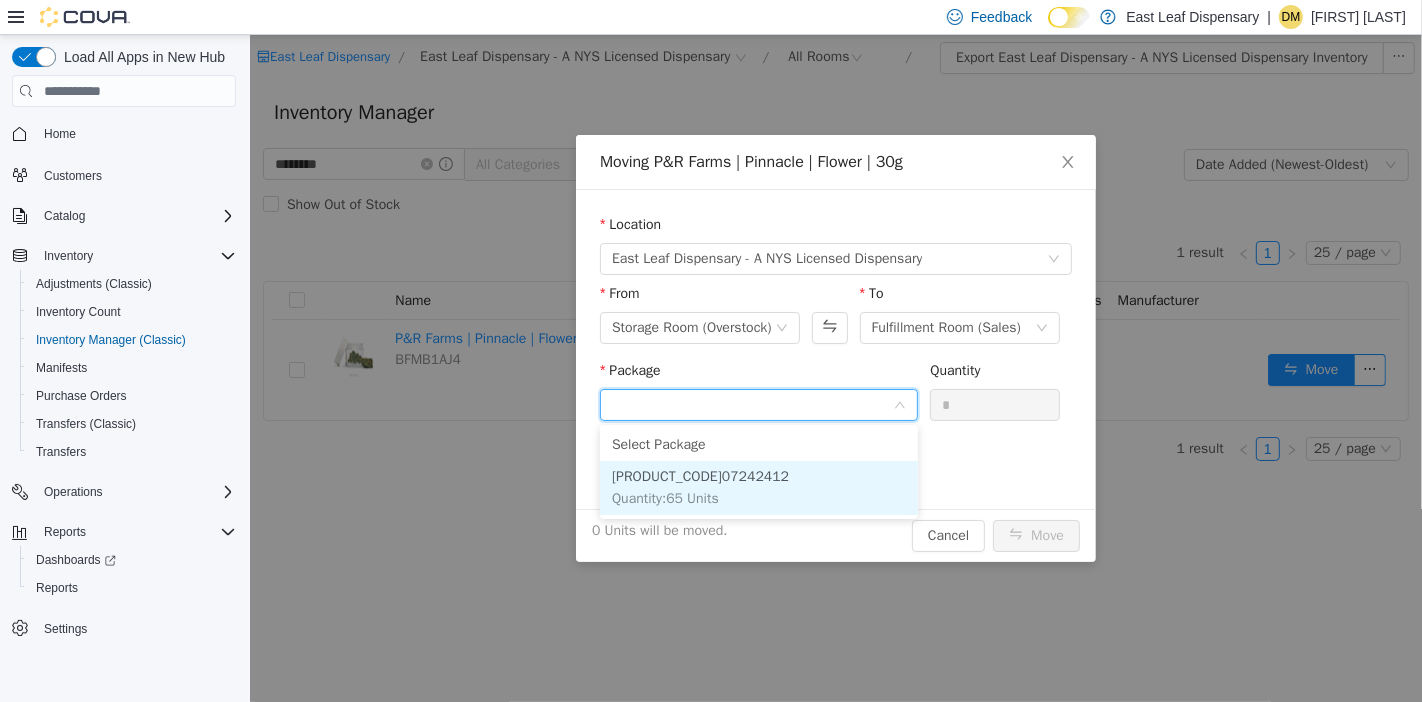 click on "PINN07242412 Quantity :  65 Units" at bounding box center (758, 488) 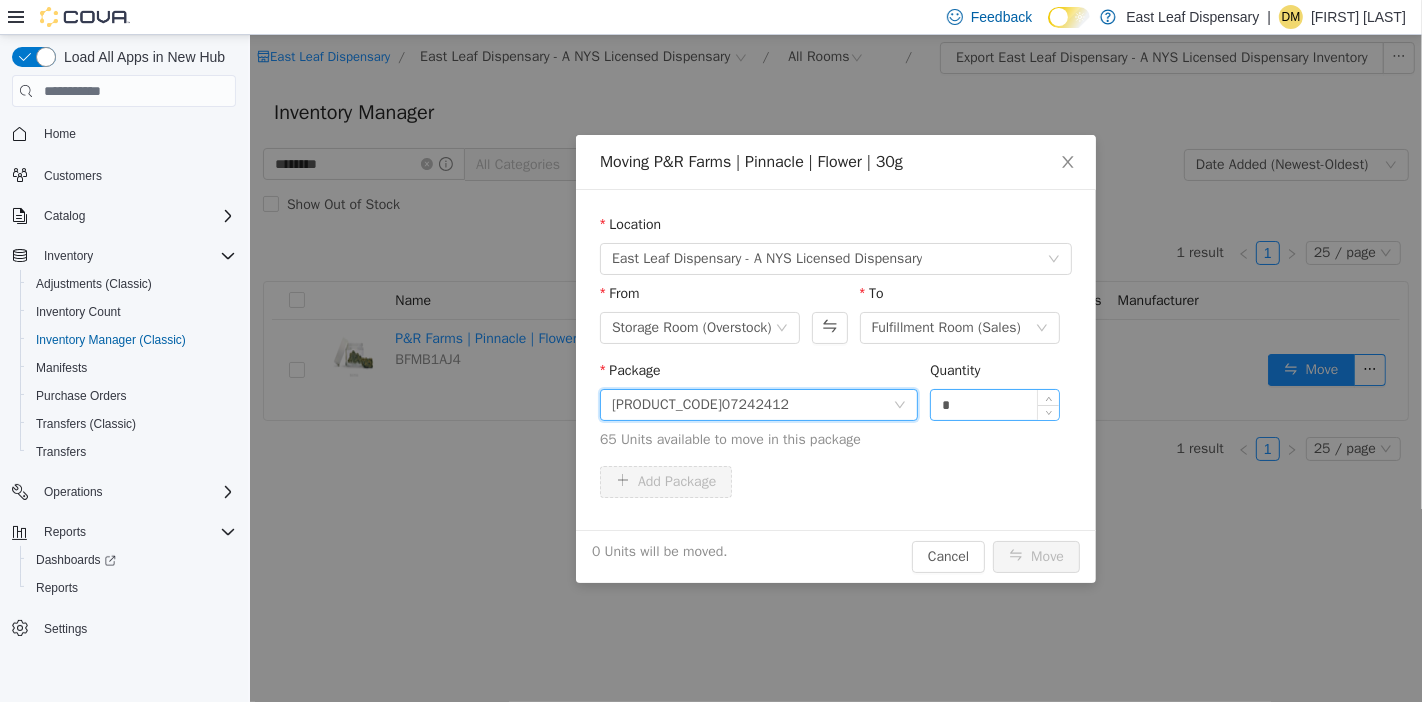 click on "*" at bounding box center (994, 405) 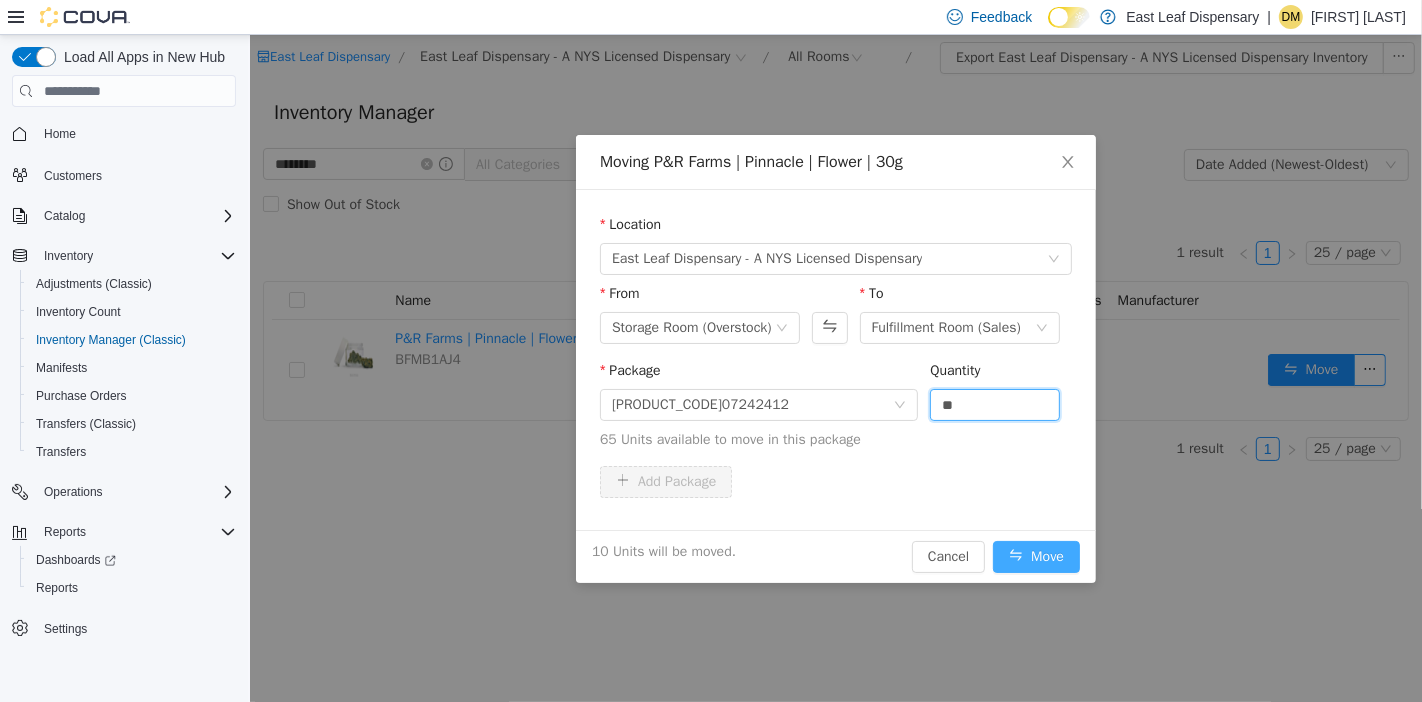 type on "**" 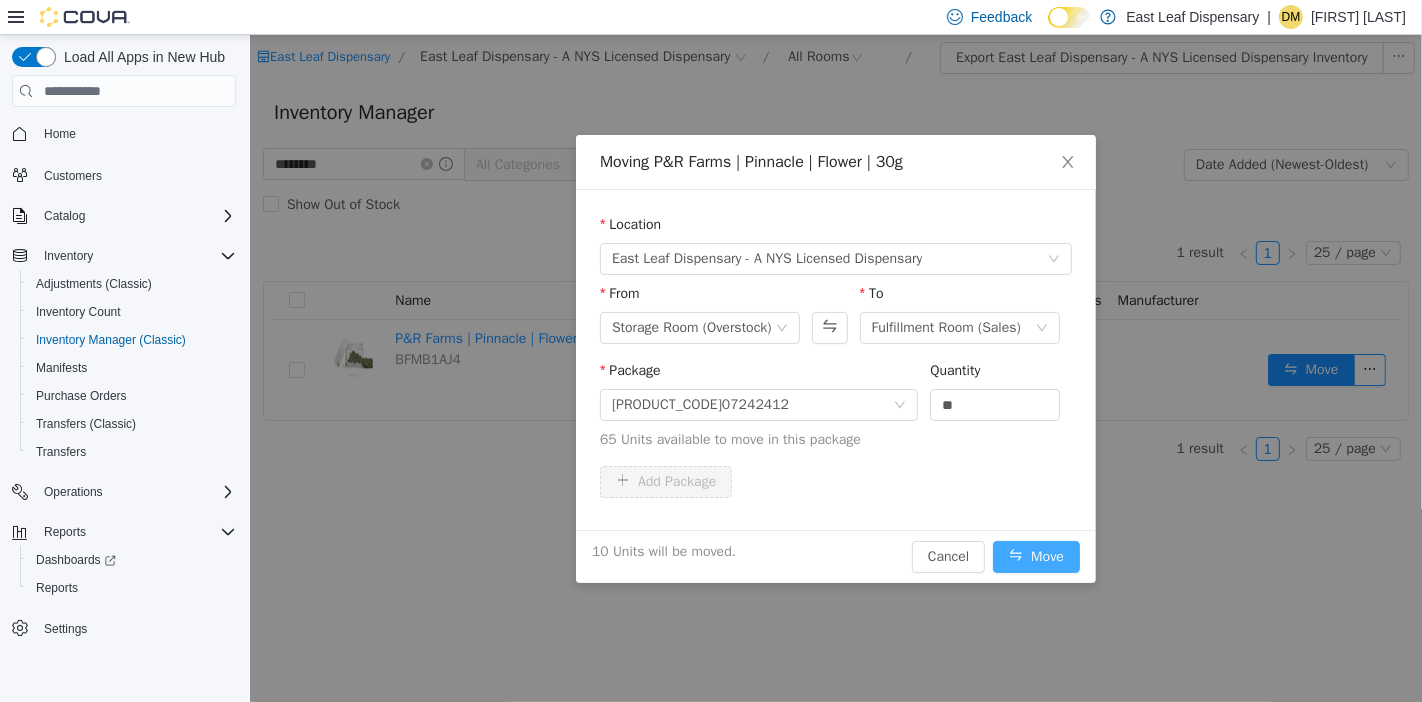 click on "Move" at bounding box center [1035, 557] 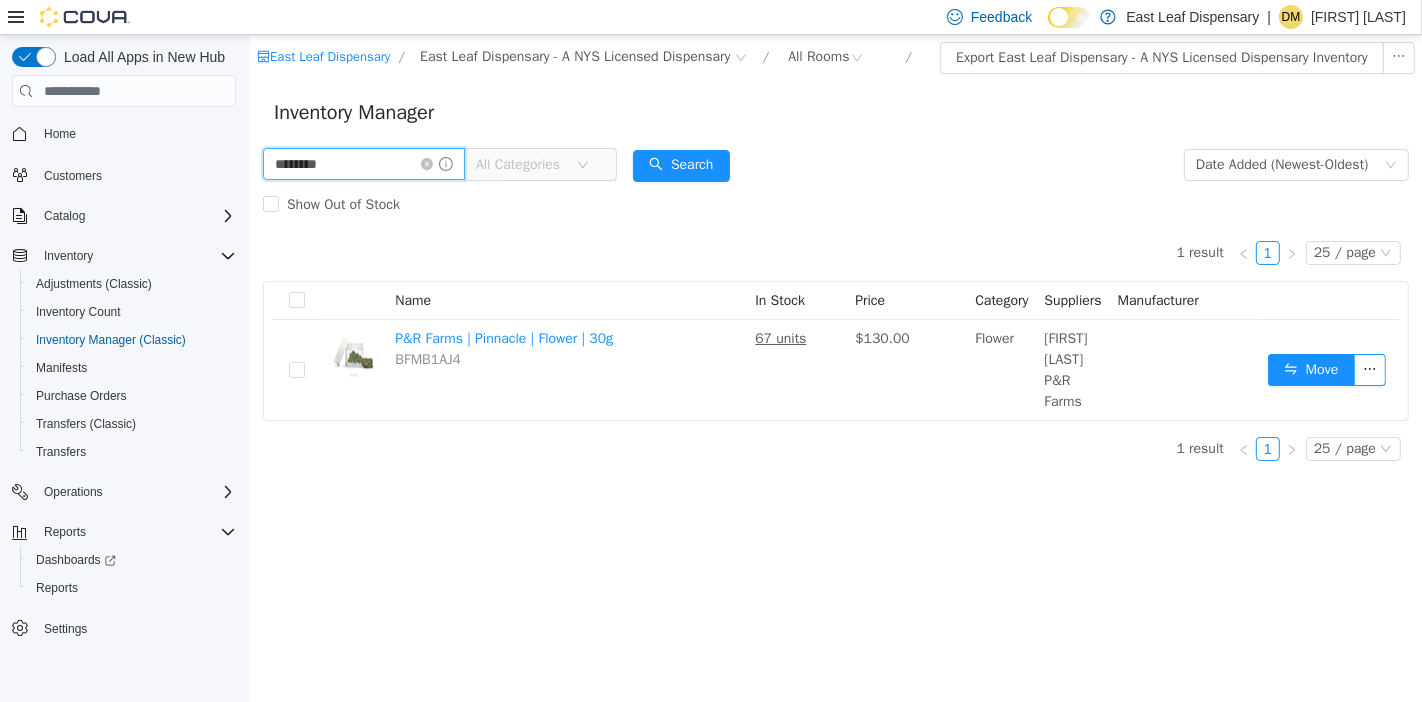 click on "********" at bounding box center [363, 164] 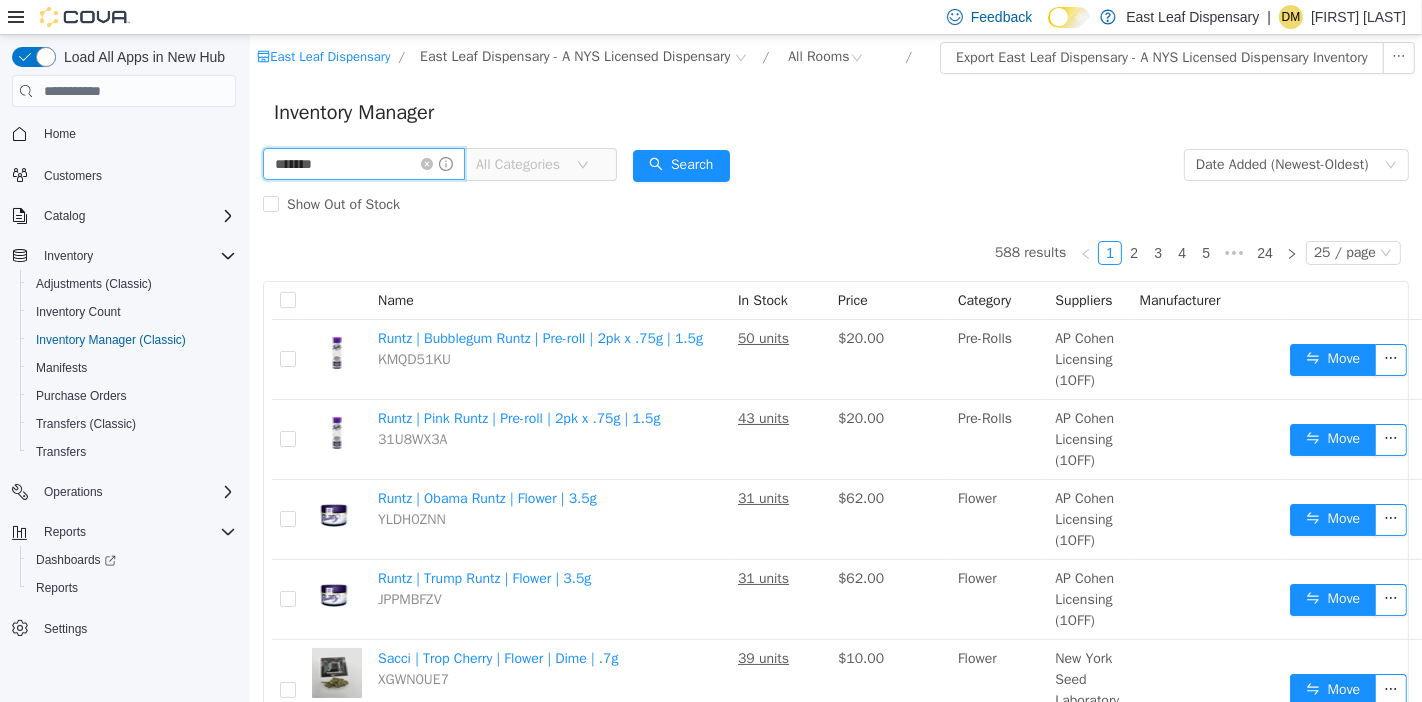 type on "*******" 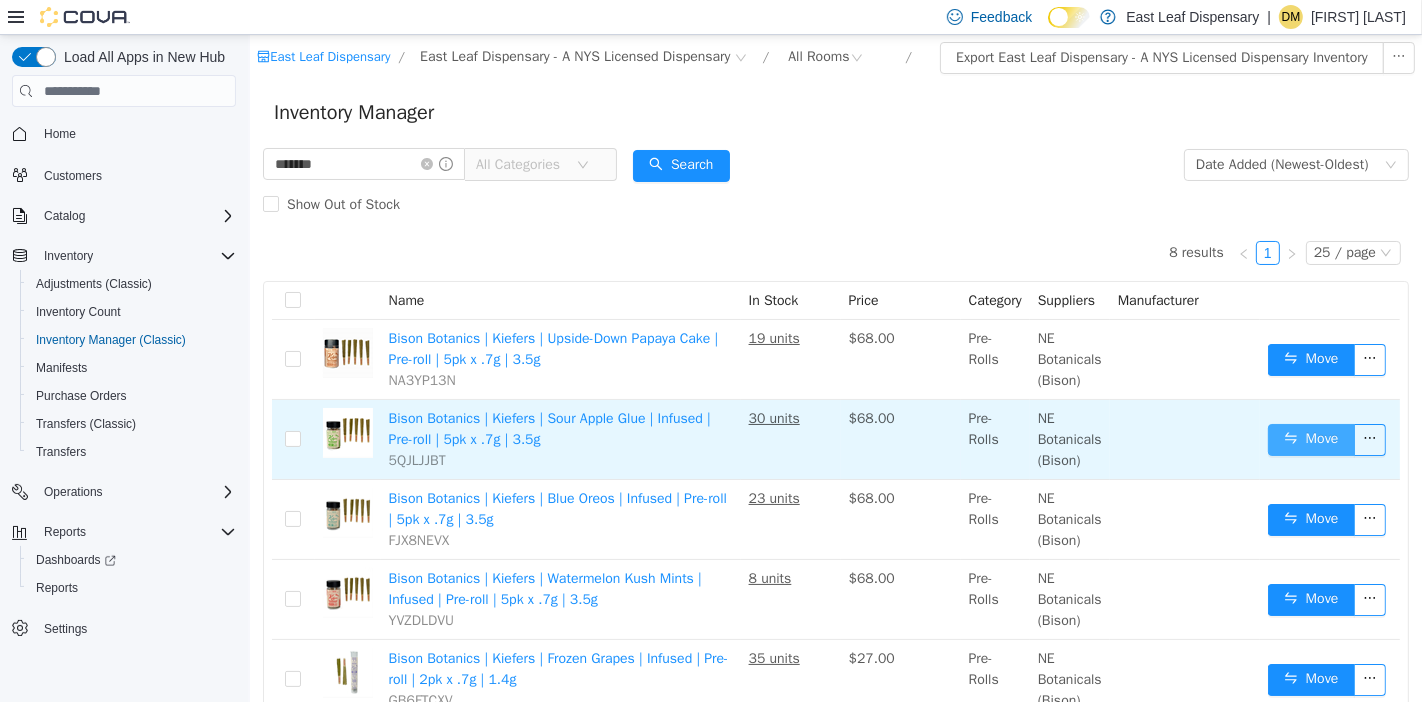 click on "Move" at bounding box center (1310, 440) 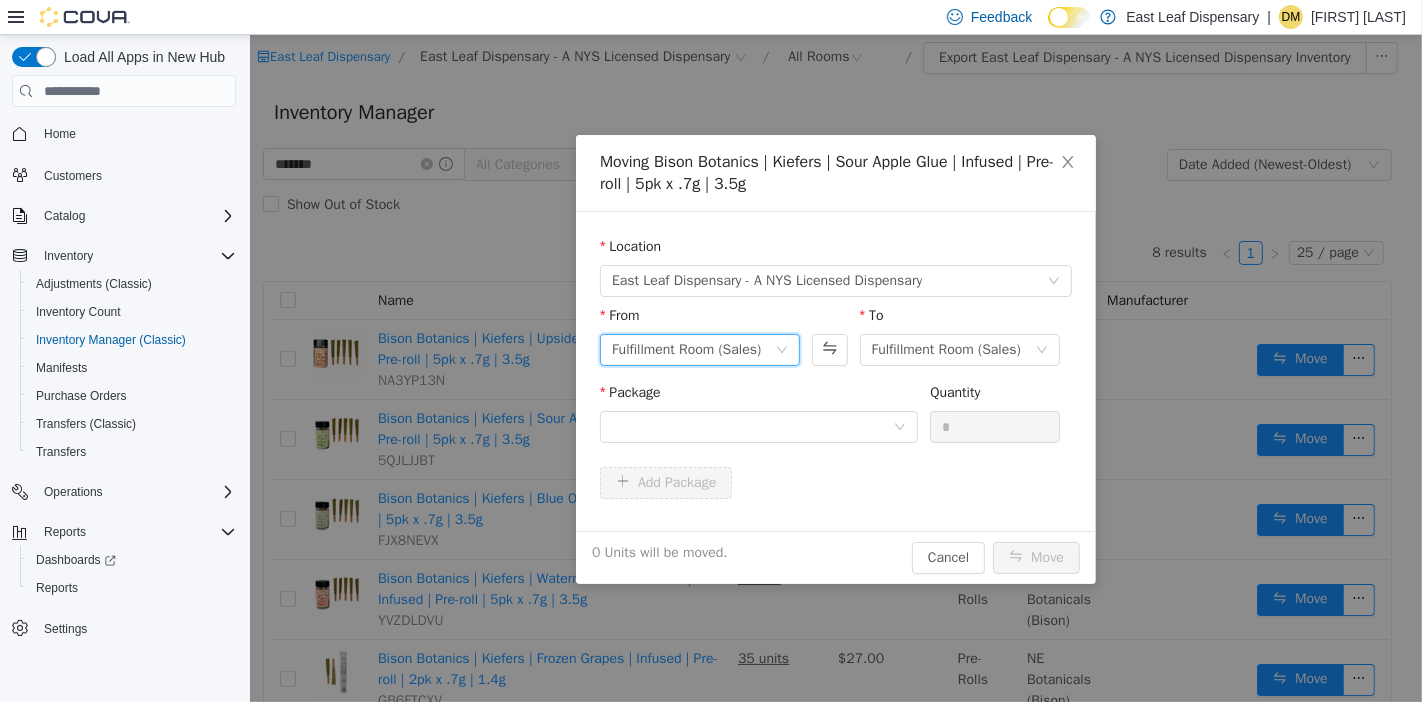 click on "Fulfillment Room (Sales)" at bounding box center (685, 350) 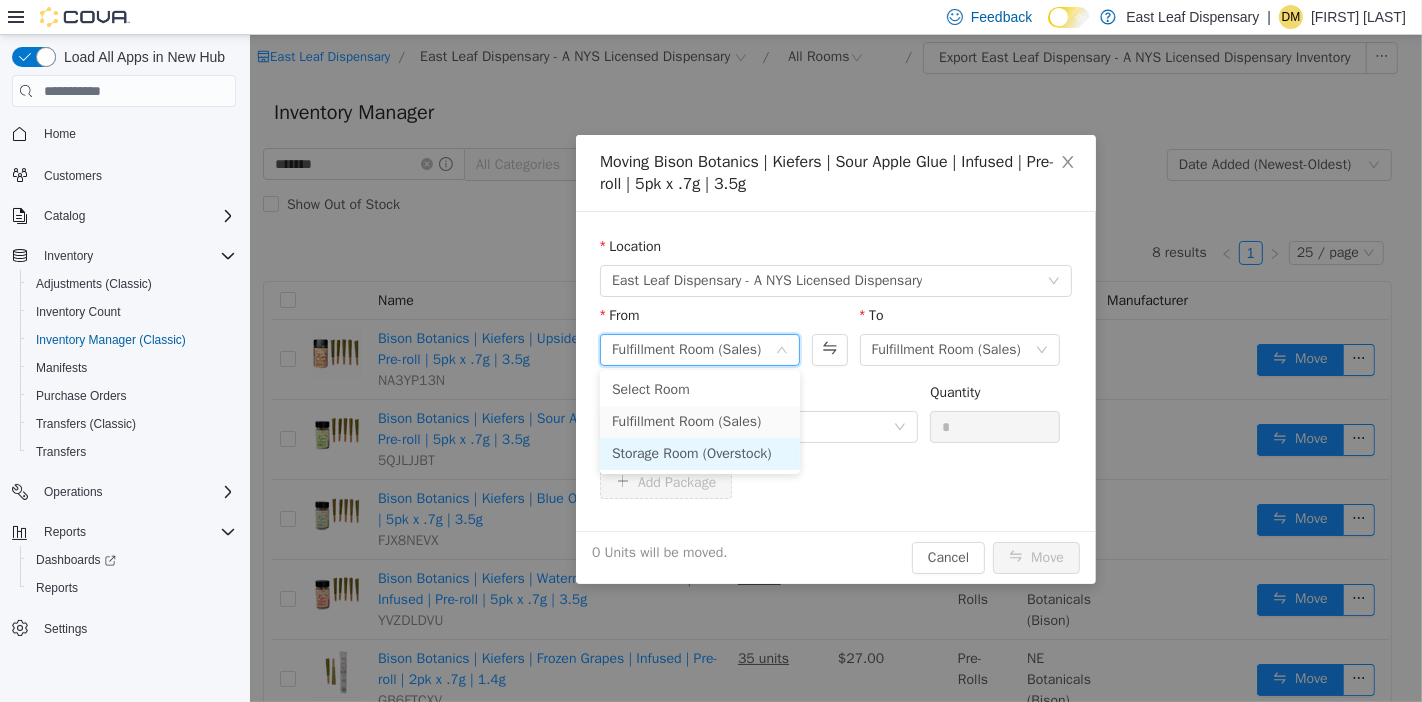 click on "Storage Room (Overstock)" at bounding box center (699, 454) 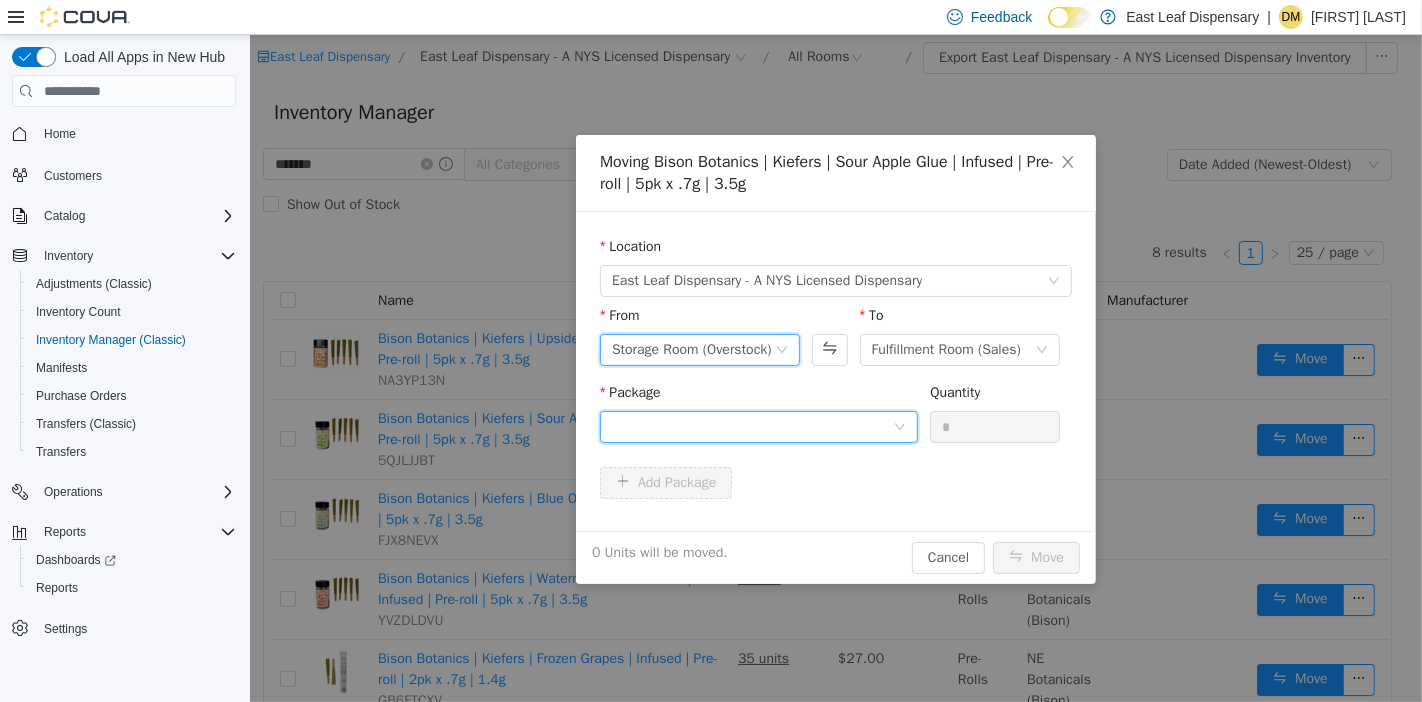 click at bounding box center (751, 427) 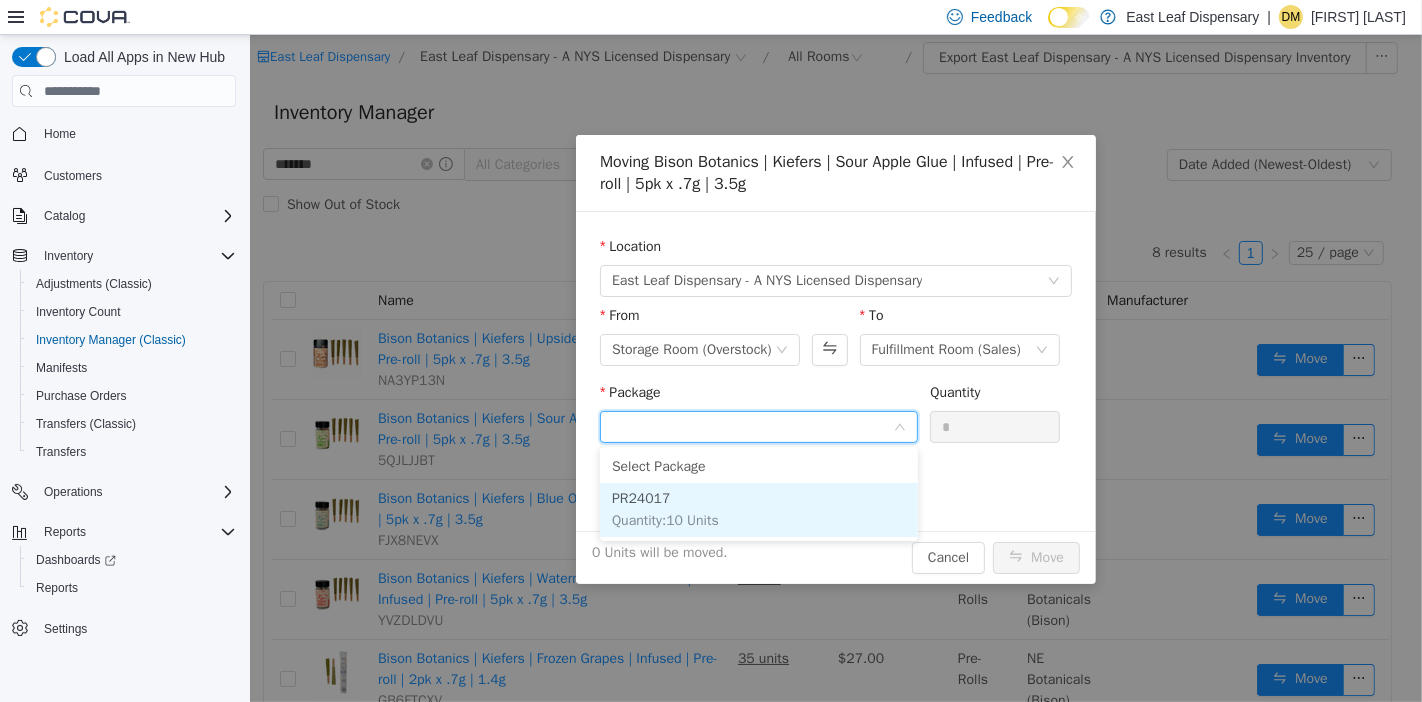 click on "PR24017 Quantity :  10 Units" at bounding box center [758, 510] 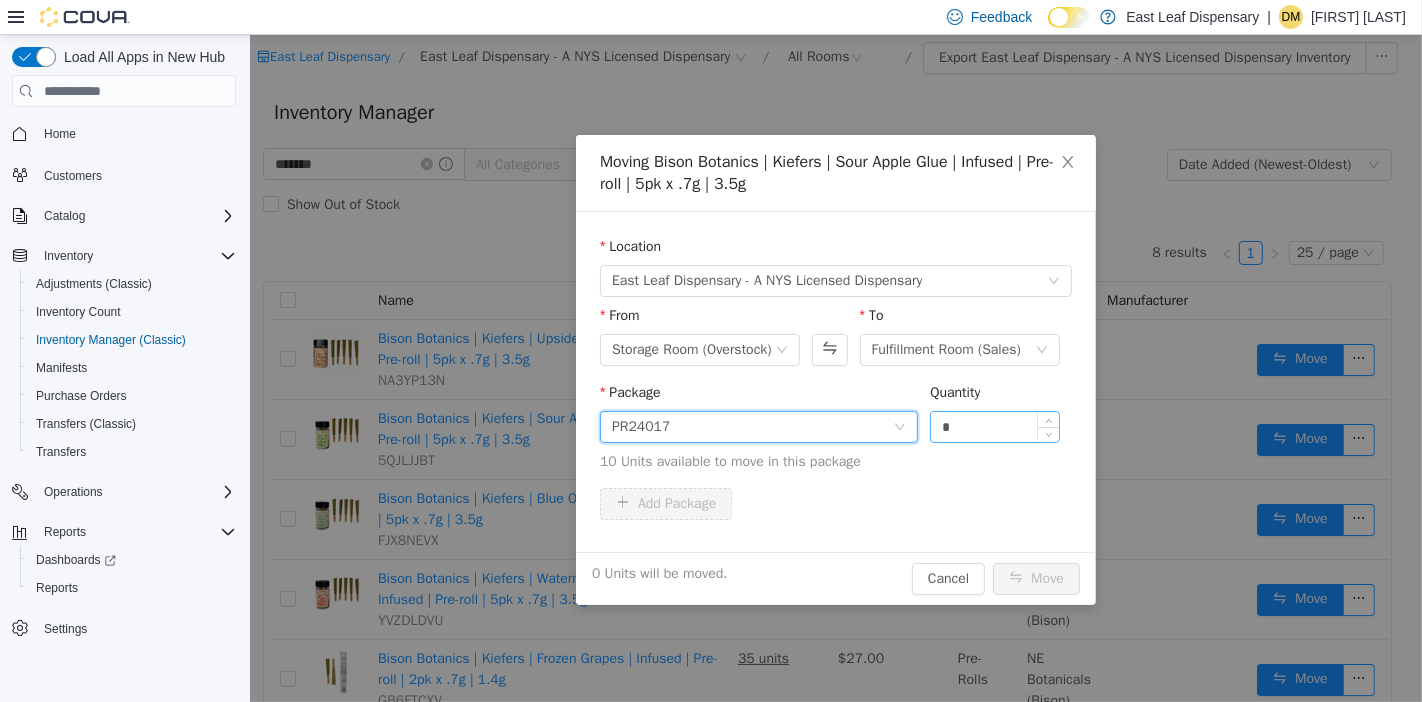 click on "*" at bounding box center (994, 427) 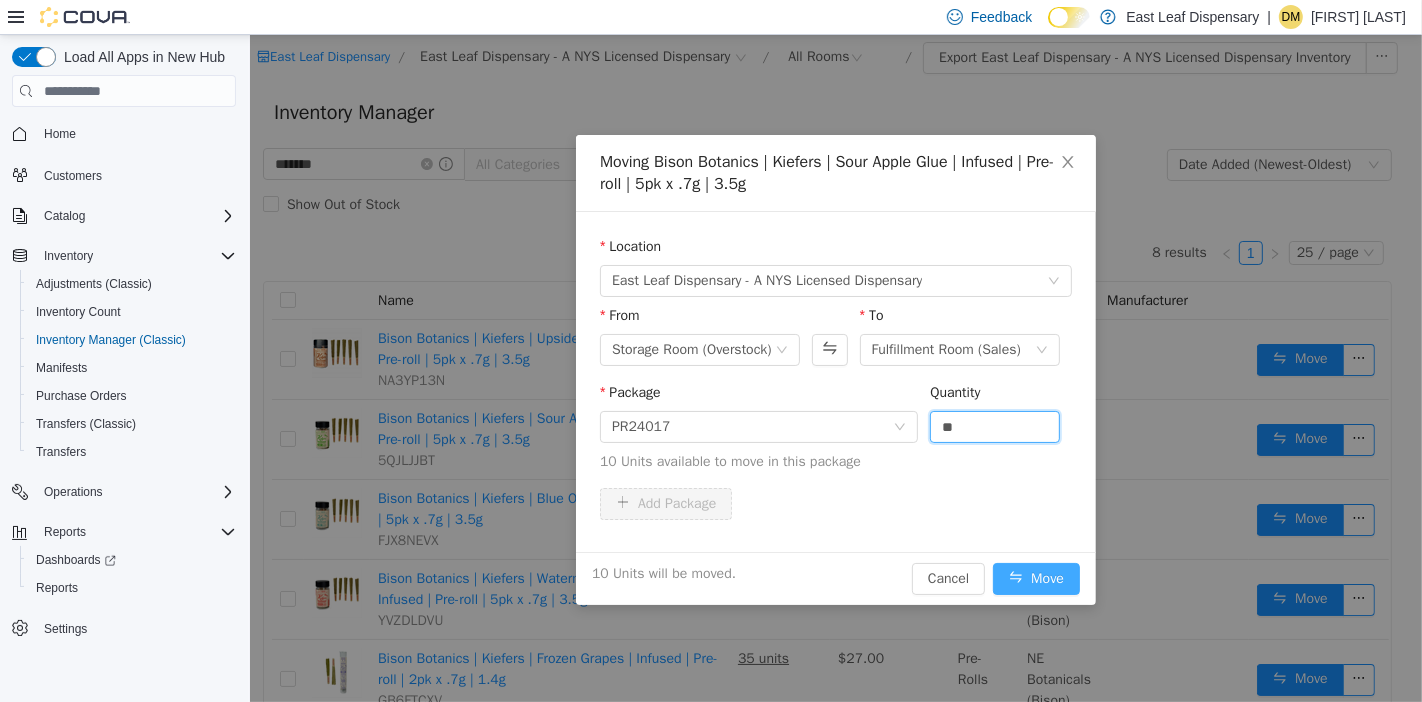 type on "**" 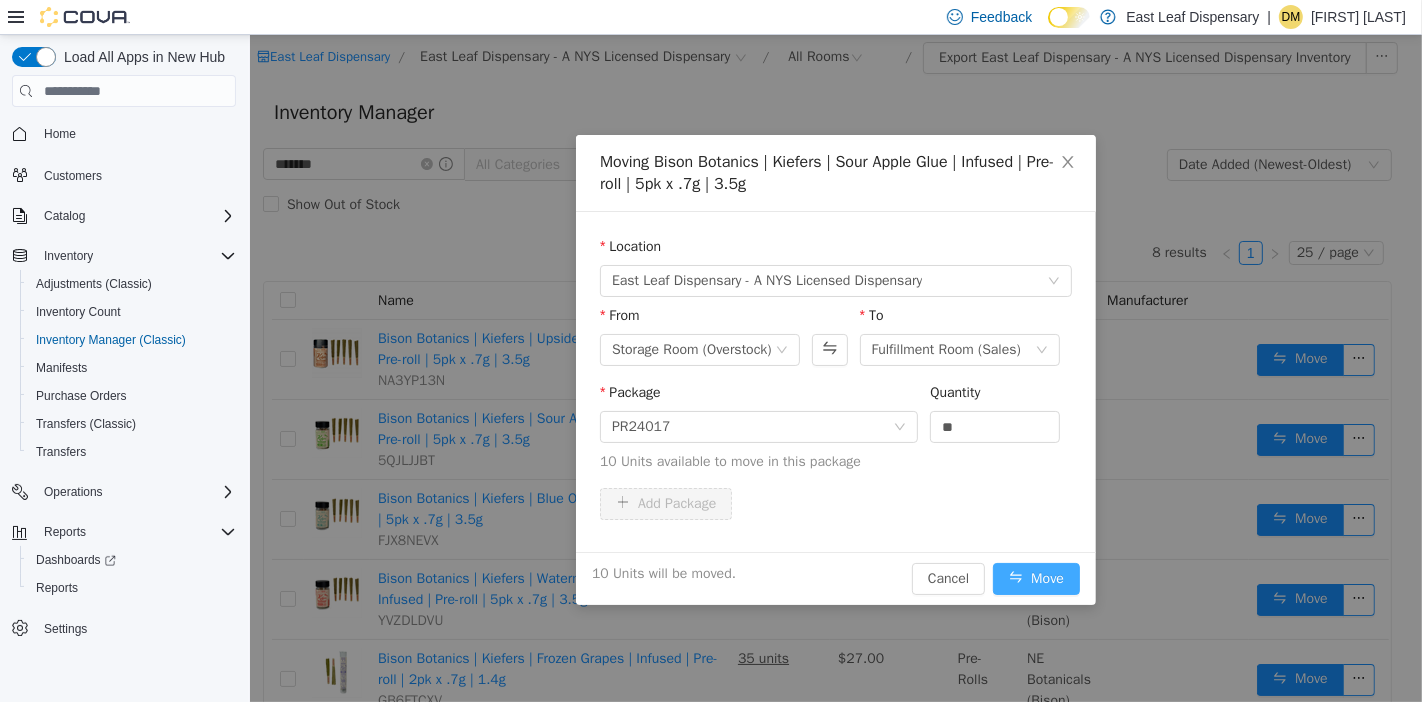 click on "Move" at bounding box center (1035, 579) 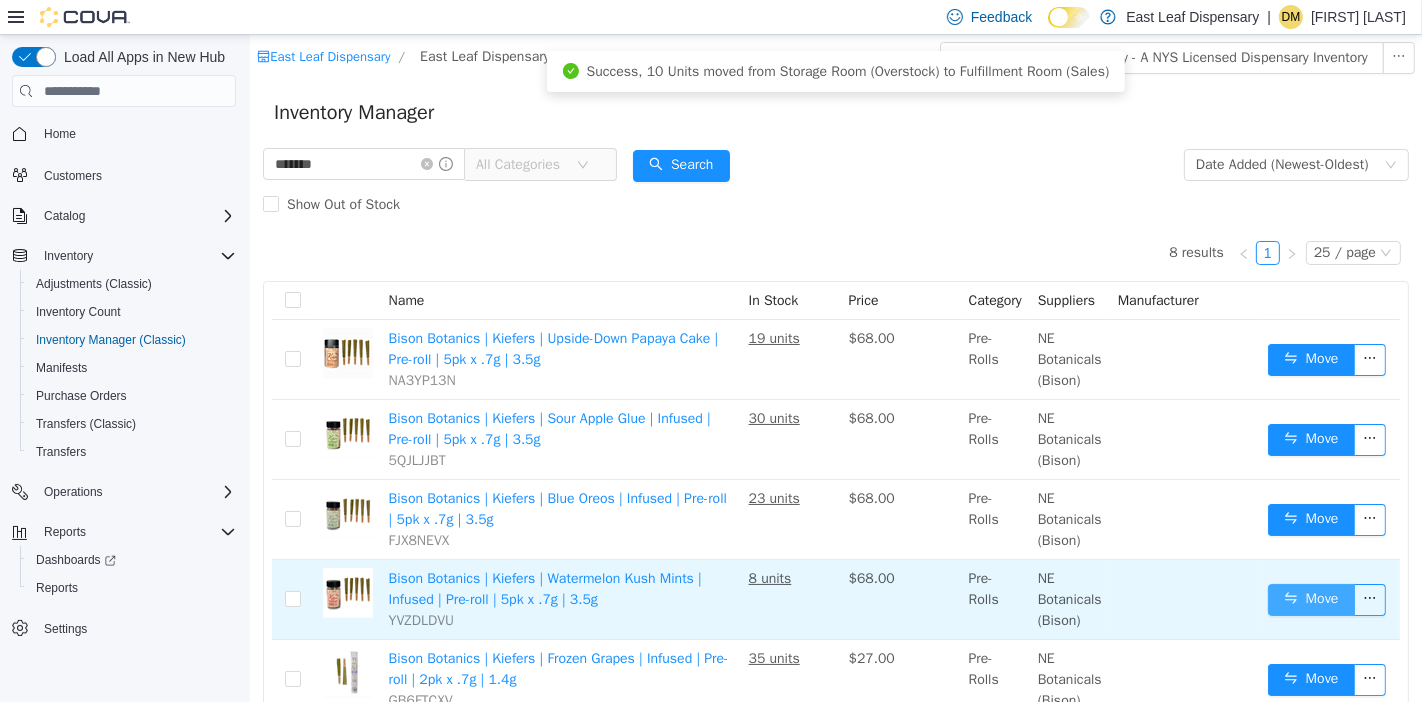 click on "Move" at bounding box center [1310, 600] 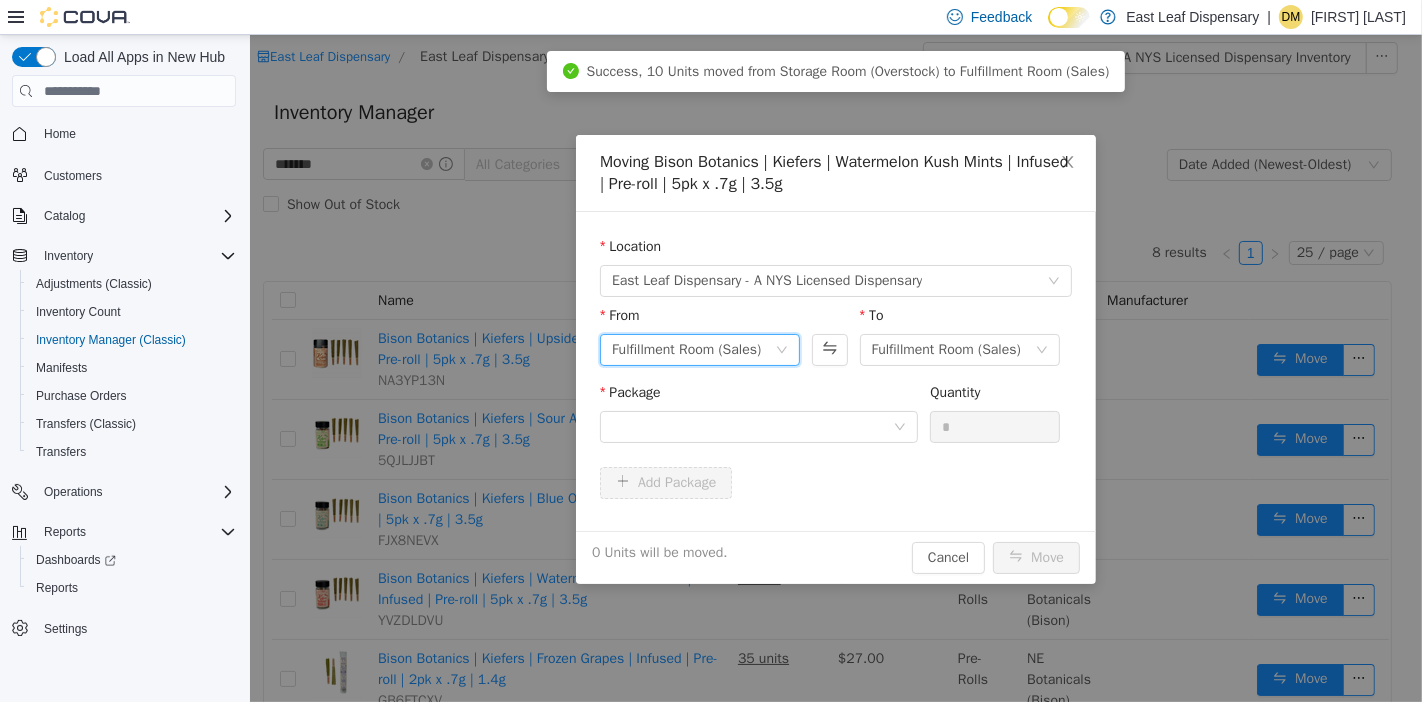 click on "Fulfillment Room (Sales)" at bounding box center [685, 350] 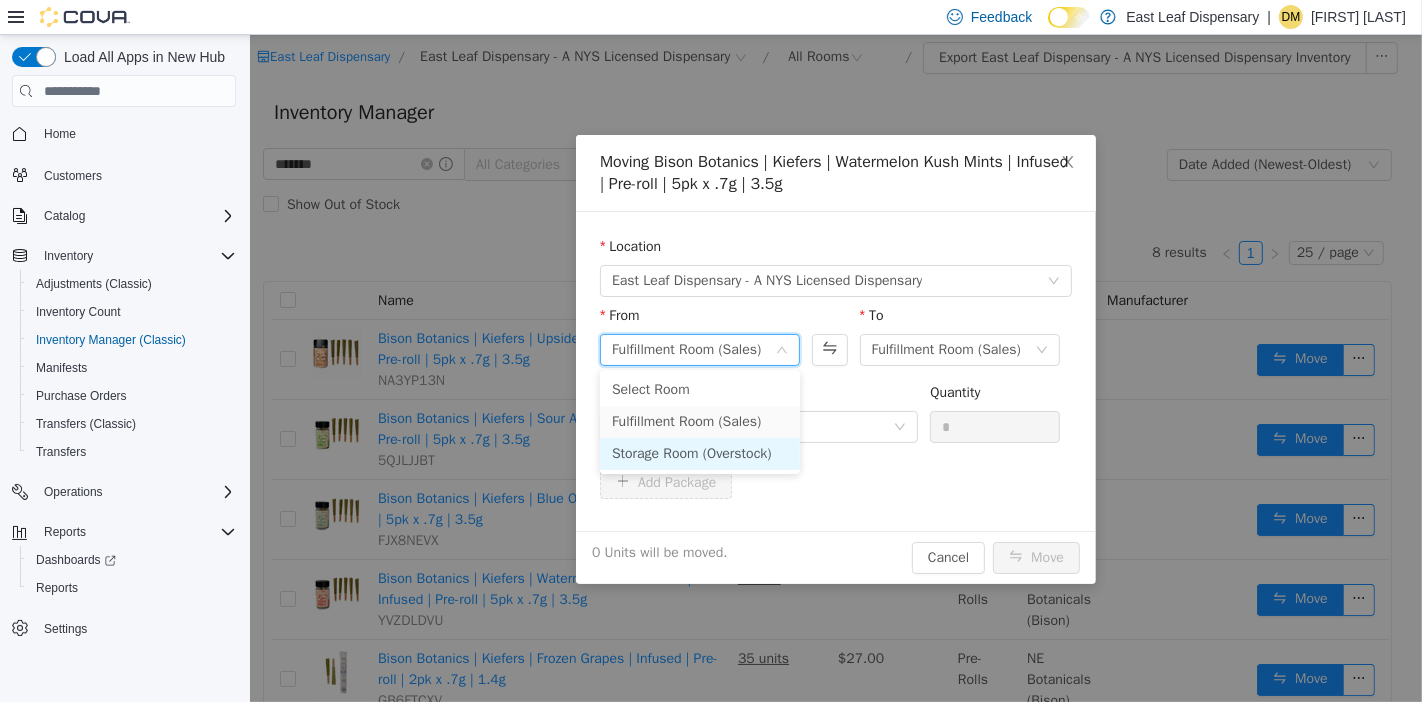 click on "Storage Room (Overstock)" at bounding box center (699, 454) 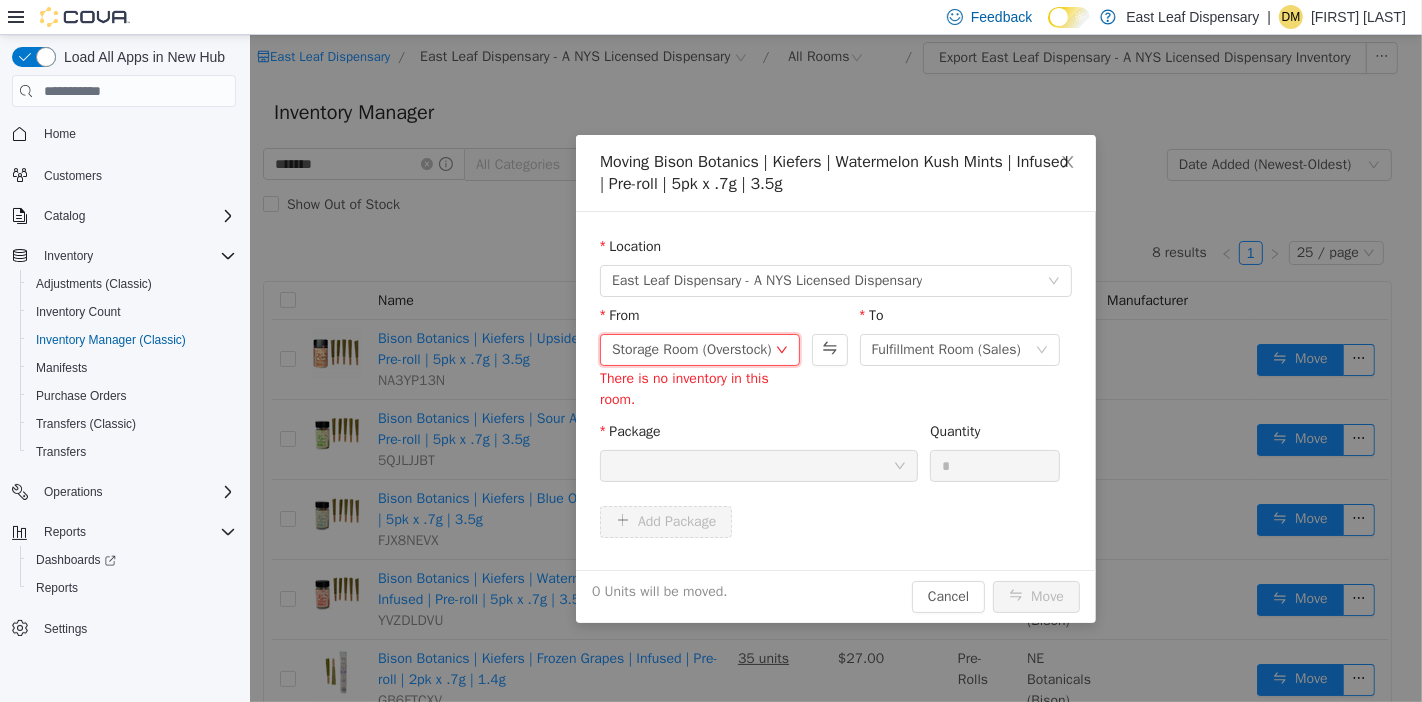 click on "Storage Room (Overstock)" at bounding box center [691, 350] 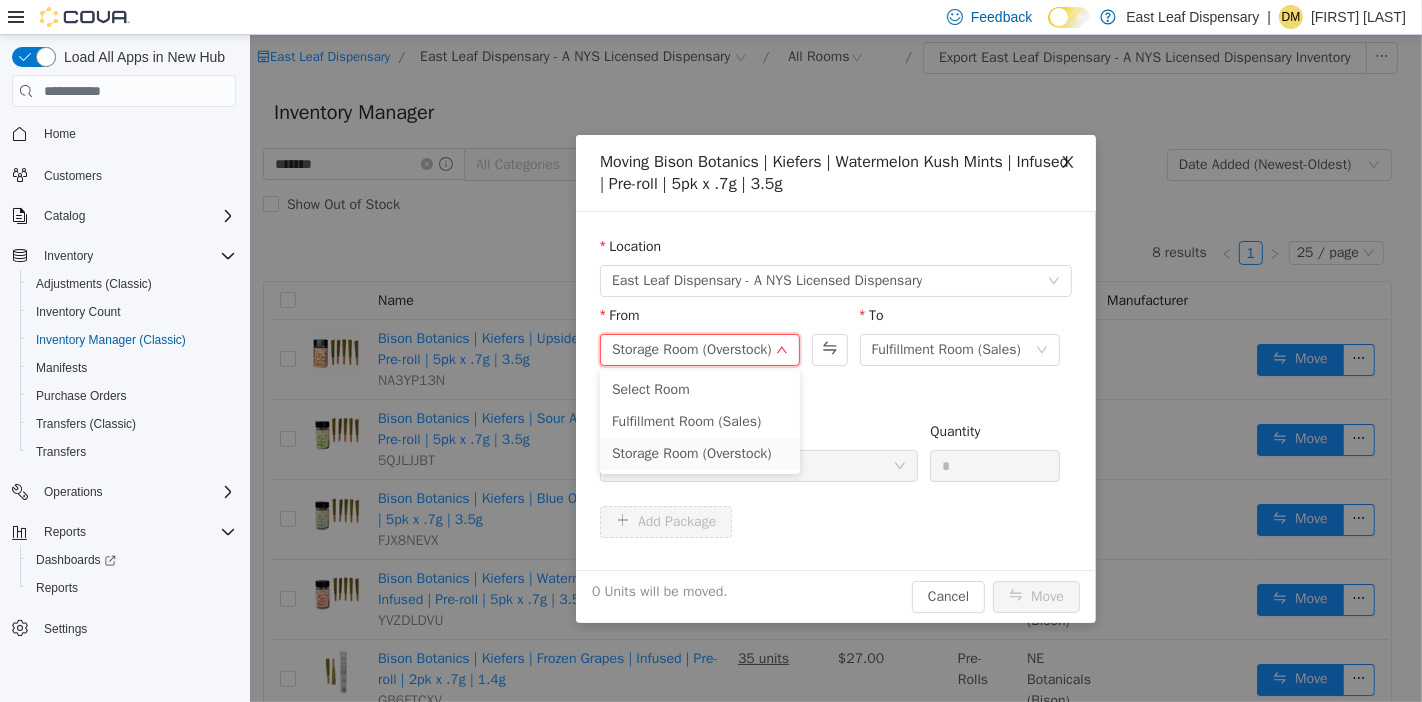 click 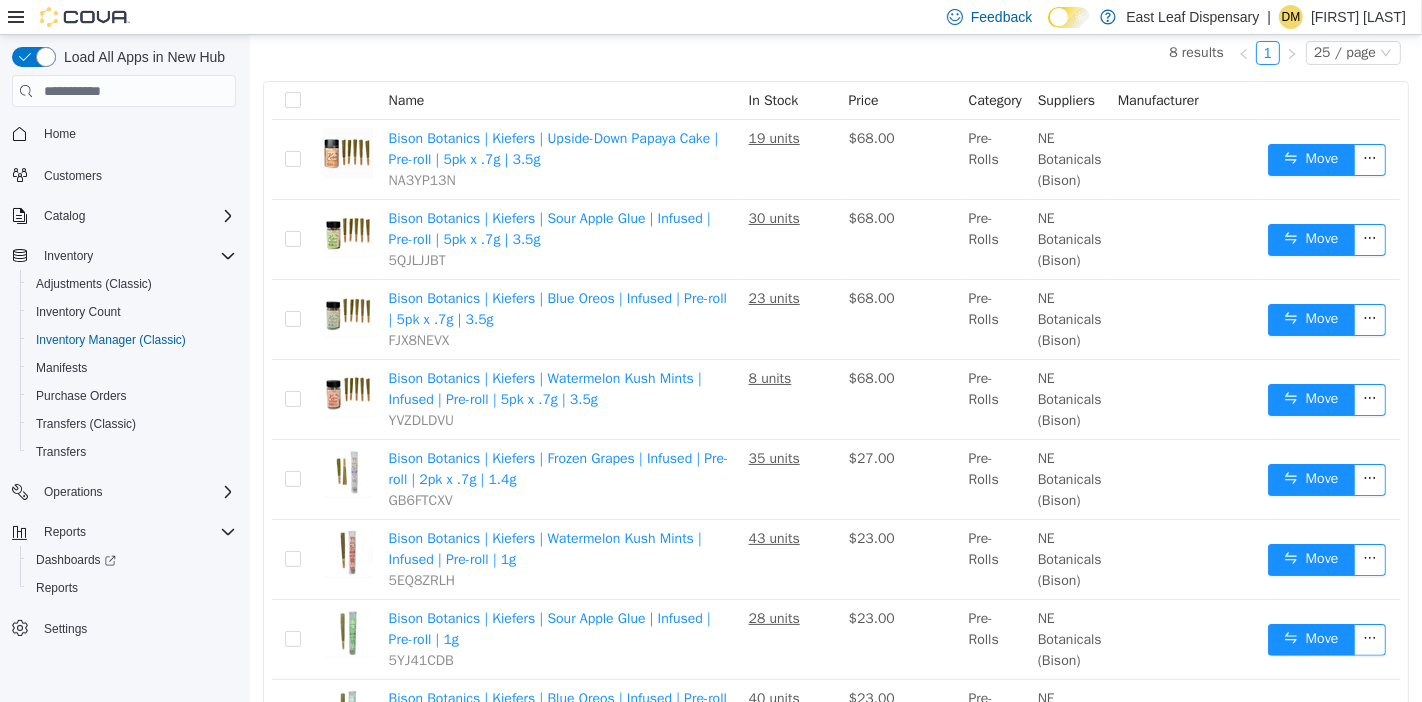 scroll, scrollTop: 207, scrollLeft: 0, axis: vertical 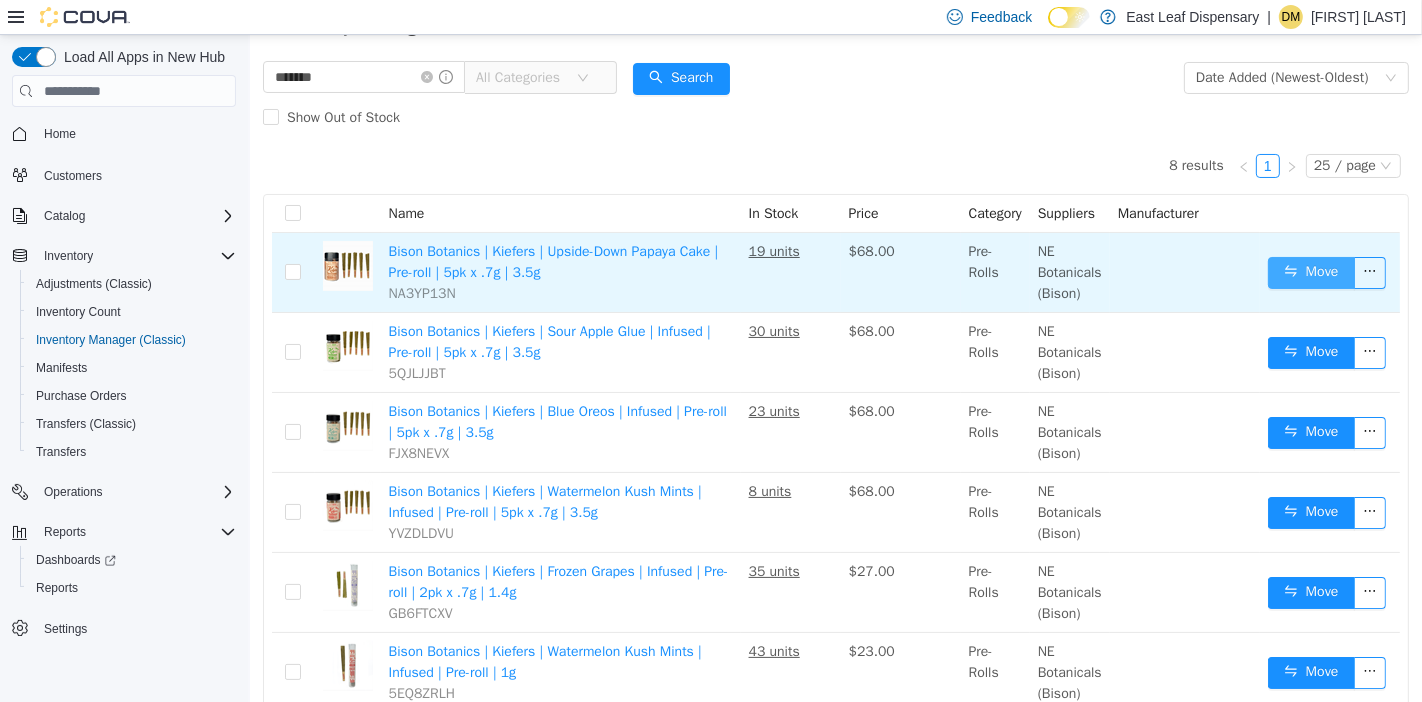 click on "Move" at bounding box center (1310, 273) 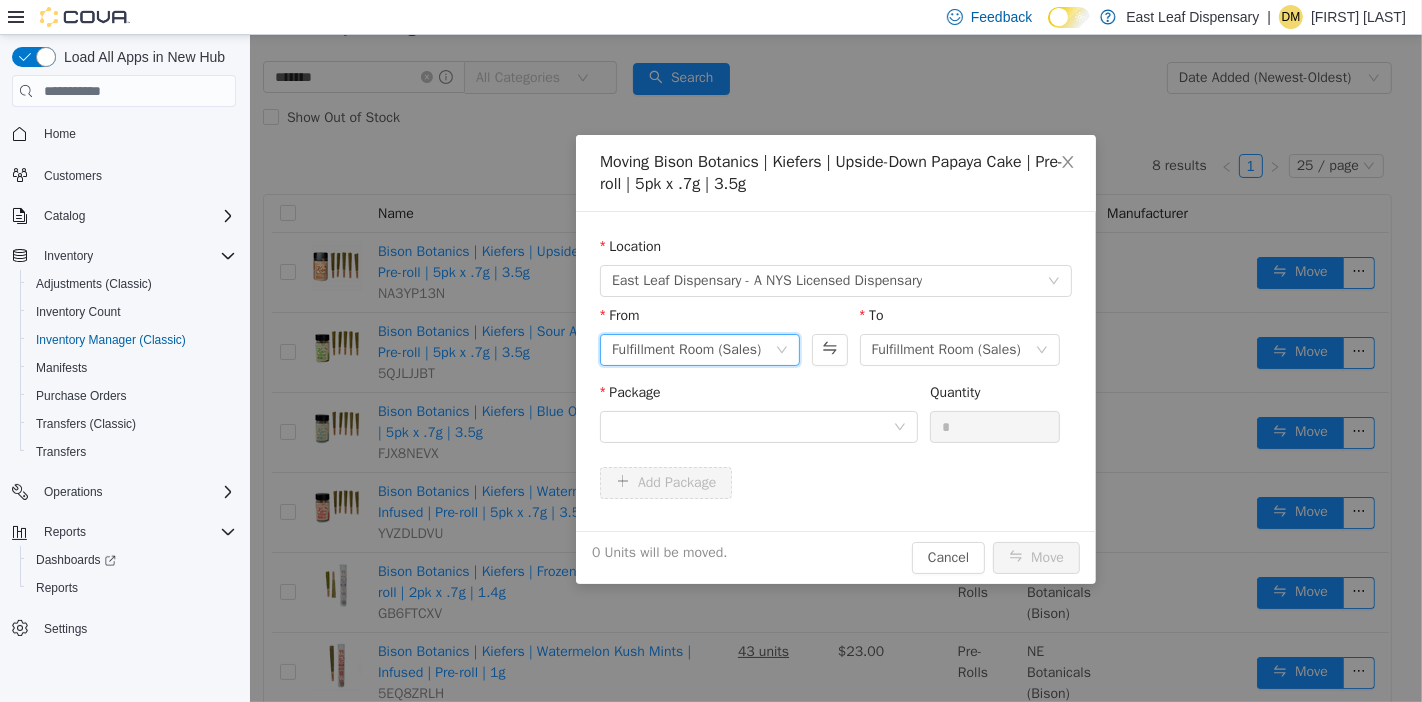 click on "Fulfillment Room (Sales)" at bounding box center [692, 350] 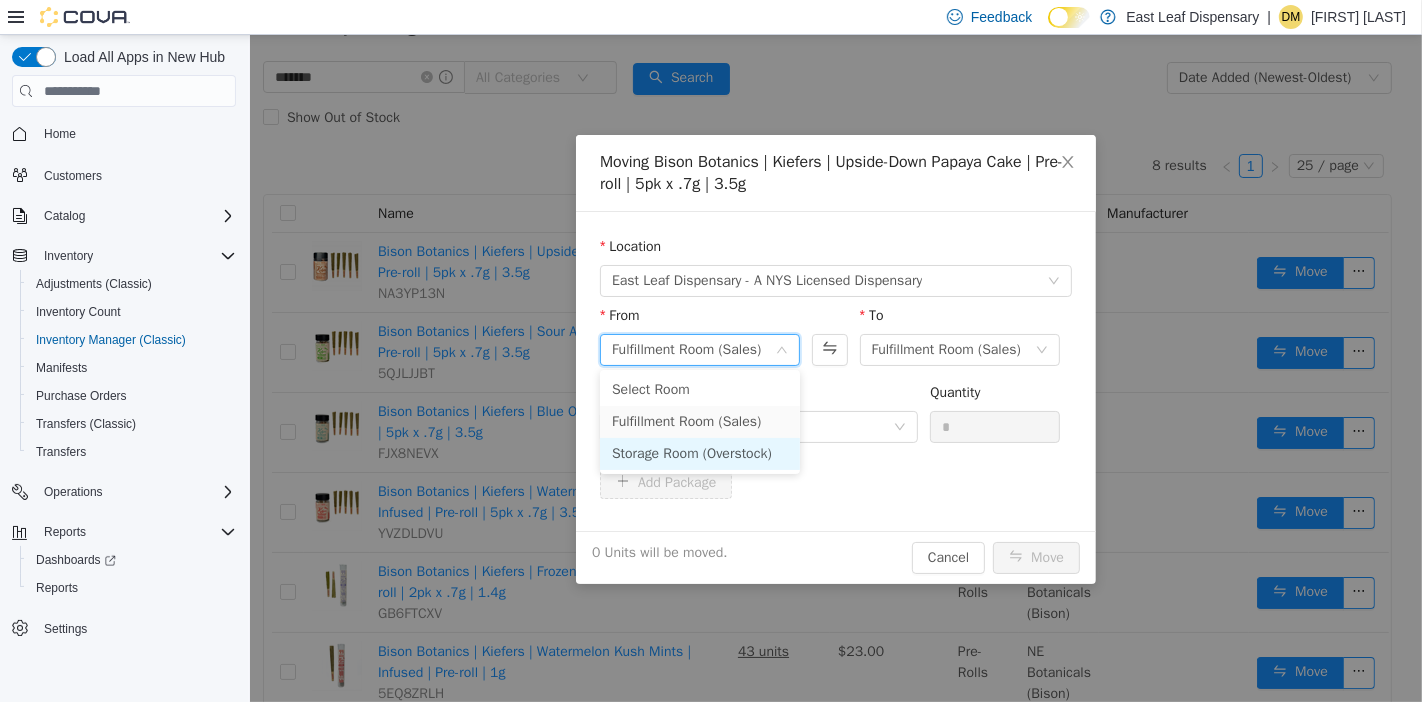 click on "Storage Room (Overstock)" at bounding box center (699, 454) 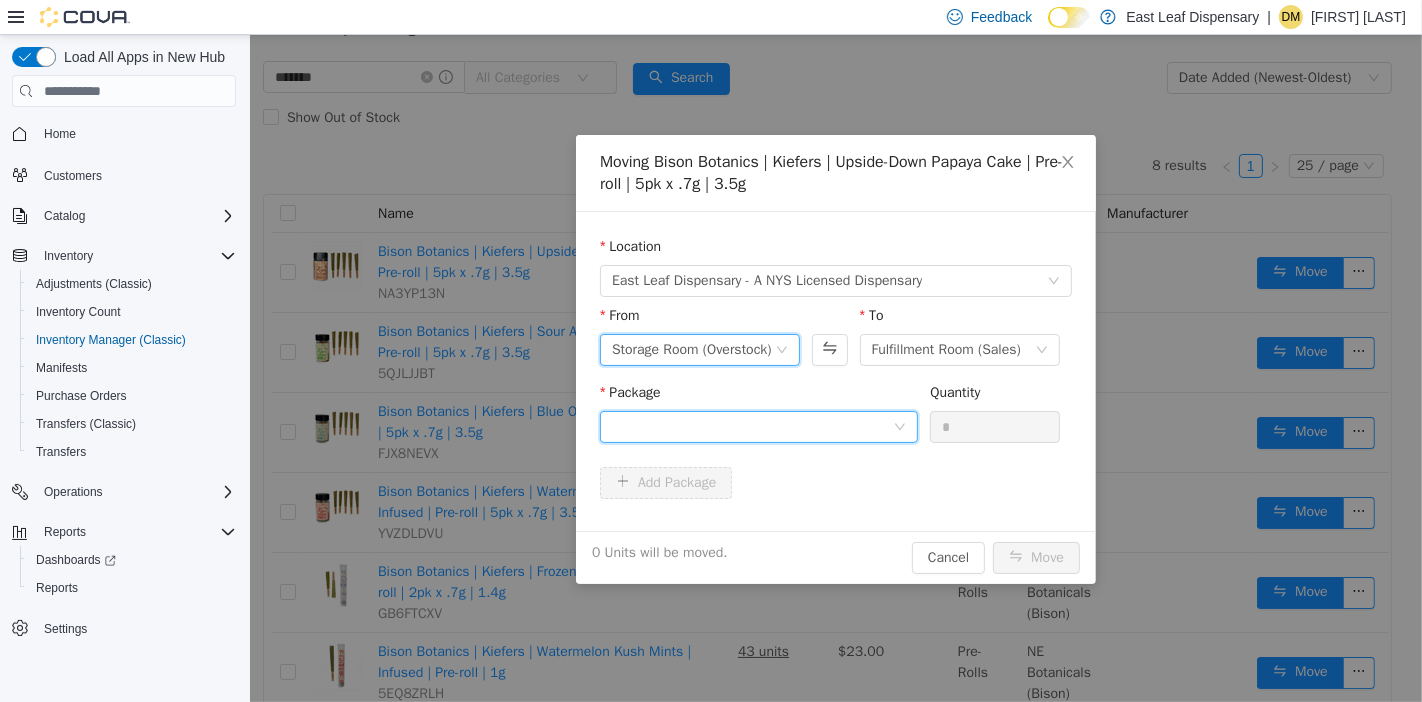 click at bounding box center (751, 427) 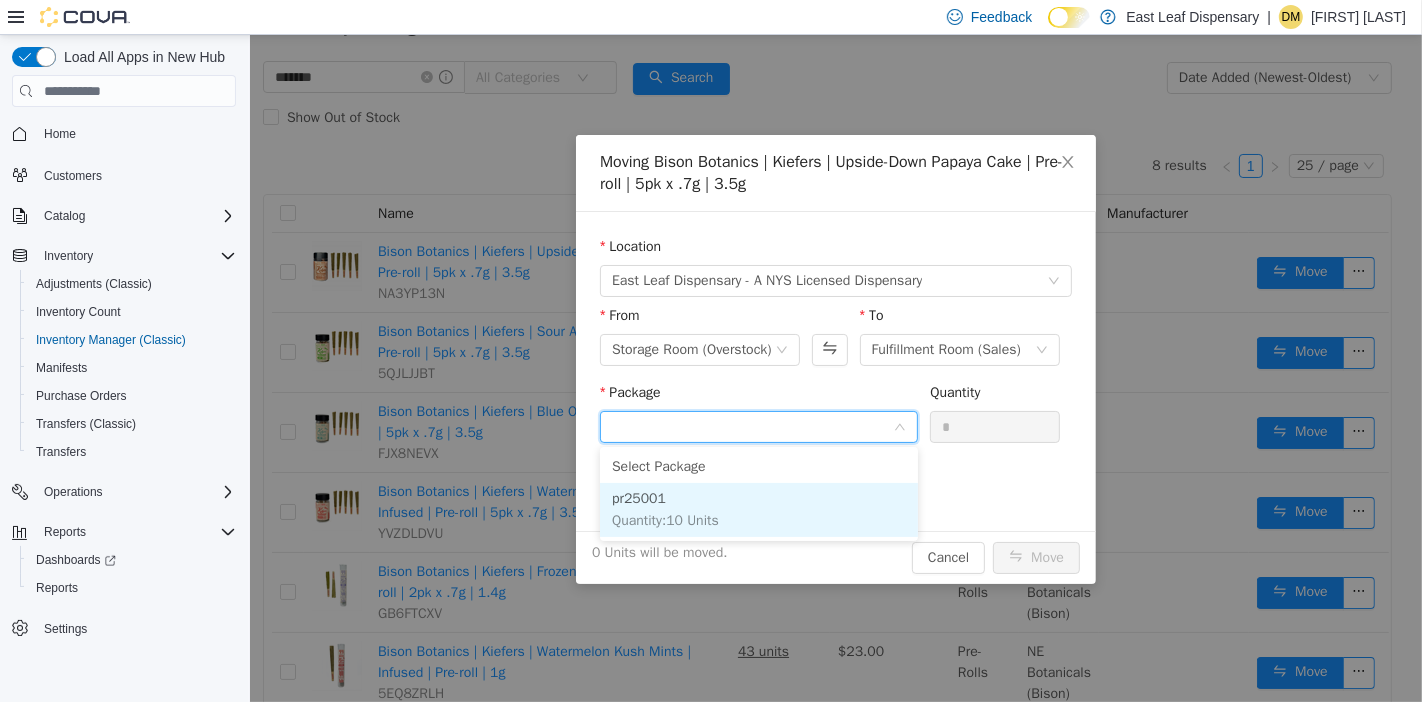click on "pr25001 Quantity :  10 Units" at bounding box center (758, 510) 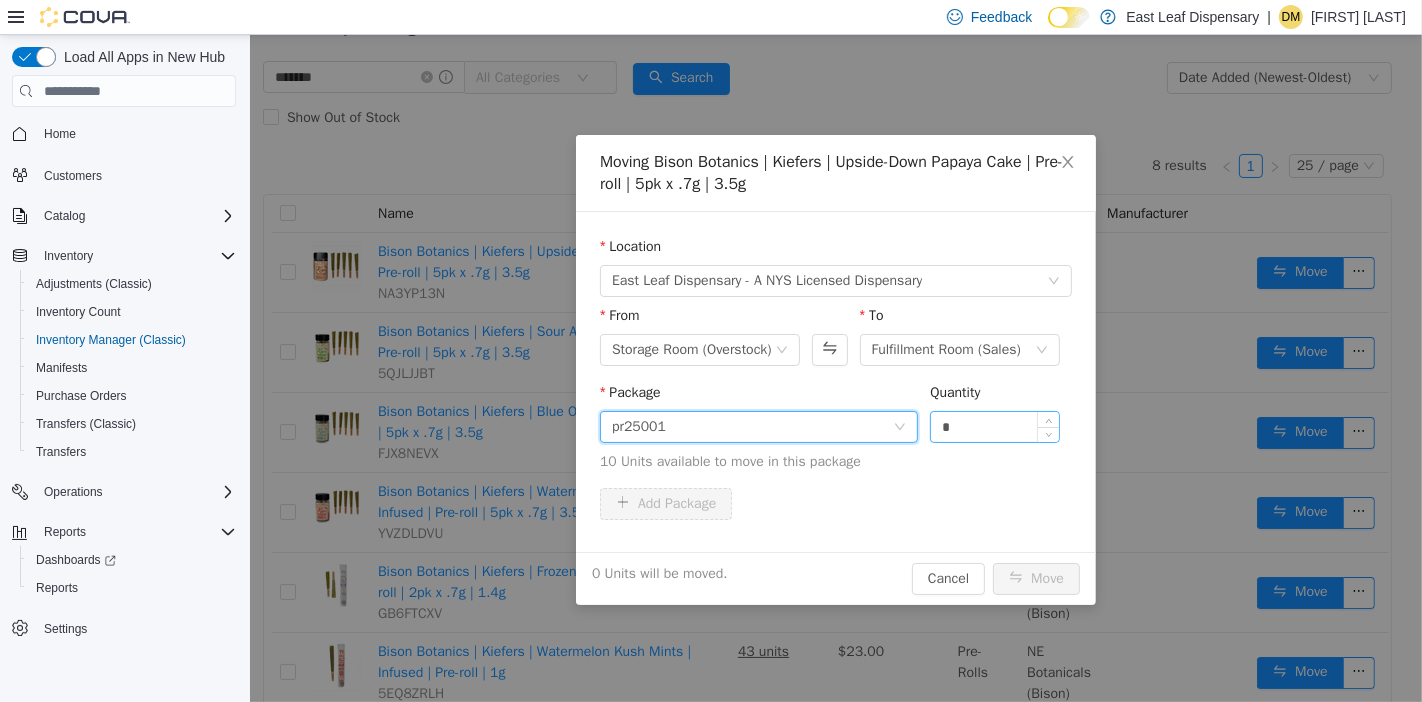 click on "*" at bounding box center [994, 427] 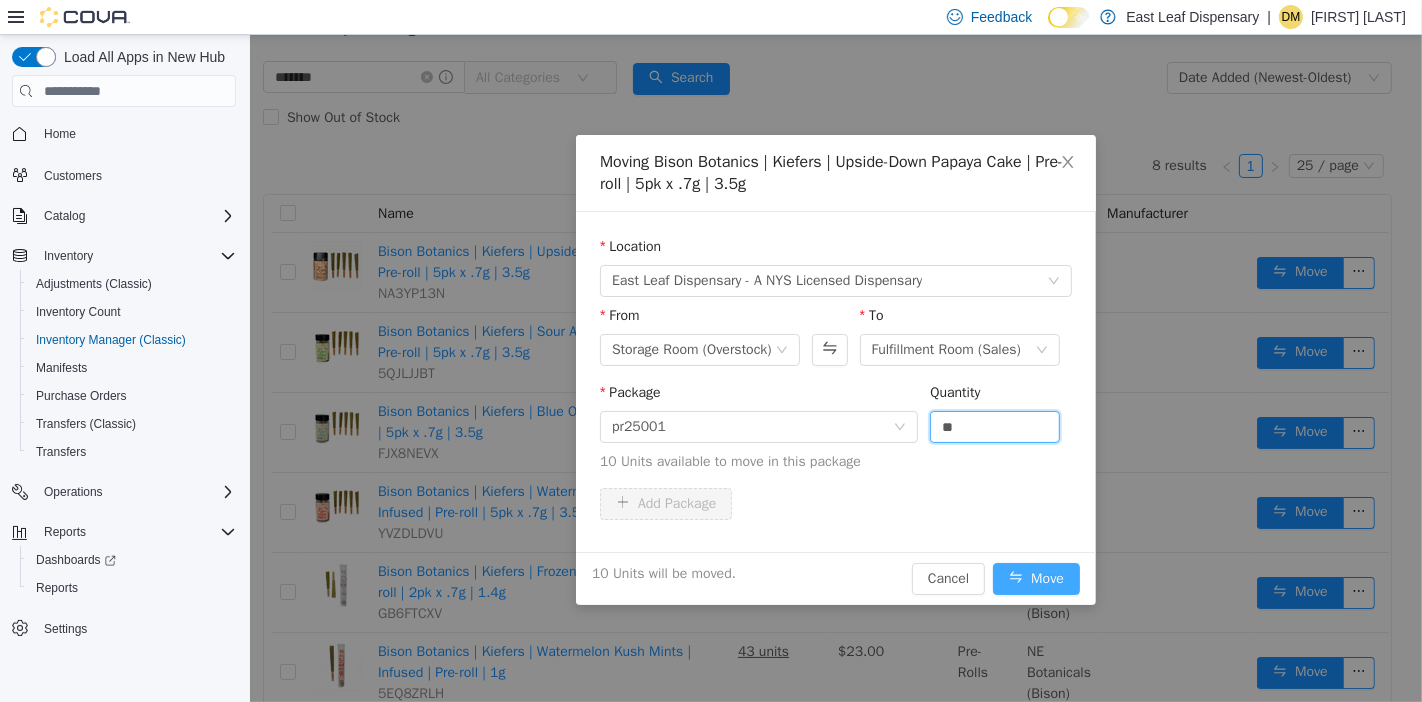 type on "**" 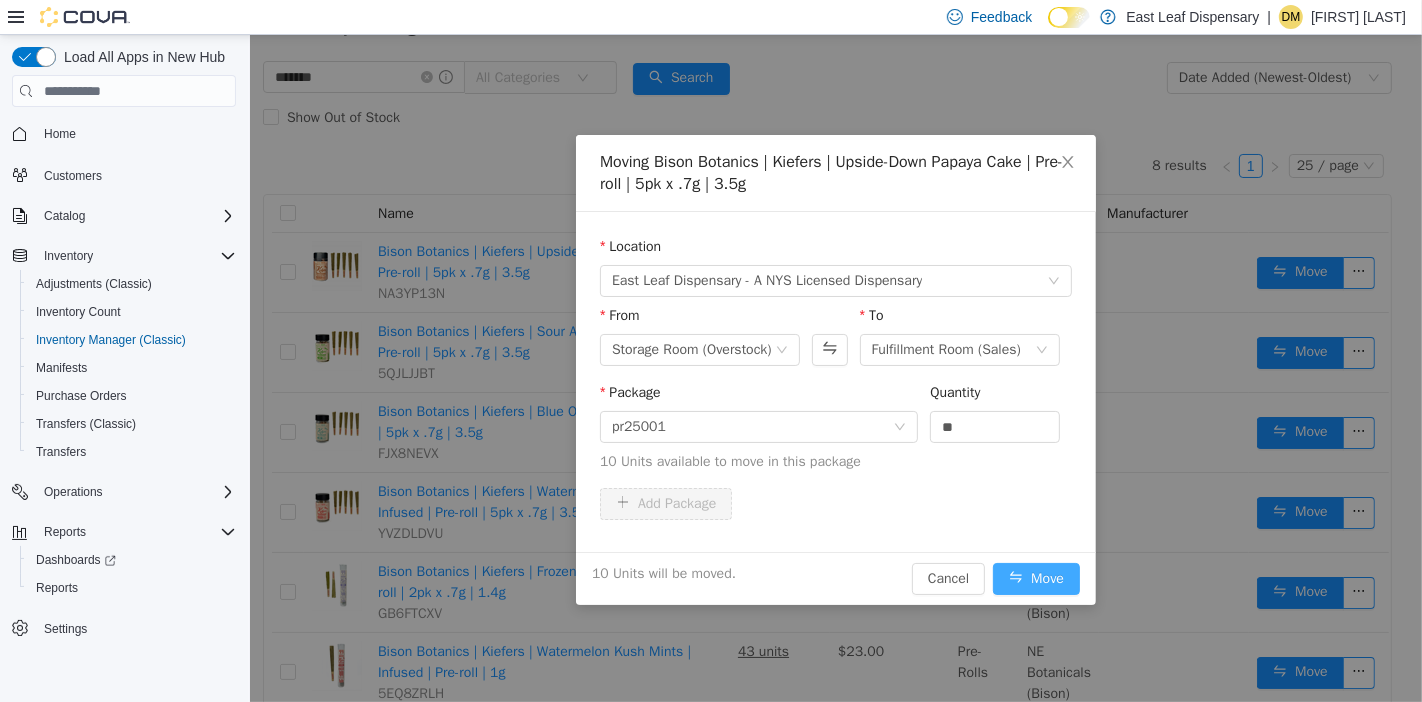 click on "Move" at bounding box center (1035, 579) 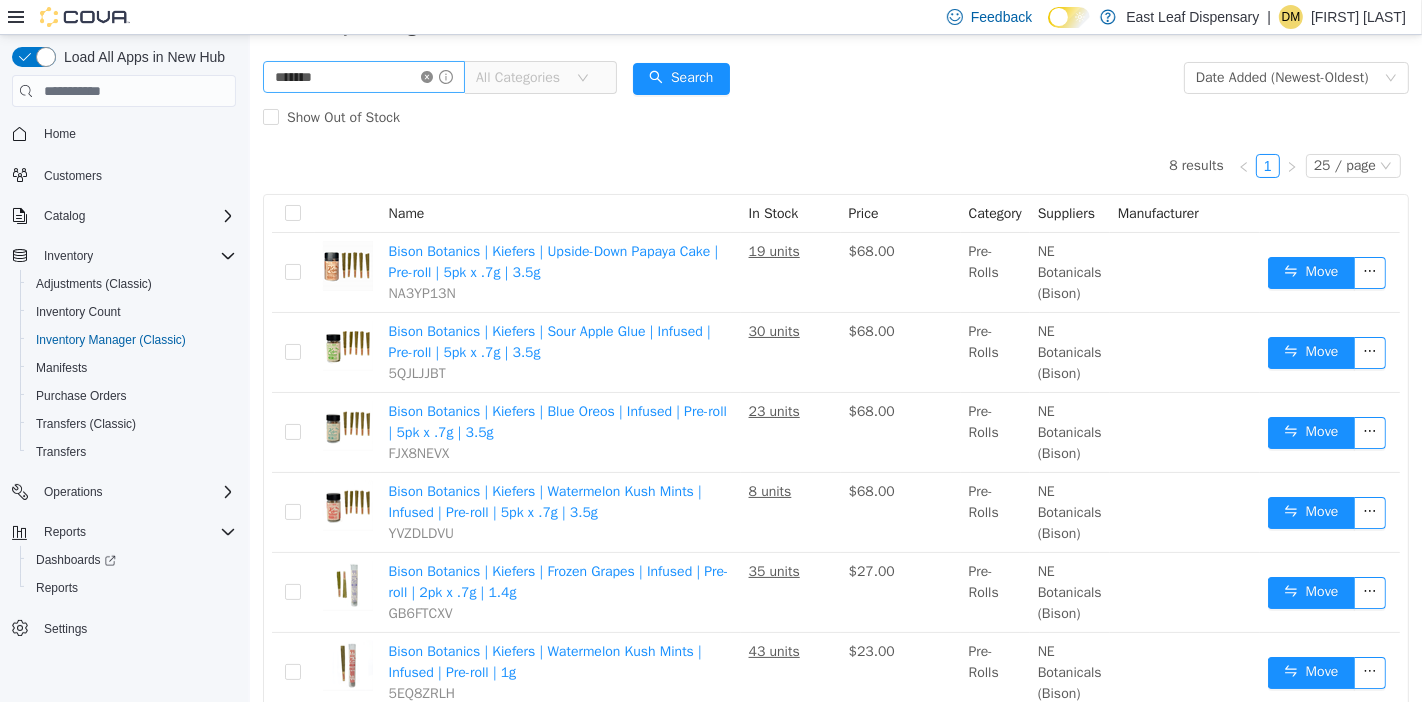 click 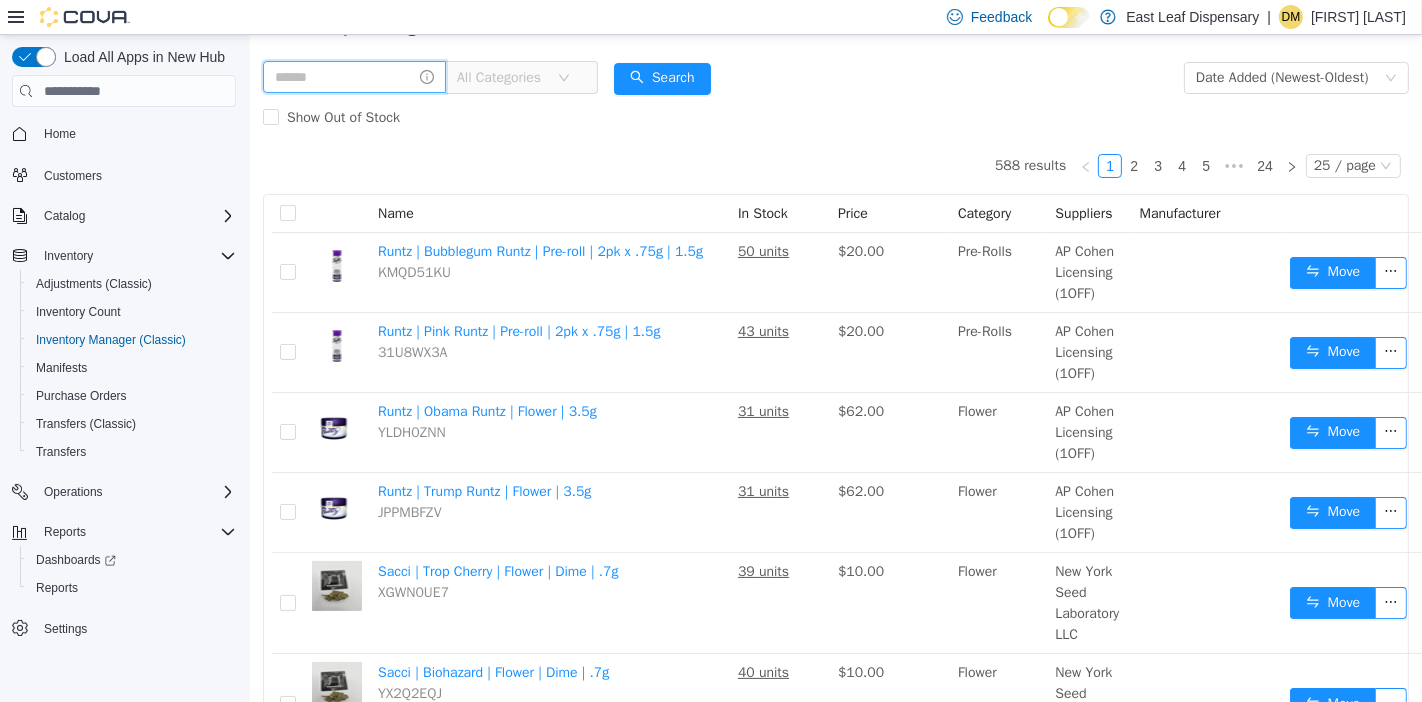 click at bounding box center [353, 77] 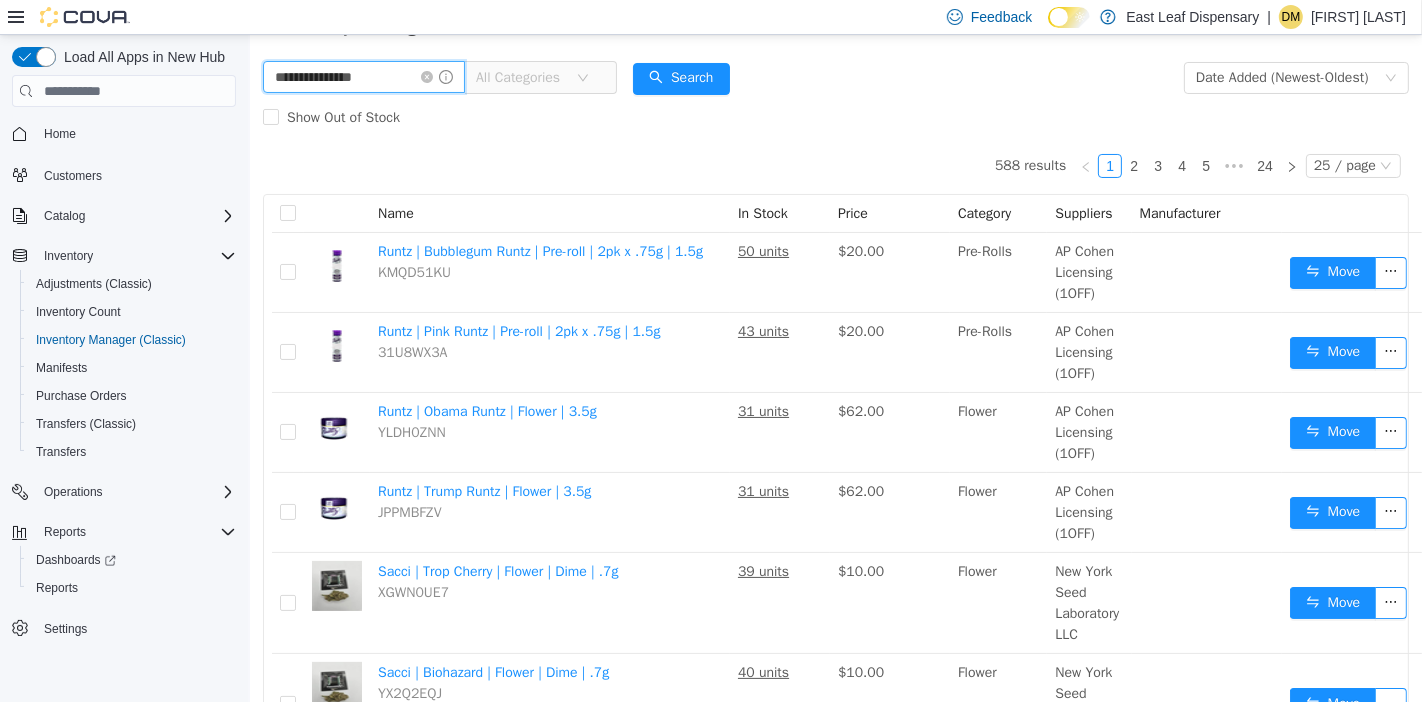 type on "**********" 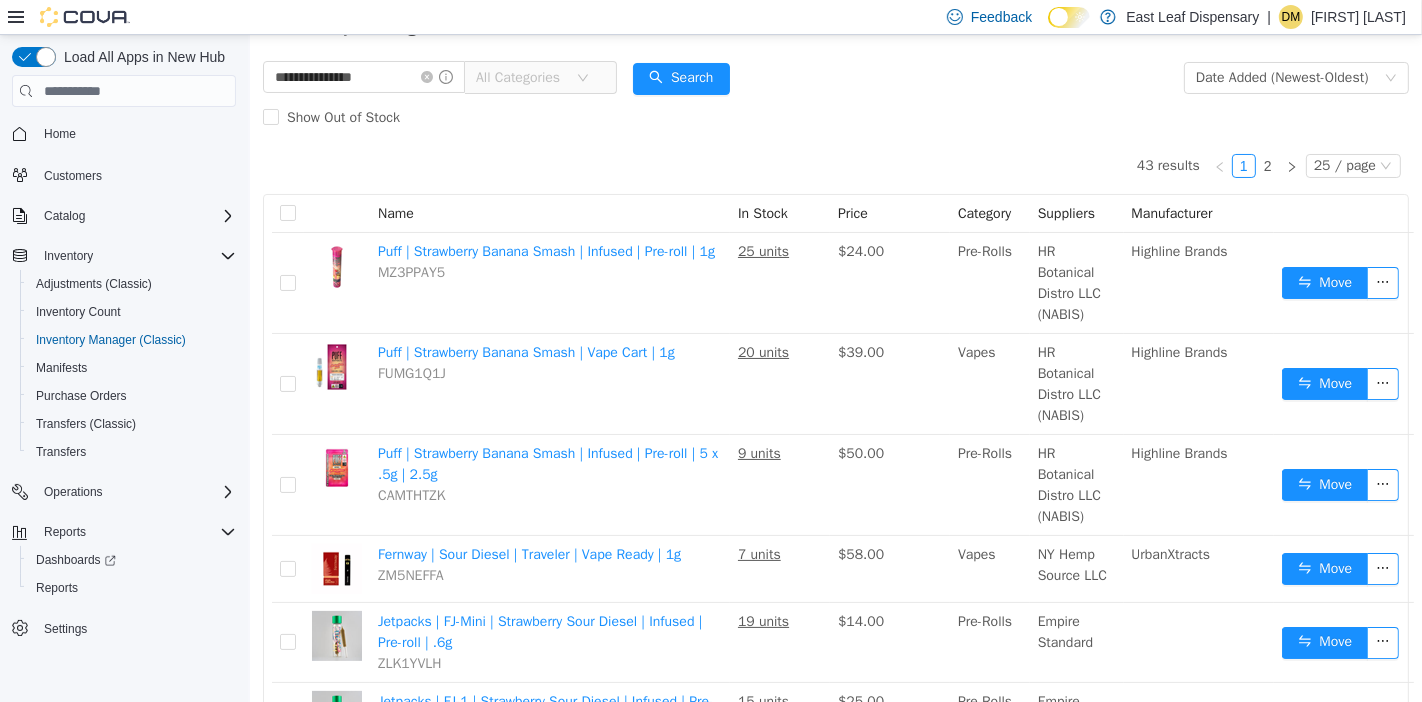 click on "43 results 1 2 25 / page Name In Stock Price Category Suppliers Manufacturer Puff | Strawberry Banana Smash | Infused | Pre-roll | 1g MZ3PPAY5 25 units $24.00 Pre-Rolls HR Botanical Distro LLC (NABIS) Highline Brands Move Puff | Strawberry Banana Smash | Vape Cart | 1g FUMG1Q1J 20 units $39.00 Vapes HR Botanical Distro LLC (NABIS) Highline Brands Move Puff | Strawberry Banana Smash | Infused | Pre-roll | 5 x .5g | 2.5g CAMTHTZK 9 units $50.00 Pre-Rolls HR Botanical Distro LLC (NABIS) Highline Brands Move Fernway | Sour Diesel | Traveler | Vape Ready | 1g ZM5NEFFA 7 units $58.00 Vapes NY Hemp Source LLC UrbanXtracts Move Jetpacks | FJ-Mini | Strawberry Sour Diesel | Infused | Pre-roll | .6g ZLK1YVLH 19 units $14.00 Pre-Rolls Empire Standard Move Jetpacks | FJ-1 | Strawberry Sour Diesel | Infused | Pre-roll | 1g RB4KHKPQ 15 units $25.00 Pre-Rolls Empire Standard Move Binske | Sour Cakes | Pre-roll | 1g UEHYC81K 24 units $14.00 Pre-Rolls PharmaCann Inc PharmaCann Move 7UGT13GC 13 units $51.00 Pre-Rolls Move Move" at bounding box center [835, 1255] 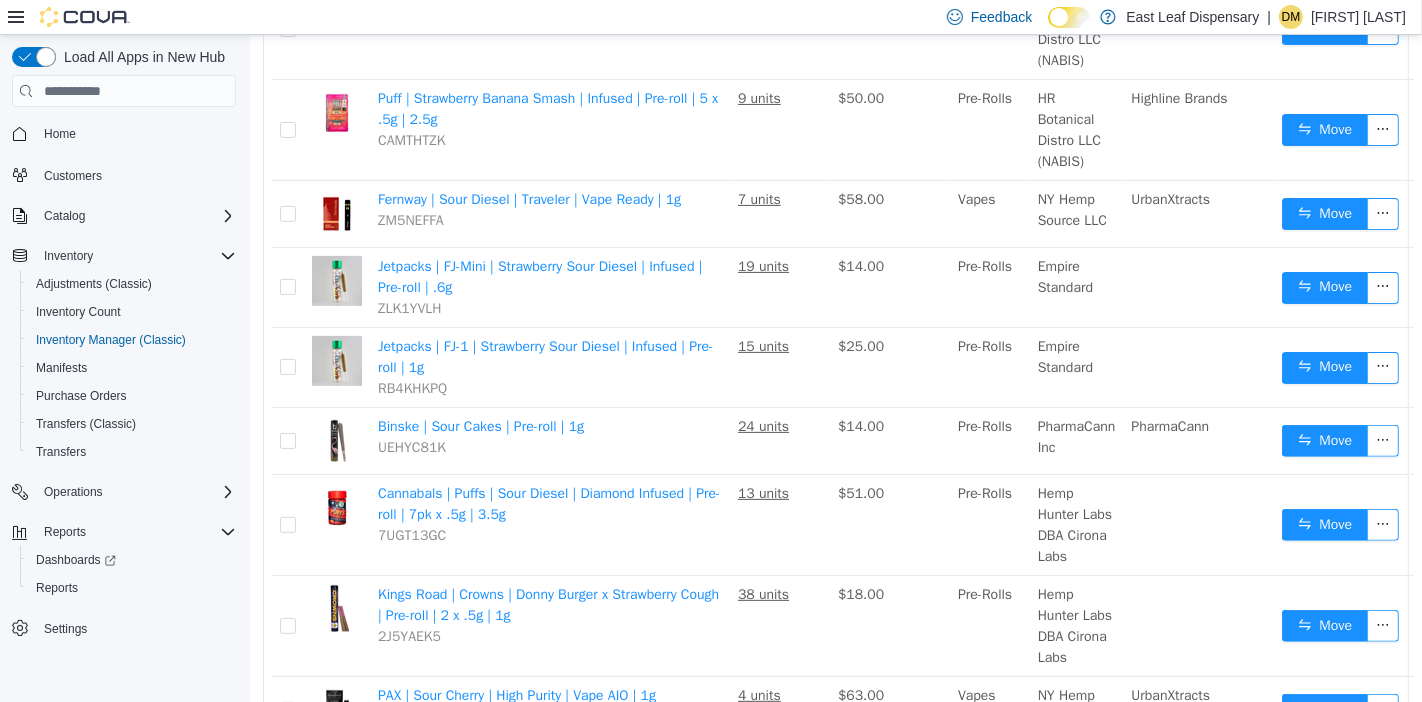 scroll, scrollTop: 442, scrollLeft: 0, axis: vertical 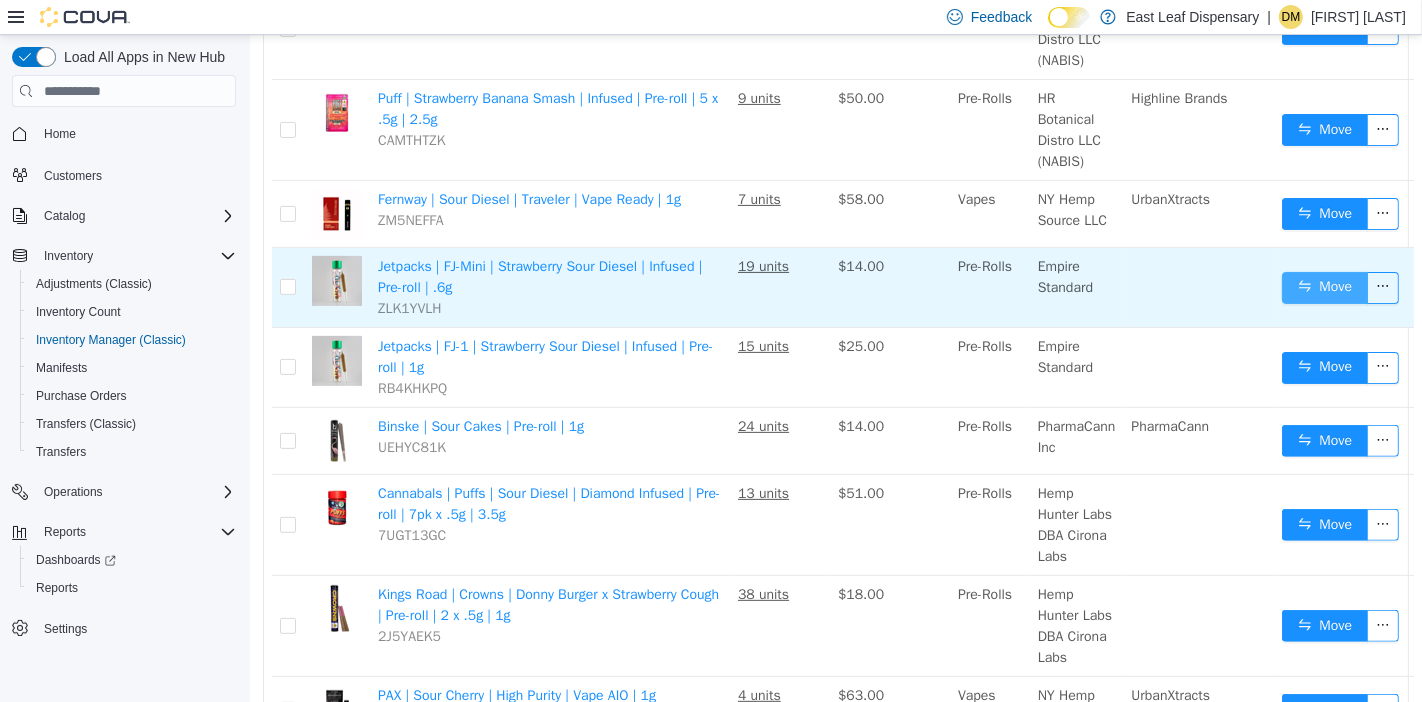 click on "Move" at bounding box center (1324, 288) 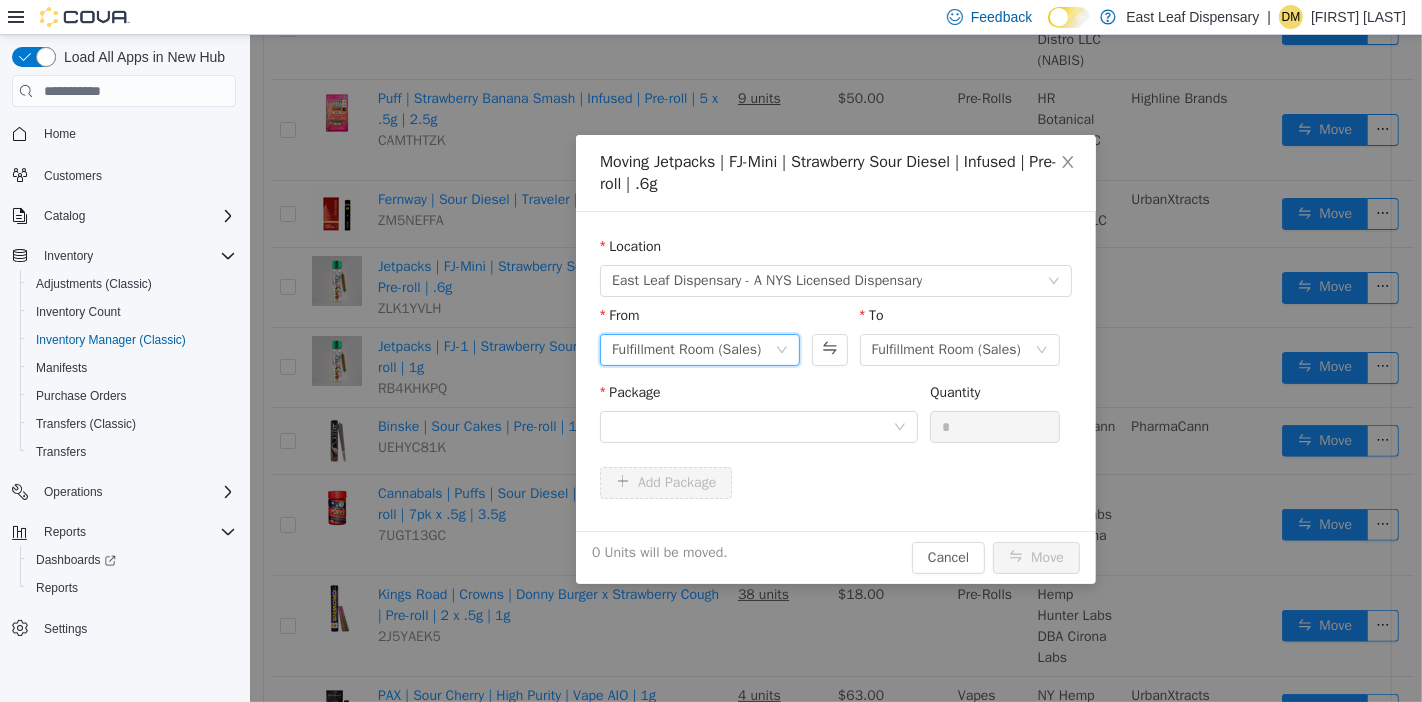 click on "Fulfillment Room (Sales)" at bounding box center [685, 350] 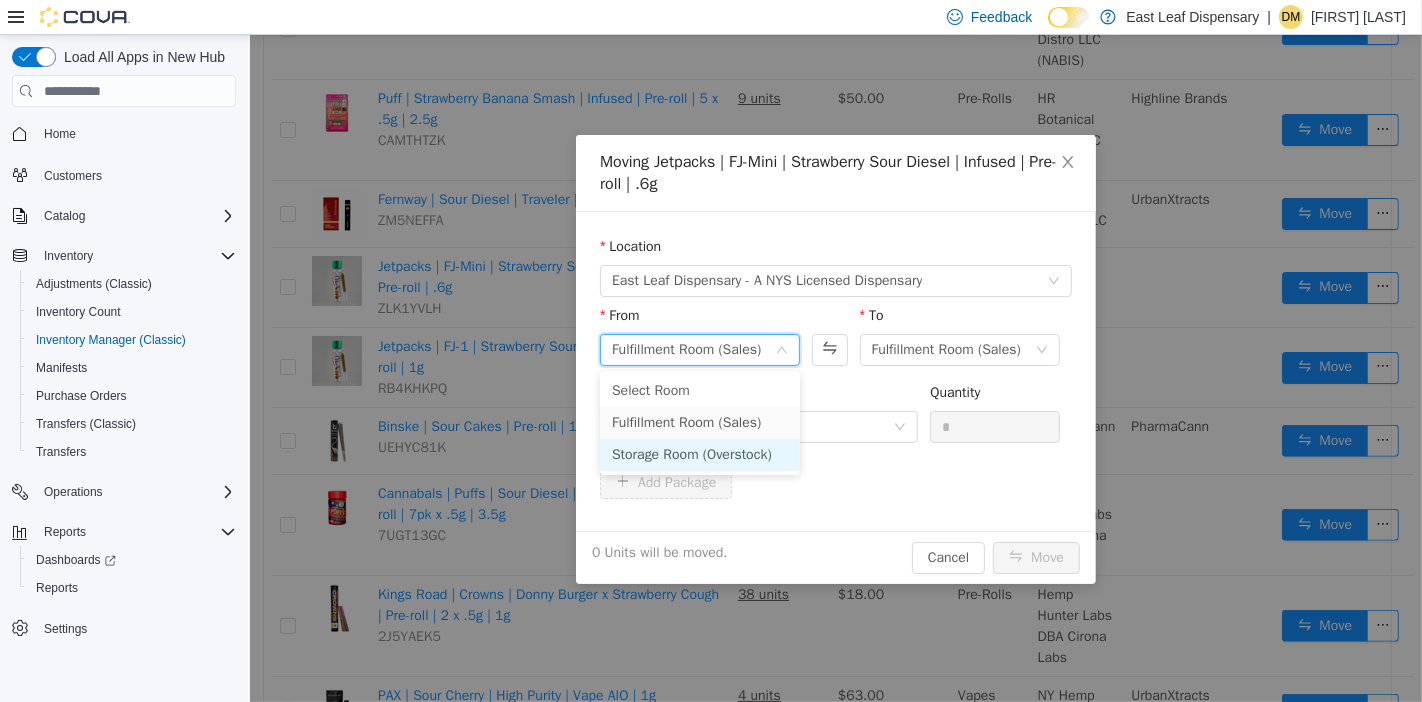 click on "Storage Room (Overstock)" at bounding box center [699, 455] 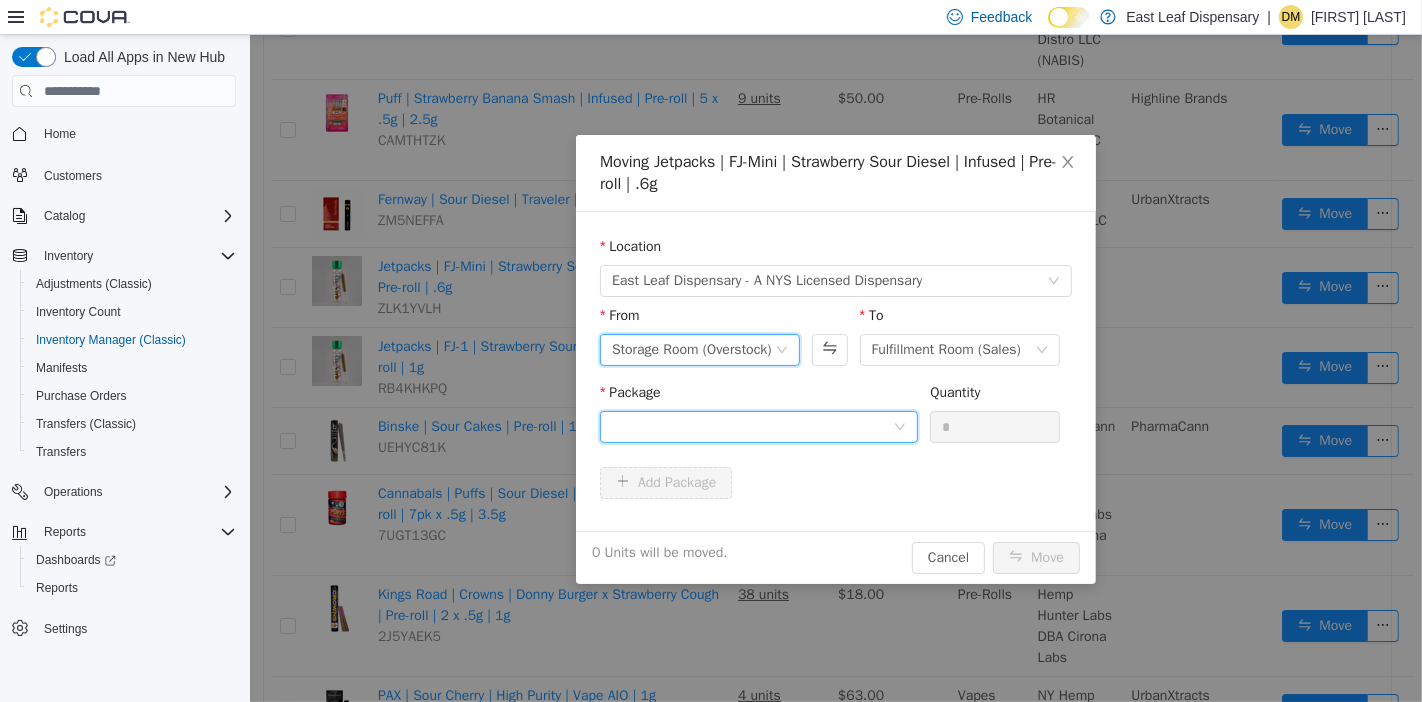 click at bounding box center [751, 427] 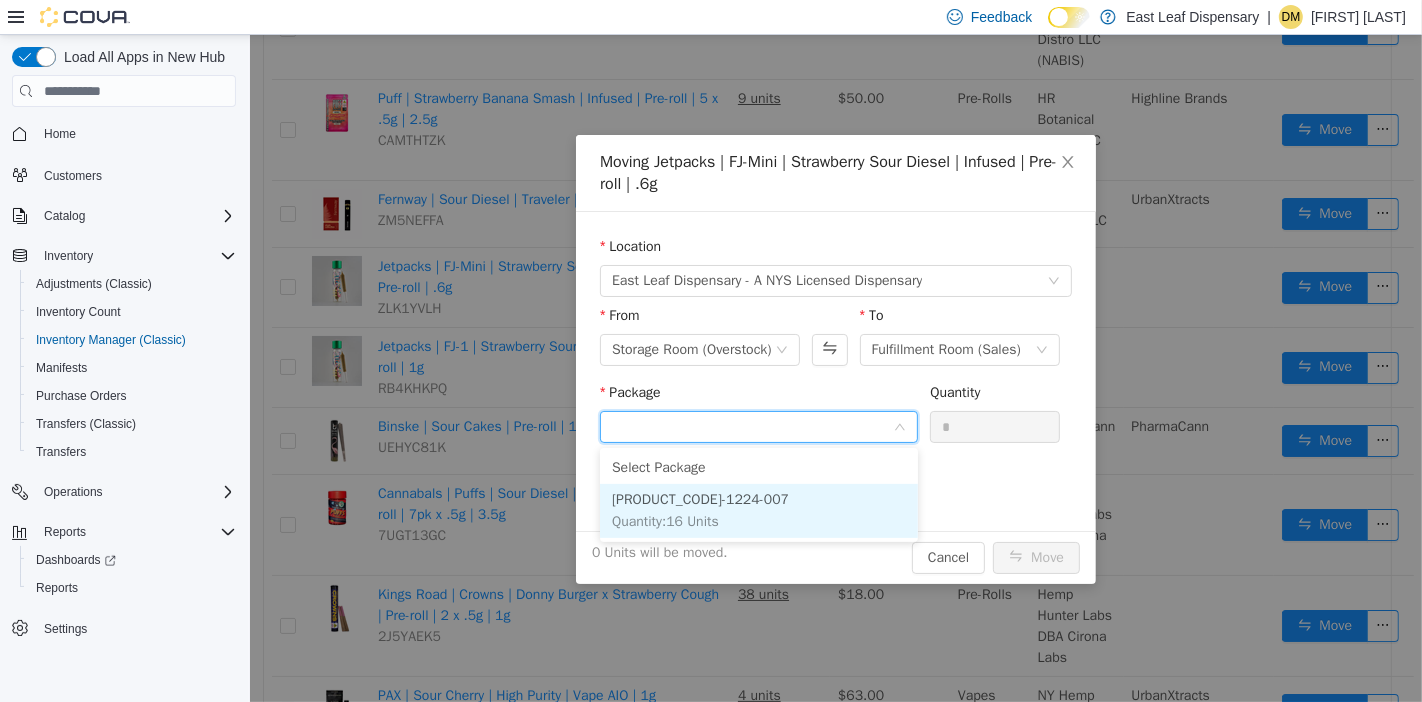 click on "FJ-1224-007 Quantity :  16 Units" at bounding box center (758, 511) 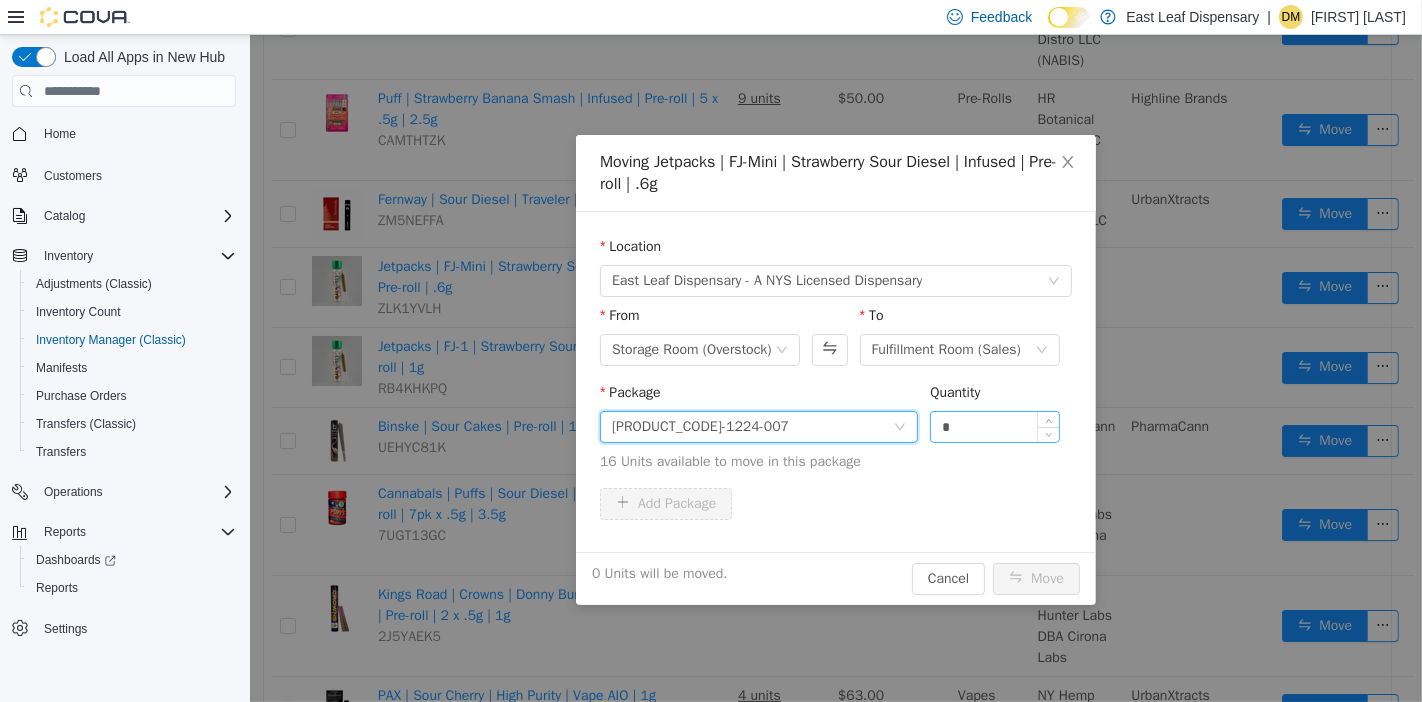 click on "*" at bounding box center [994, 427] 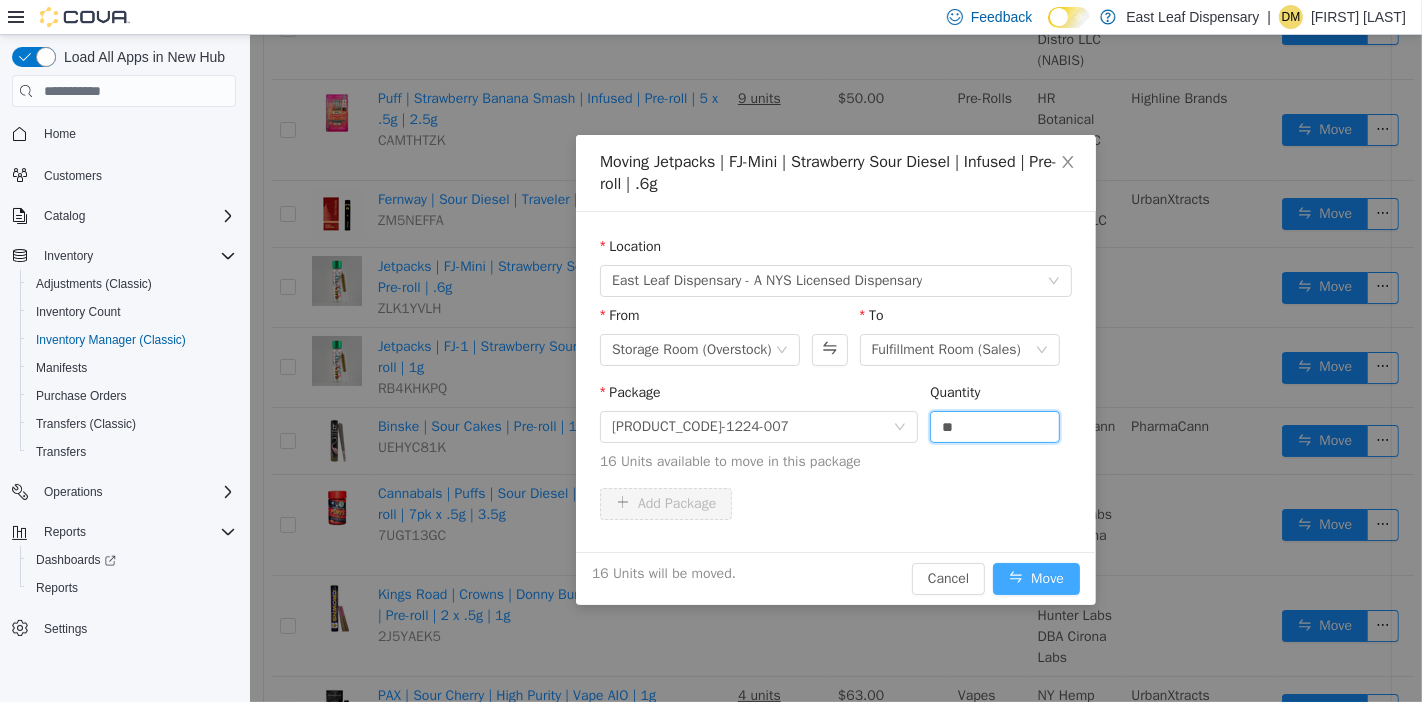 type on "**" 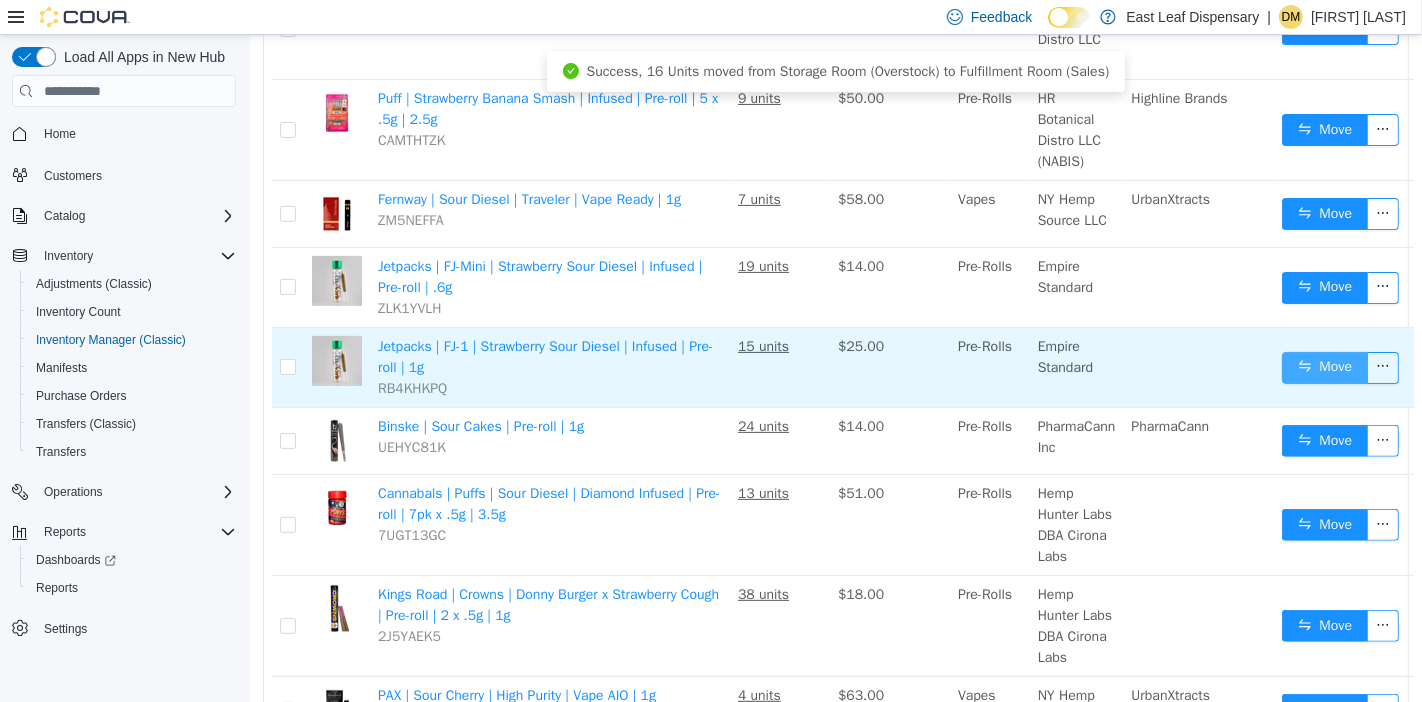 click on "Move" at bounding box center [1324, 368] 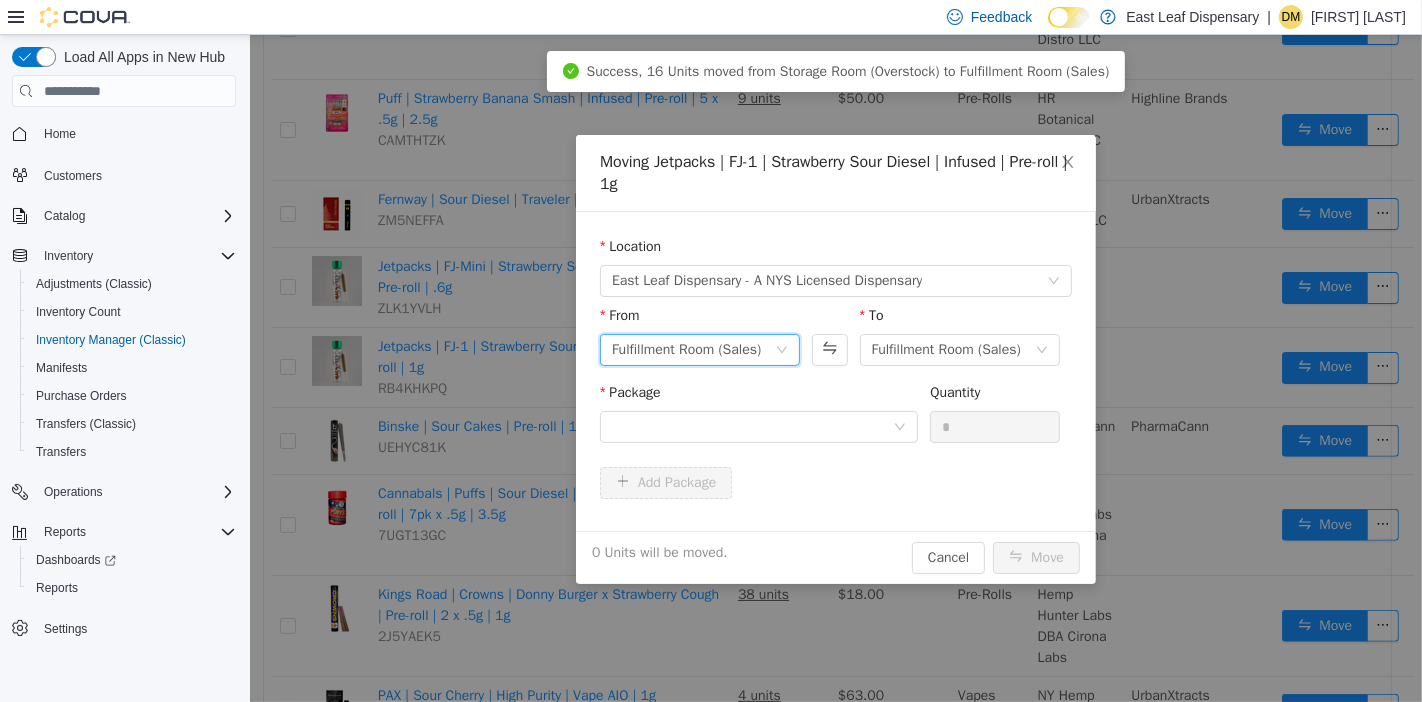 click on "Fulfillment Room (Sales)" at bounding box center [685, 350] 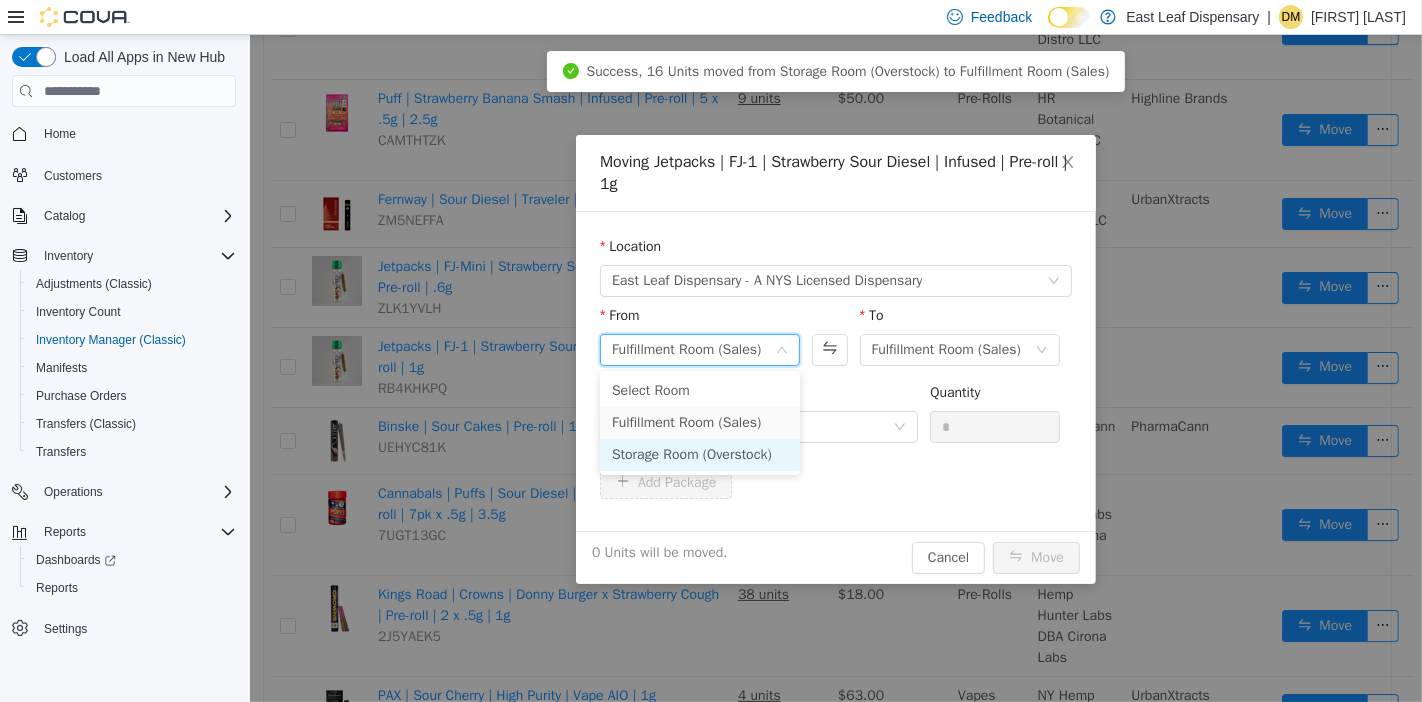 click on "Storage Room (Overstock)" at bounding box center (699, 455) 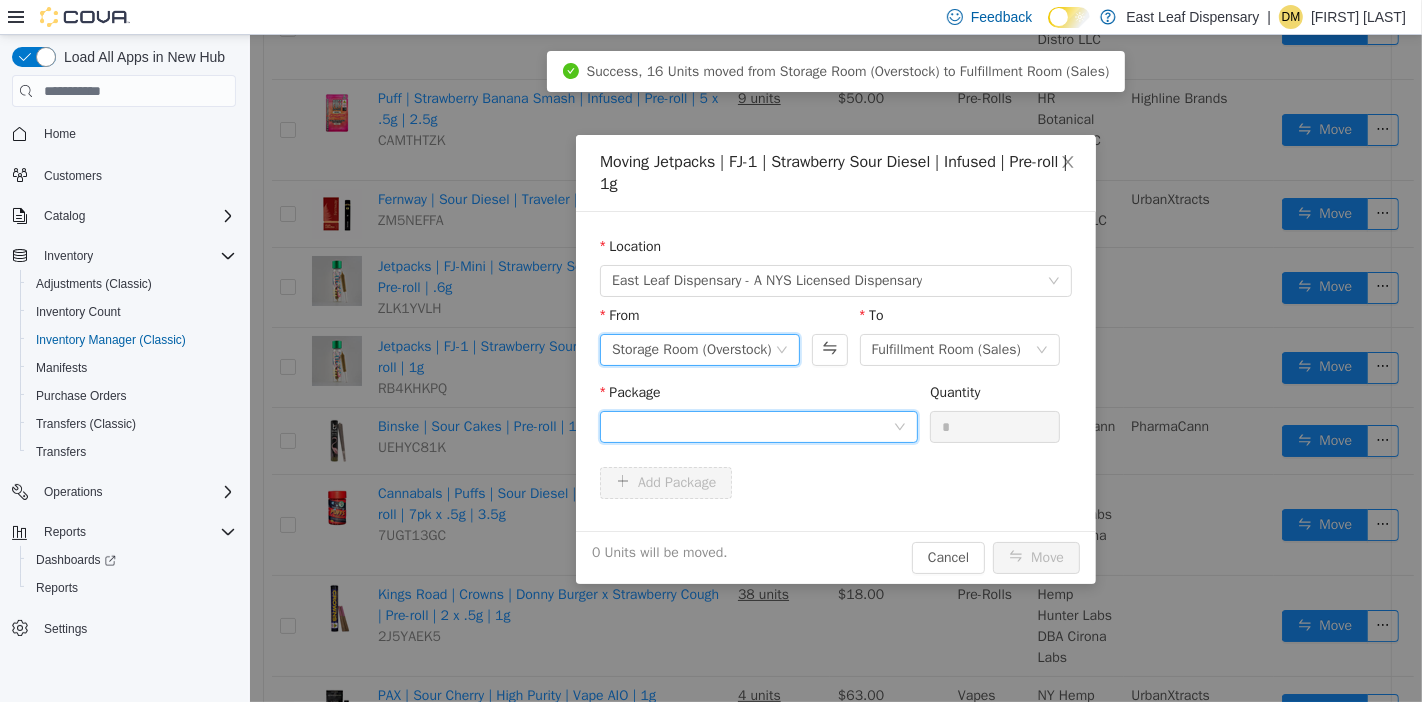 click at bounding box center (751, 427) 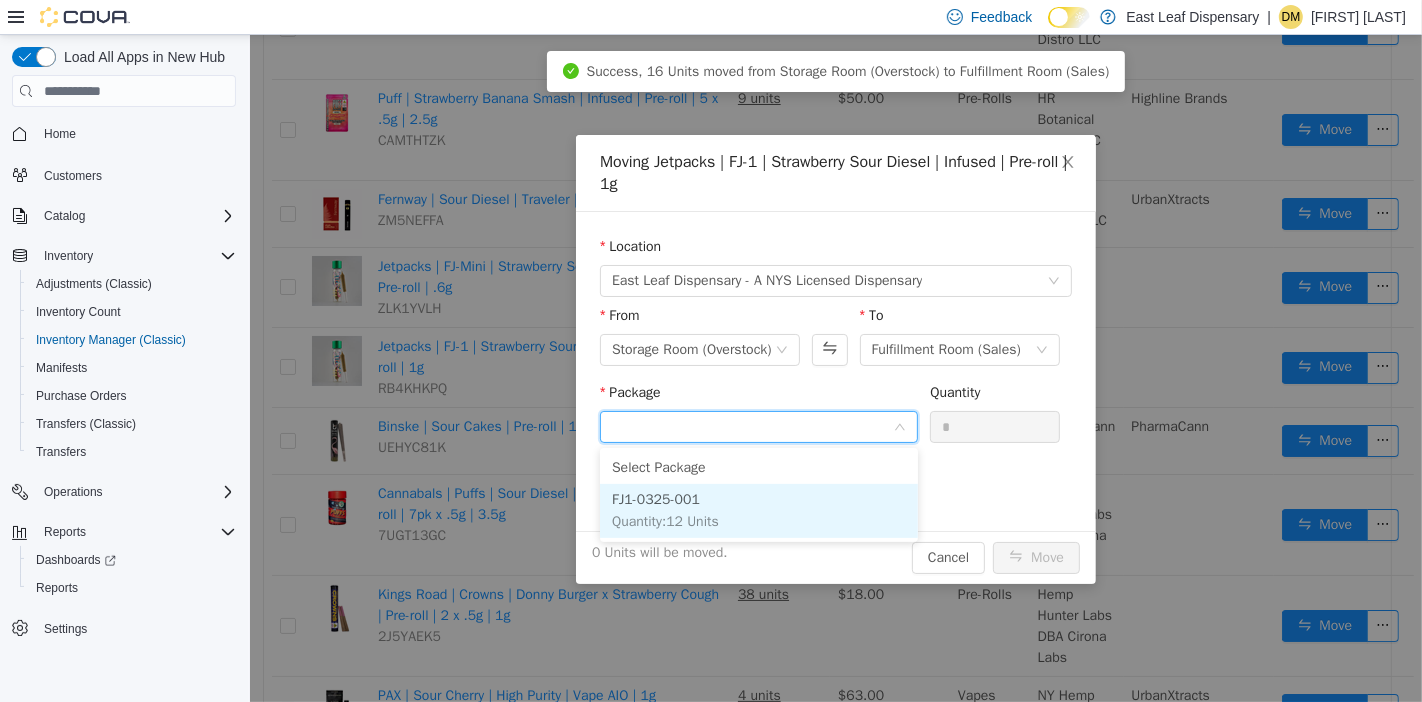 click on "FJ1-0325-001 Quantity :  12 Units" at bounding box center (758, 511) 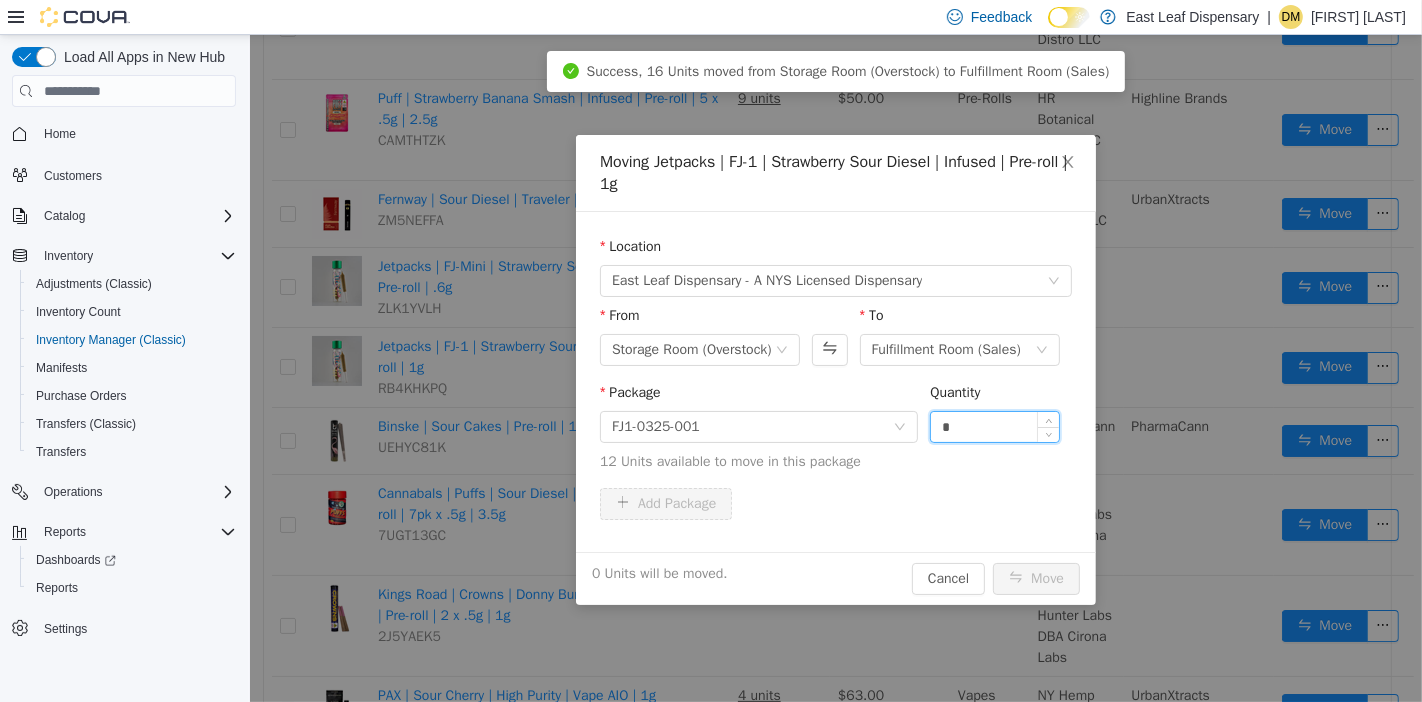 click on "*" at bounding box center (994, 427) 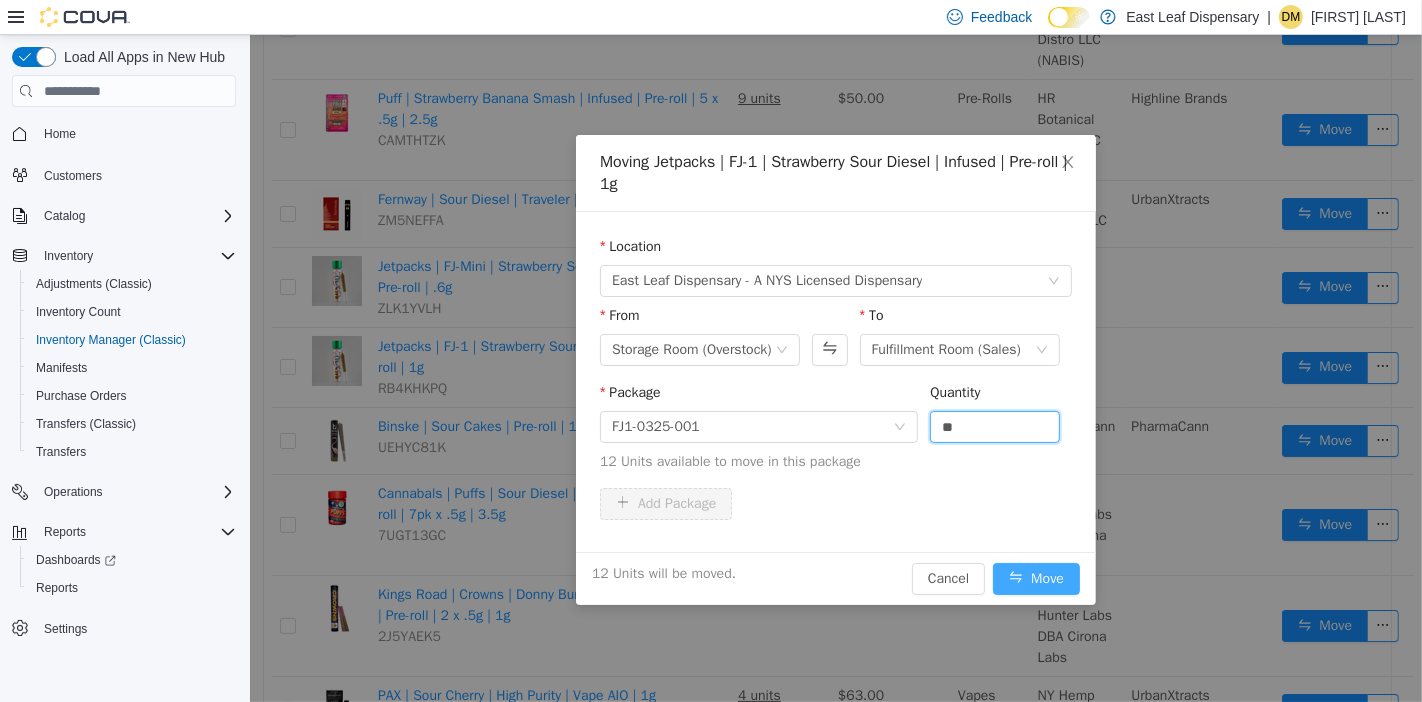 type on "**" 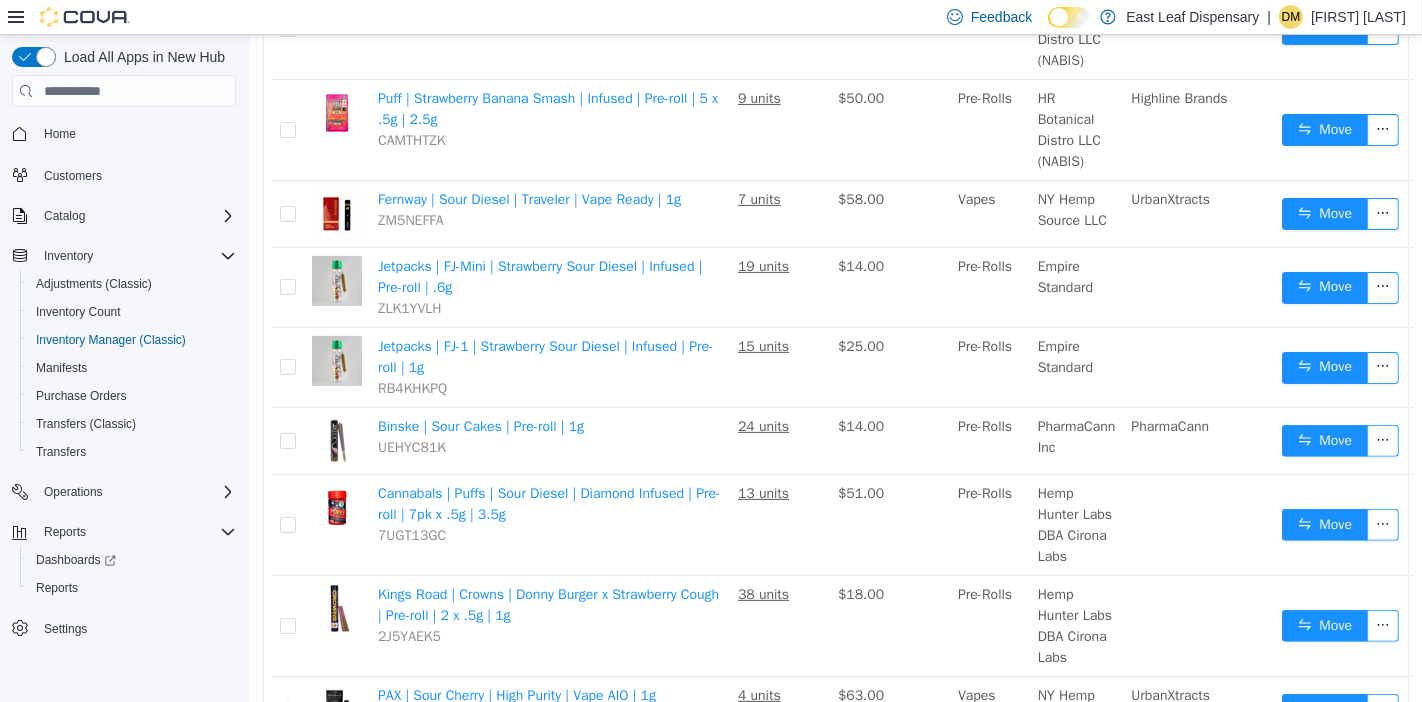 scroll, scrollTop: 0, scrollLeft: 0, axis: both 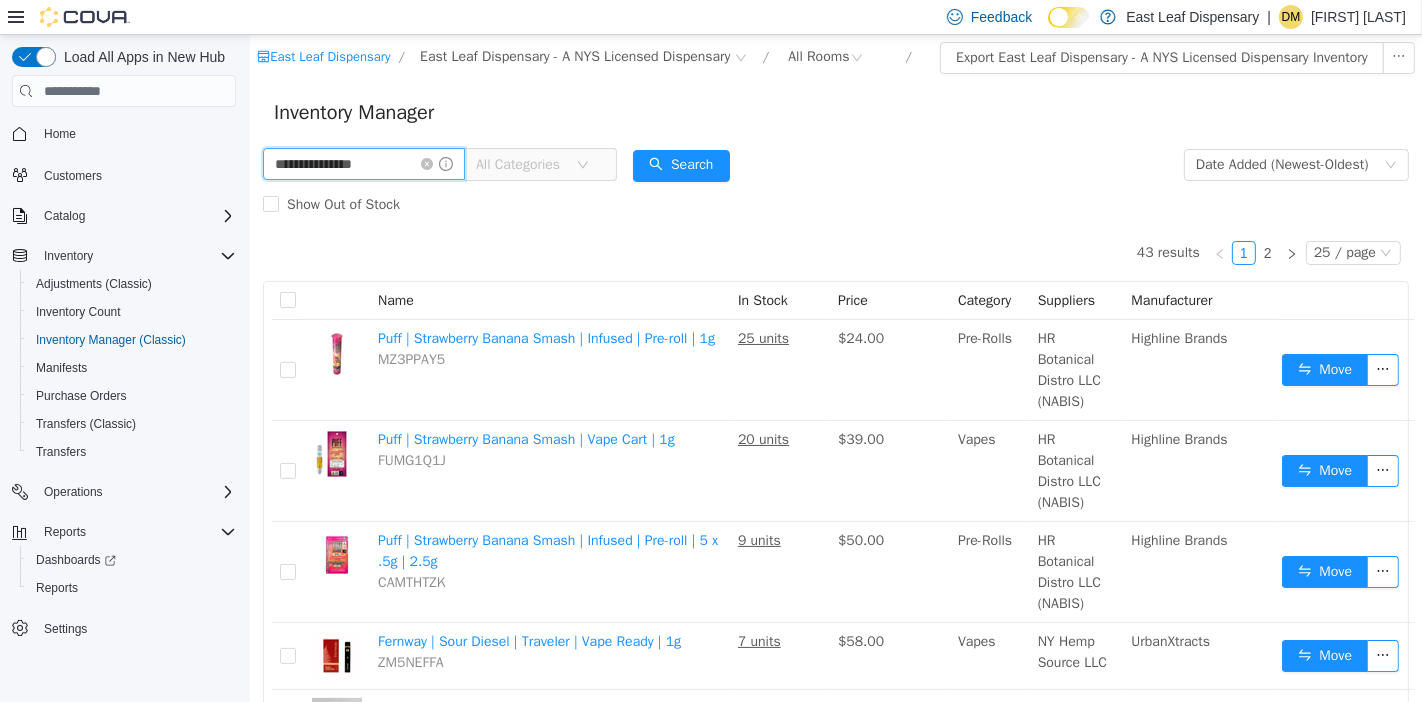 click on "**********" at bounding box center [363, 164] 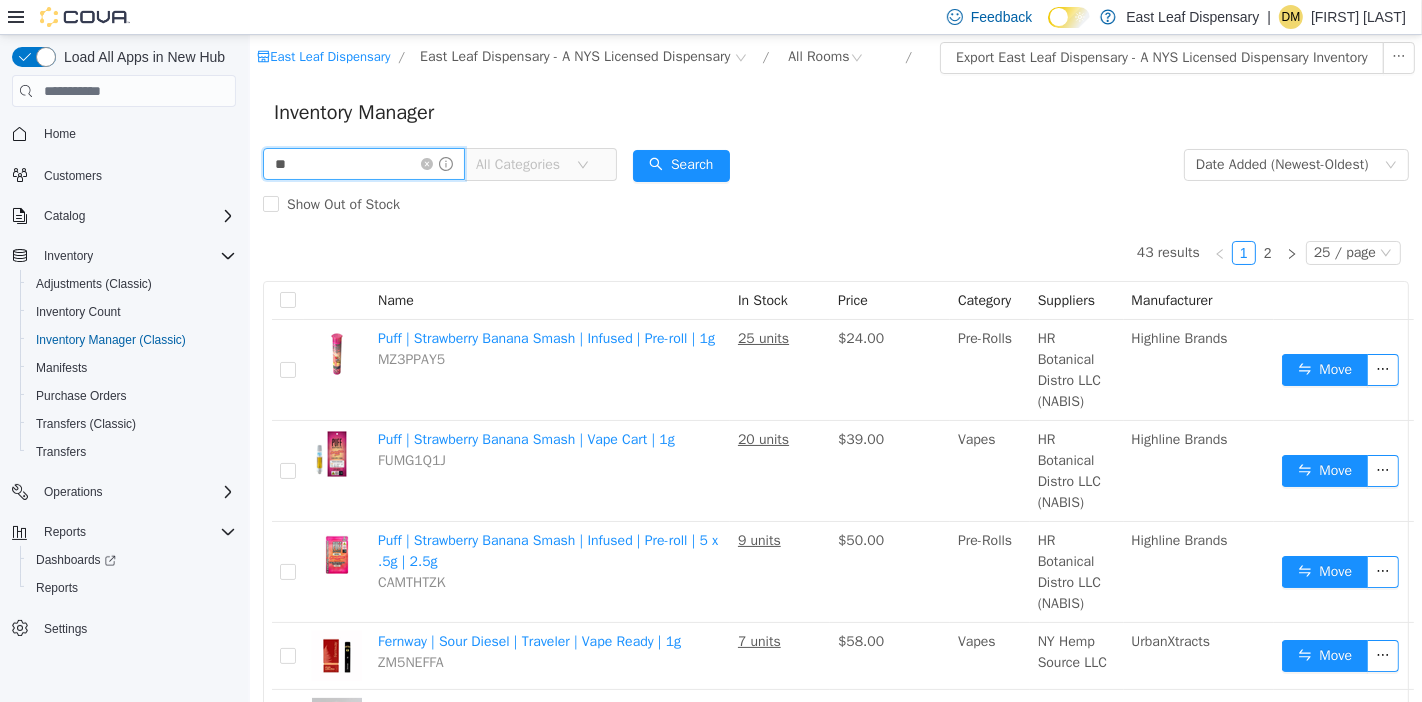 type on "*" 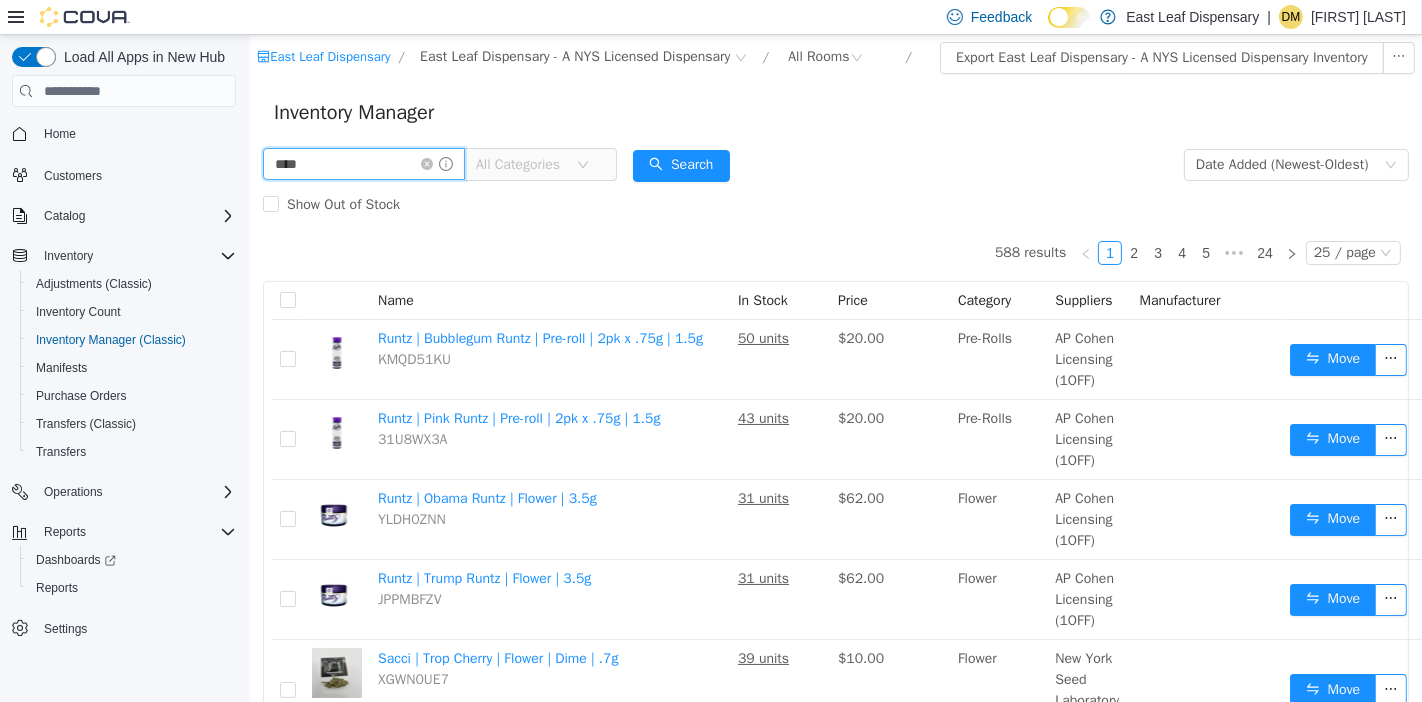 type on "****" 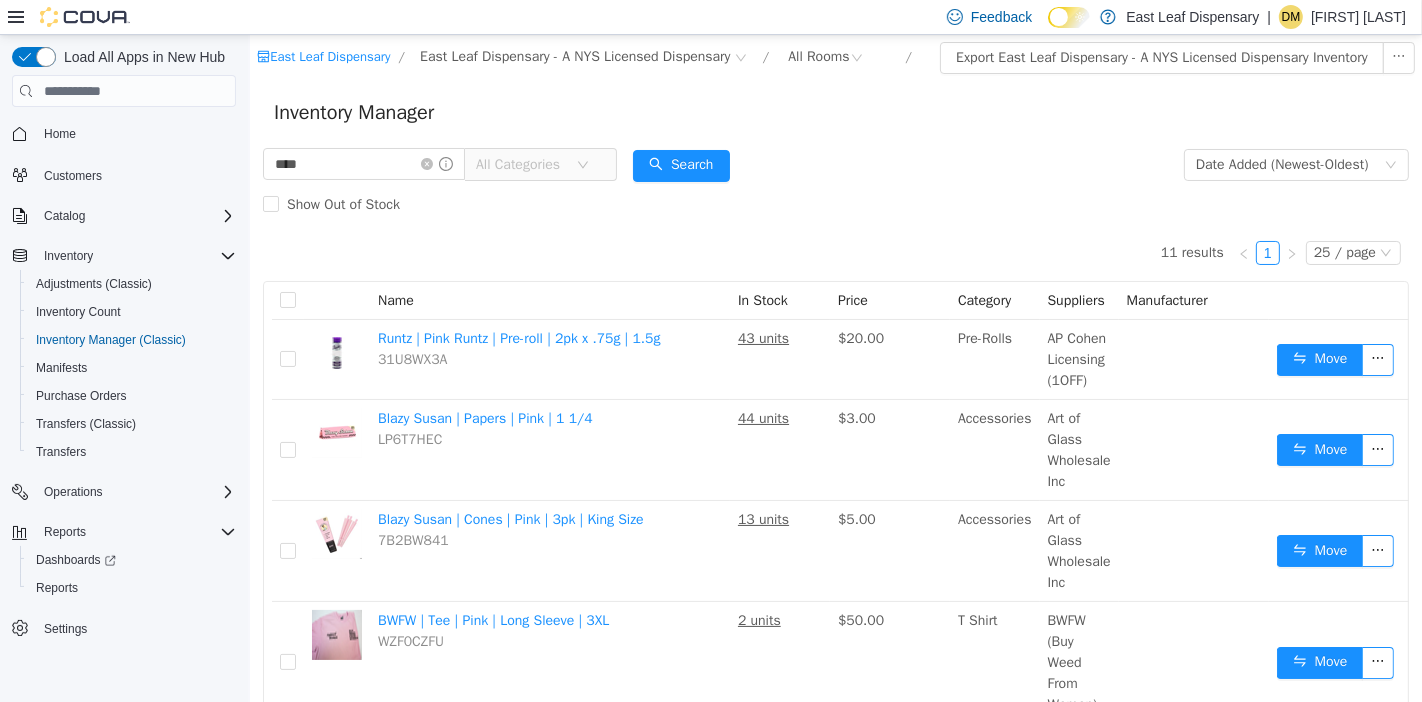 click on "**** All Categories Date Added (Newest-Oldest) Search Show Out of Stock" at bounding box center (835, 185) 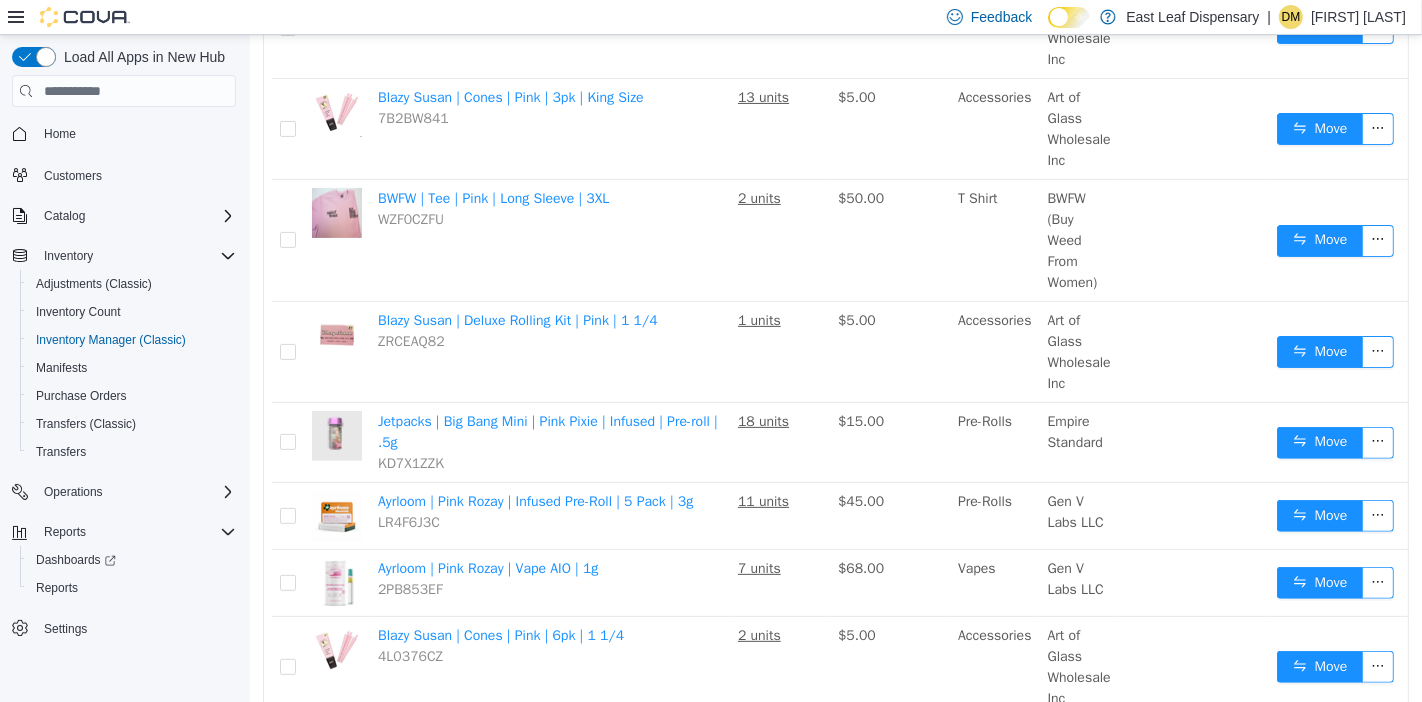 scroll, scrollTop: 444, scrollLeft: 0, axis: vertical 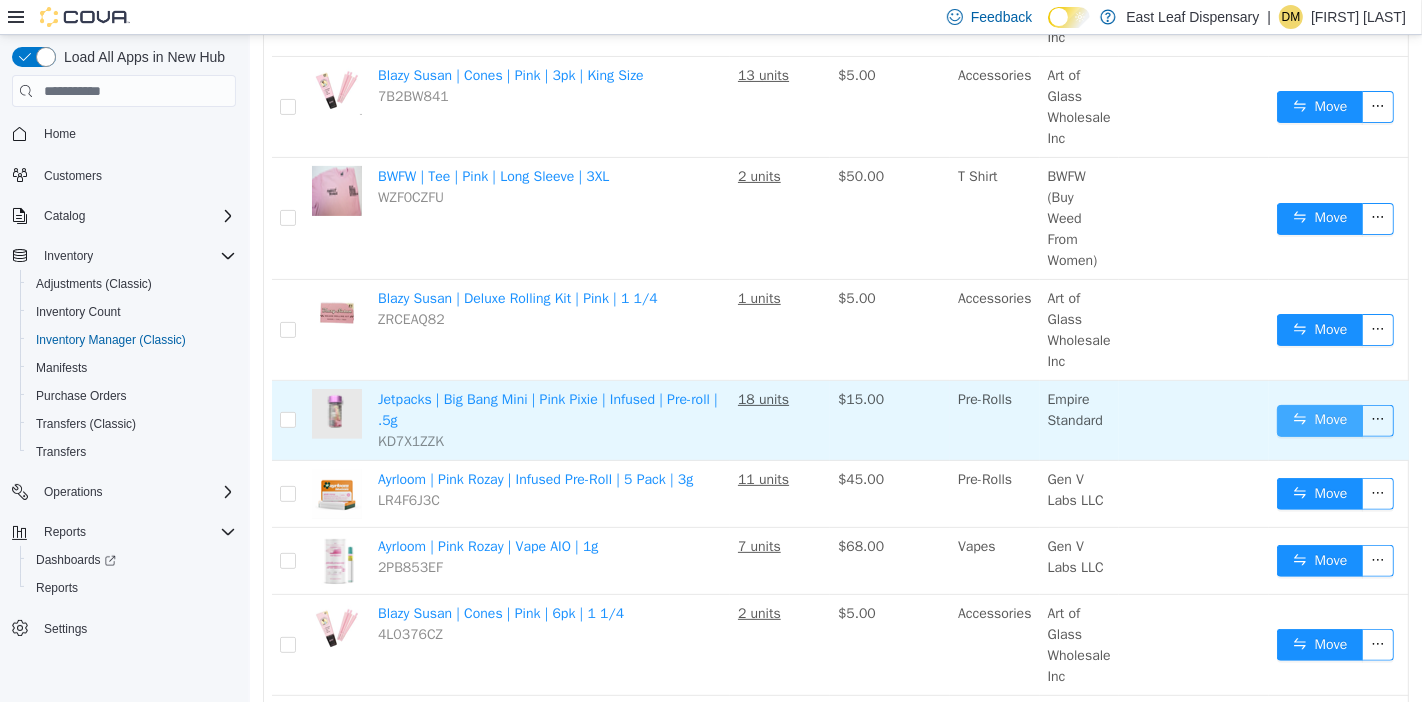 click on "Move" at bounding box center (1319, 421) 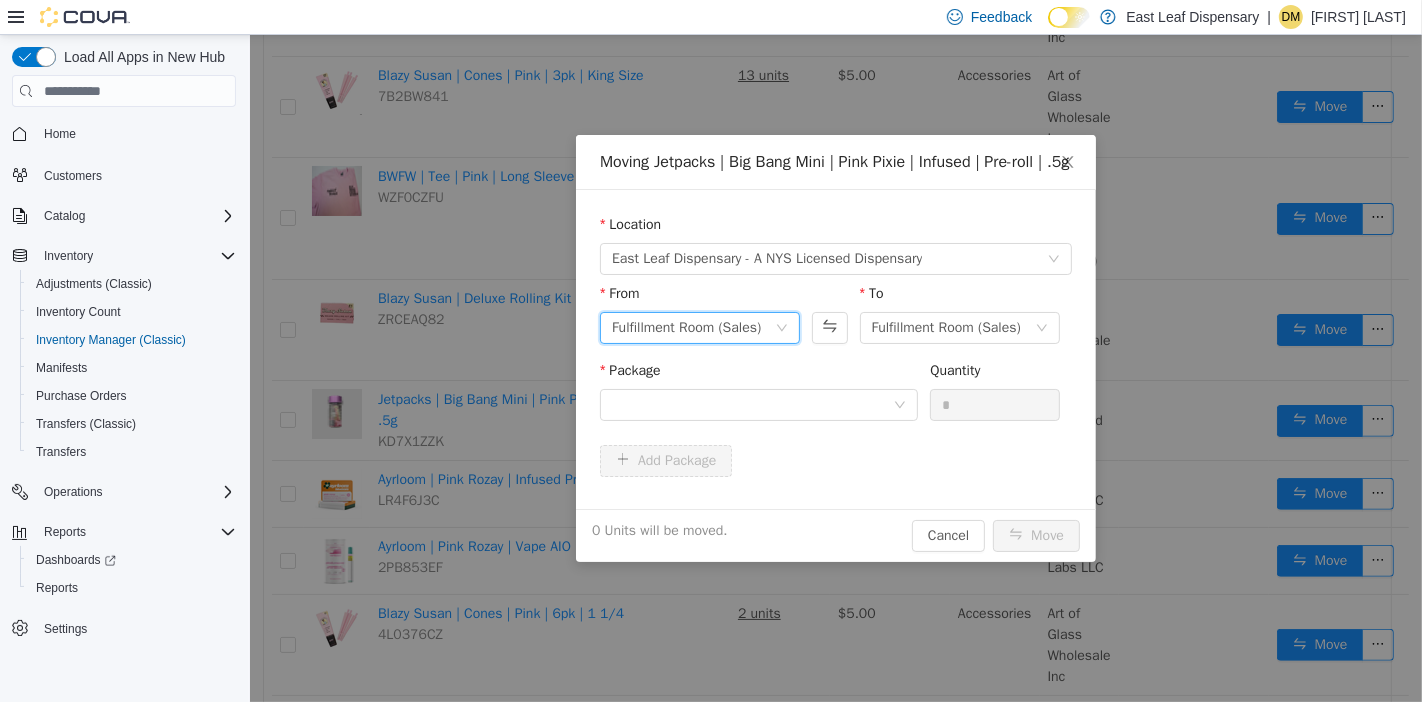 click on "Fulfillment Room (Sales)" at bounding box center (685, 328) 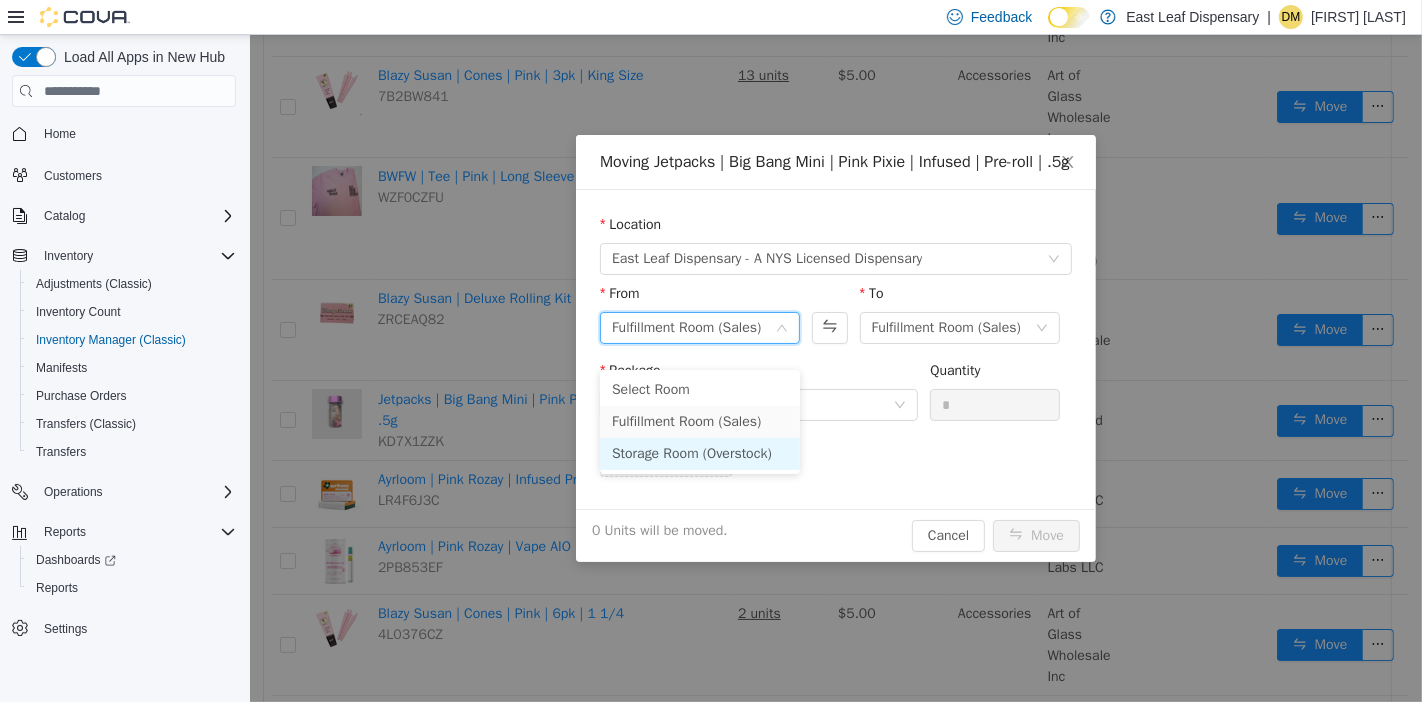 click on "Storage Room (Overstock)" at bounding box center [699, 454] 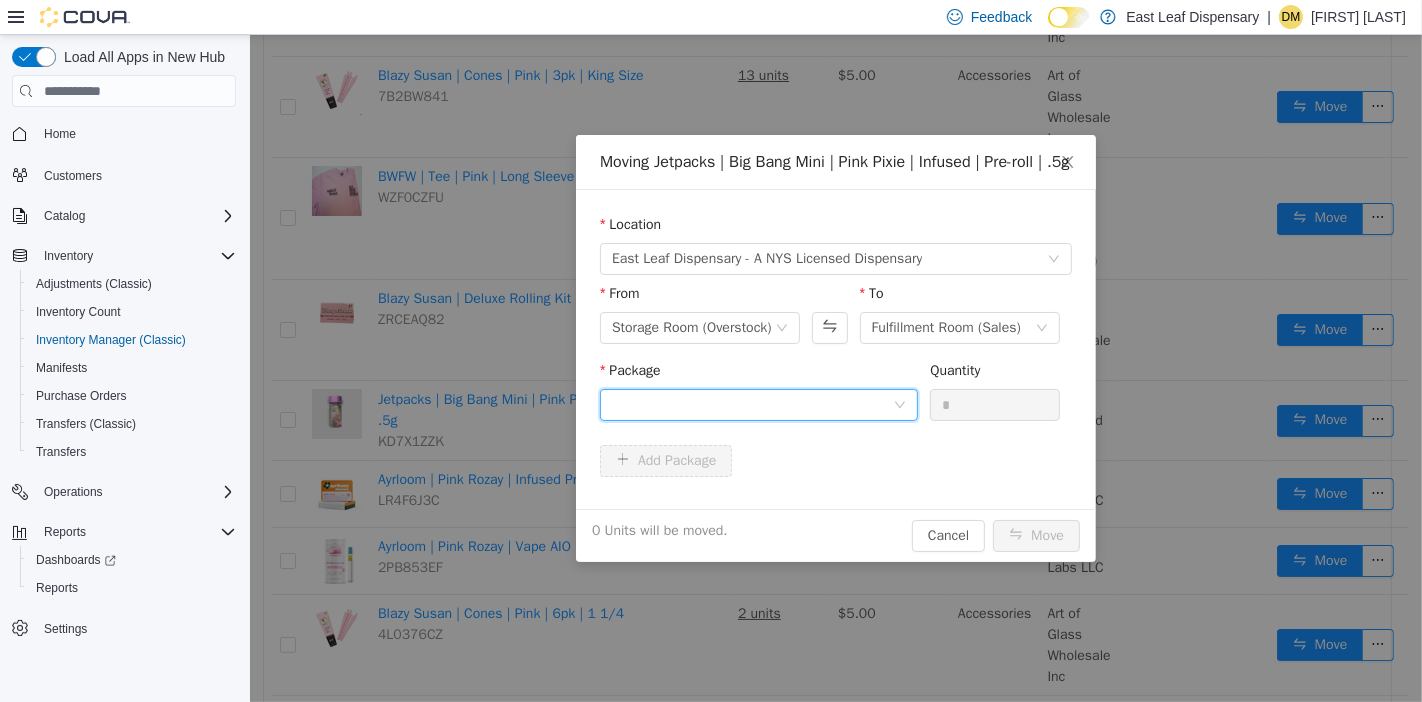 click at bounding box center (751, 405) 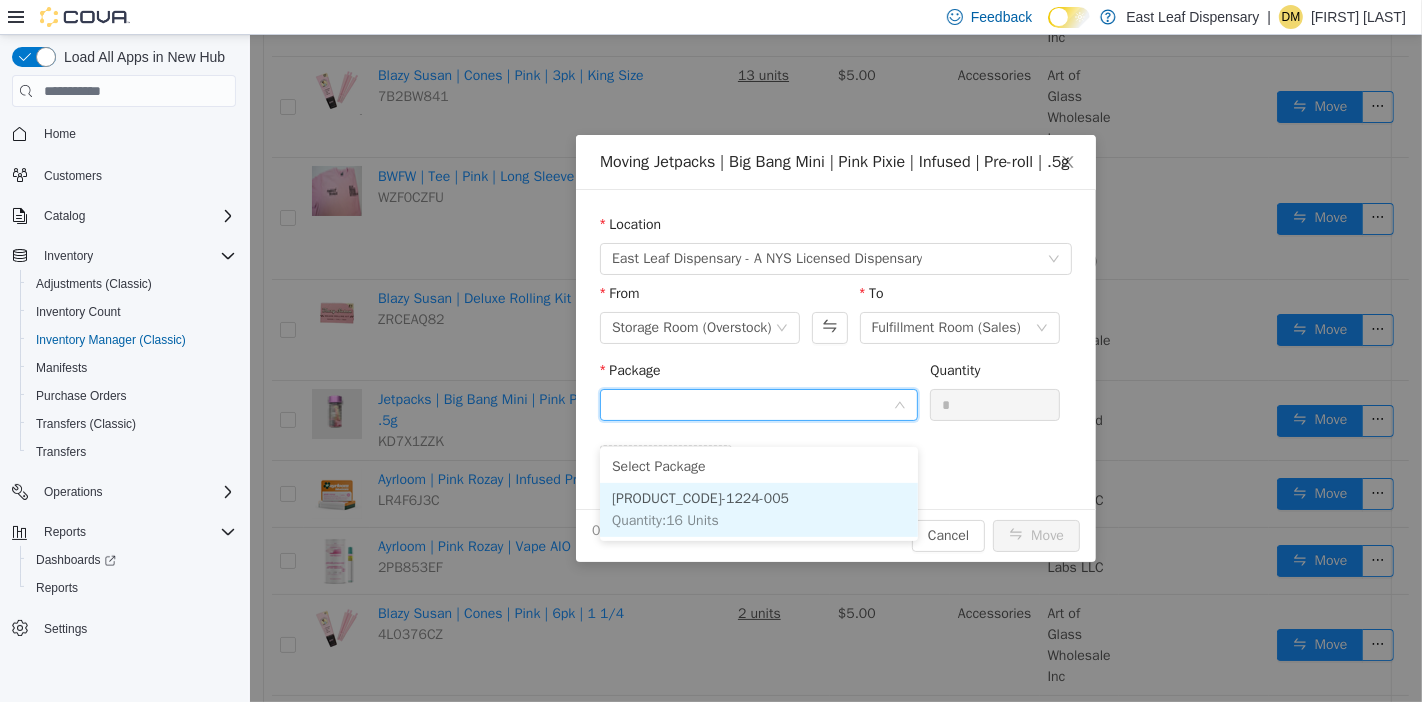 click on "JBBM-1224-005 Quantity :  16 Units" at bounding box center [758, 510] 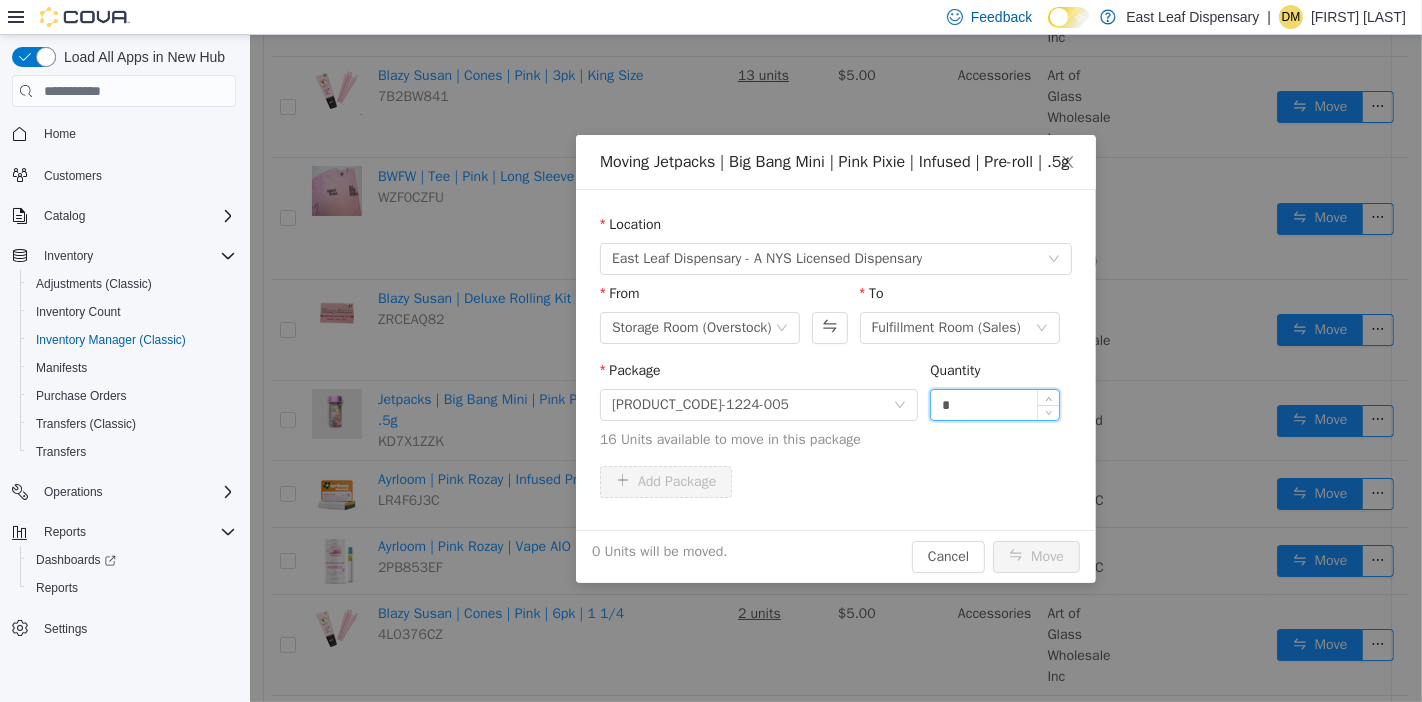 click on "*" at bounding box center [994, 405] 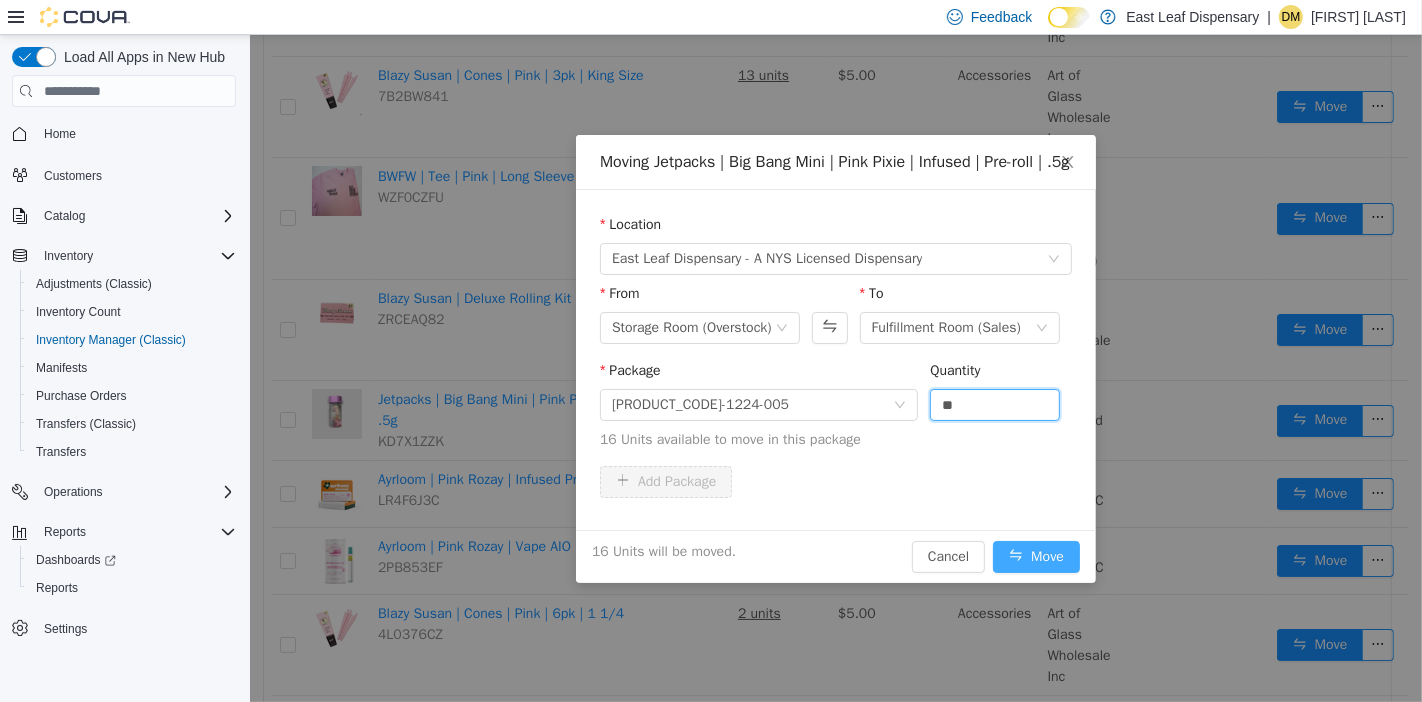 type on "**" 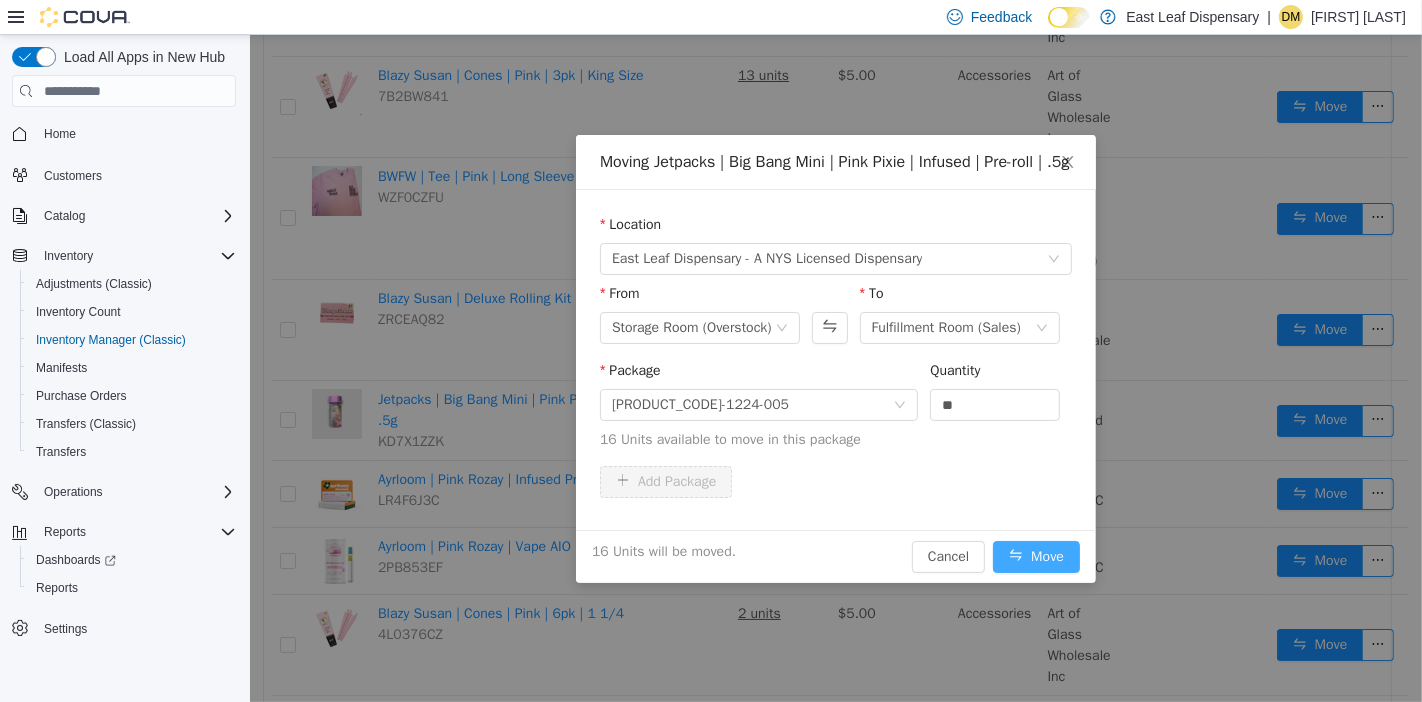 click on "Move" at bounding box center [1035, 557] 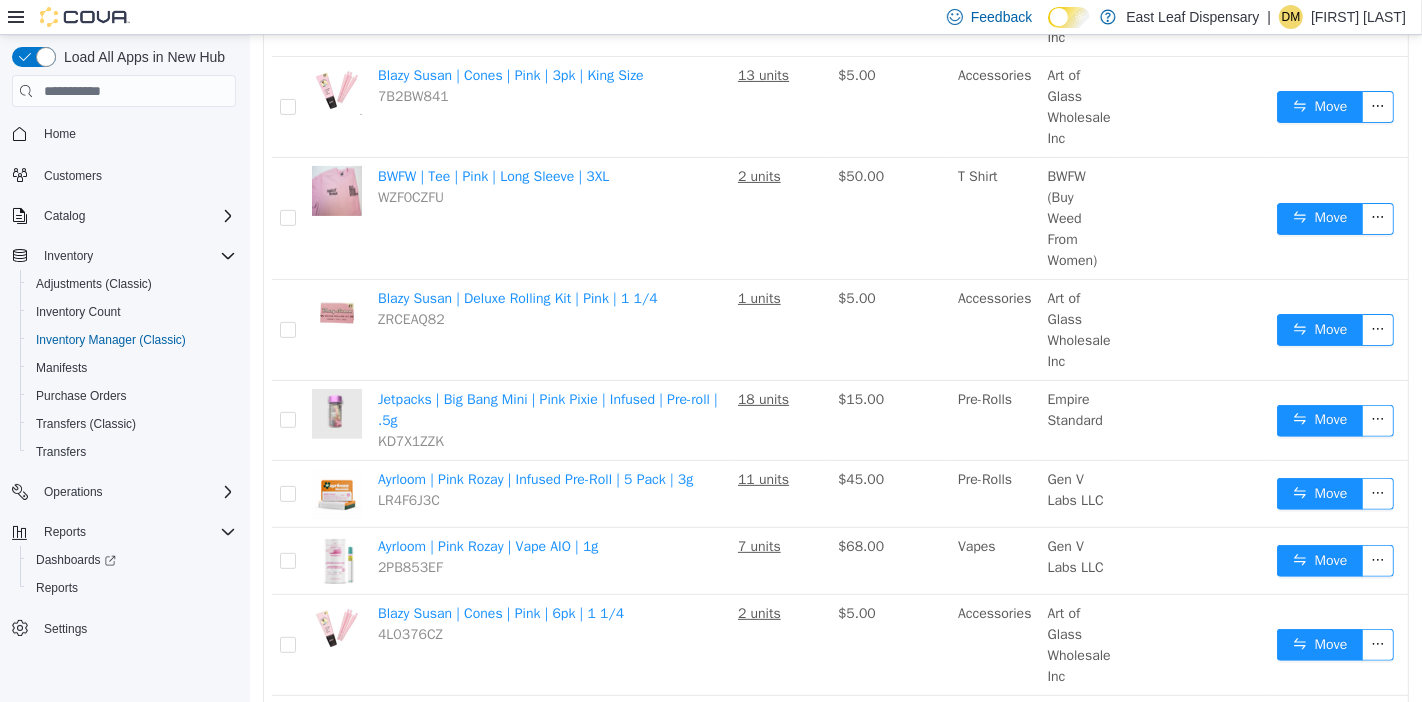 scroll, scrollTop: 0, scrollLeft: 0, axis: both 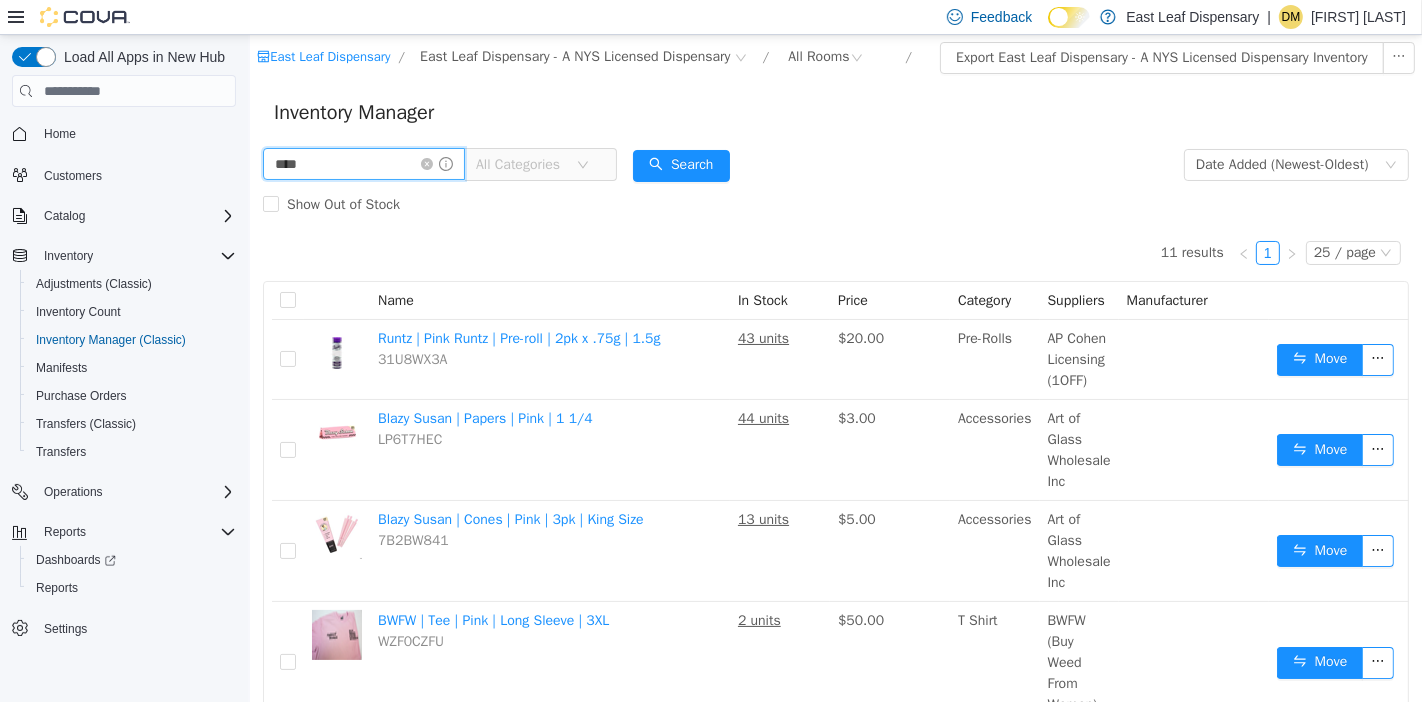 click on "****" at bounding box center (363, 164) 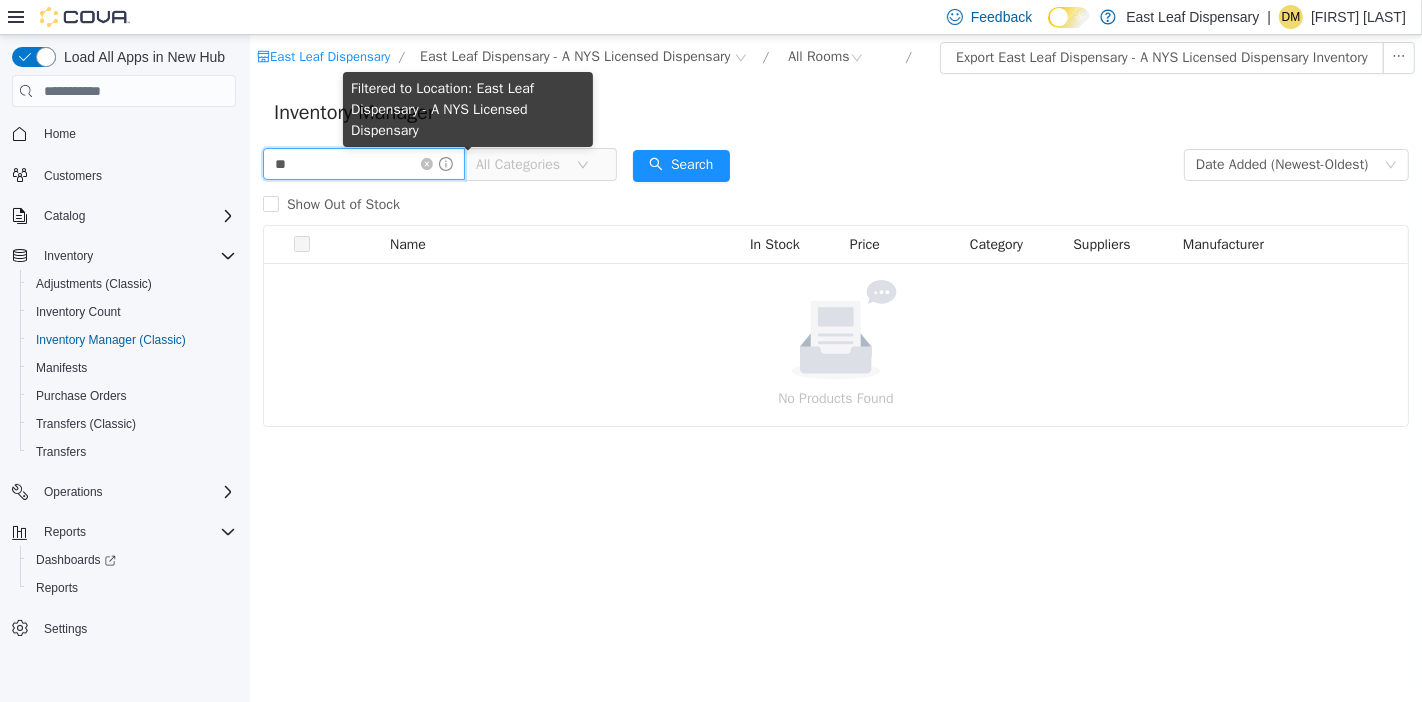 type on "*" 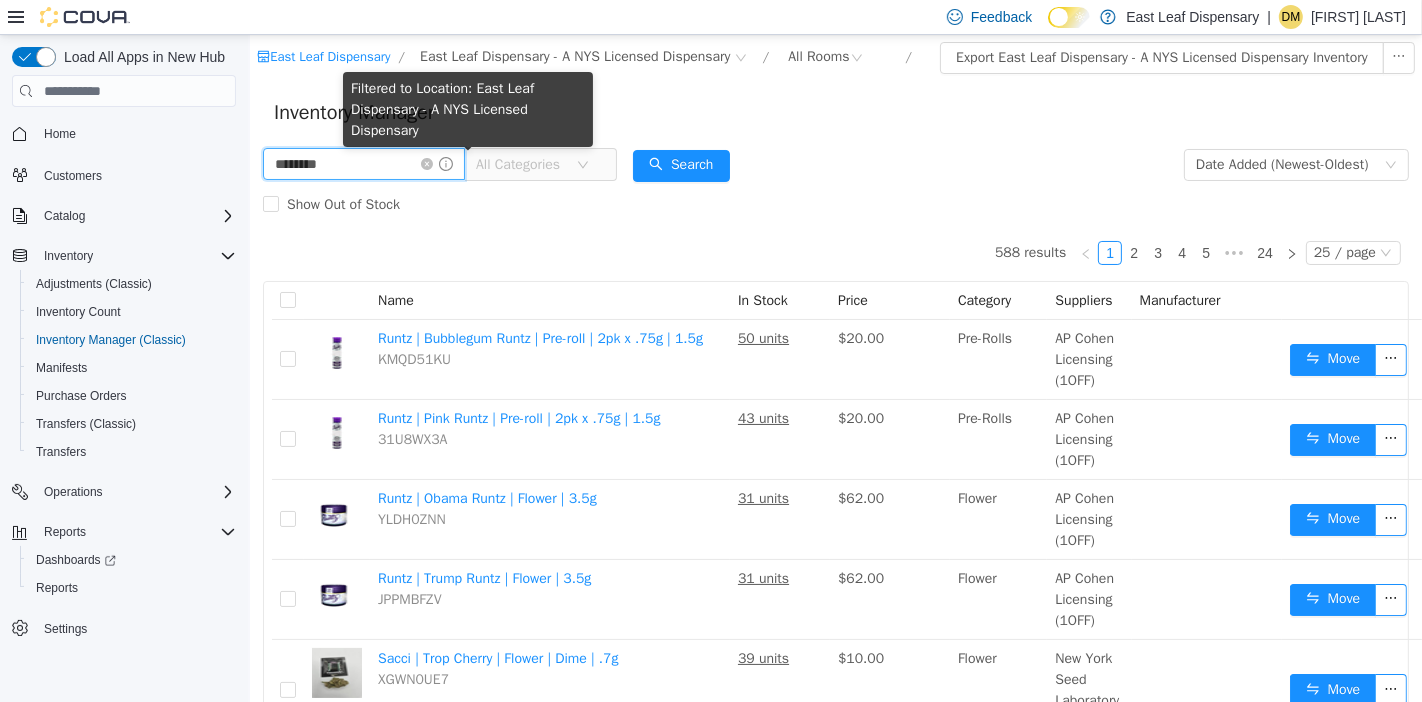 type on "********" 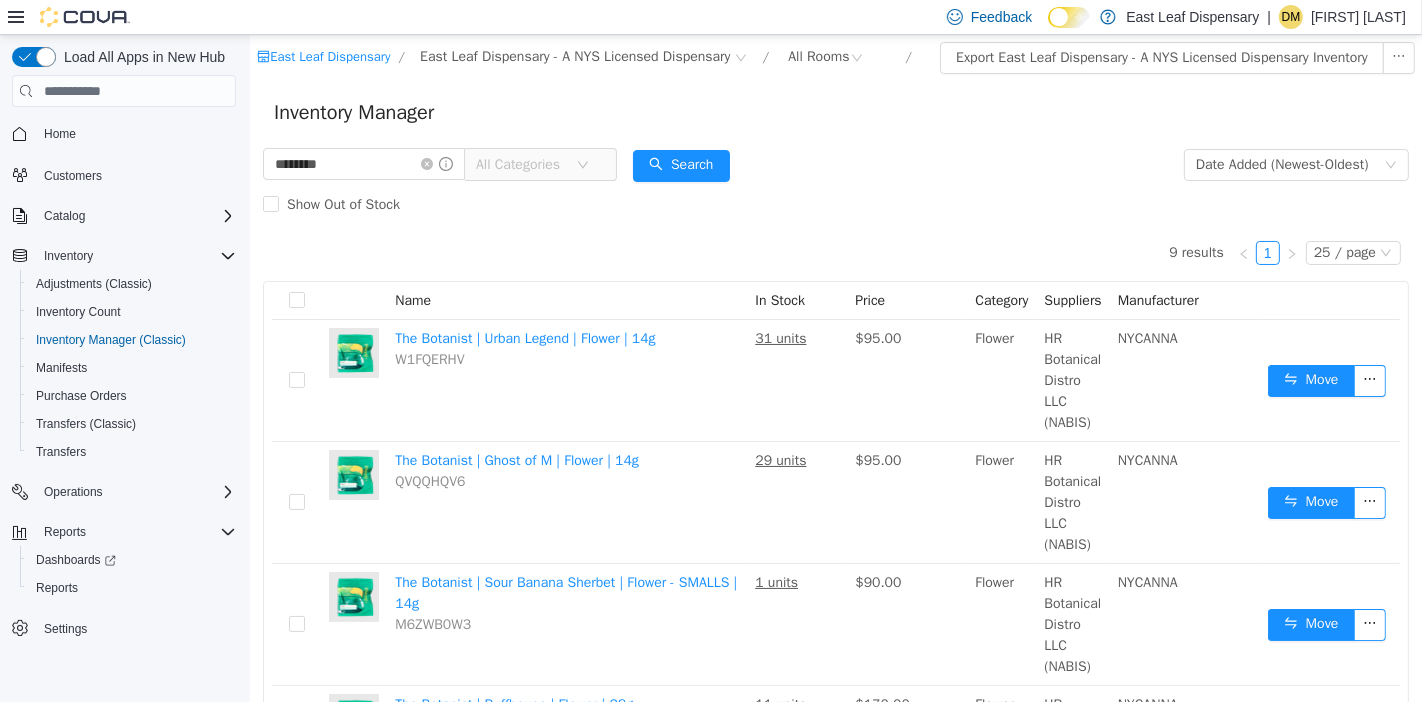 click on "Inventory Manager" at bounding box center [835, 113] 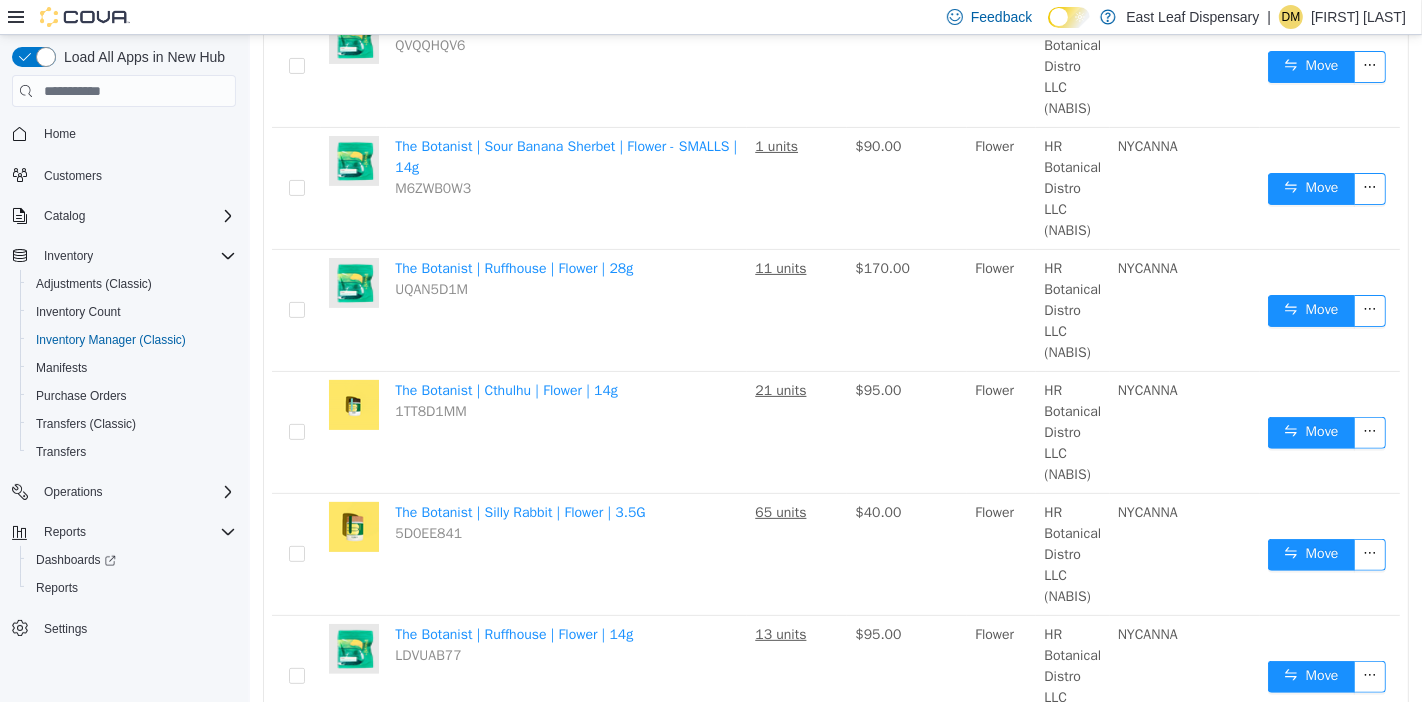 scroll, scrollTop: 457, scrollLeft: 0, axis: vertical 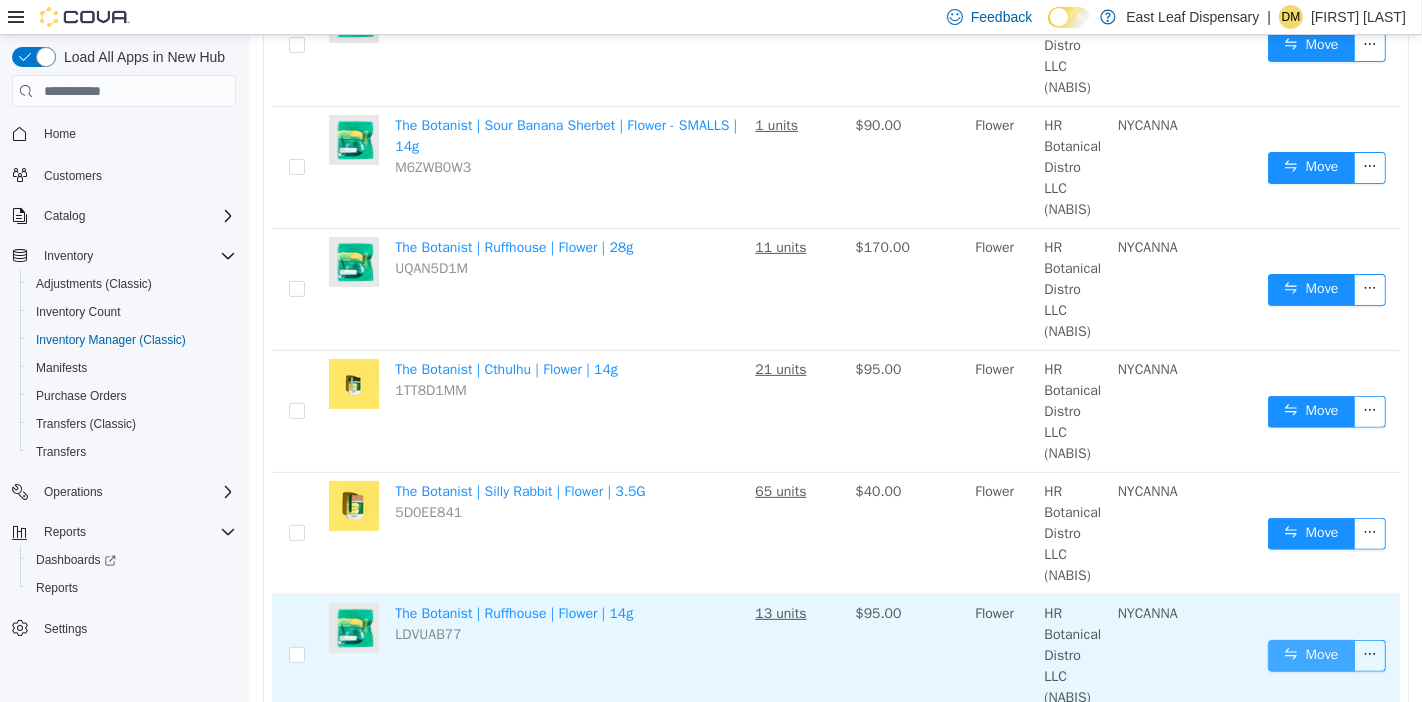 click on "Move" at bounding box center (1310, 656) 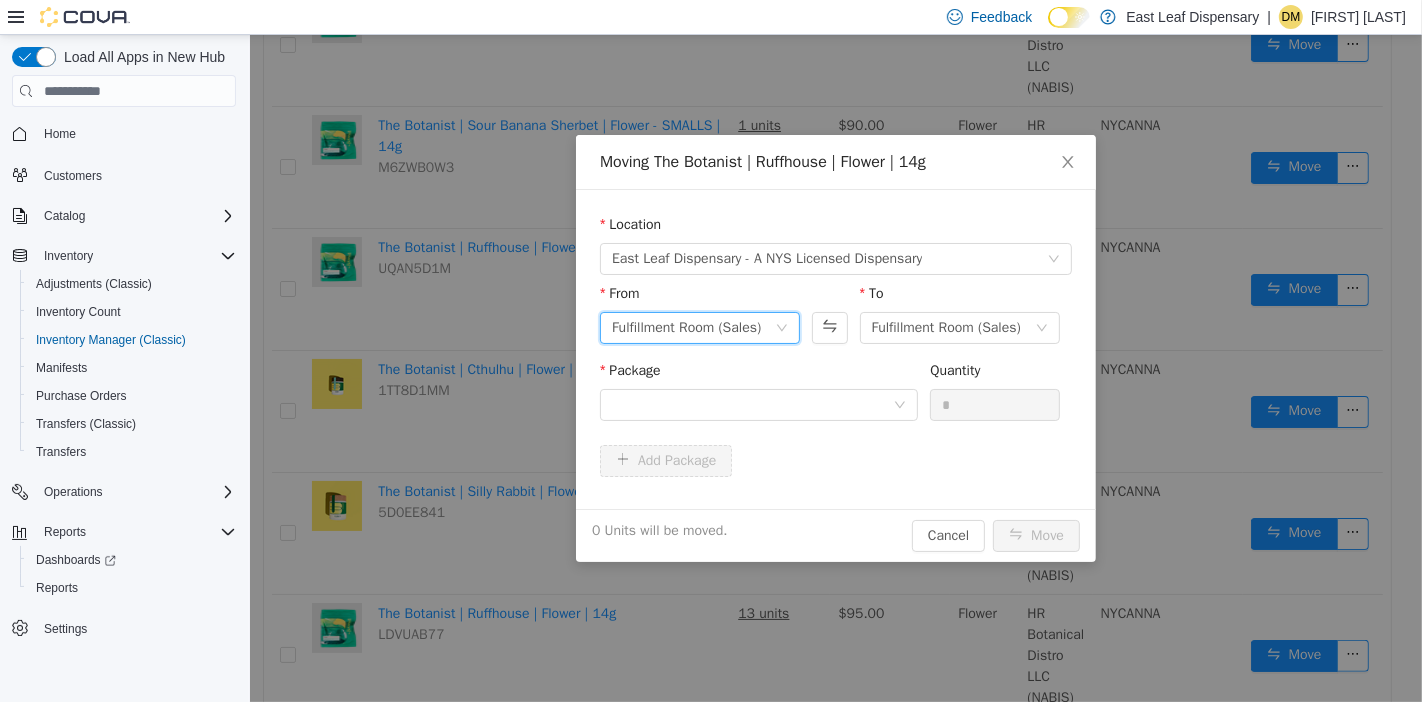 click on "Fulfillment Room (Sales)" at bounding box center (685, 328) 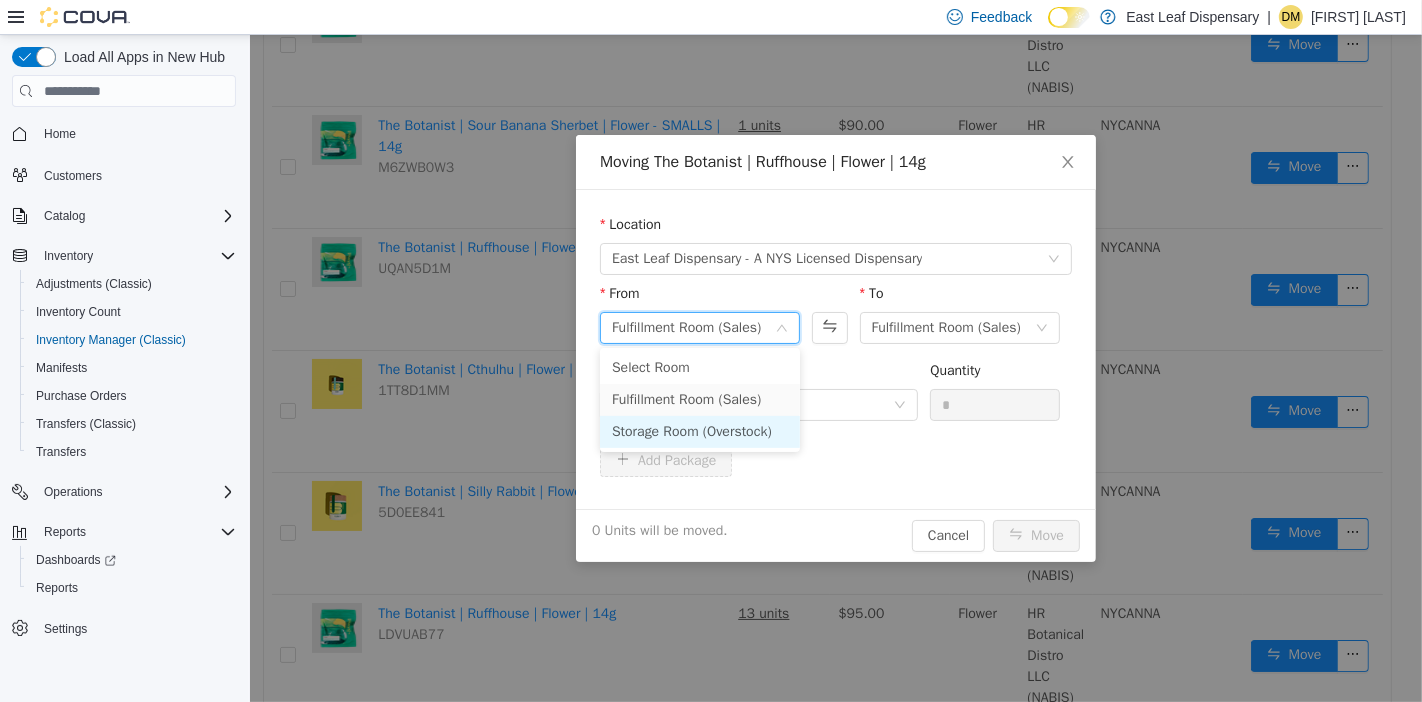 click on "Storage Room (Overstock)" at bounding box center [699, 432] 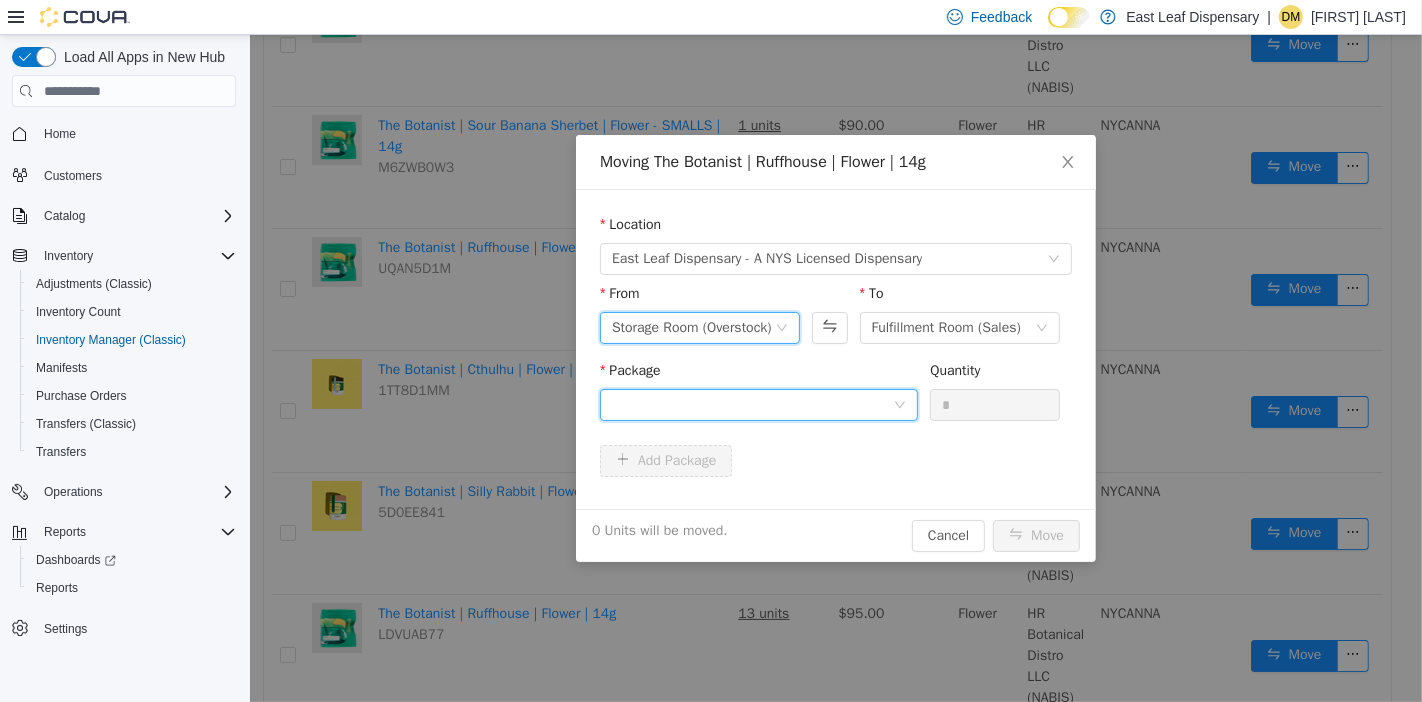 click at bounding box center (751, 405) 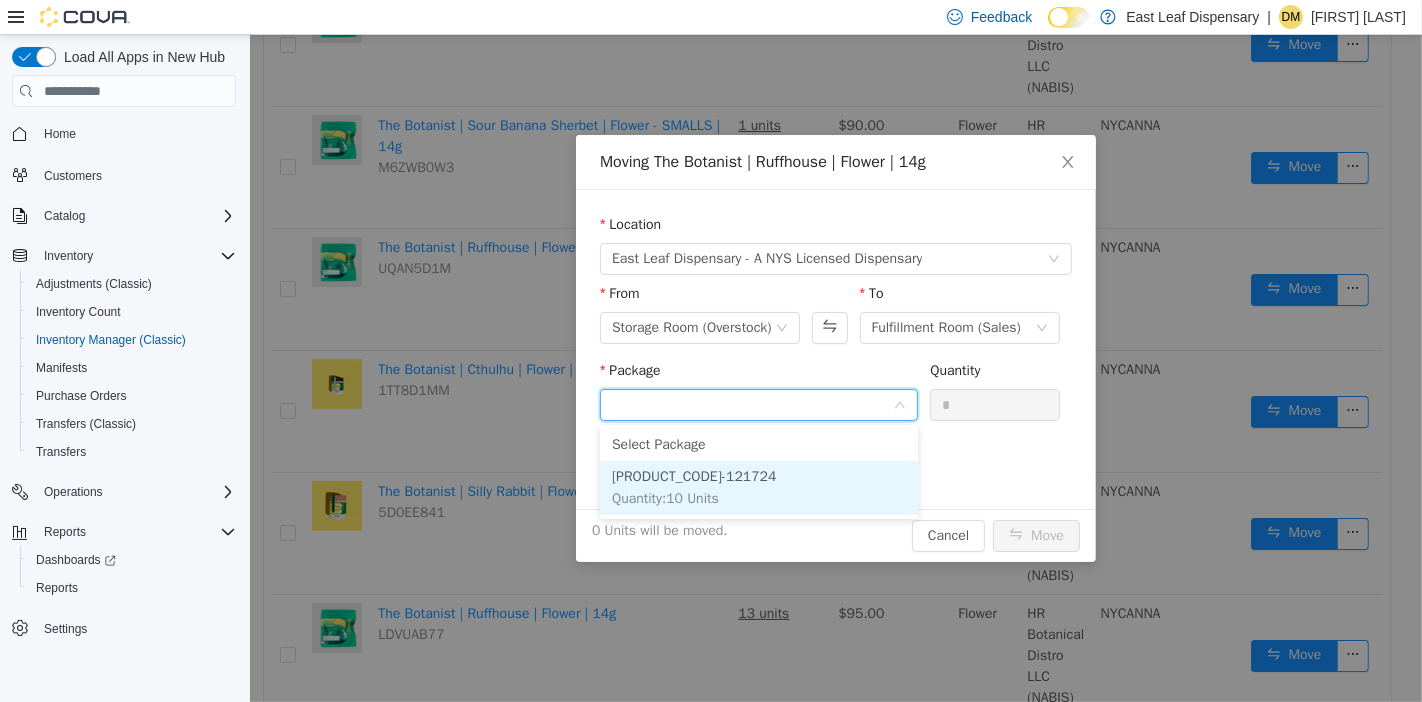 click on "F14RFH-121724 Quantity :  10 Units" at bounding box center (758, 488) 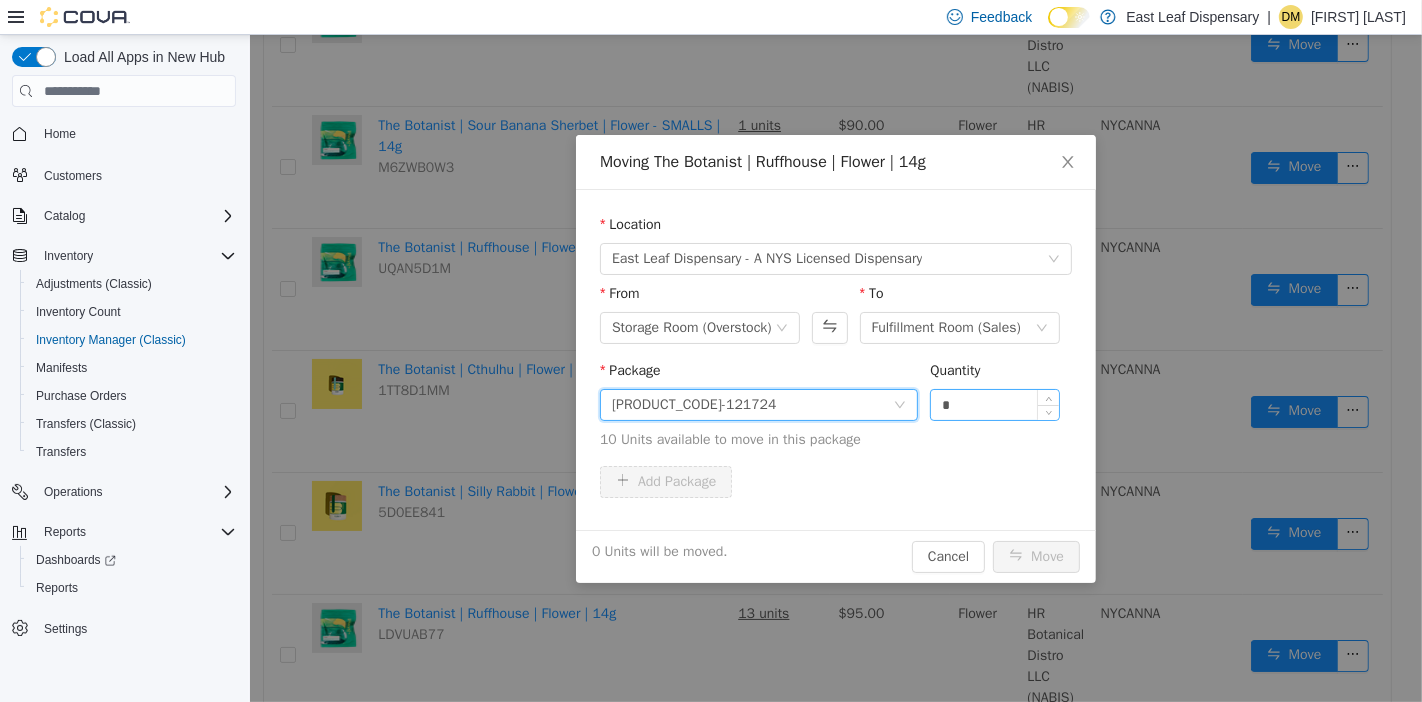 click on "*" at bounding box center (994, 405) 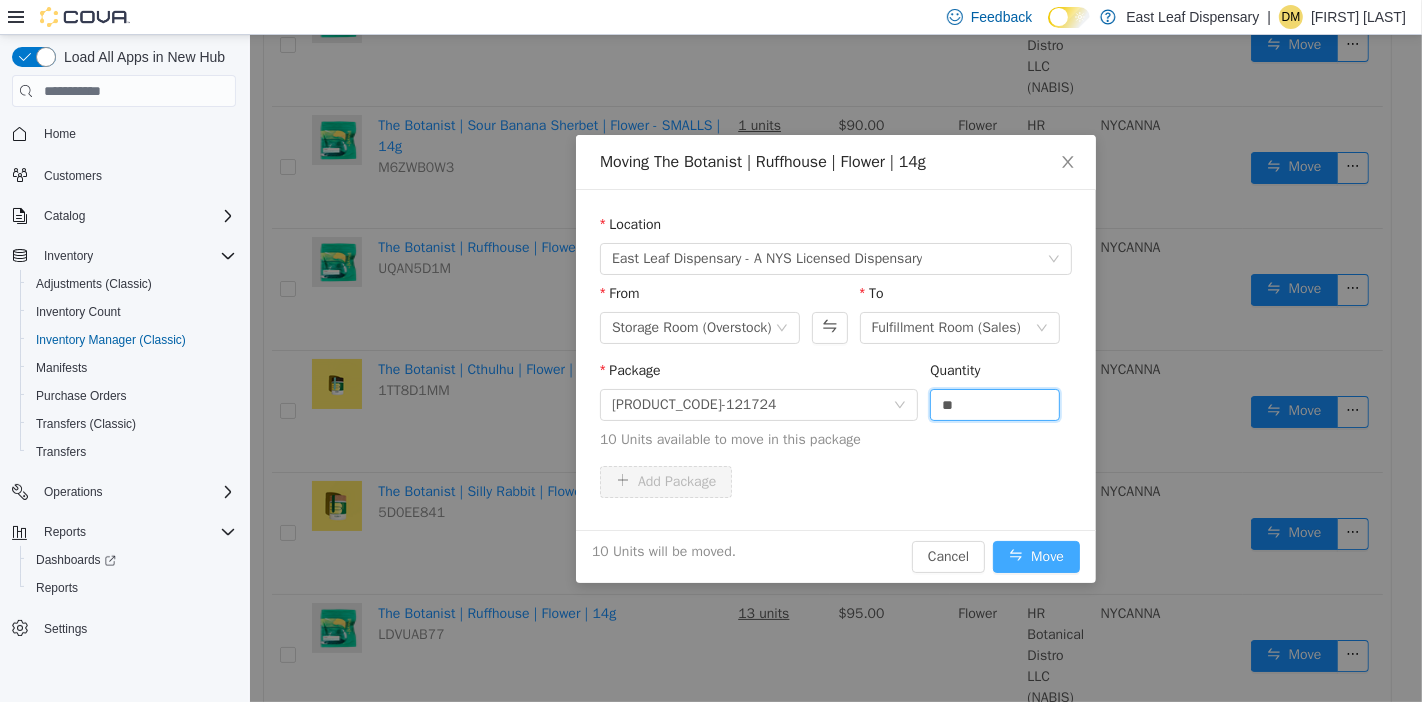 type on "**" 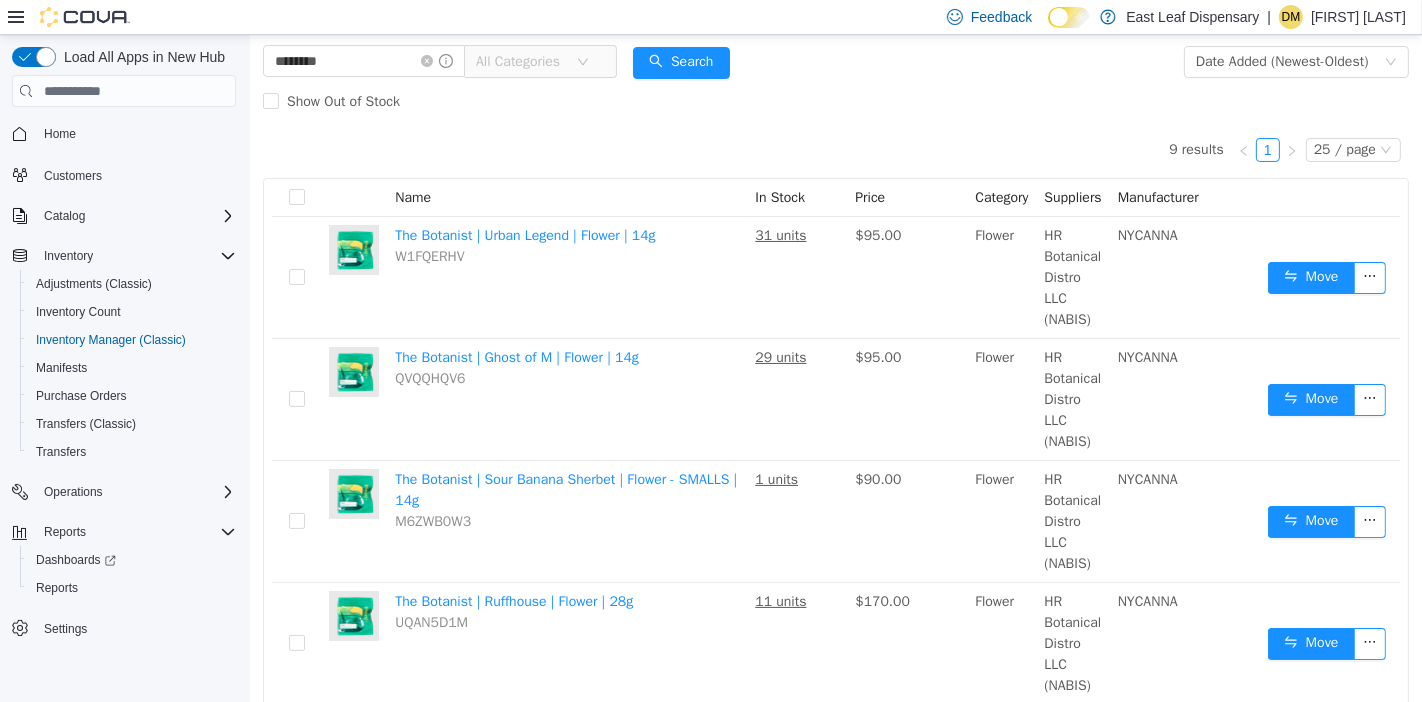 scroll, scrollTop: 0, scrollLeft: 0, axis: both 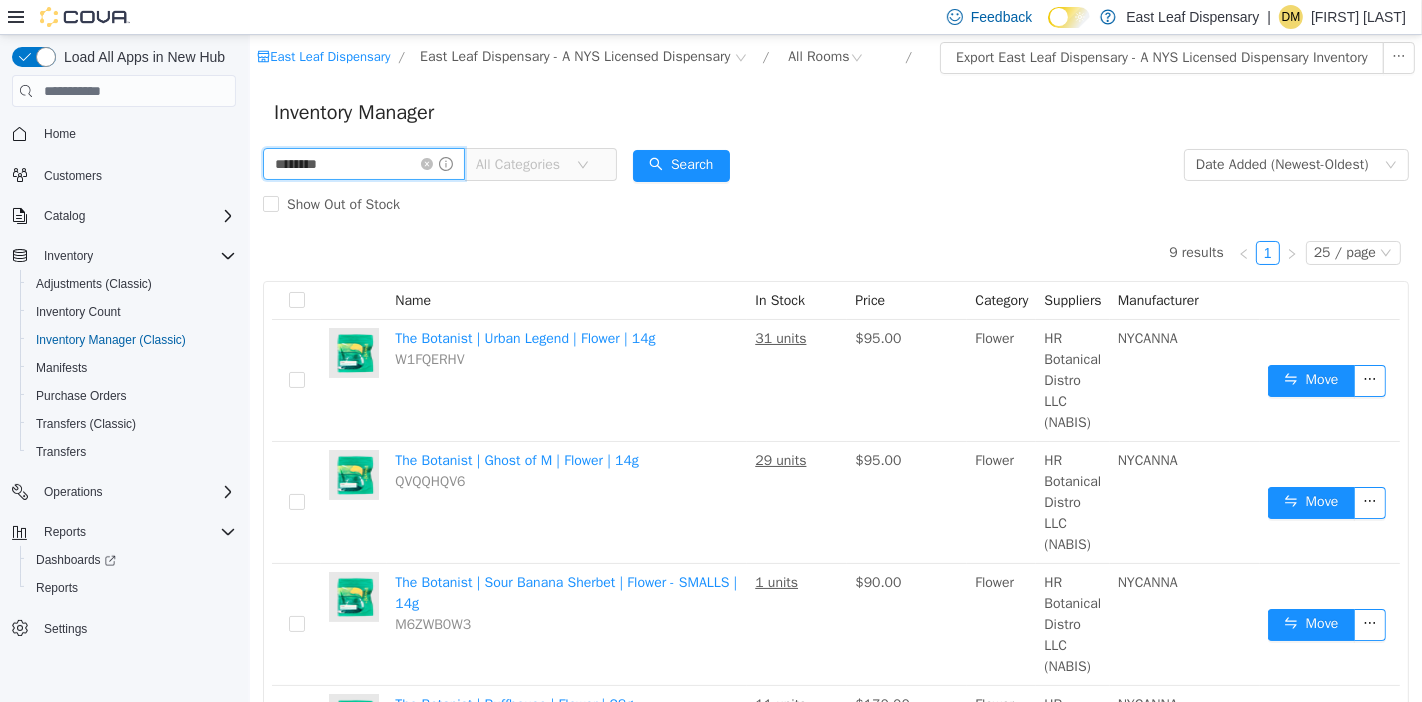 click on "********" at bounding box center (363, 164) 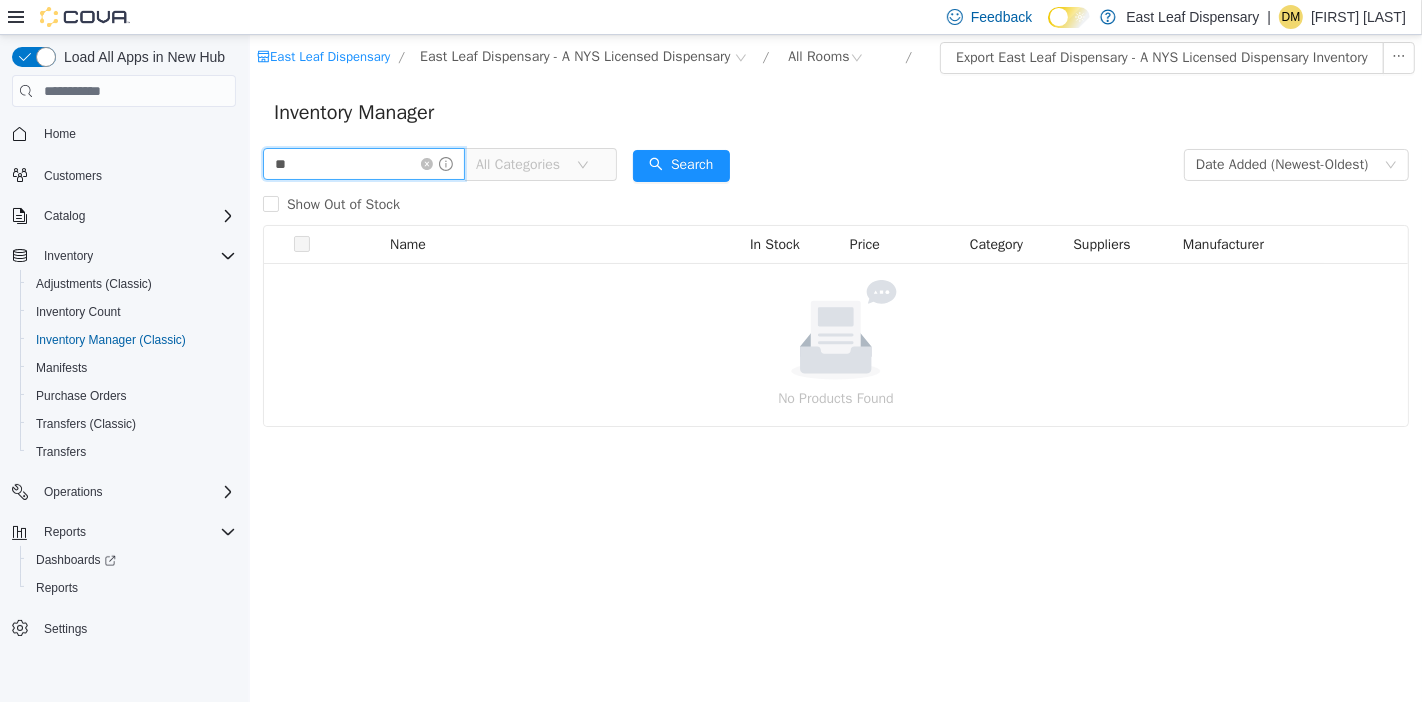 type on "*" 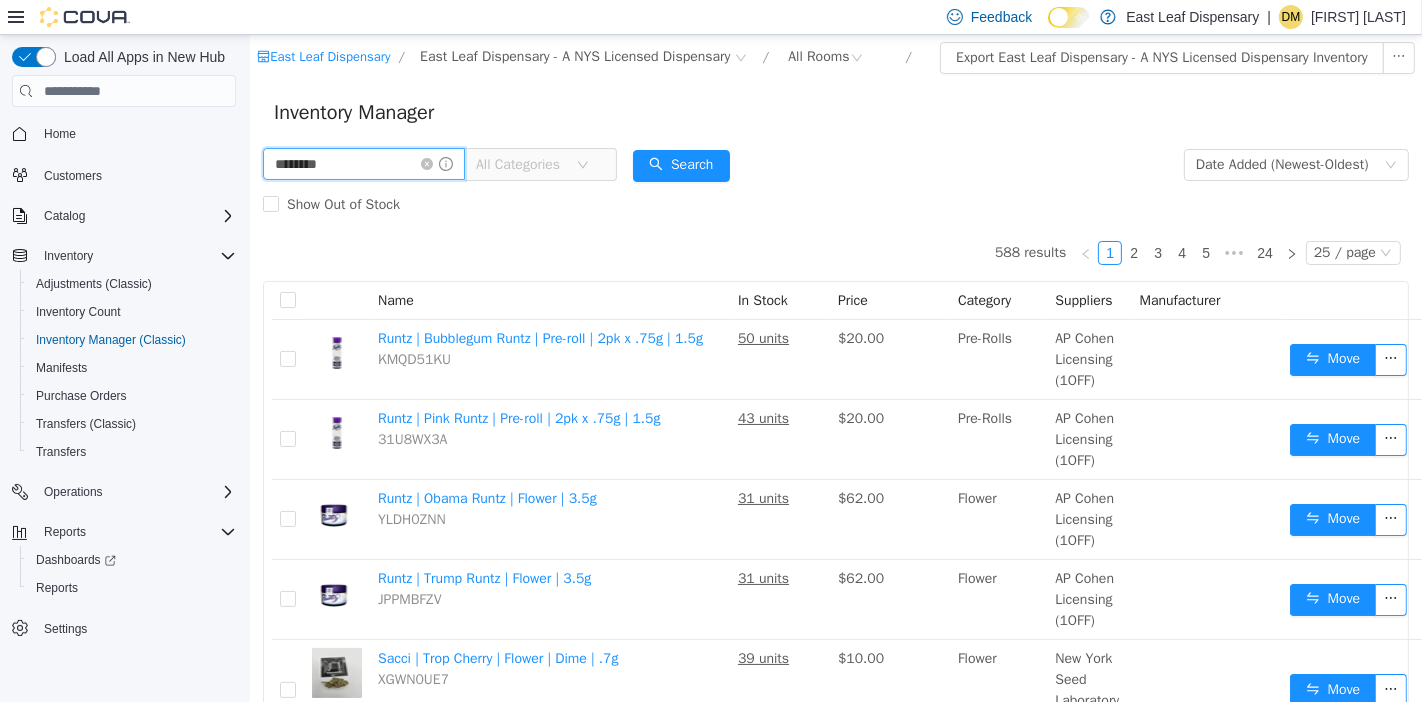 type on "********" 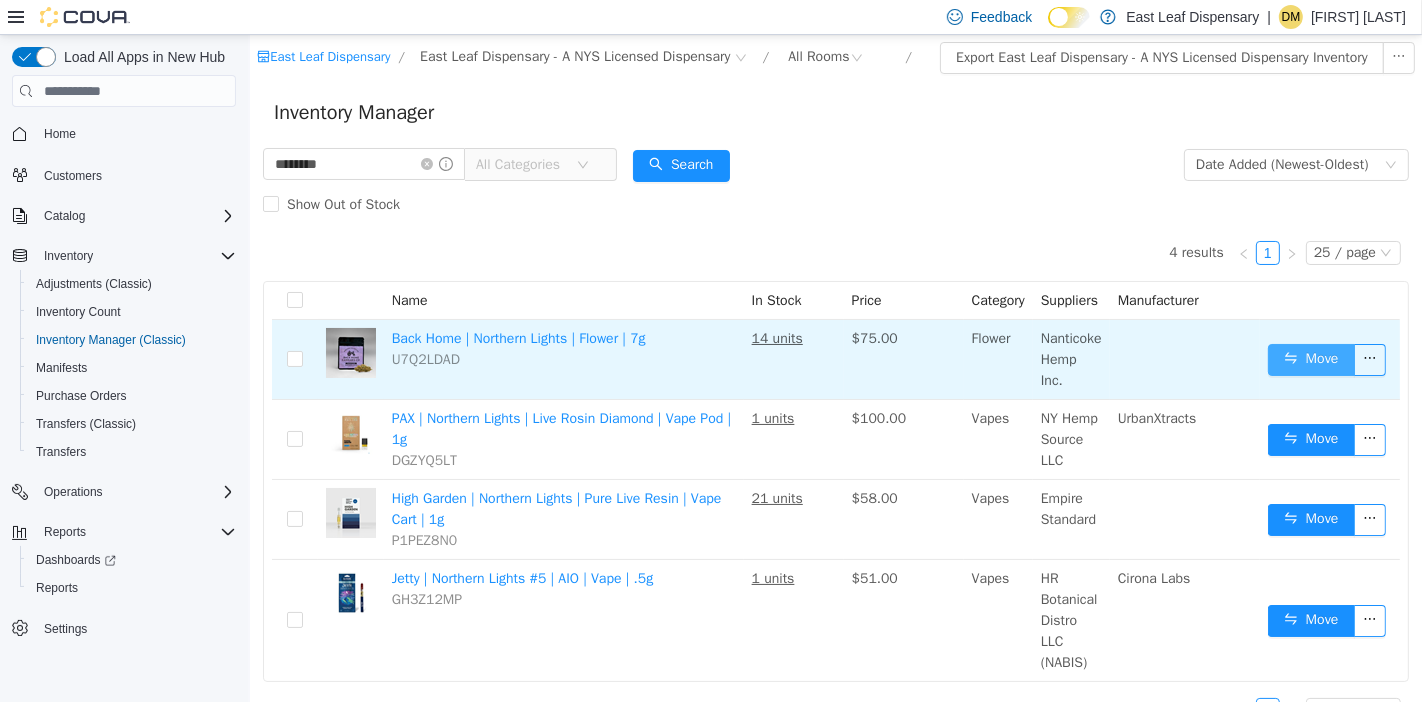 click on "Move" at bounding box center (1310, 360) 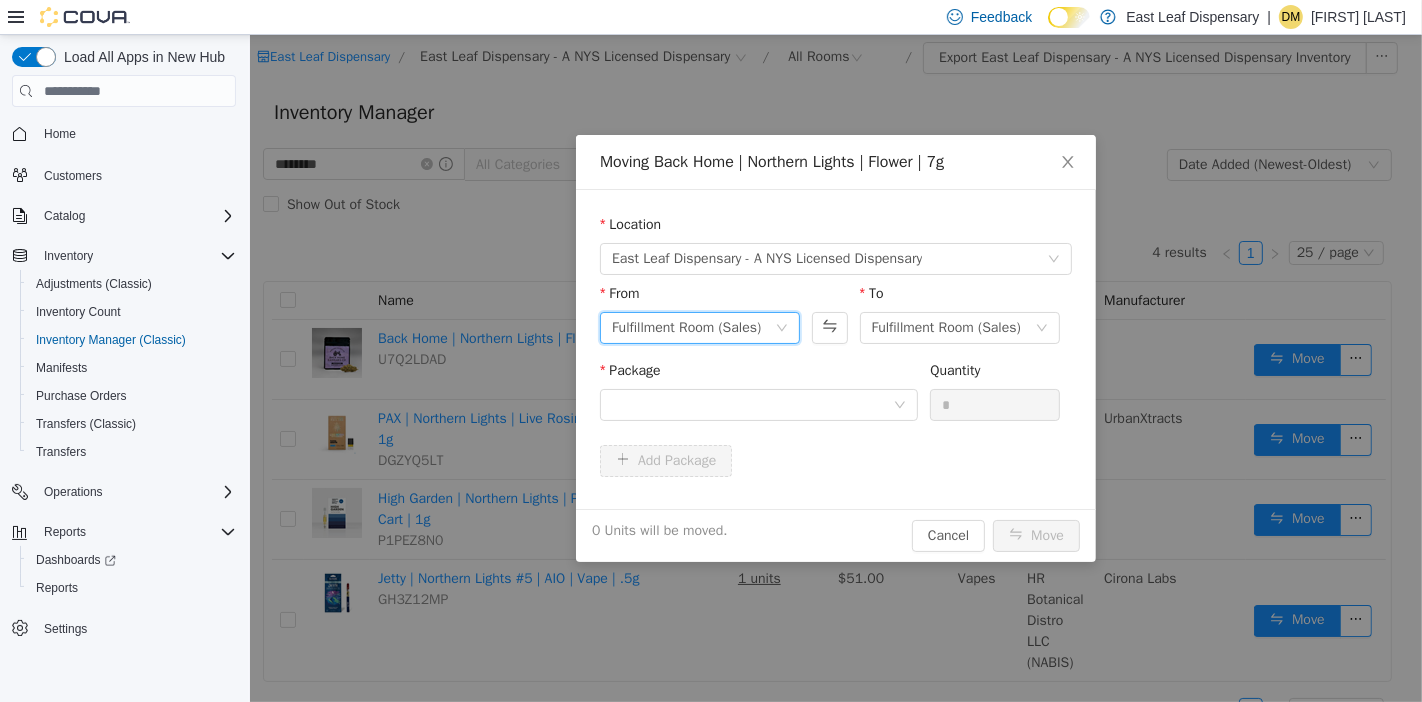 click on "Fulfillment Room (Sales)" at bounding box center (685, 328) 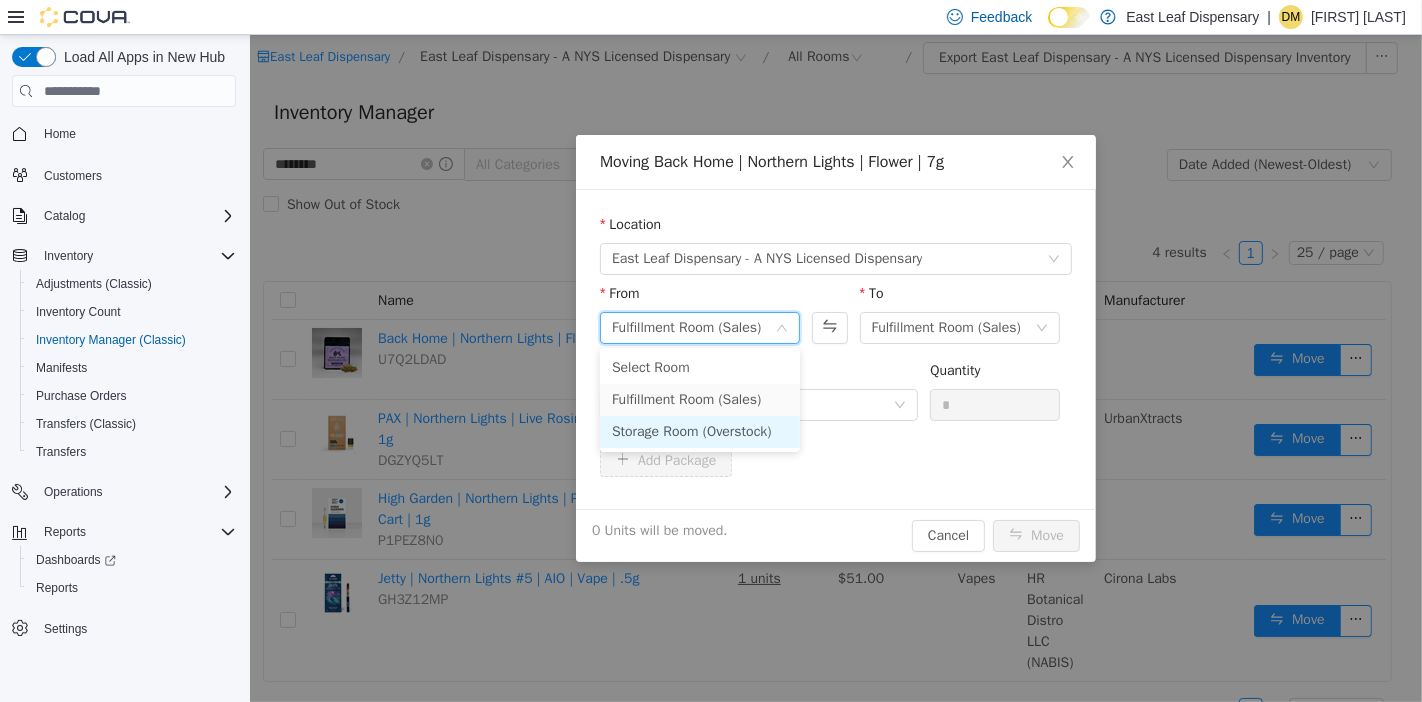 click on "Storage Room (Overstock)" at bounding box center [699, 432] 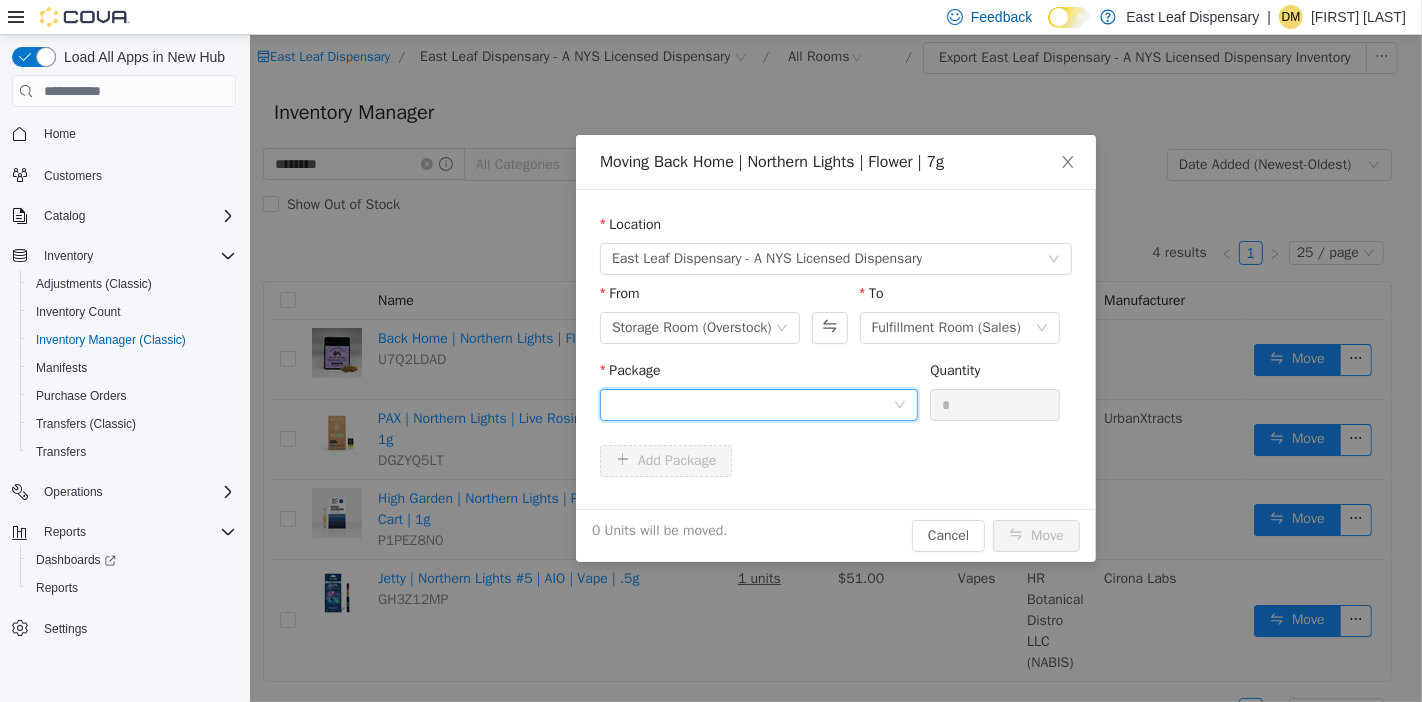 click at bounding box center (751, 405) 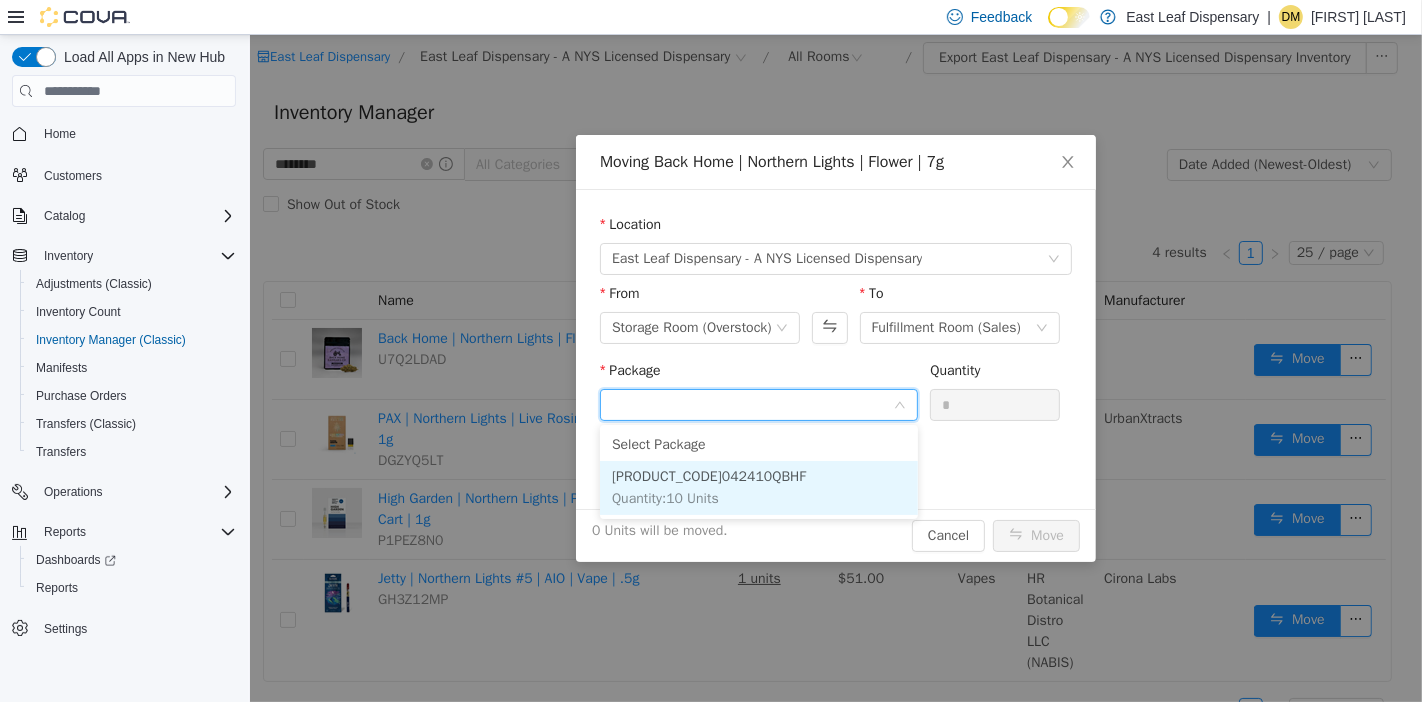 click on "BM042410QBHF Quantity :  10 Units" at bounding box center (758, 488) 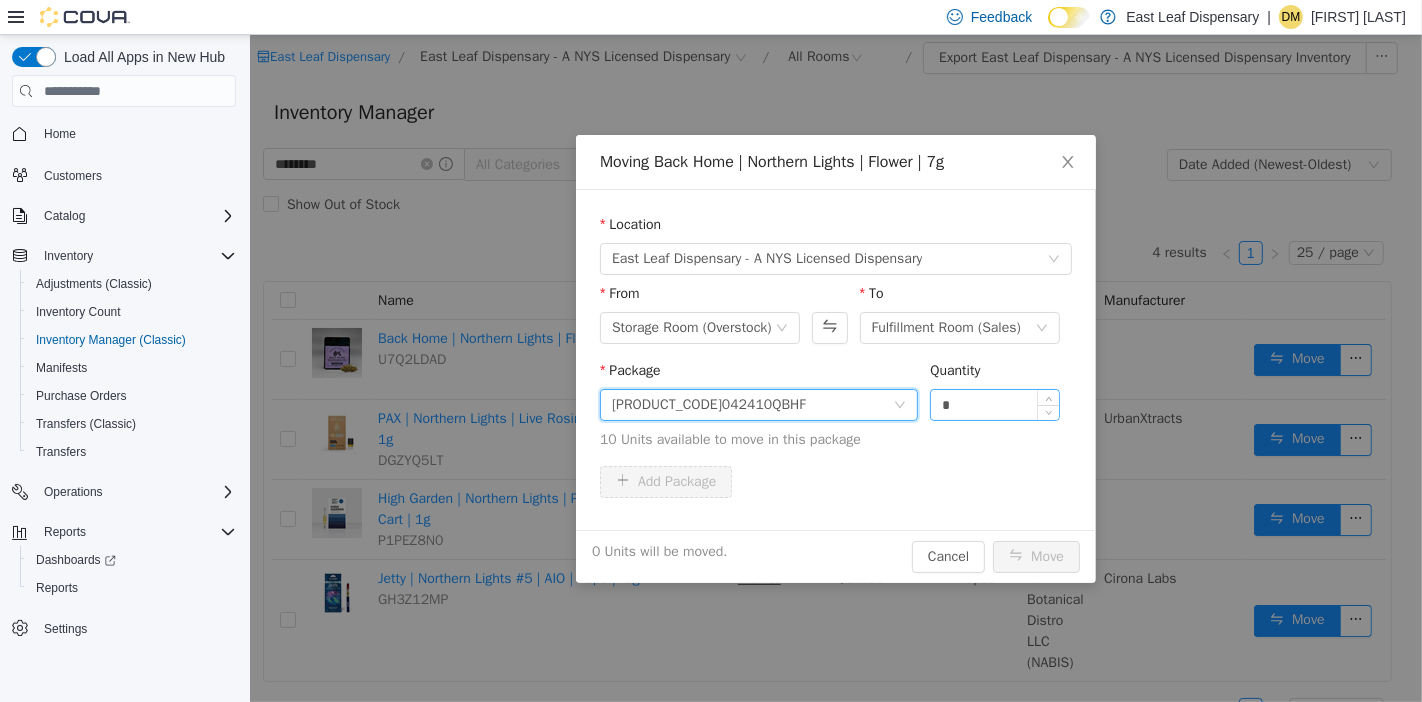 click on "*" at bounding box center [994, 405] 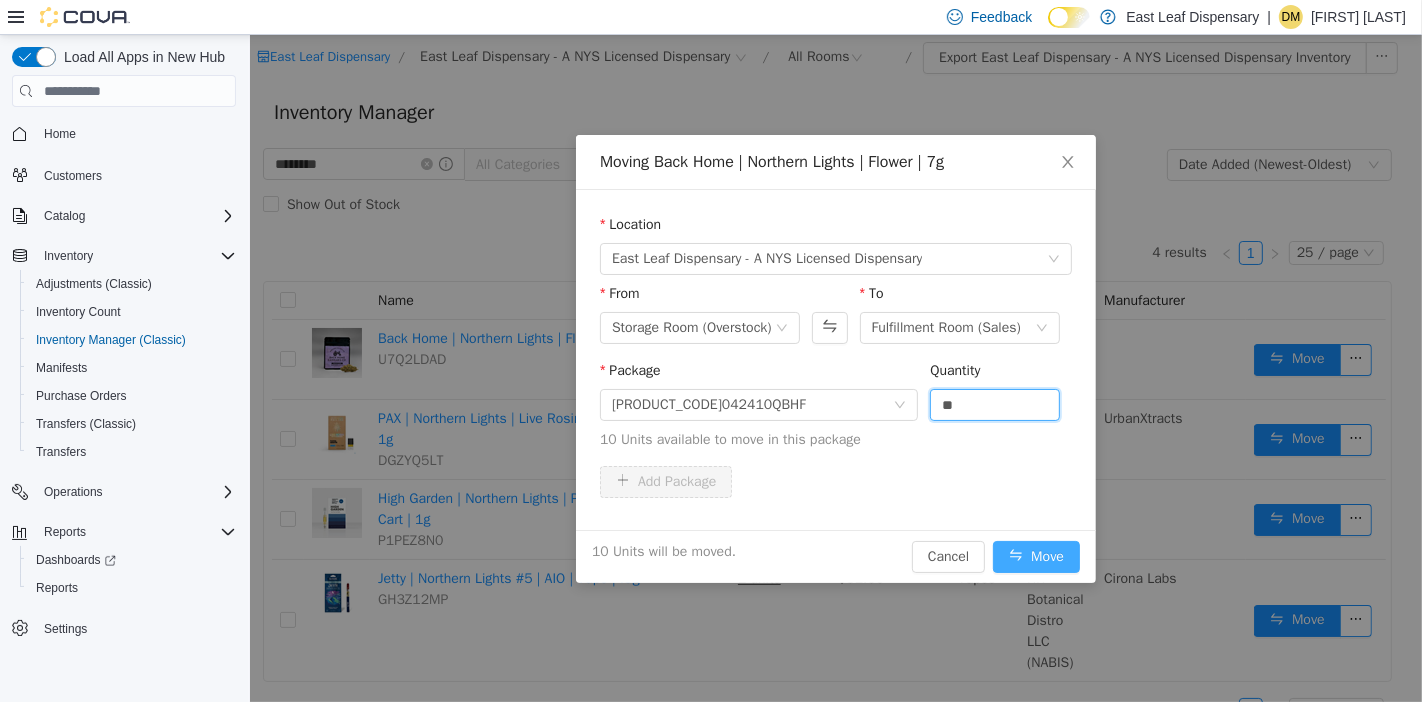 type on "**" 